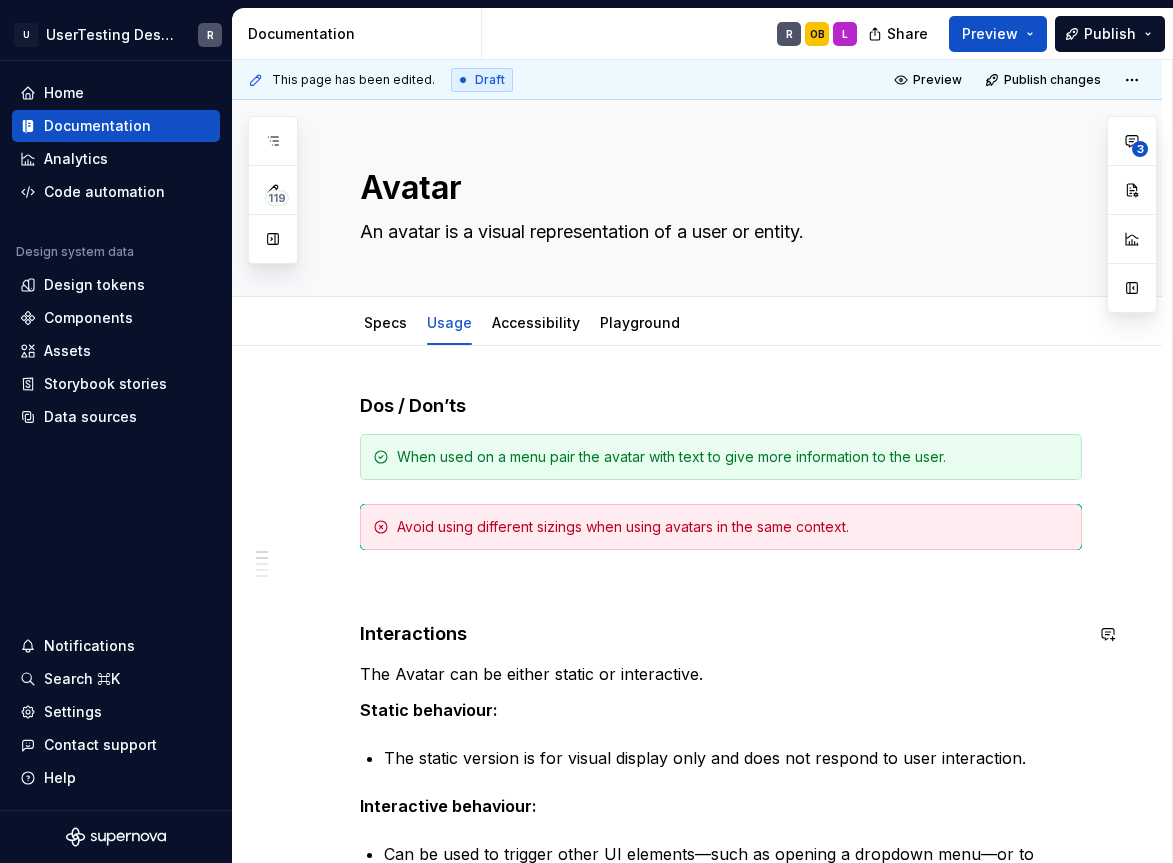 scroll, scrollTop: 0, scrollLeft: 0, axis: both 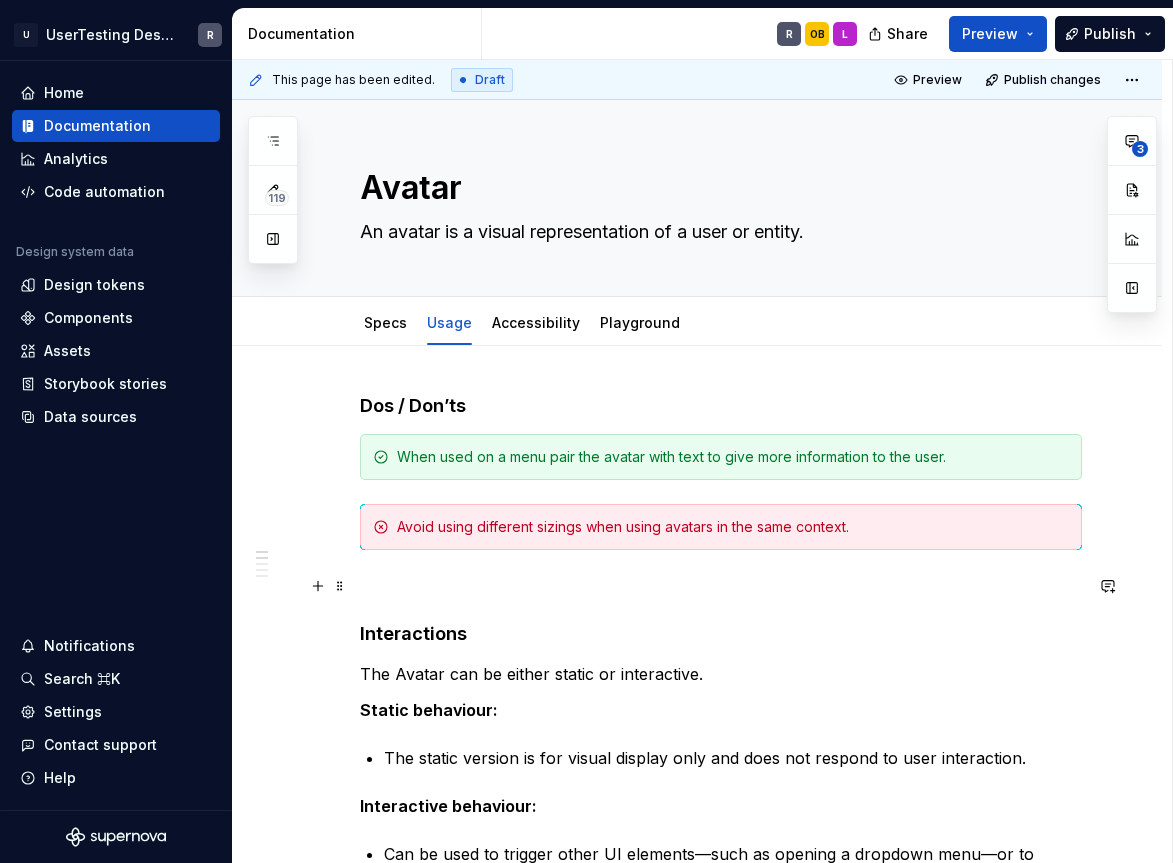click at bounding box center [721, 586] 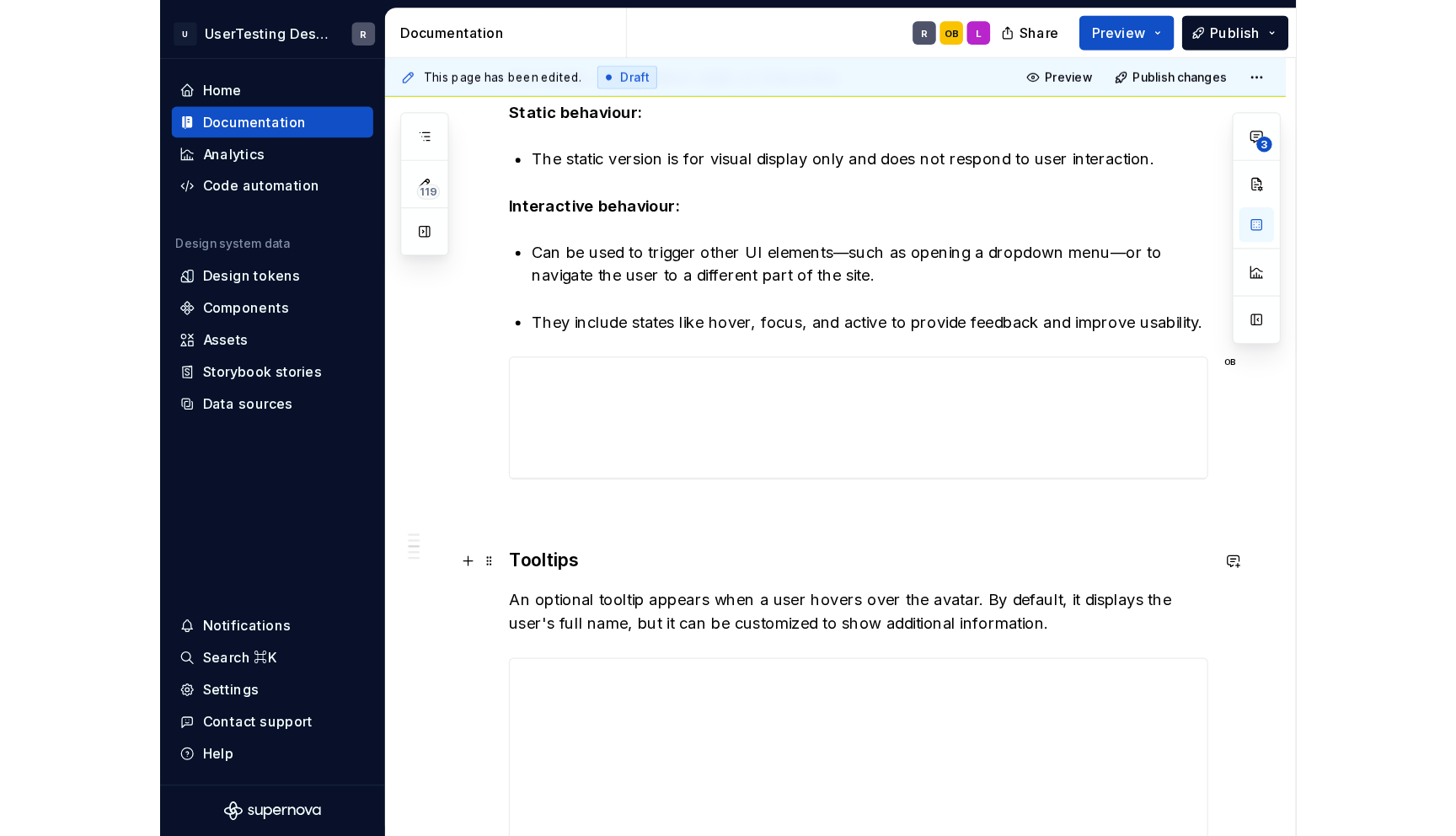scroll, scrollTop: 513, scrollLeft: 0, axis: vertical 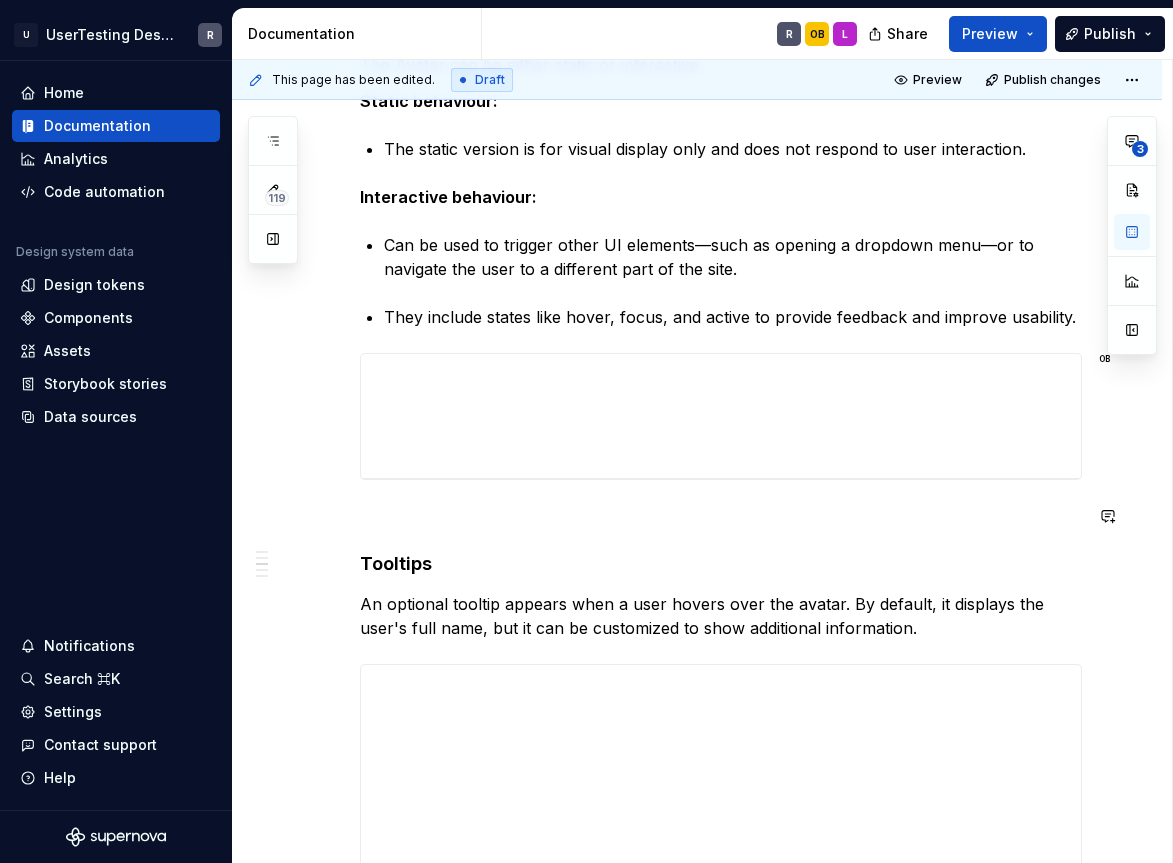 click on "Dos / Don’ts When used on a menu pair the avatar with text to give more information to the user. Avoid using different sizings when using avatars in the same context. Interactions The Avatar can be either static or interactive.  Static behaviour: The static version is for visual display only and does not respond to user interaction.  Interactive behaviour: Can be used to trigger other UI elements—such as opening a dropdown menu—or to navigate the user to a different part of the site.  They include states like hover, focus, and active to provide feedback and improve usability. Tooltips An optional tooltip appears when a user hovers over the avatar. By default, it displays the user's full name, but it can be customized to show additional information. Trigger The avatar can act as a button to trigger other UI elements—for example, opening and closing a dropdown menu or navigating the user to a URL. Content Guidelines The Small Avatar should only show one initial. Initials should always be uppercase." at bounding box center [721, 680] 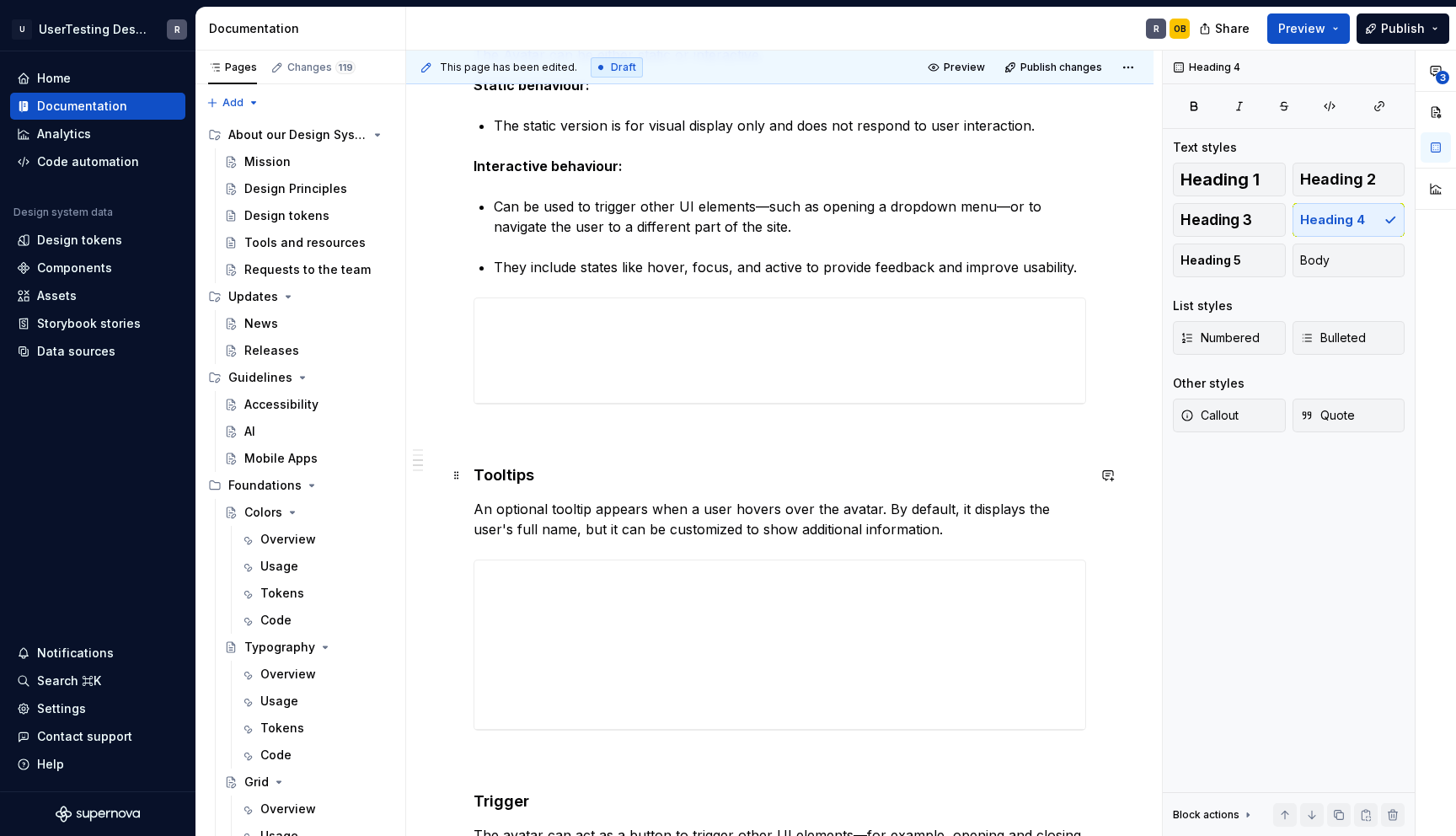 scroll, scrollTop: 0, scrollLeft: 0, axis: both 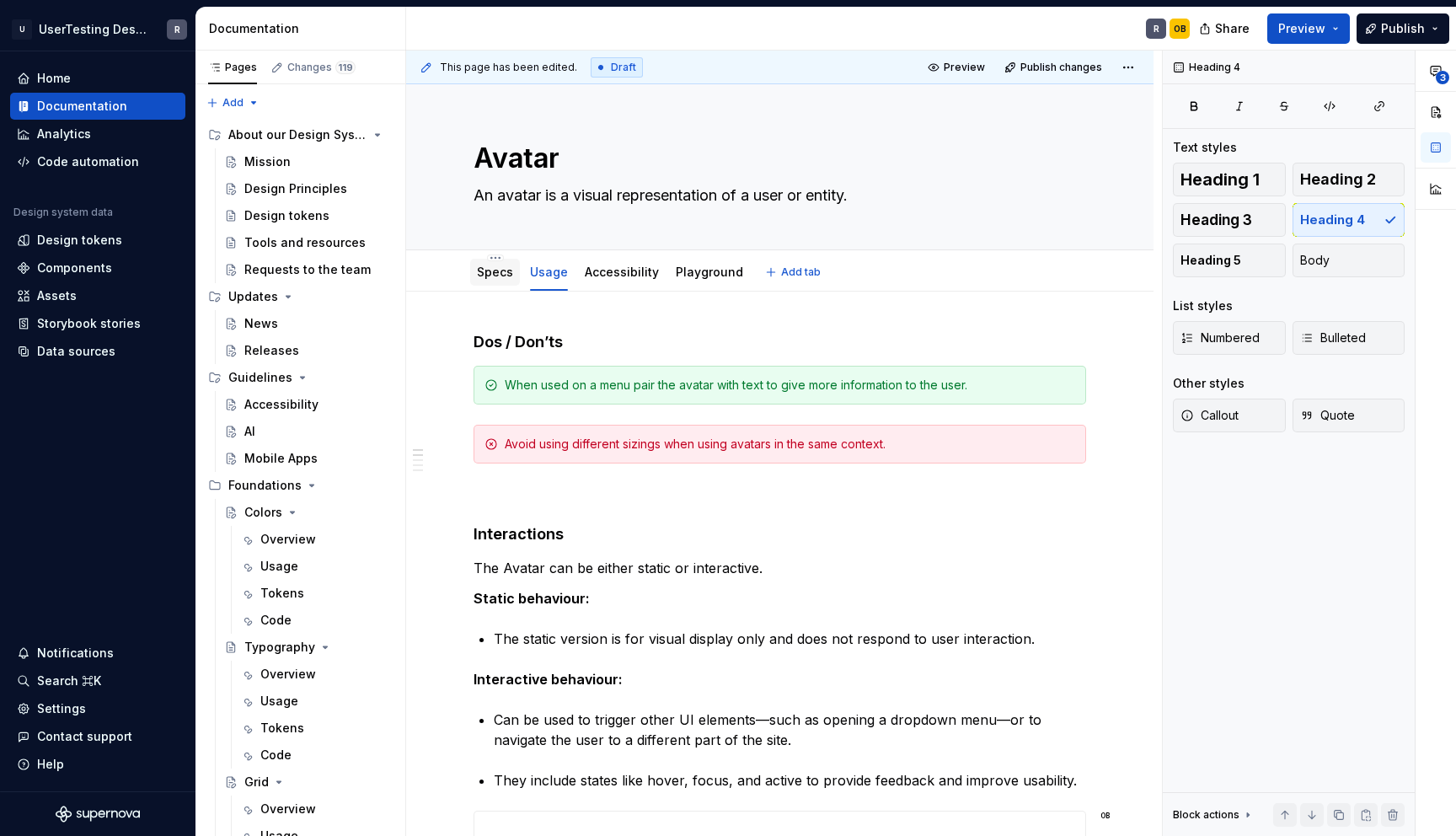 click on "Specs" at bounding box center [495, 272] 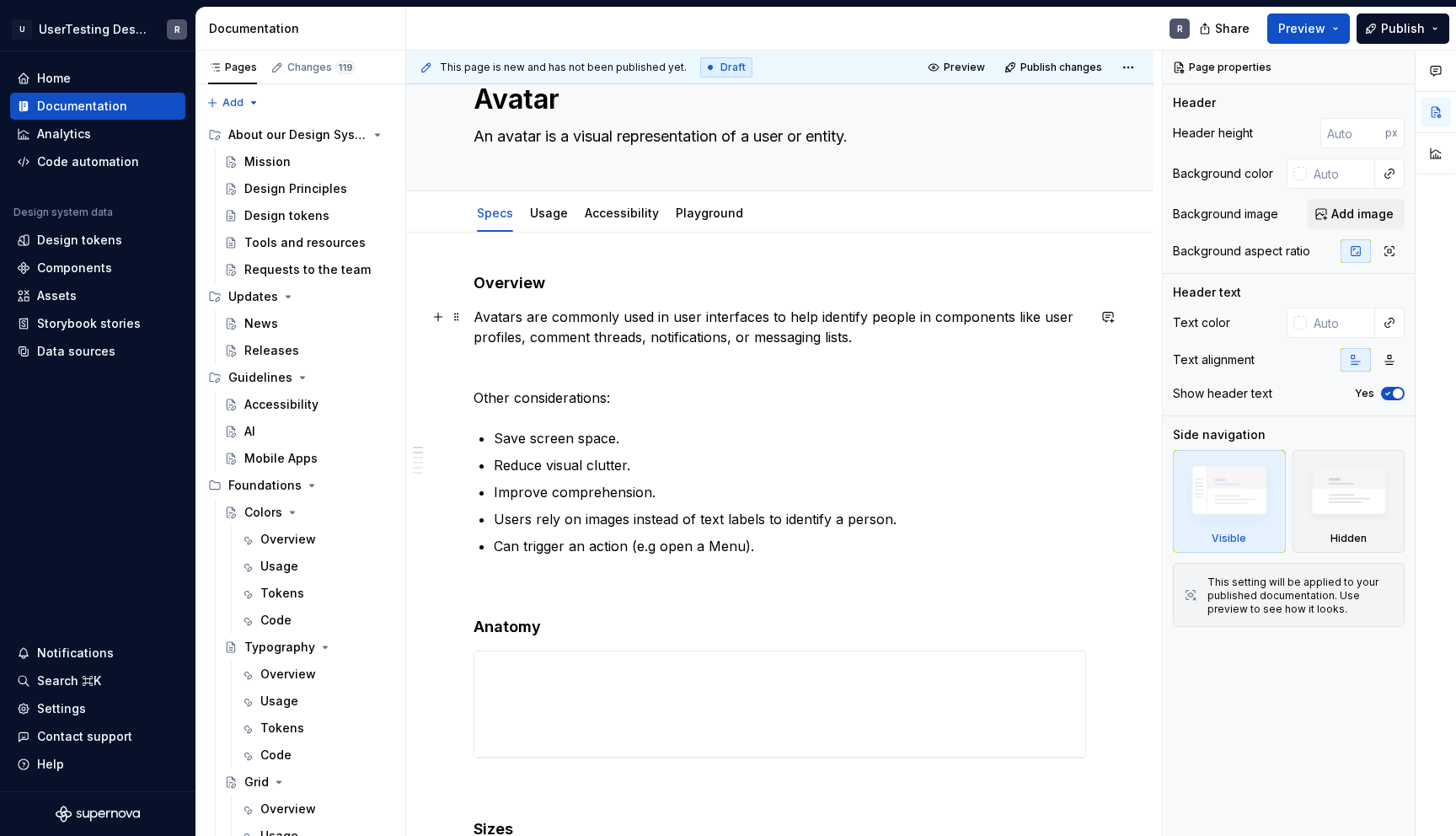 scroll, scrollTop: 0, scrollLeft: 0, axis: both 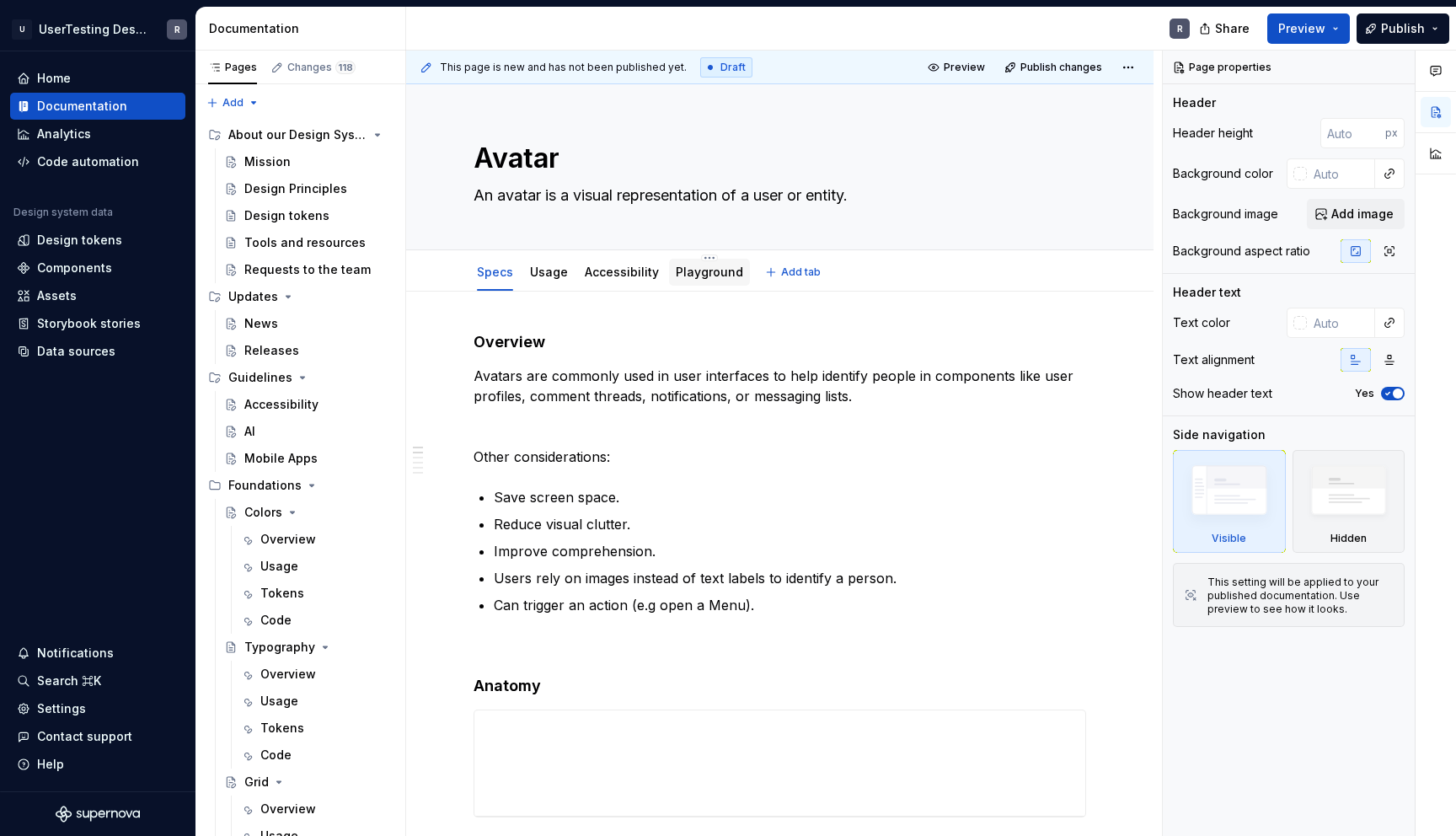 click on "Playground" at bounding box center [709, 271] 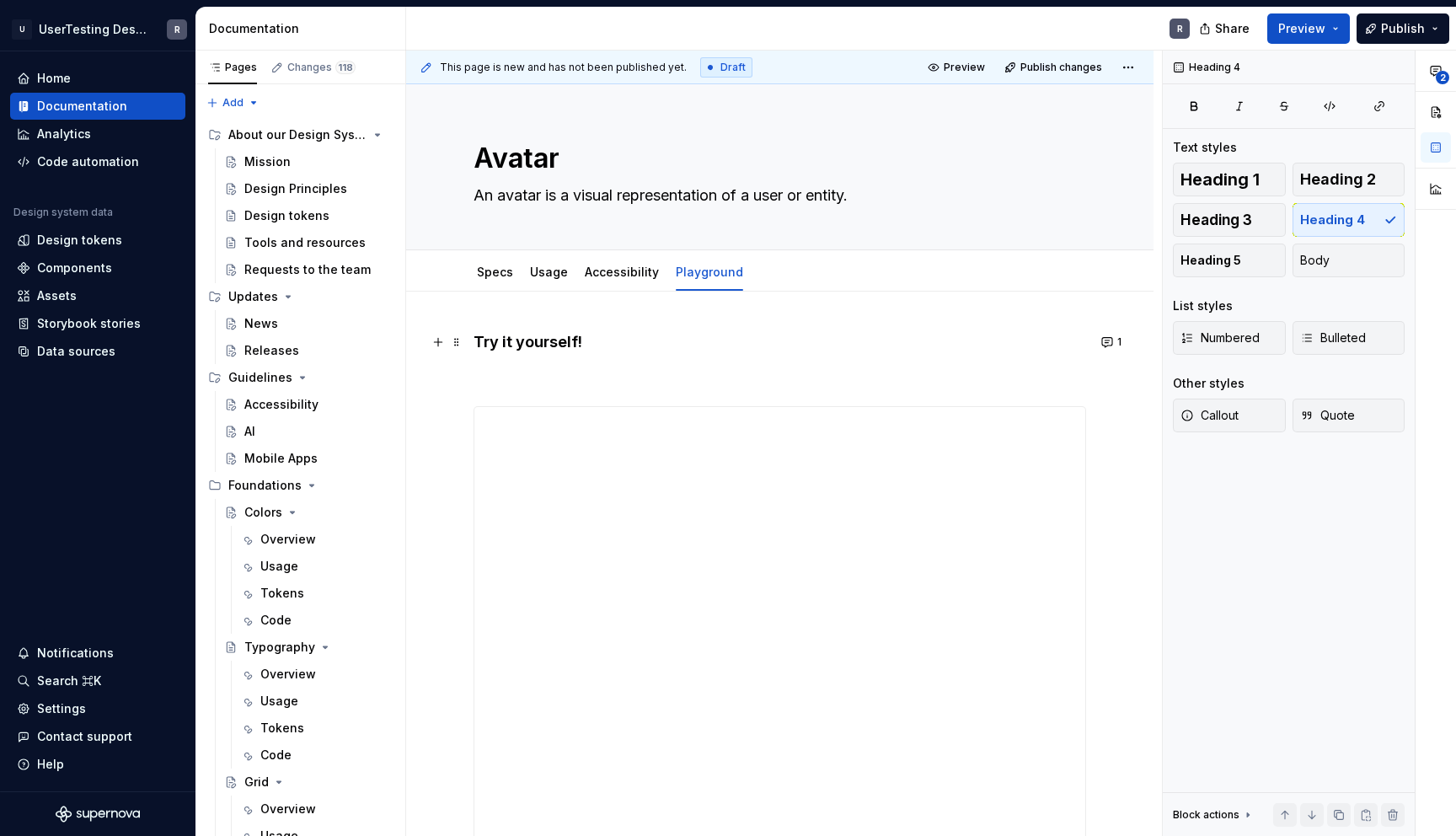 click on "Try it yourself!" at bounding box center [779, 342] 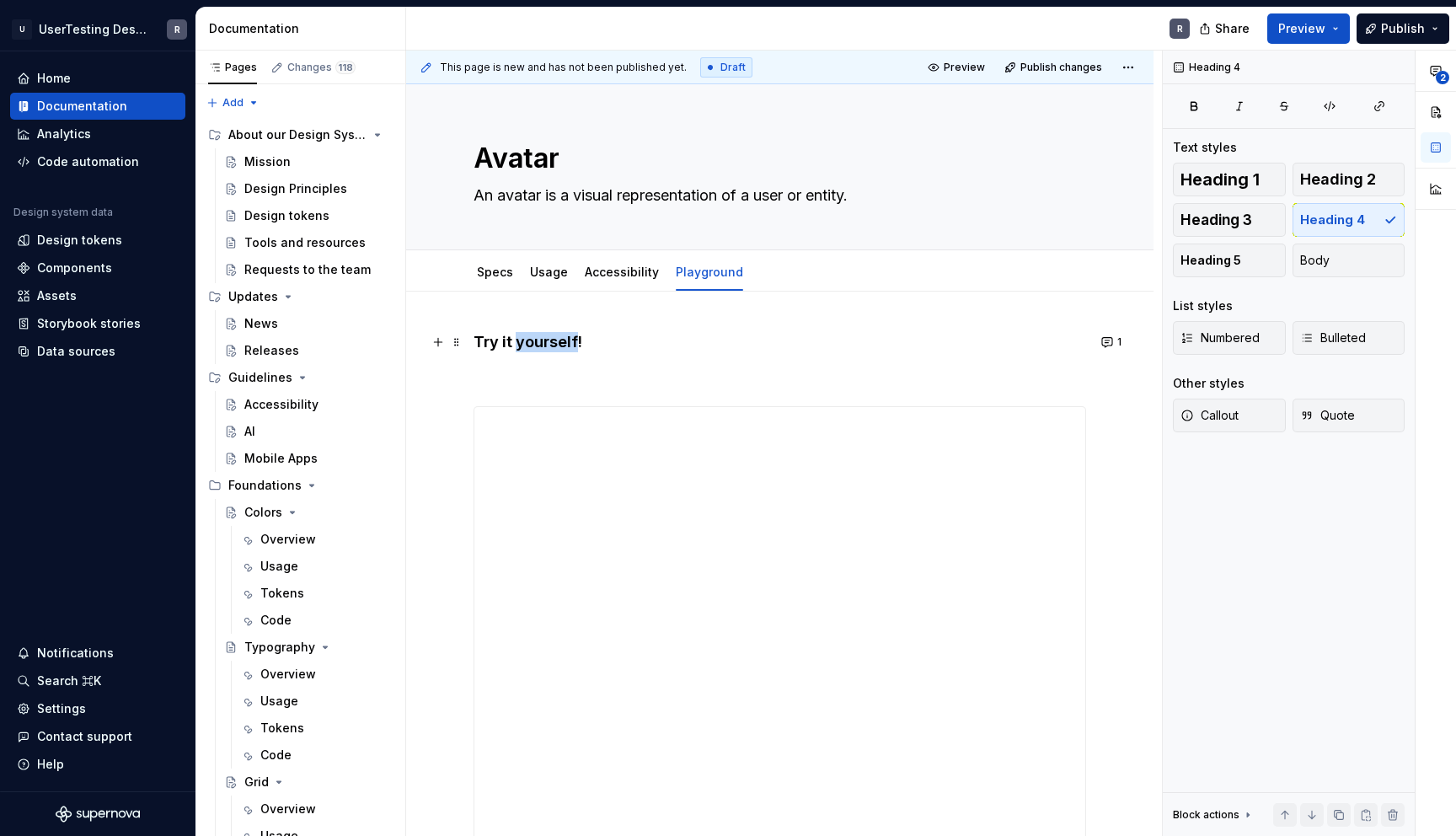 click on "Try it yourself!" at bounding box center (779, 342) 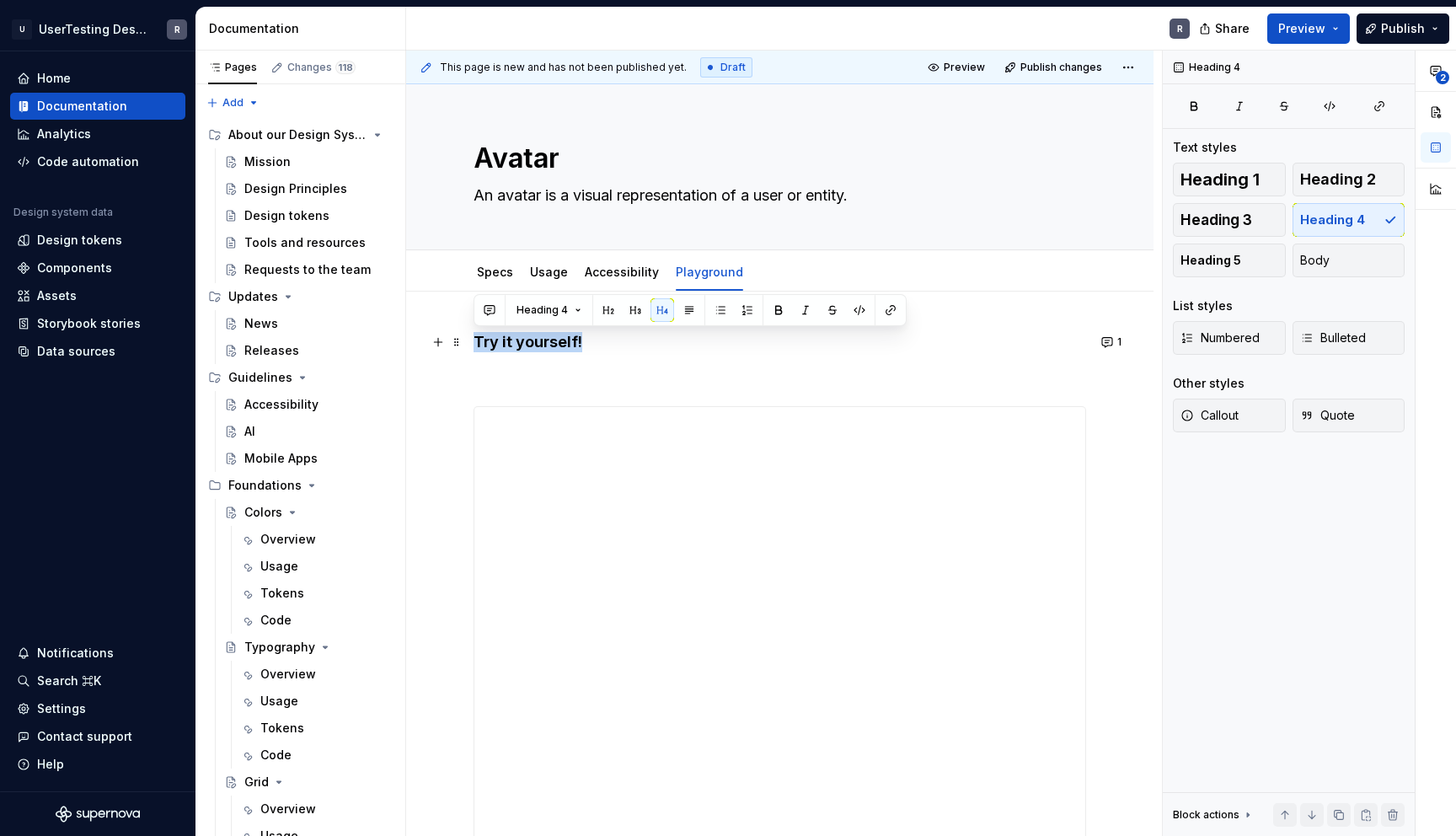 click on "Try it yourself!" at bounding box center [779, 342] 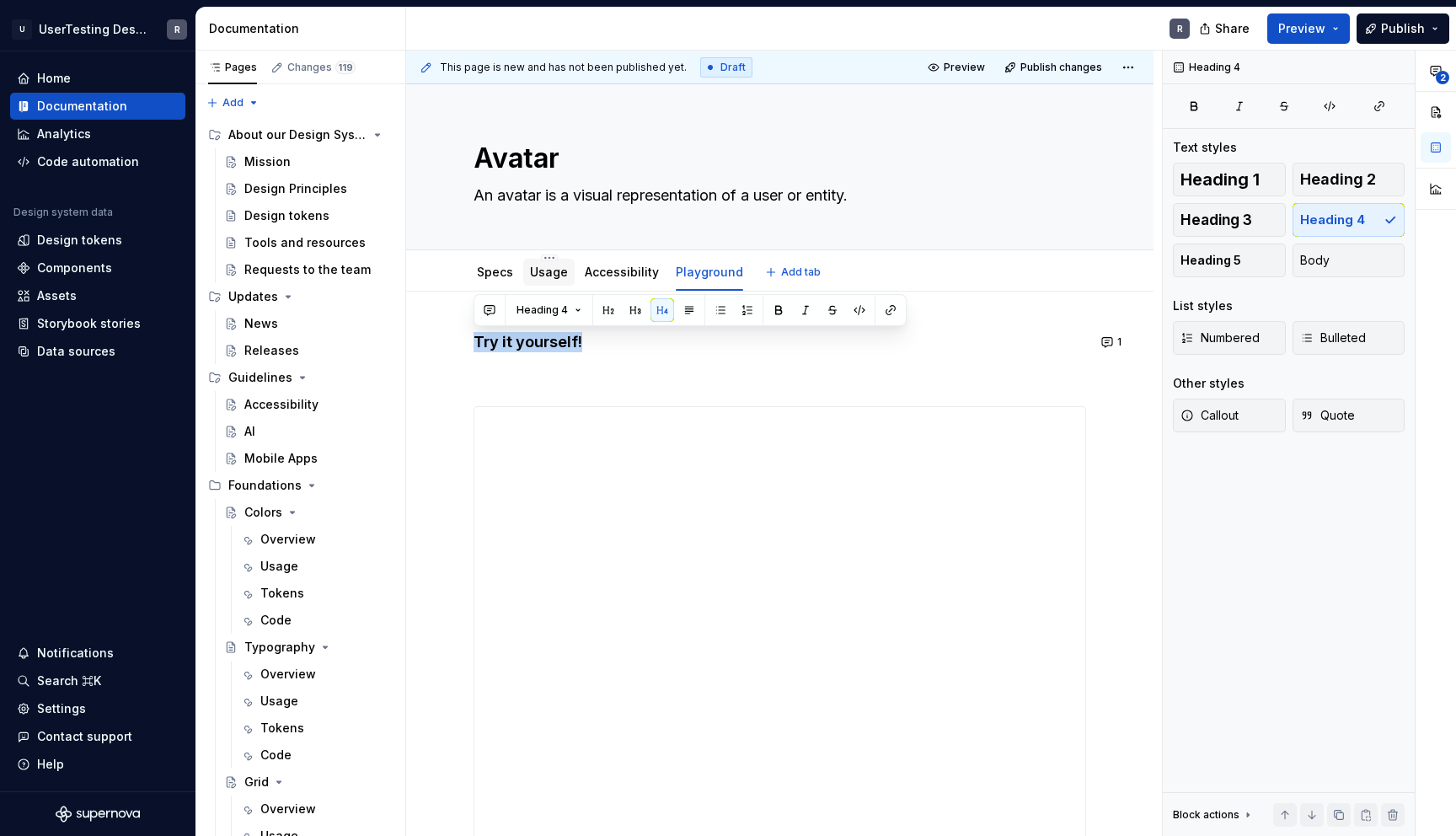 click on "Usage" at bounding box center (549, 271) 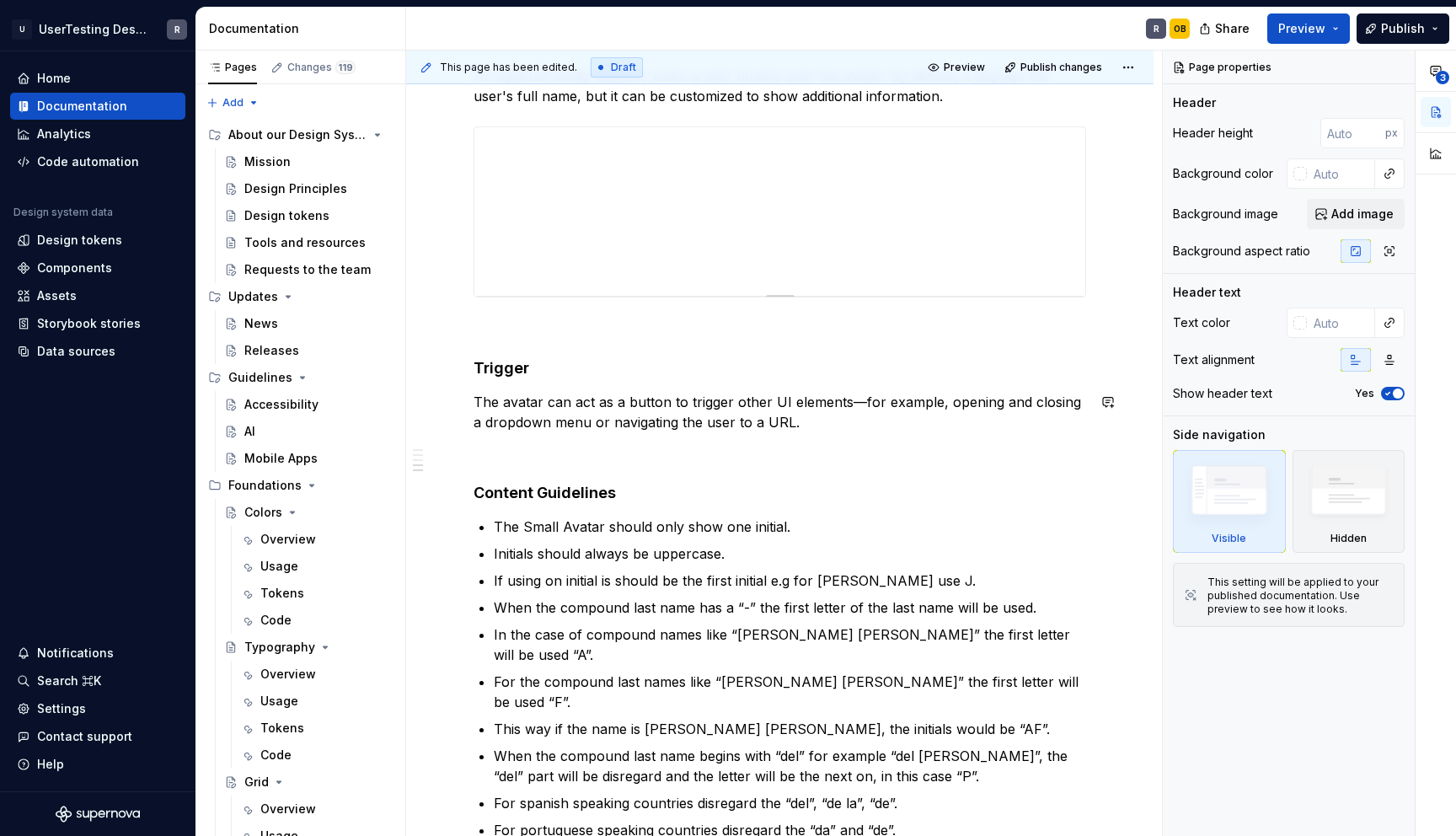 scroll, scrollTop: 949, scrollLeft: 0, axis: vertical 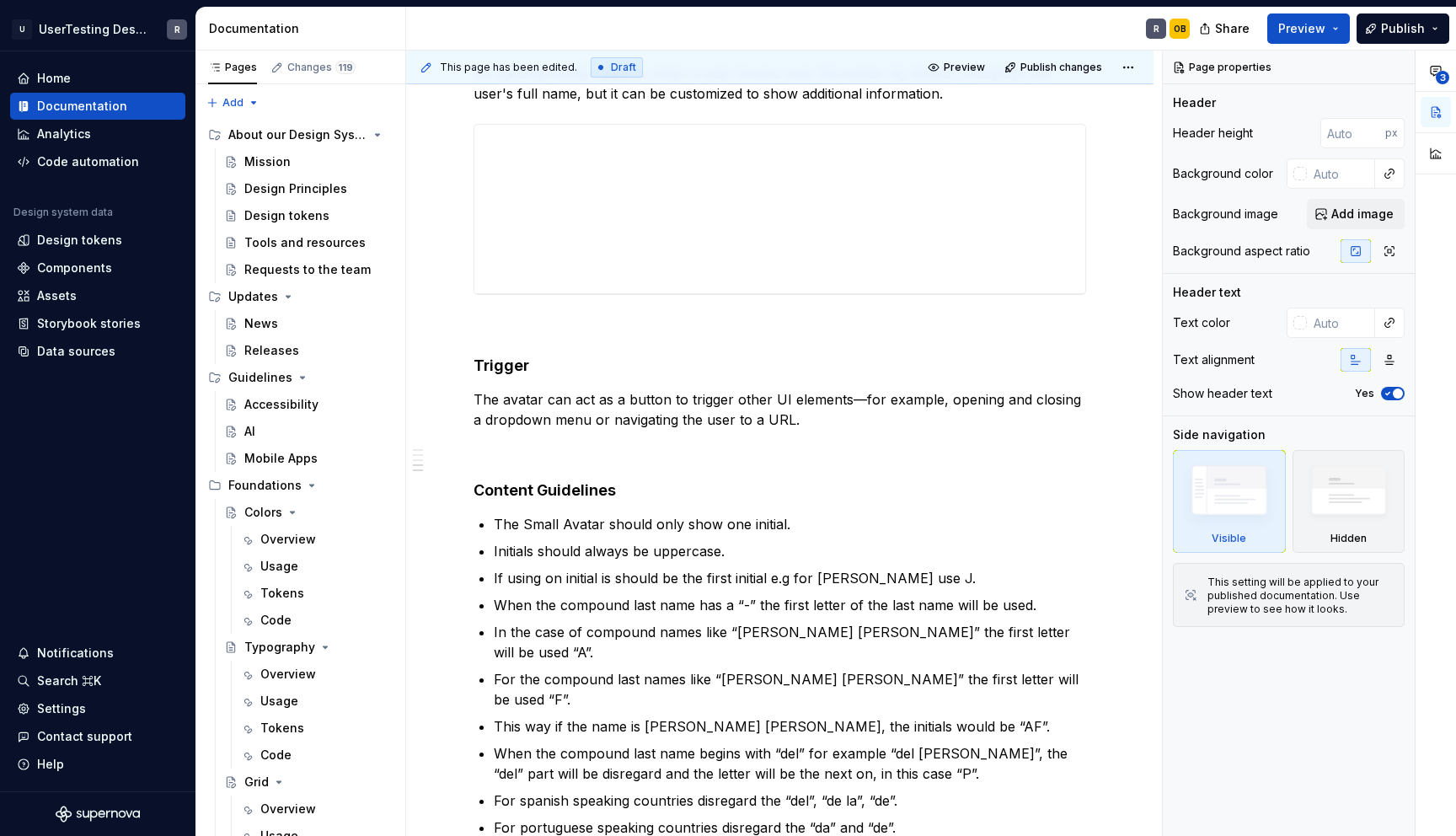 type on "*" 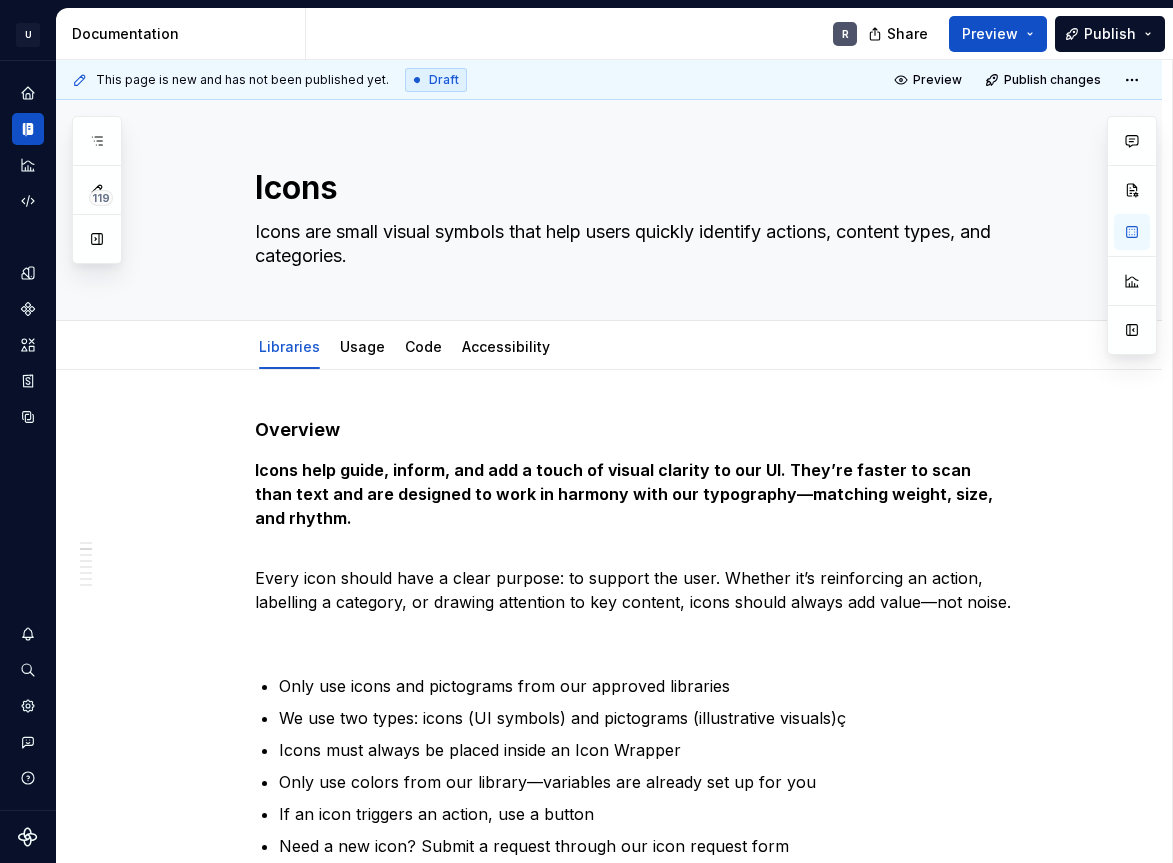 scroll, scrollTop: 0, scrollLeft: 0, axis: both 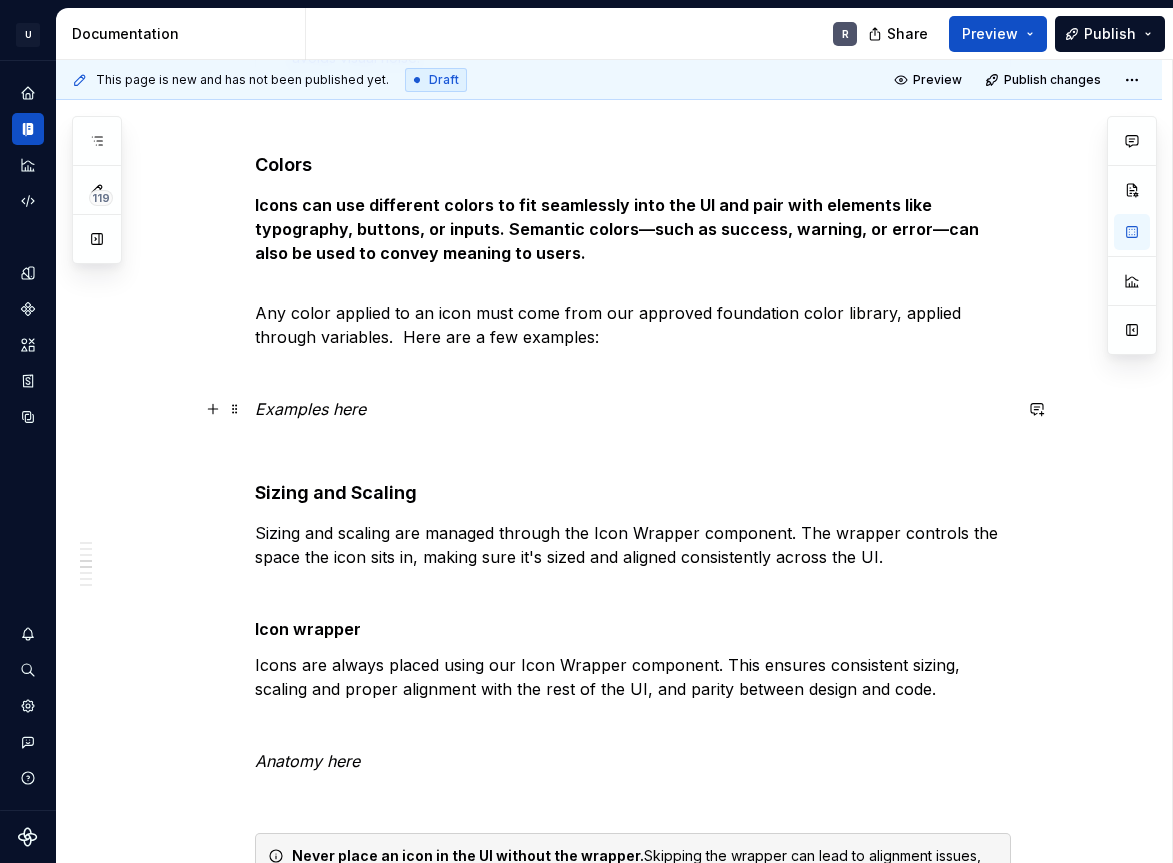 click on "**********" at bounding box center (609, 528) 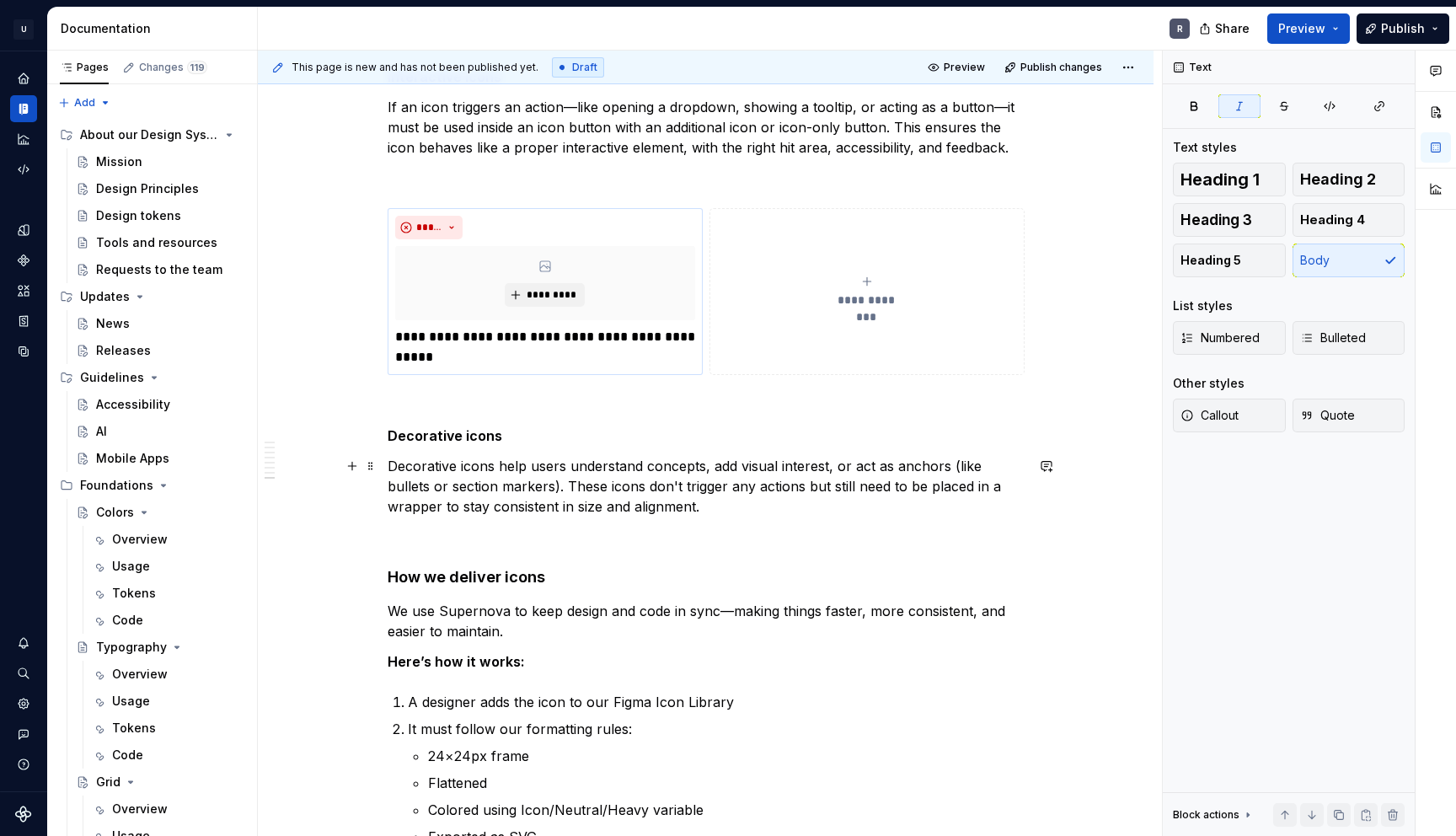 scroll, scrollTop: 3423, scrollLeft: 0, axis: vertical 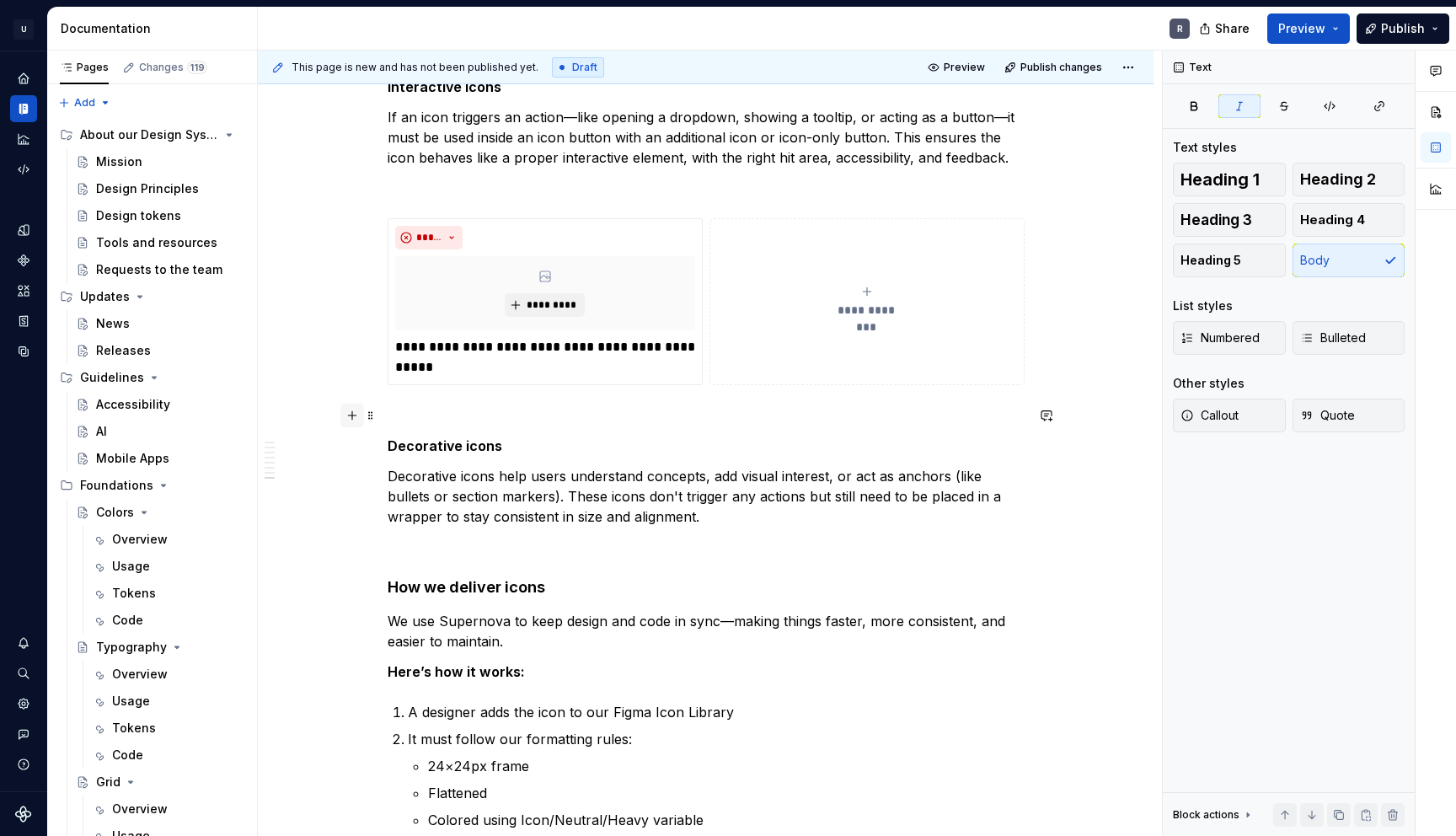 click at bounding box center (352, 415) 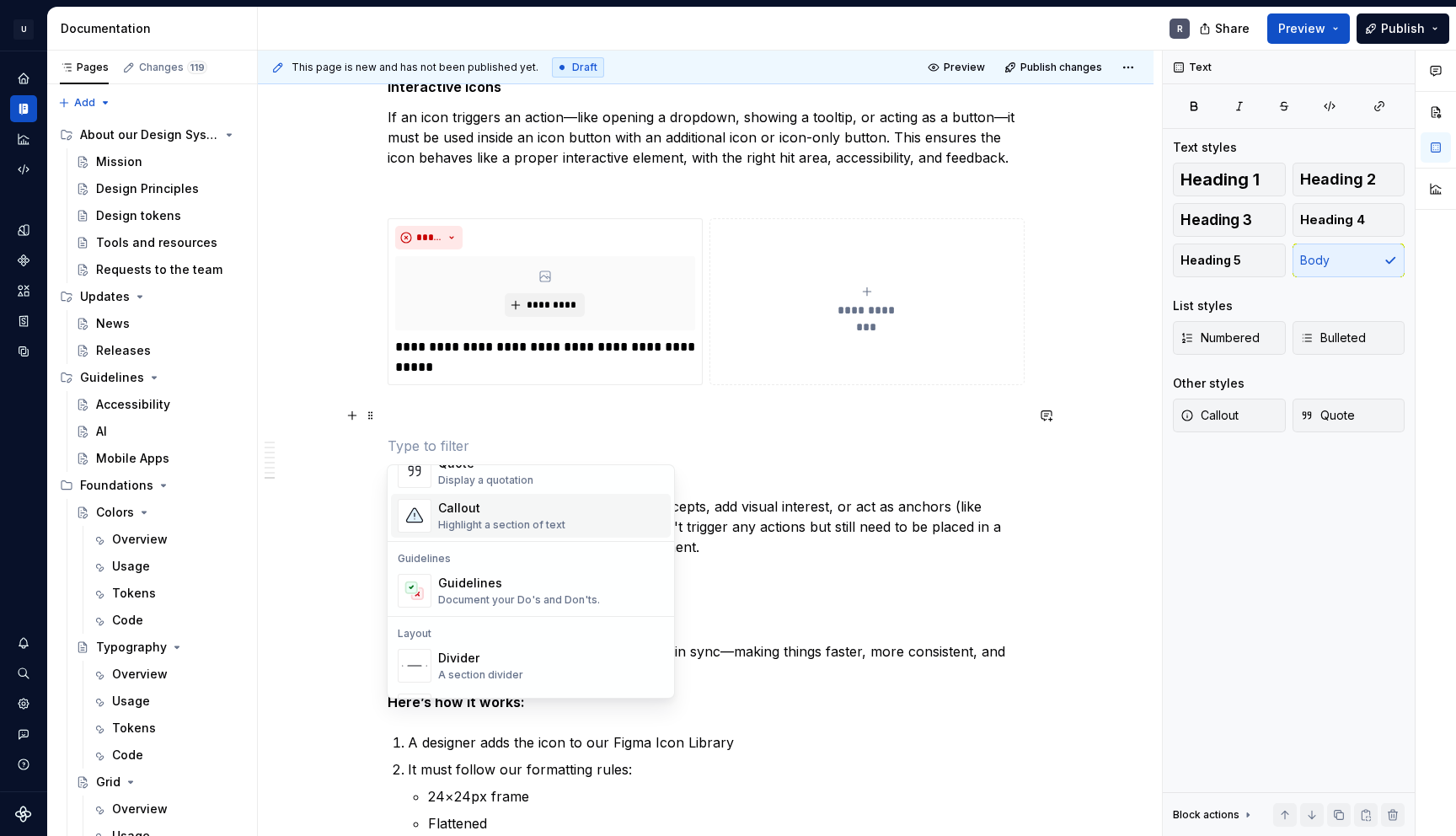 scroll, scrollTop: 403, scrollLeft: 0, axis: vertical 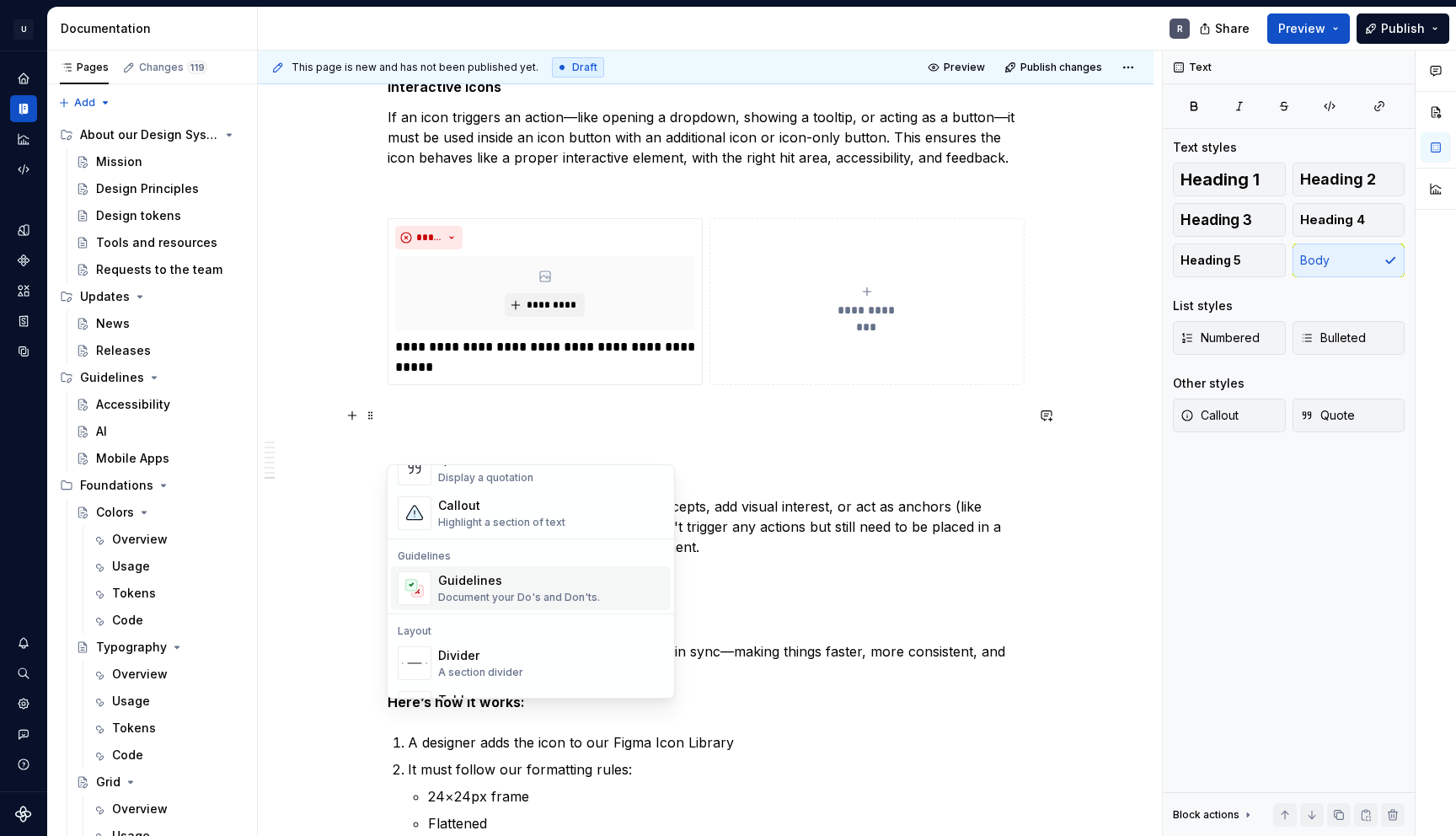 click on "Document your Do's and Don'ts." at bounding box center [519, 598] 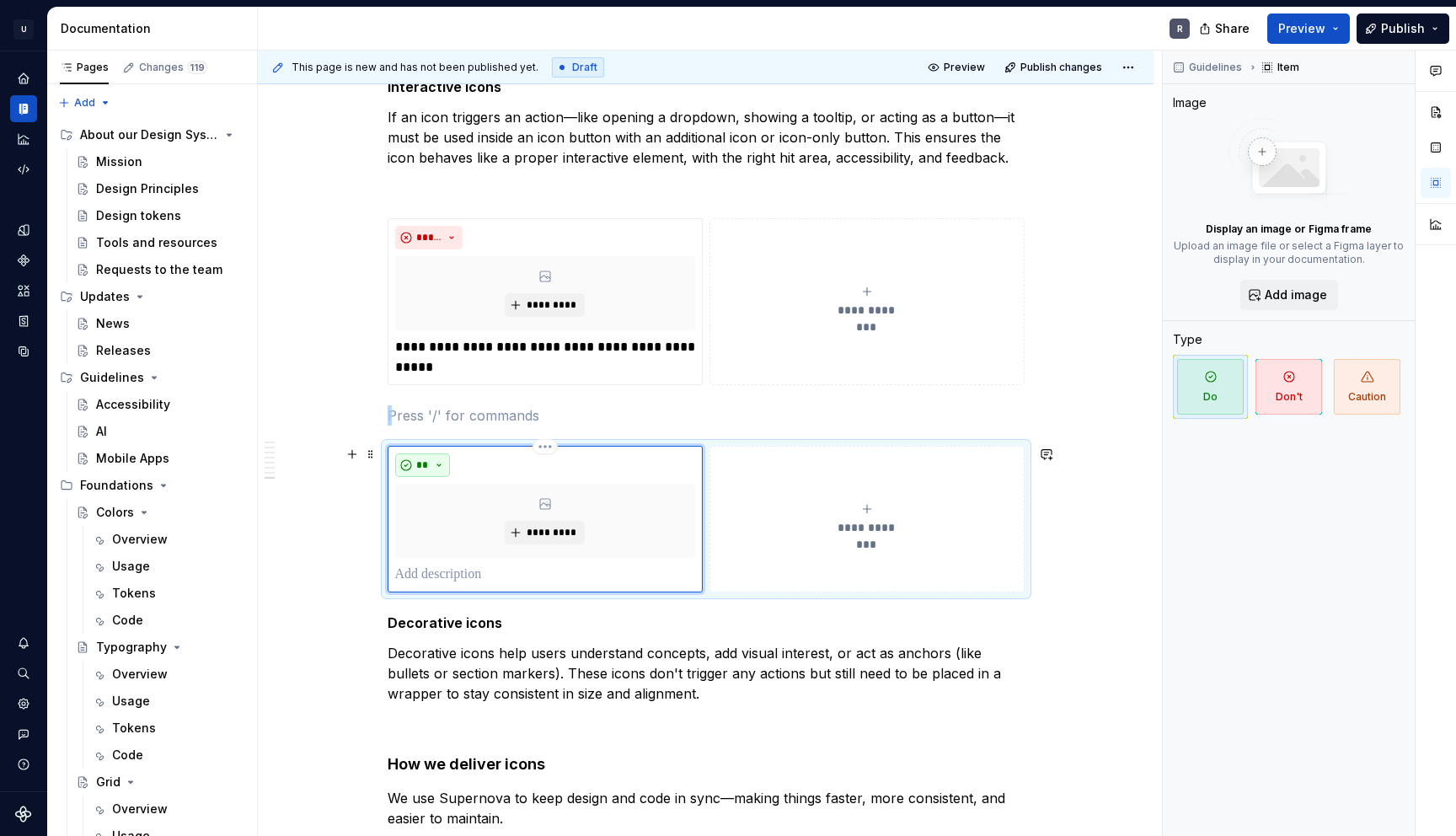 click on "**" at bounding box center [423, 465] 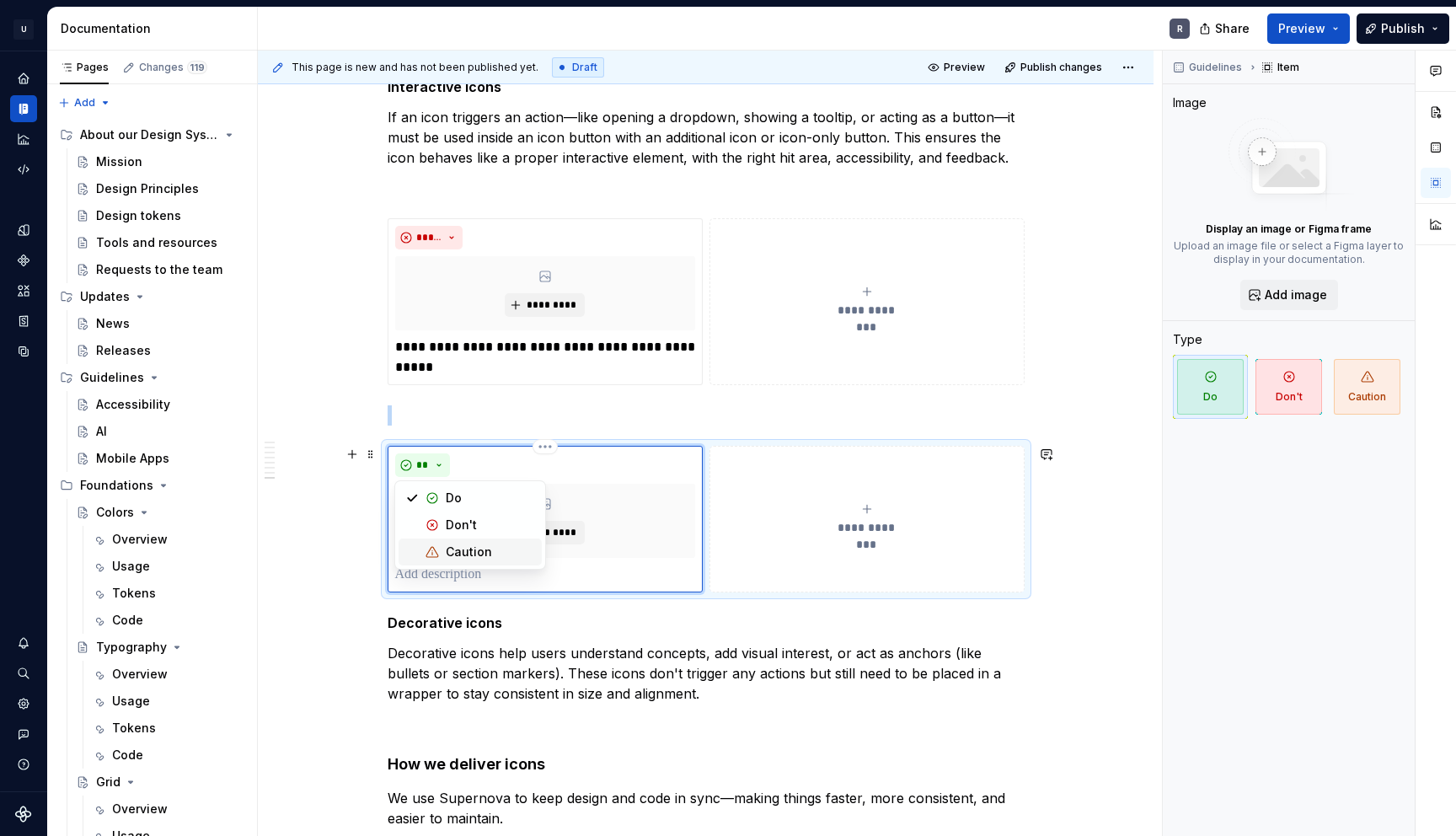 click on "Caution" at bounding box center (468, 552) 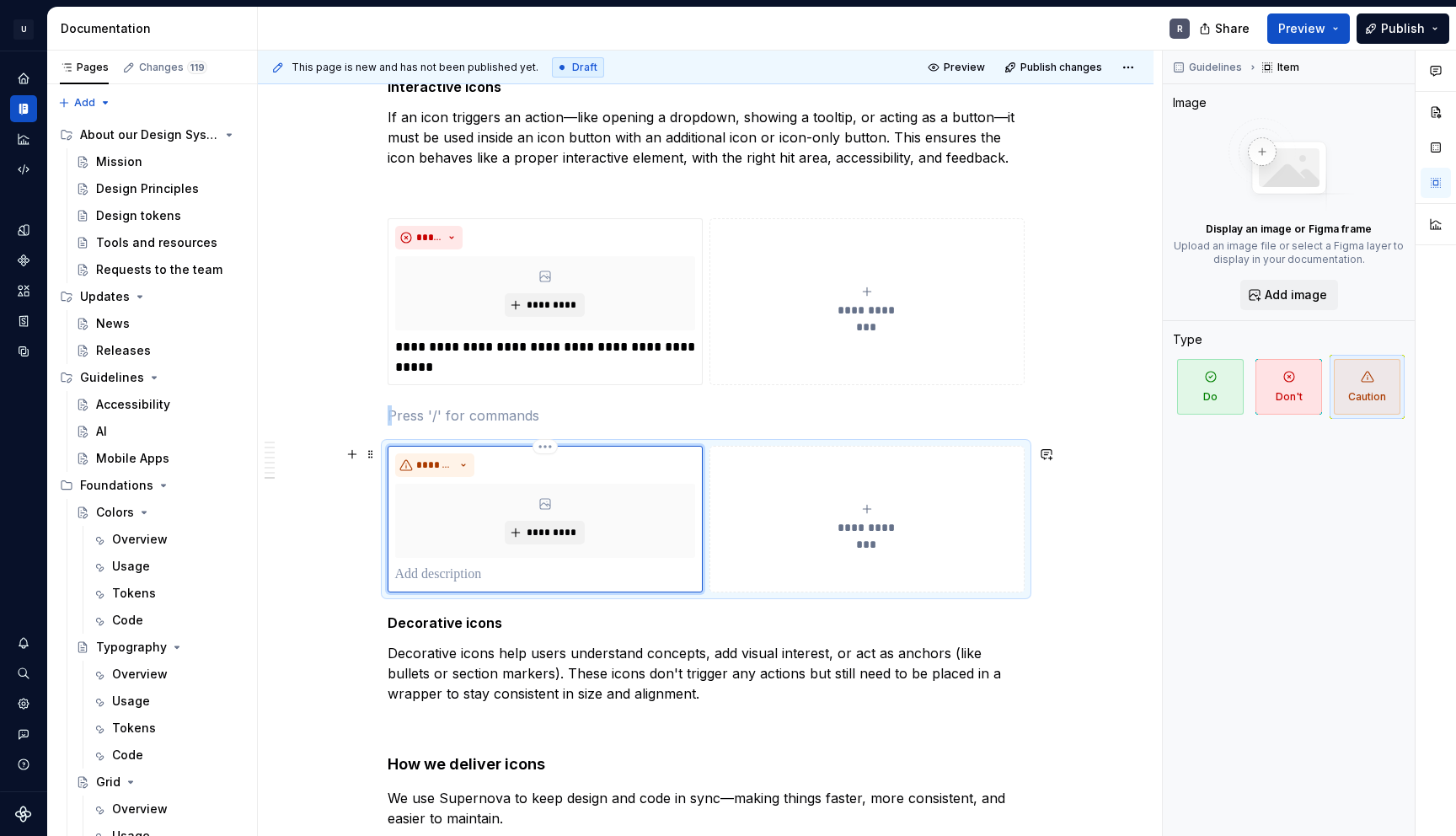 click at bounding box center [545, 575] 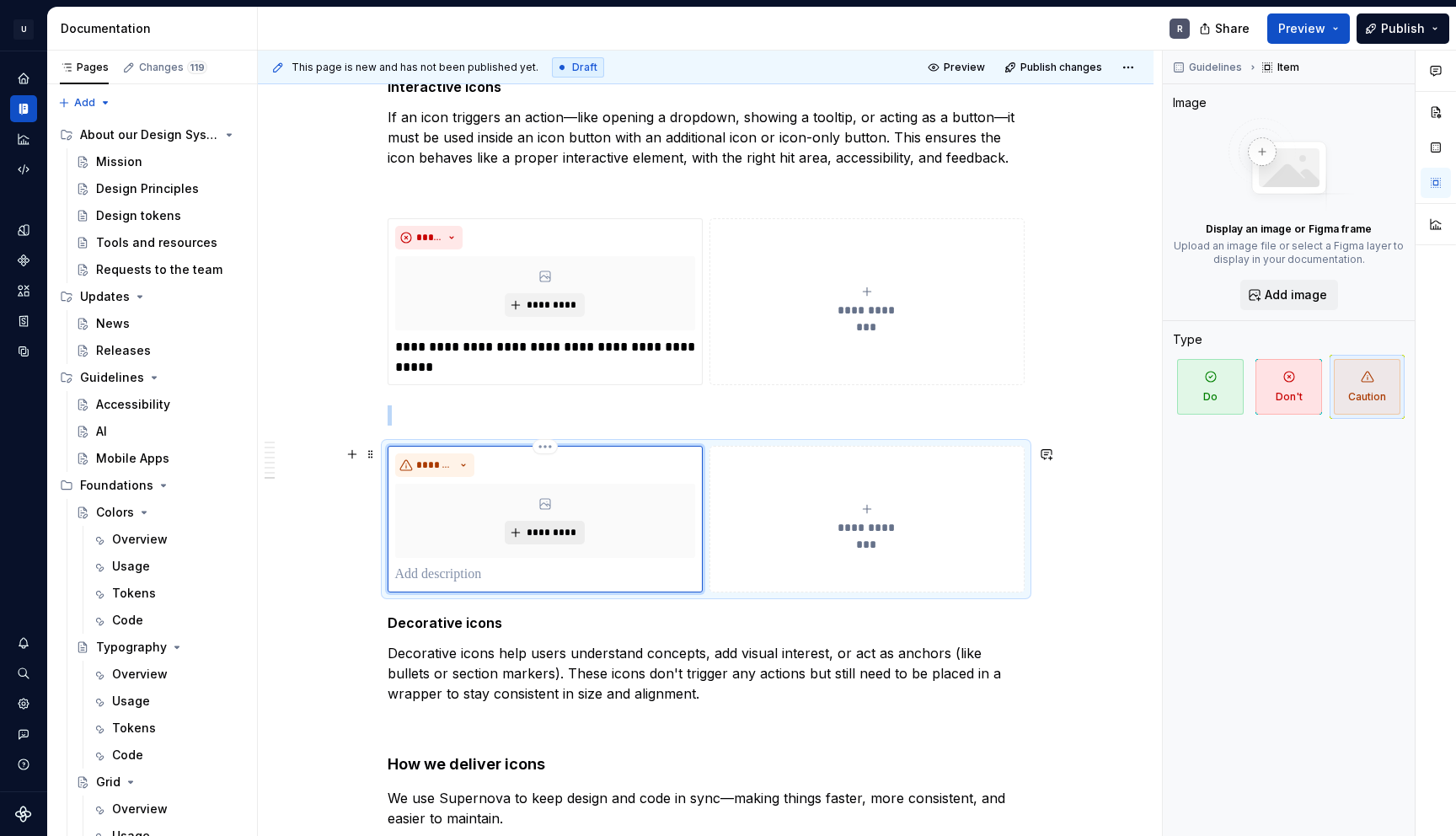 click on "*********" at bounding box center (551, 533) 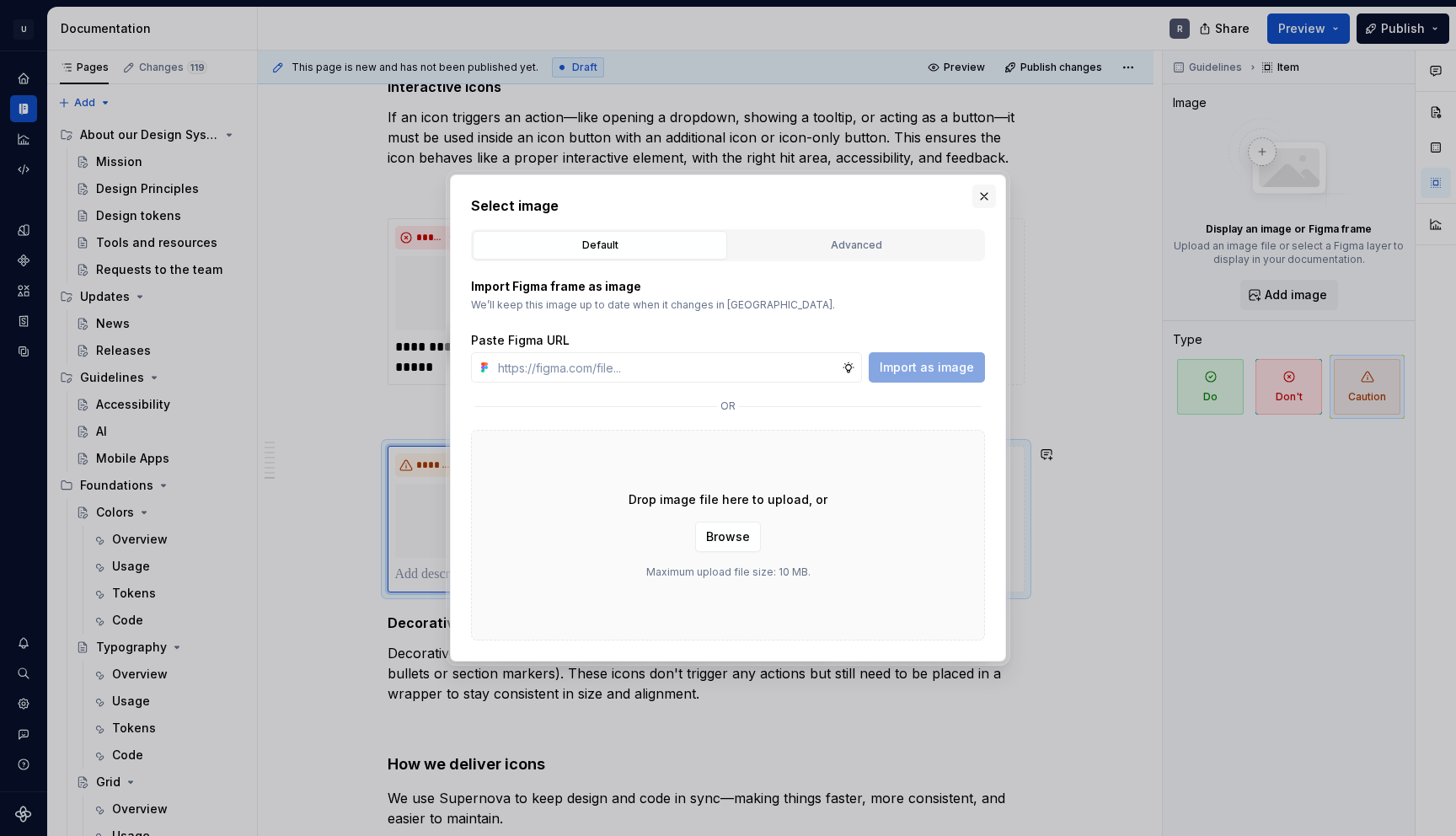 click at bounding box center (984, 196) 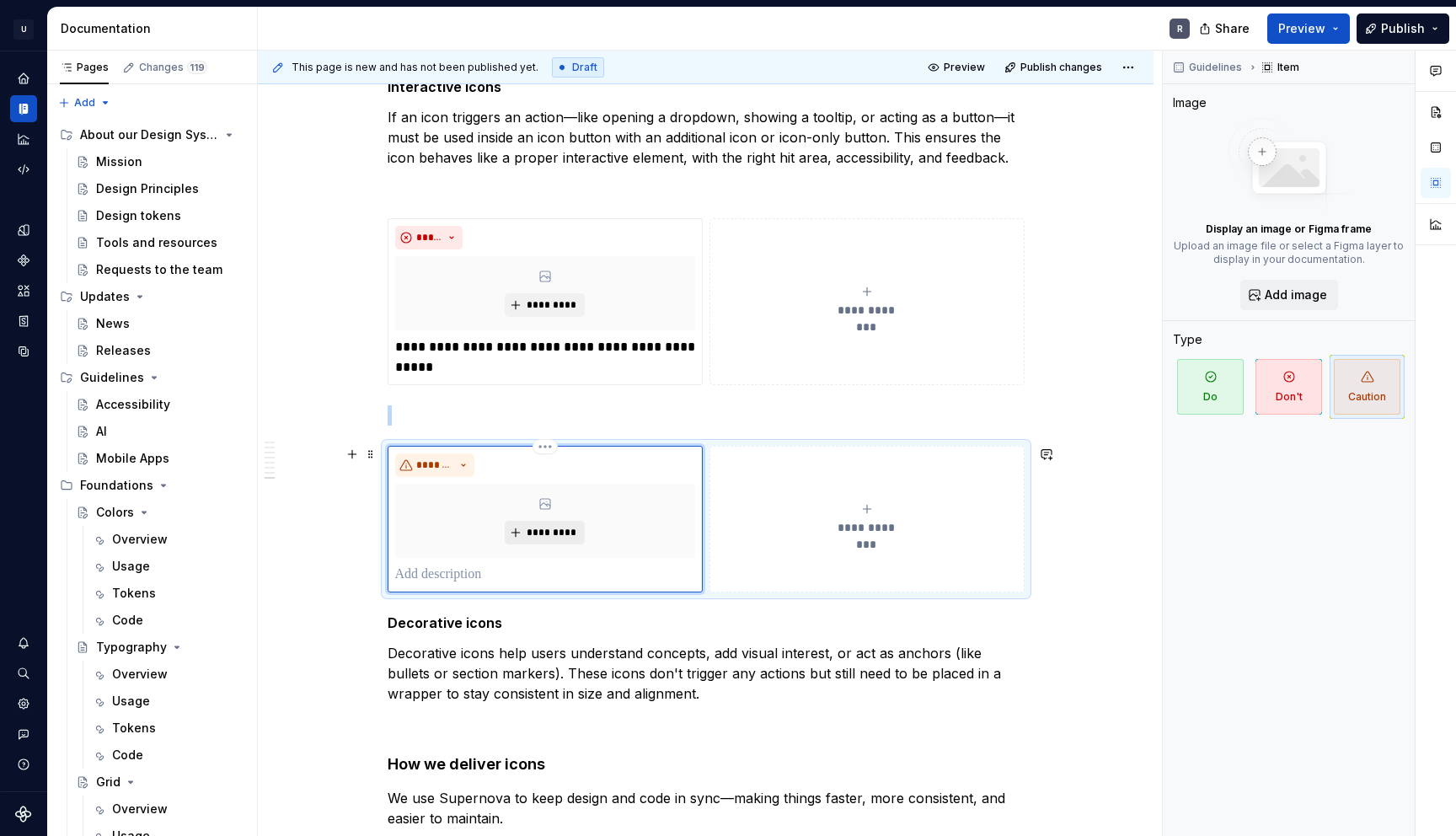 click on "*********" at bounding box center (551, 533) 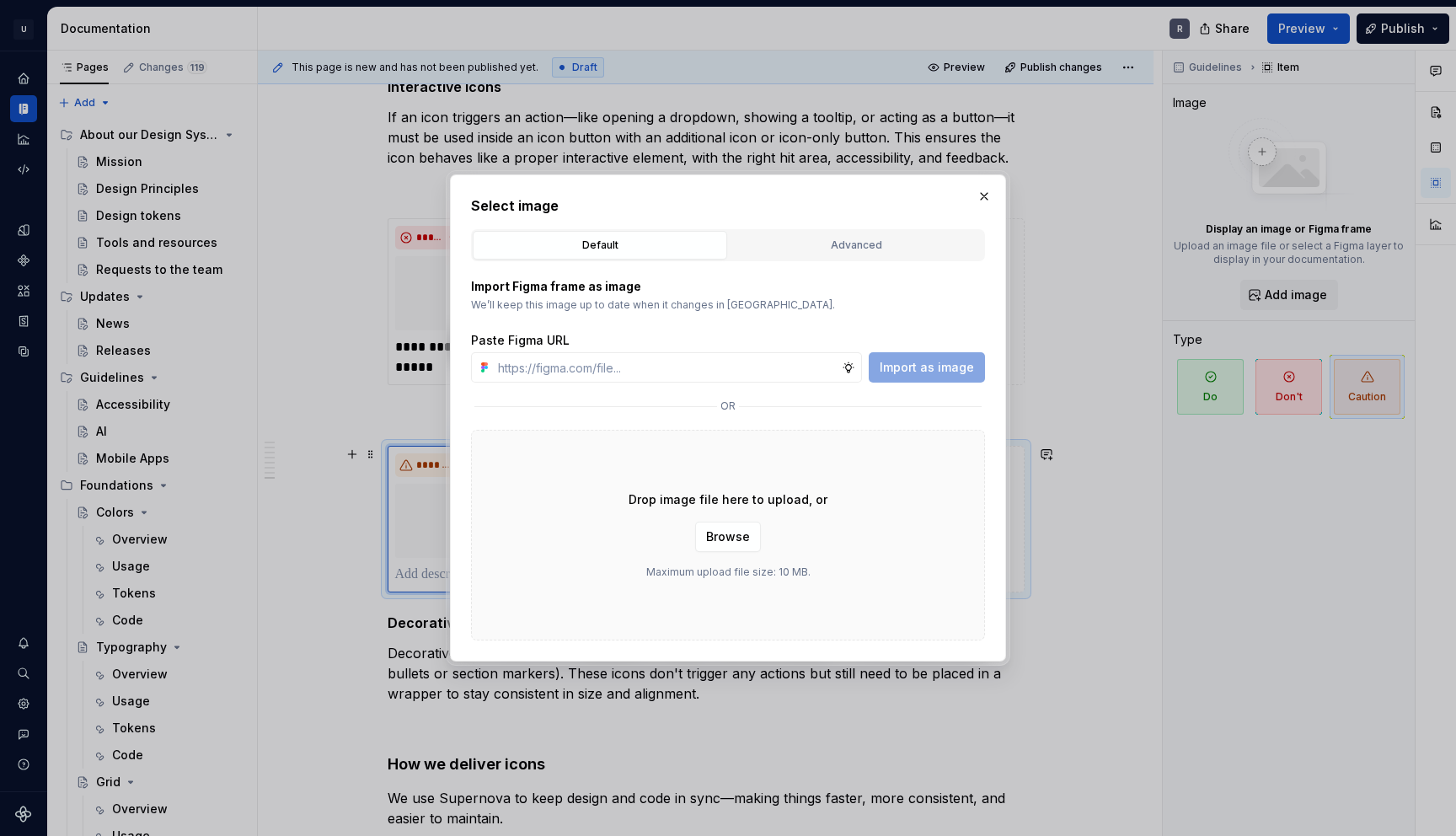 type on "*" 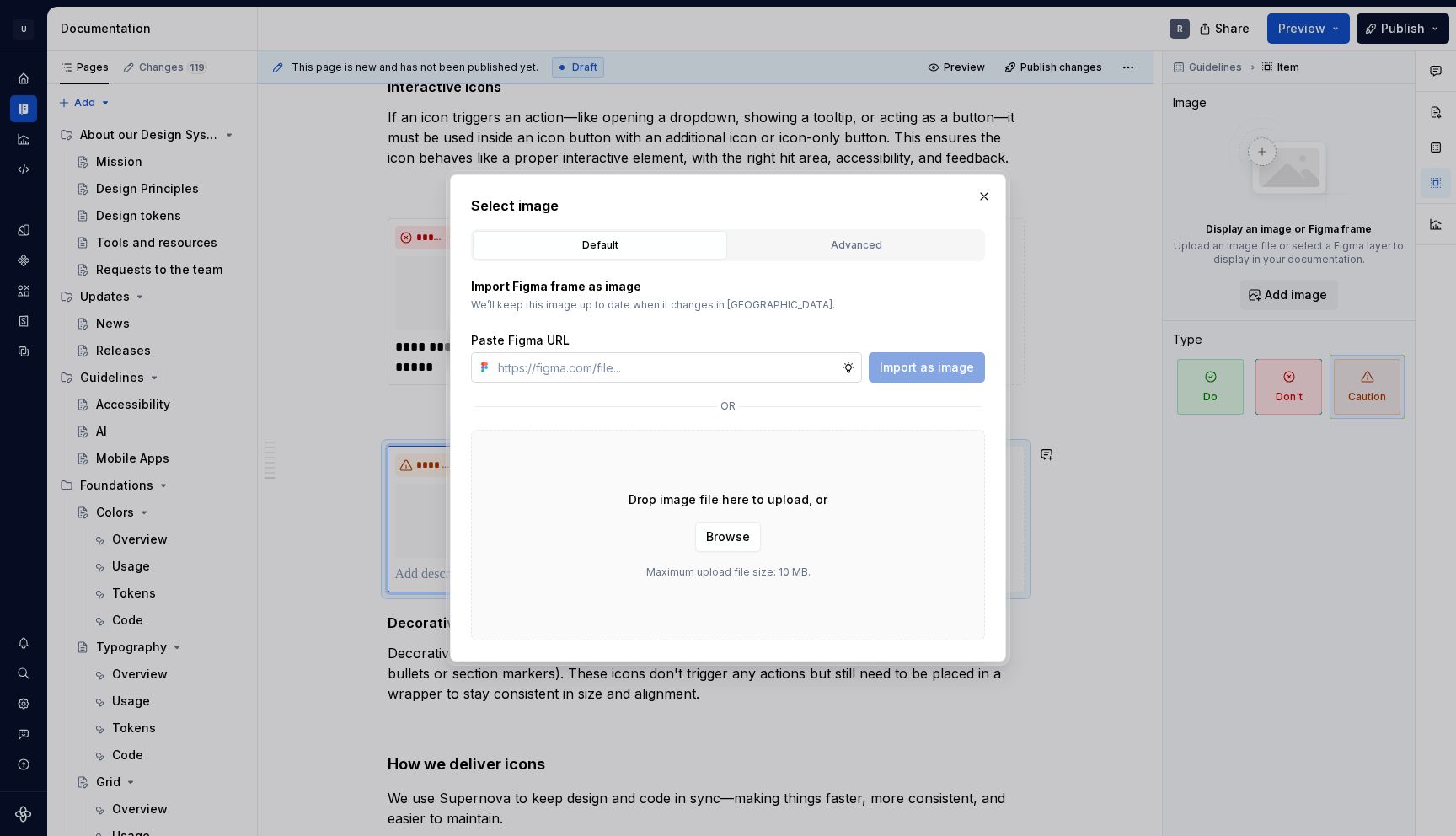 click at bounding box center (666, 367) 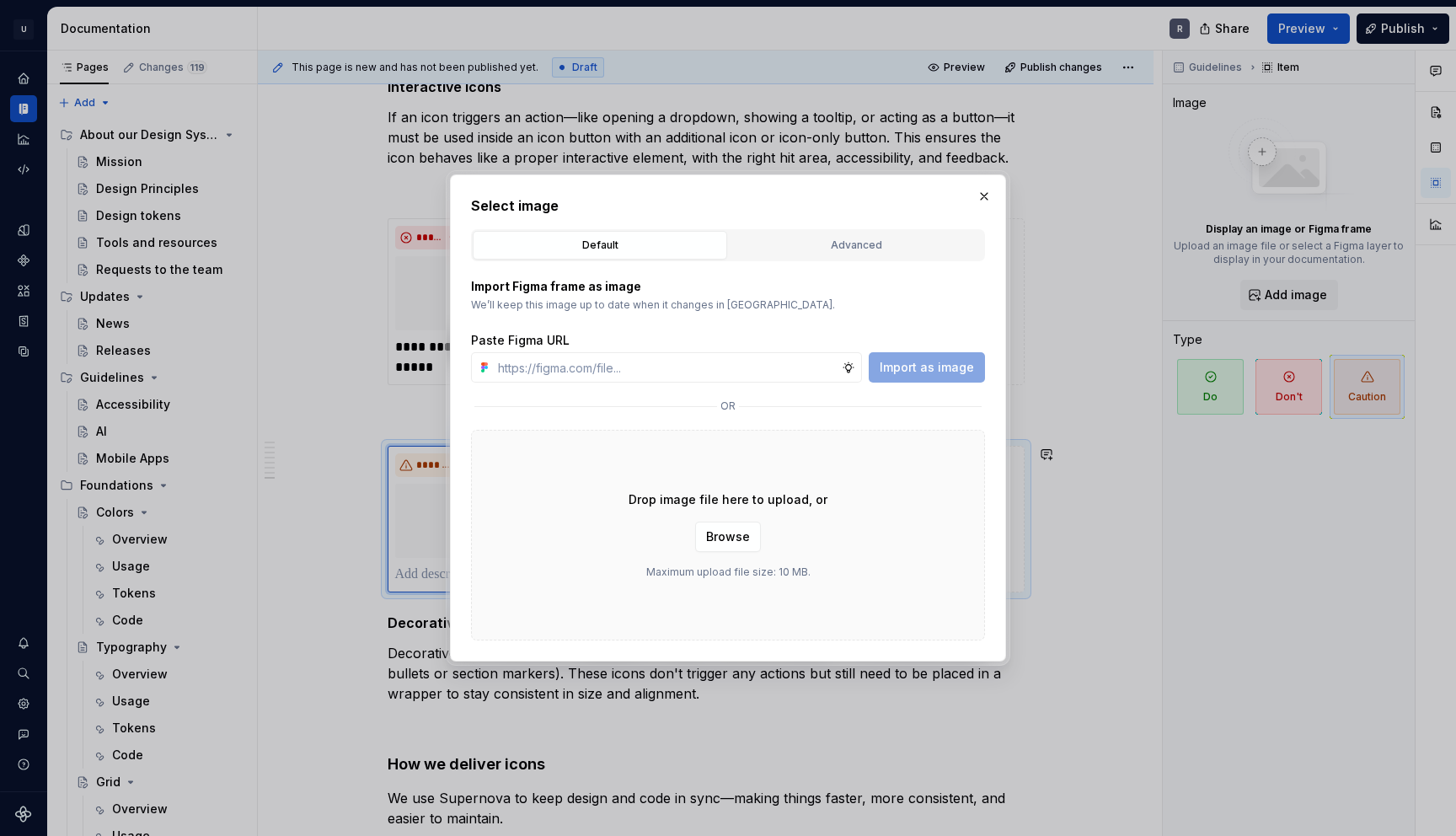 drag, startPoint x: 843, startPoint y: 485, endPoint x: 847, endPoint y: 502, distance: 17.464249 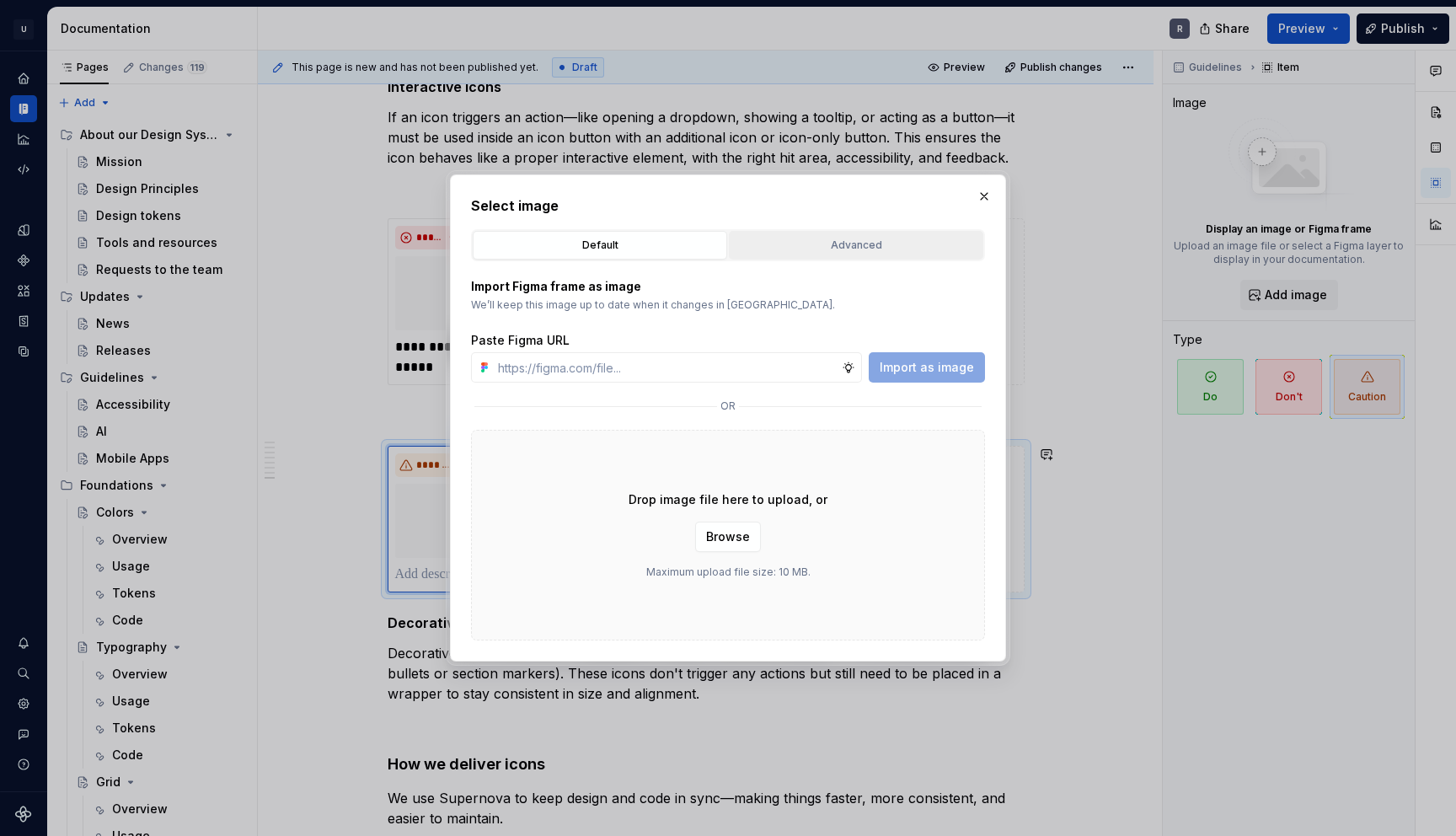 click on "Advanced" at bounding box center [856, 245] 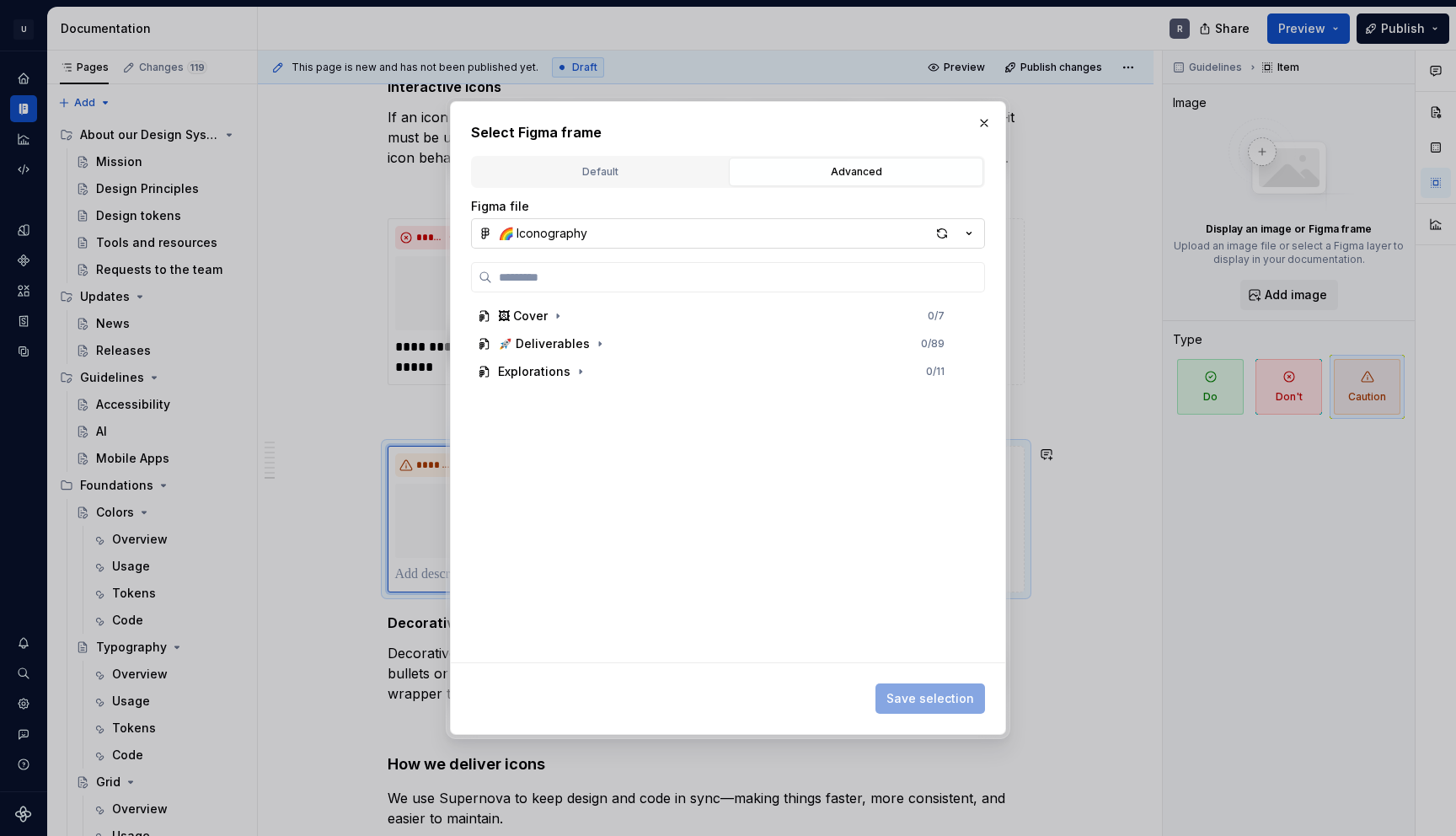 click on "🌈 Iconography" at bounding box center [543, 233] 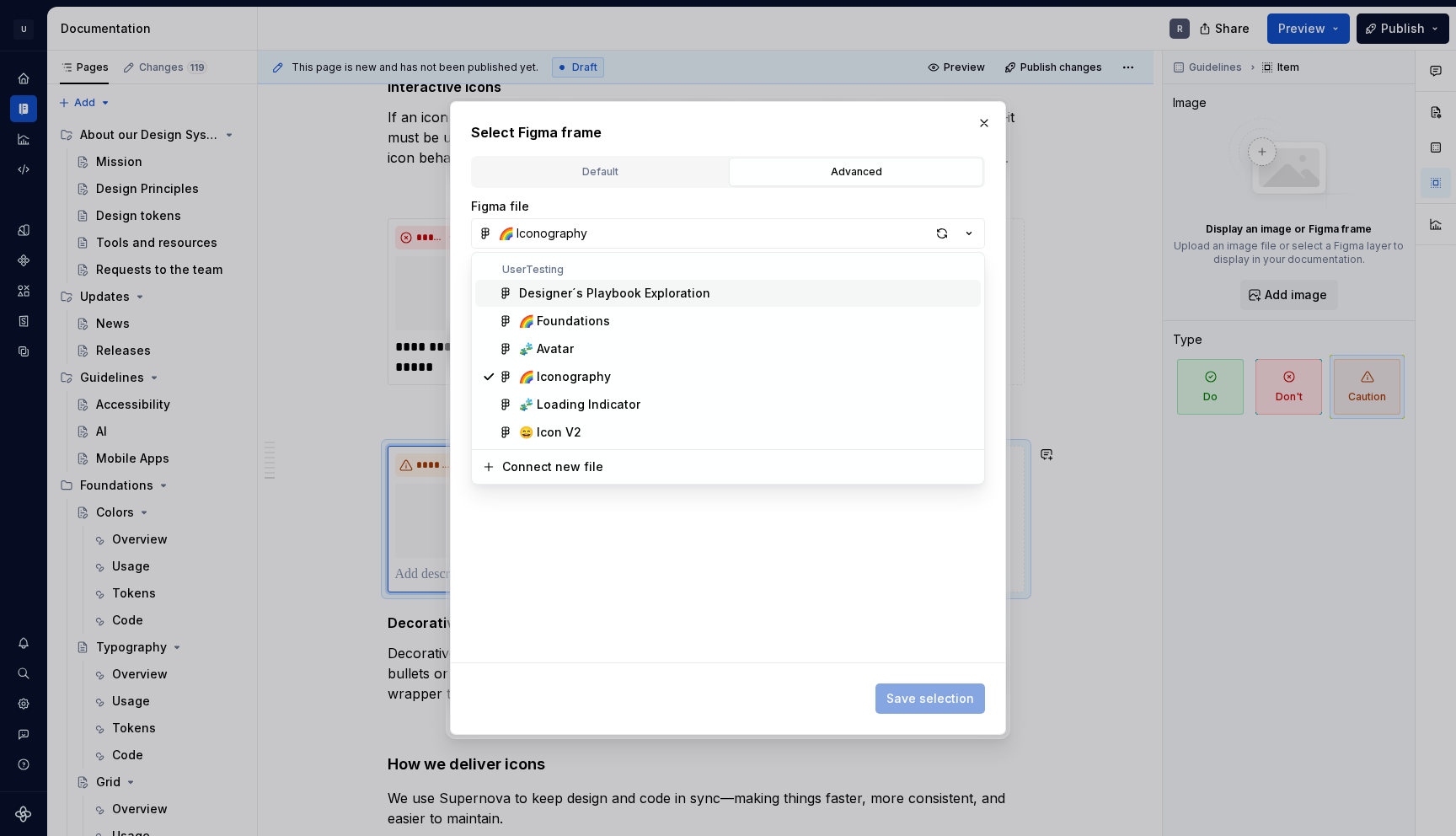 click on "Select Figma frame Default Advanced Import Figma frame as image We’ll keep this image up to date when it changes in Figma. Paste Figma URL Import as image or Drop image file here to upload, or Browse Maximum upload file size: 10 MB. Figma file 🌈 Iconography 🖼 Cover 0 / 7 🚀 Deliverables 0 / 89 Explorations 0 / 11 Save selection" at bounding box center (728, 418) 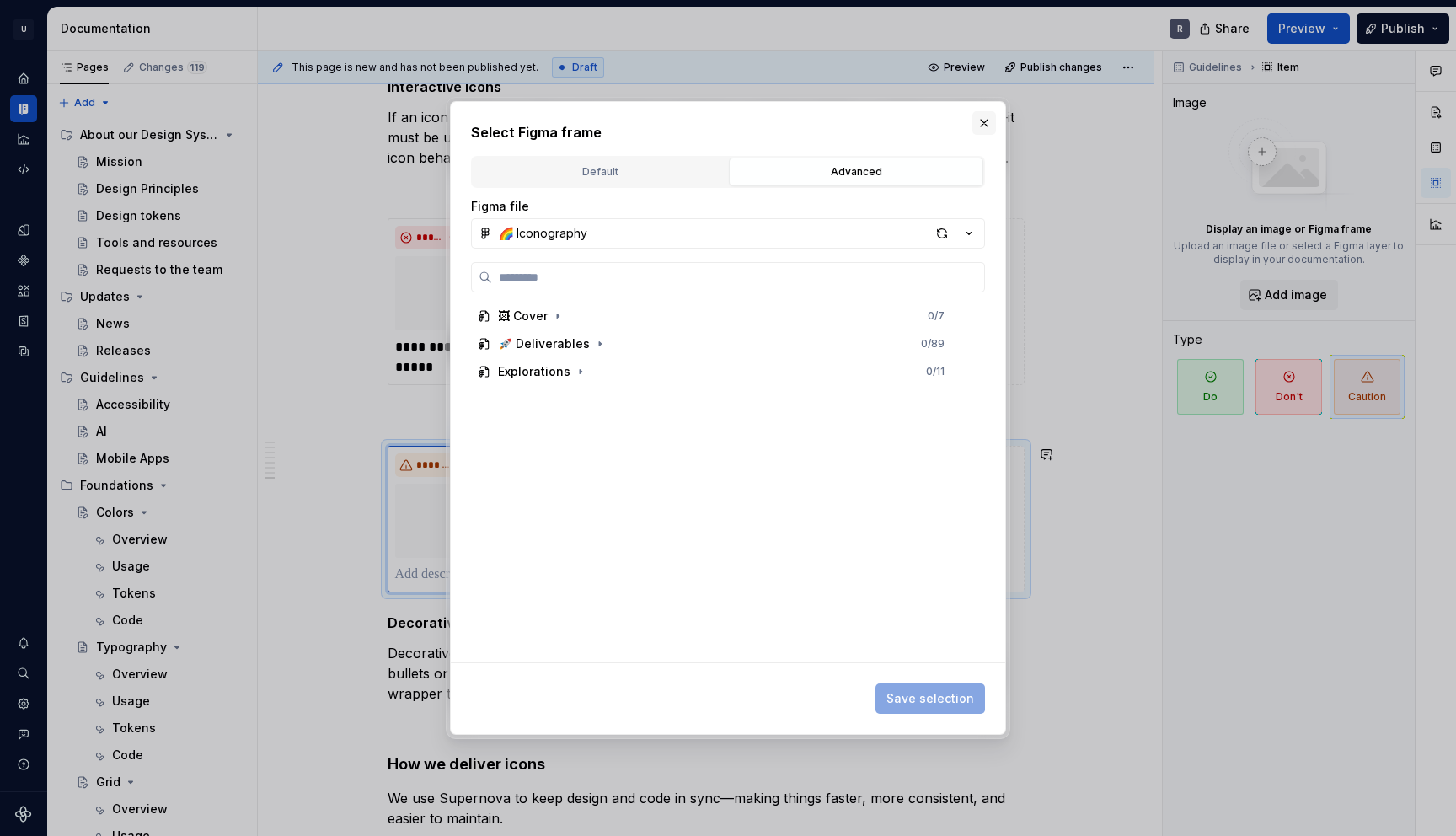 click at bounding box center [984, 123] 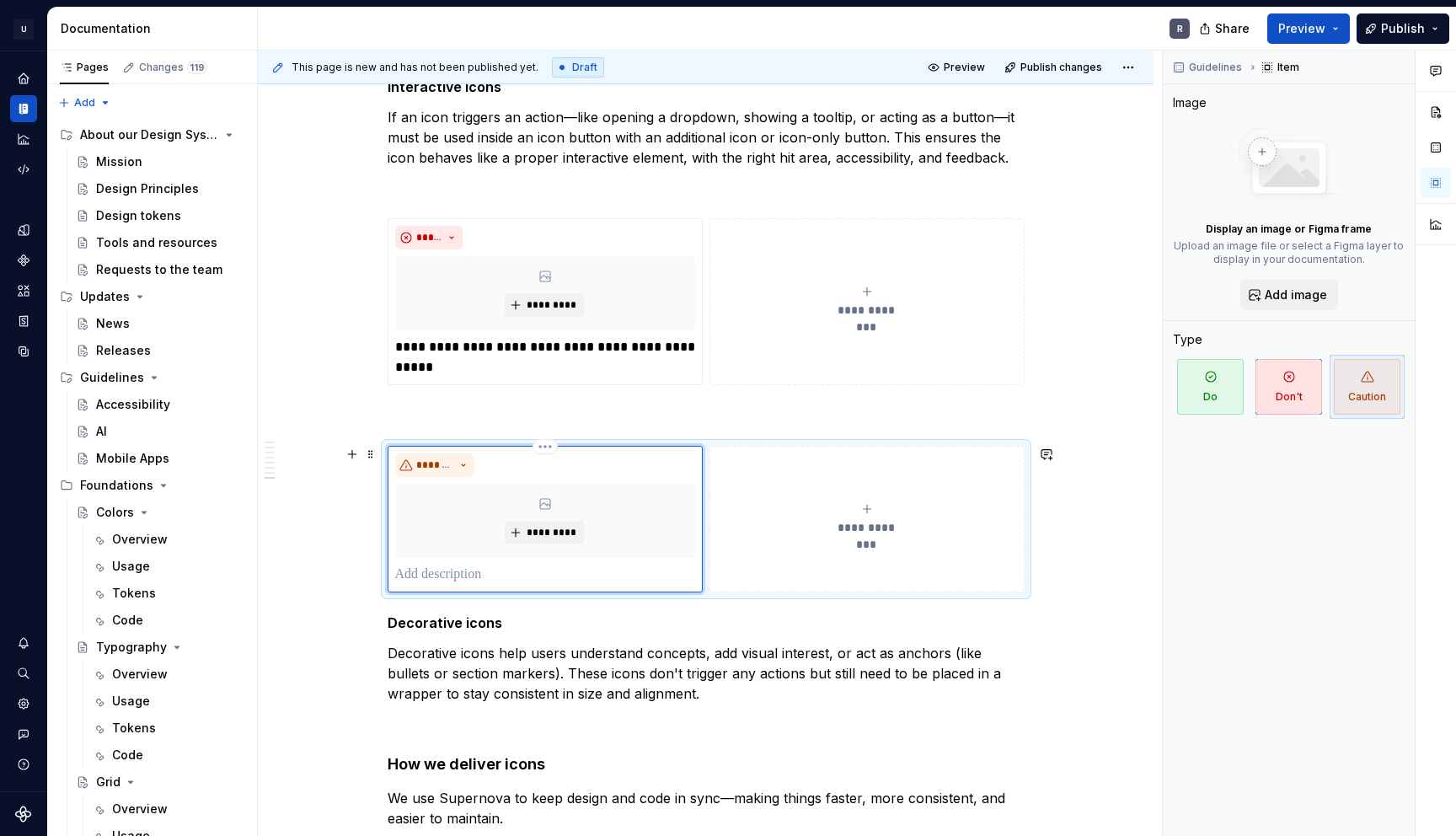 type 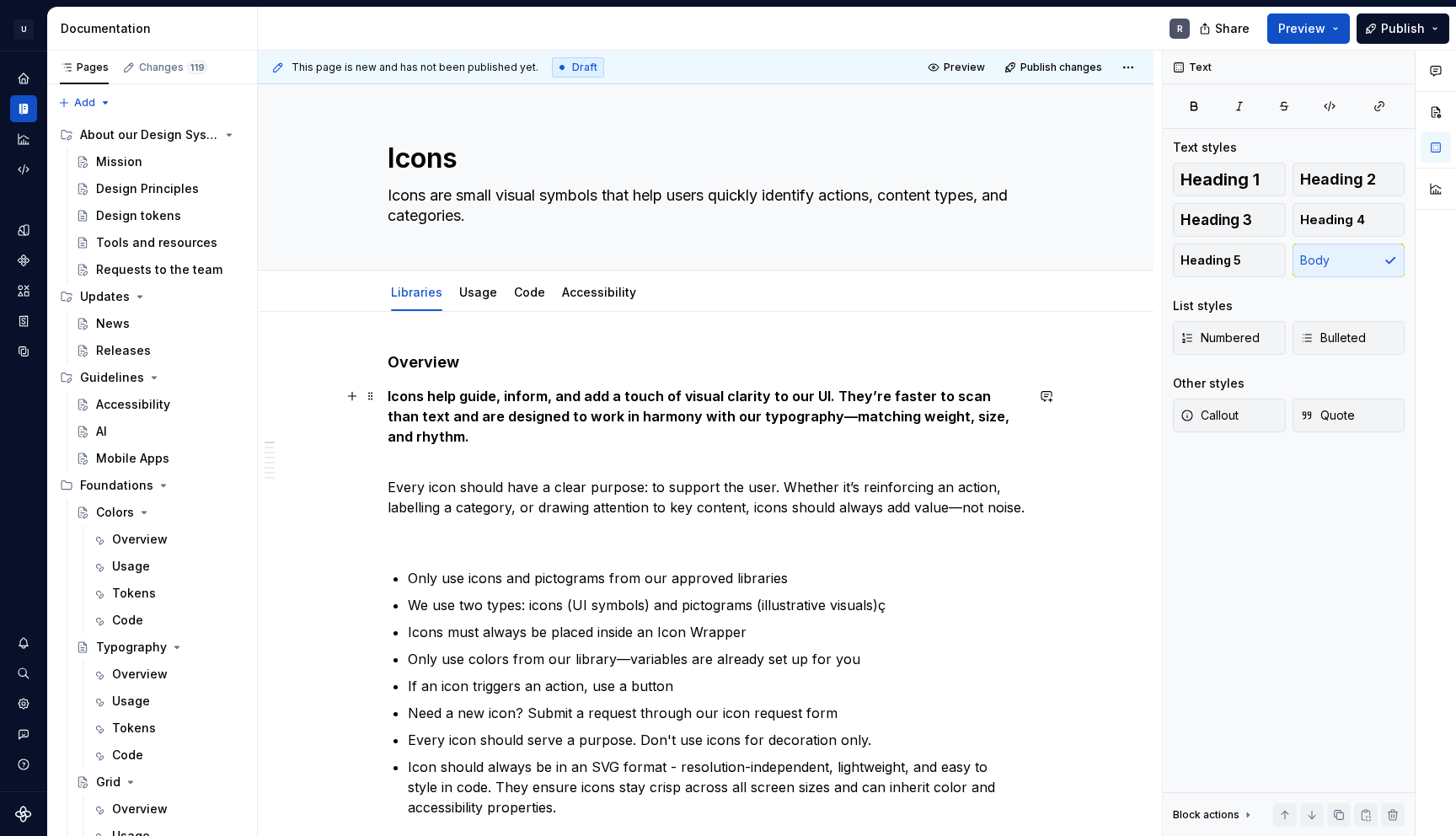 scroll, scrollTop: 0, scrollLeft: 0, axis: both 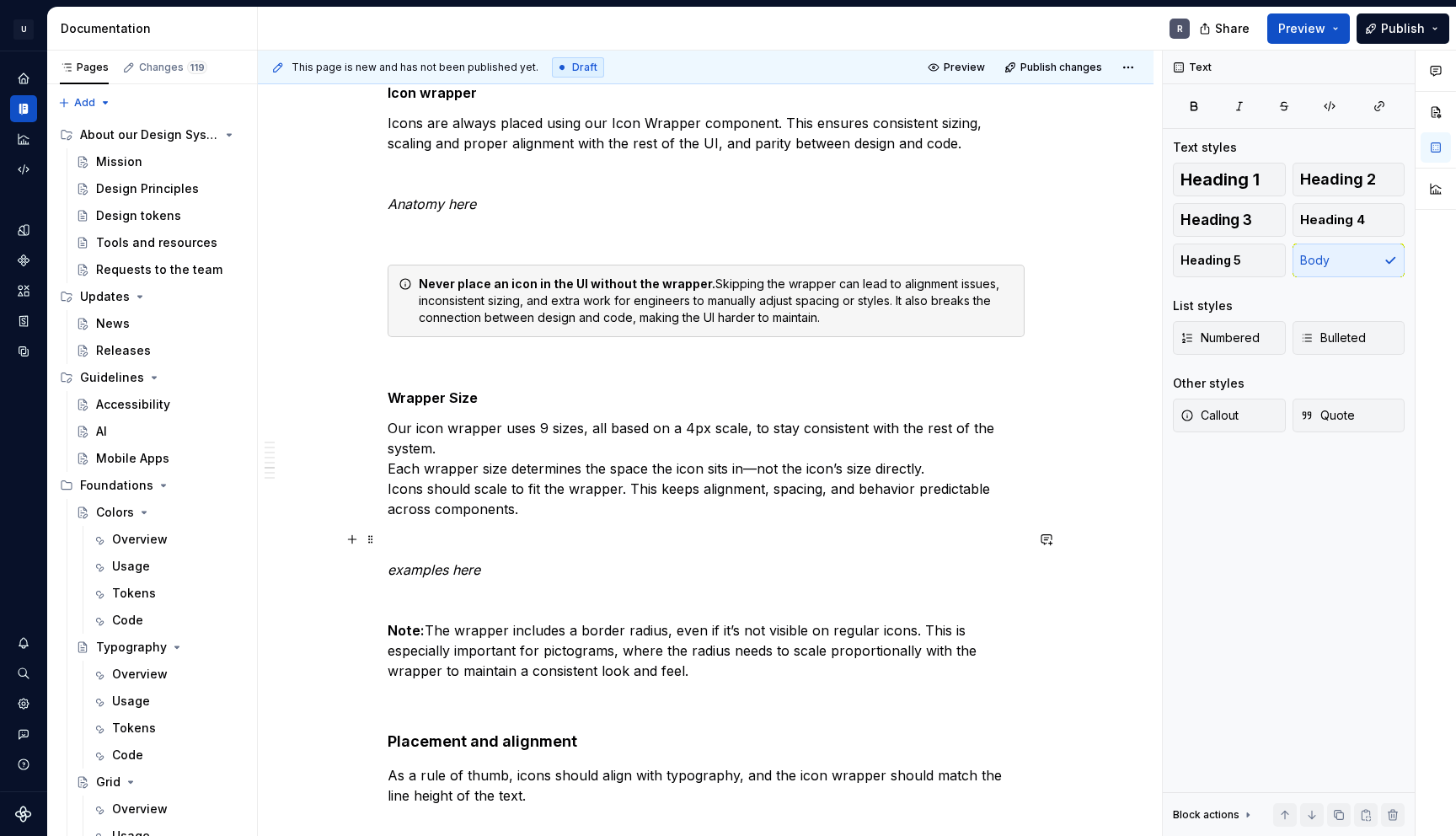 click on "Our icon wrapper uses 9 sizes, all based on a 4px scale, to stay consistent with the rest of the system.  Each wrapper size determines the space the icon sits in—not the icon’s size directly.  Icons should scale to fit the wrapper. This keeps alignment, spacing, and behavior predictable across components." at bounding box center [706, 469] 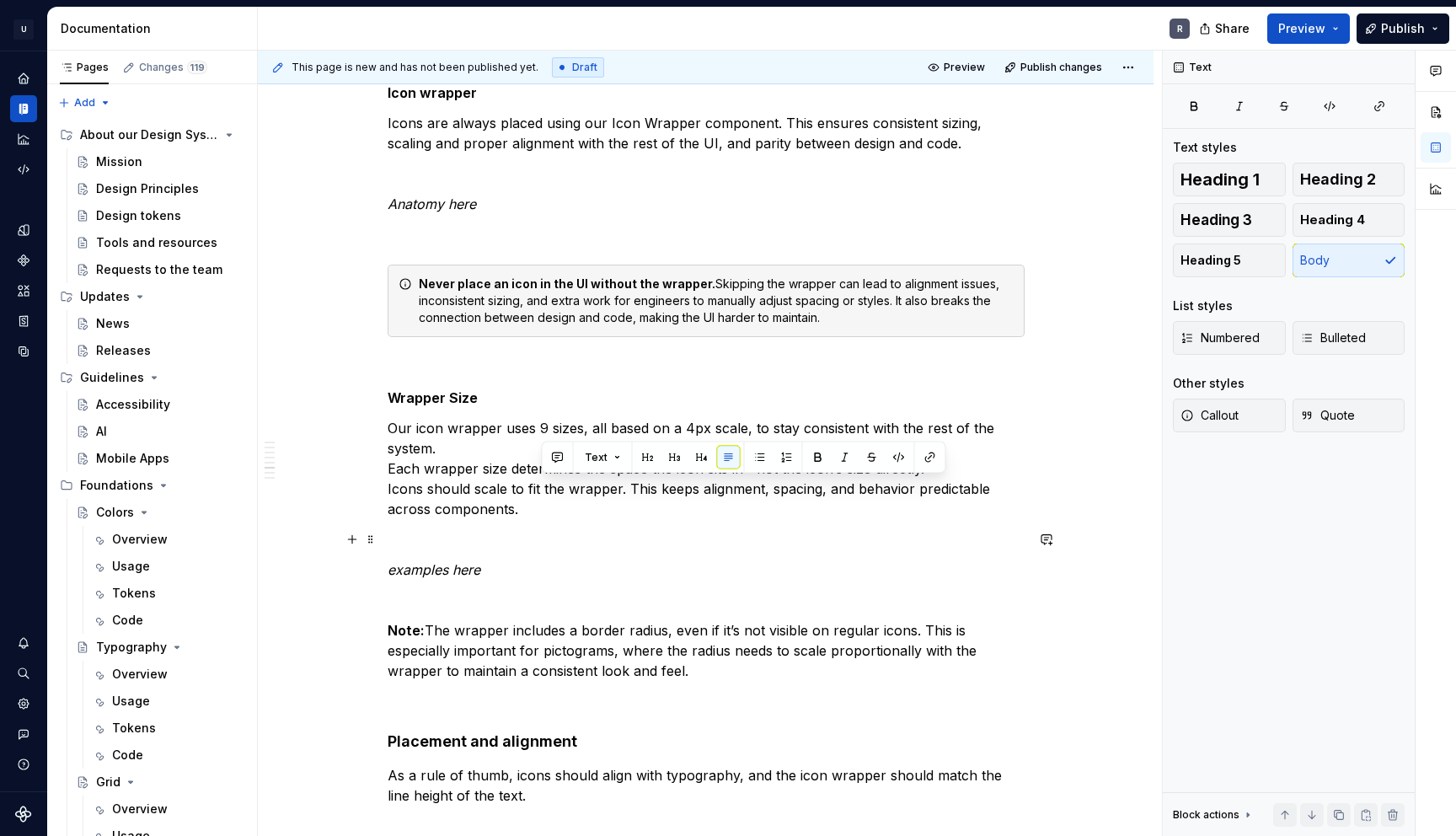 click at bounding box center (706, 539) 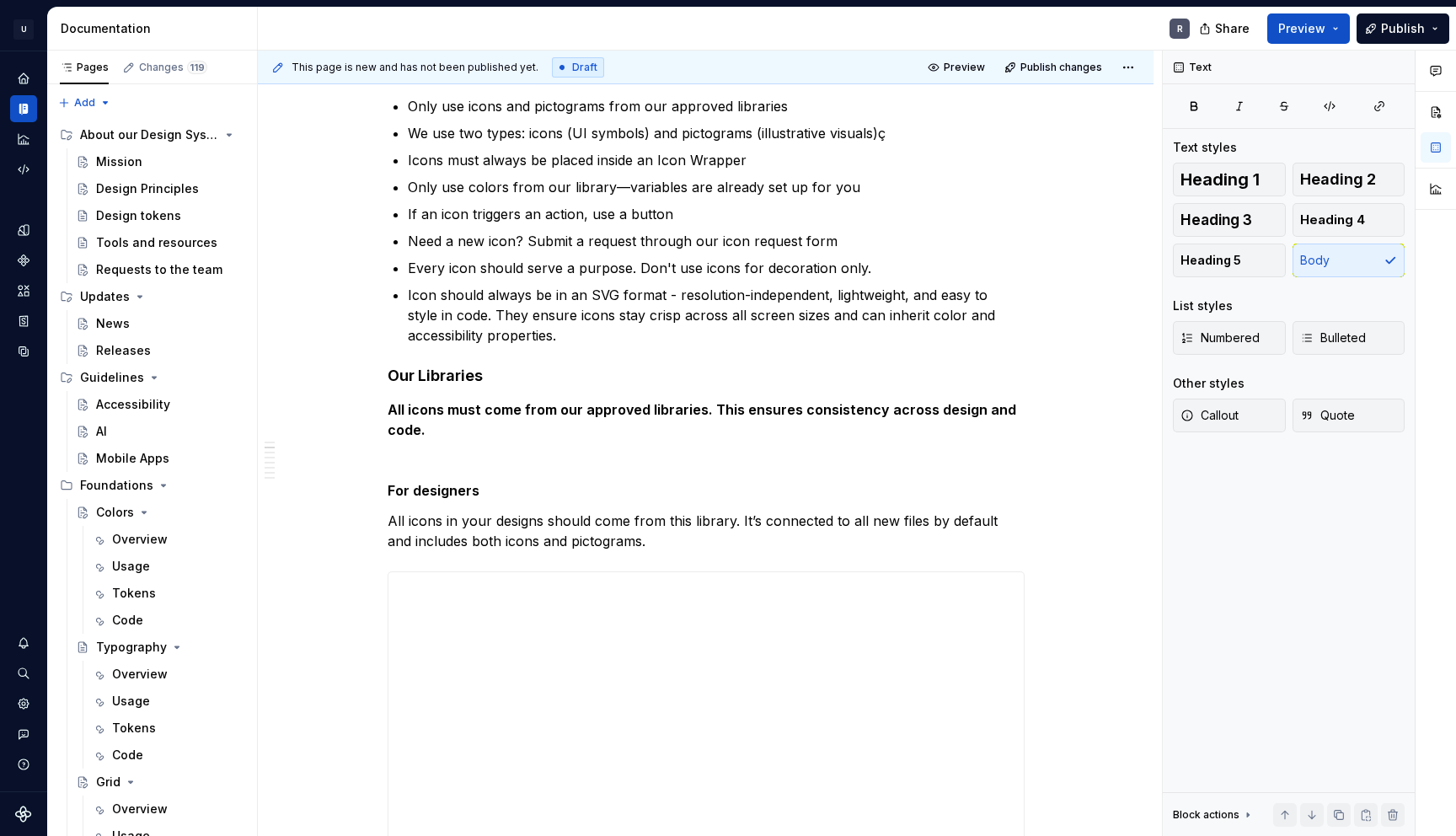 scroll, scrollTop: 0, scrollLeft: 0, axis: both 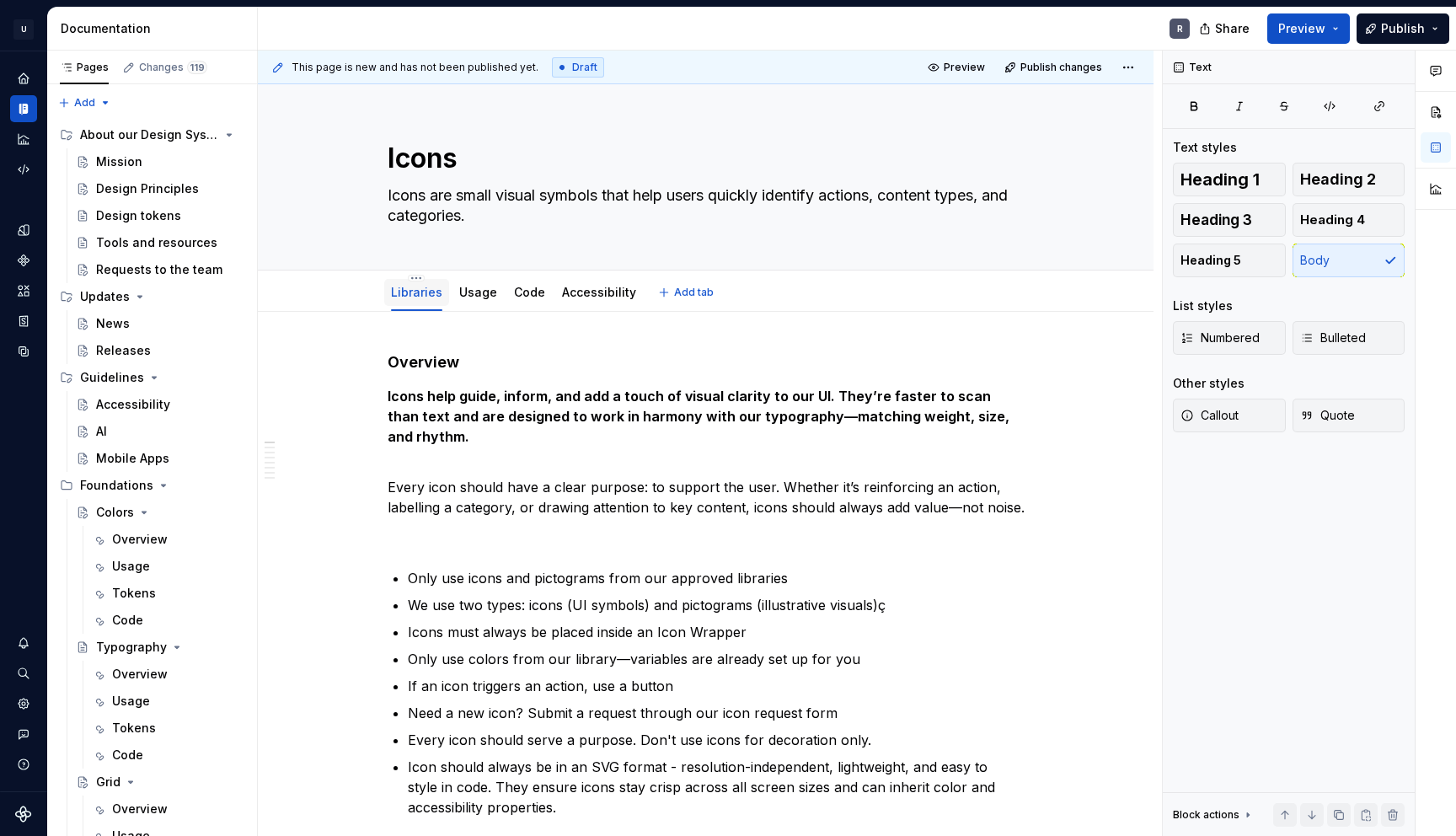 click on "Libraries" at bounding box center (416, 292) 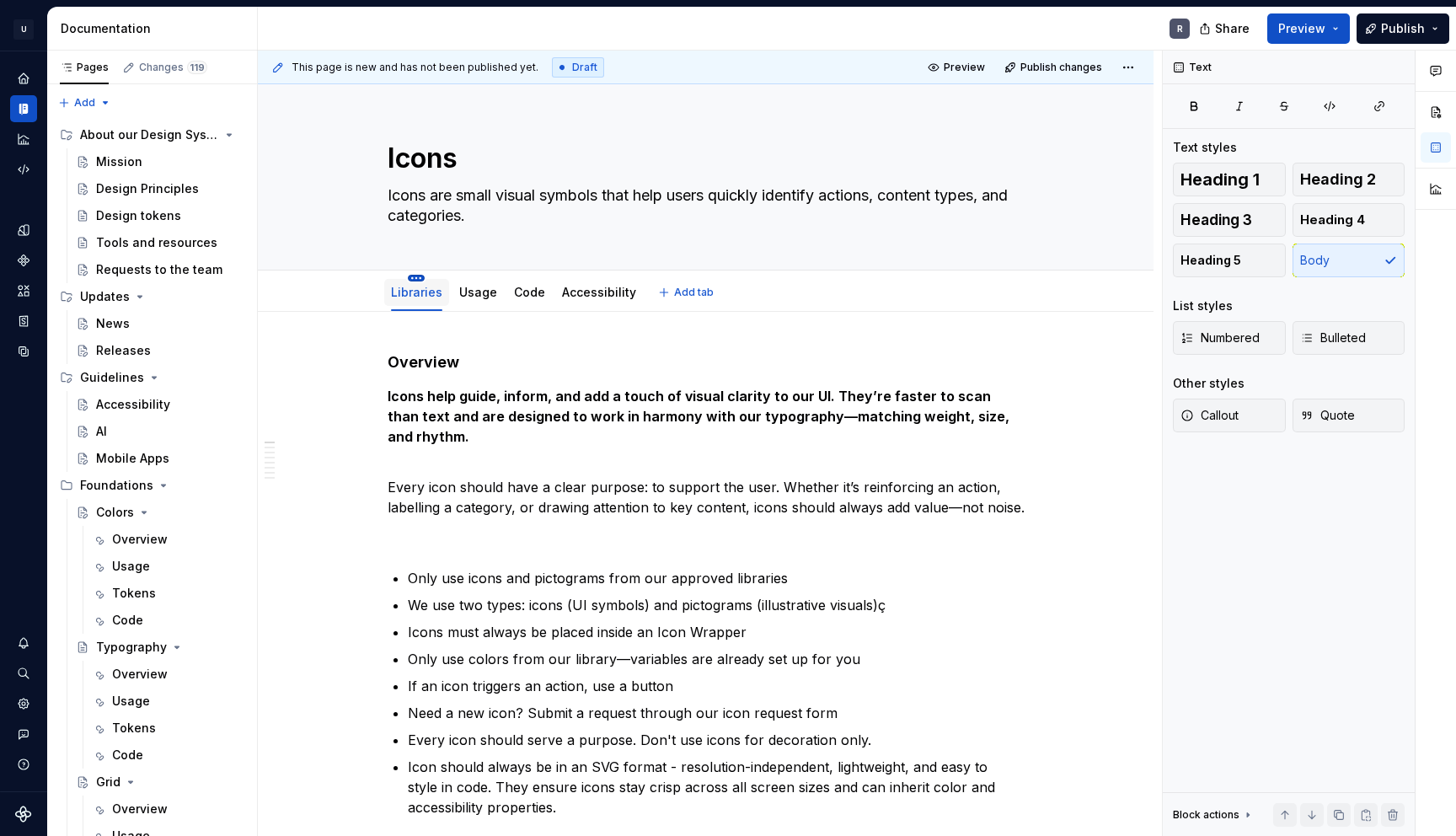 click on "U UserTesting Design System R Design system data Documentation R Share Preview Publish Pages Changes 119 Add
Accessibility guide for tree Page tree.
Navigate the tree with the arrow keys. Common tree hotkeys apply. Further keybindings are available:
enter to execute primary action on focused item
f2 to start renaming the focused item
escape to abort renaming an item
control+d to start dragging selected items
About our Design System Mission Design Principles Design tokens Tools and resources Requests to the team Updates News Releases Guidelines Accessibility AI Mobile Apps Foundations Colors Overview Usage Tokens Code Typography Overview Usage Tokens Code Grid Overview Usage Code Layout Overview Usage Code Spacing Overview Usage Code Assets Icons Libraries R Usage Code Accessibility Pictograms Libraries Usage Code Illustrations Libraries Usage Code Components Overview Accordion Usage Style Accessibility Code Storybook Avatar Specs R Usage" at bounding box center (728, 418) 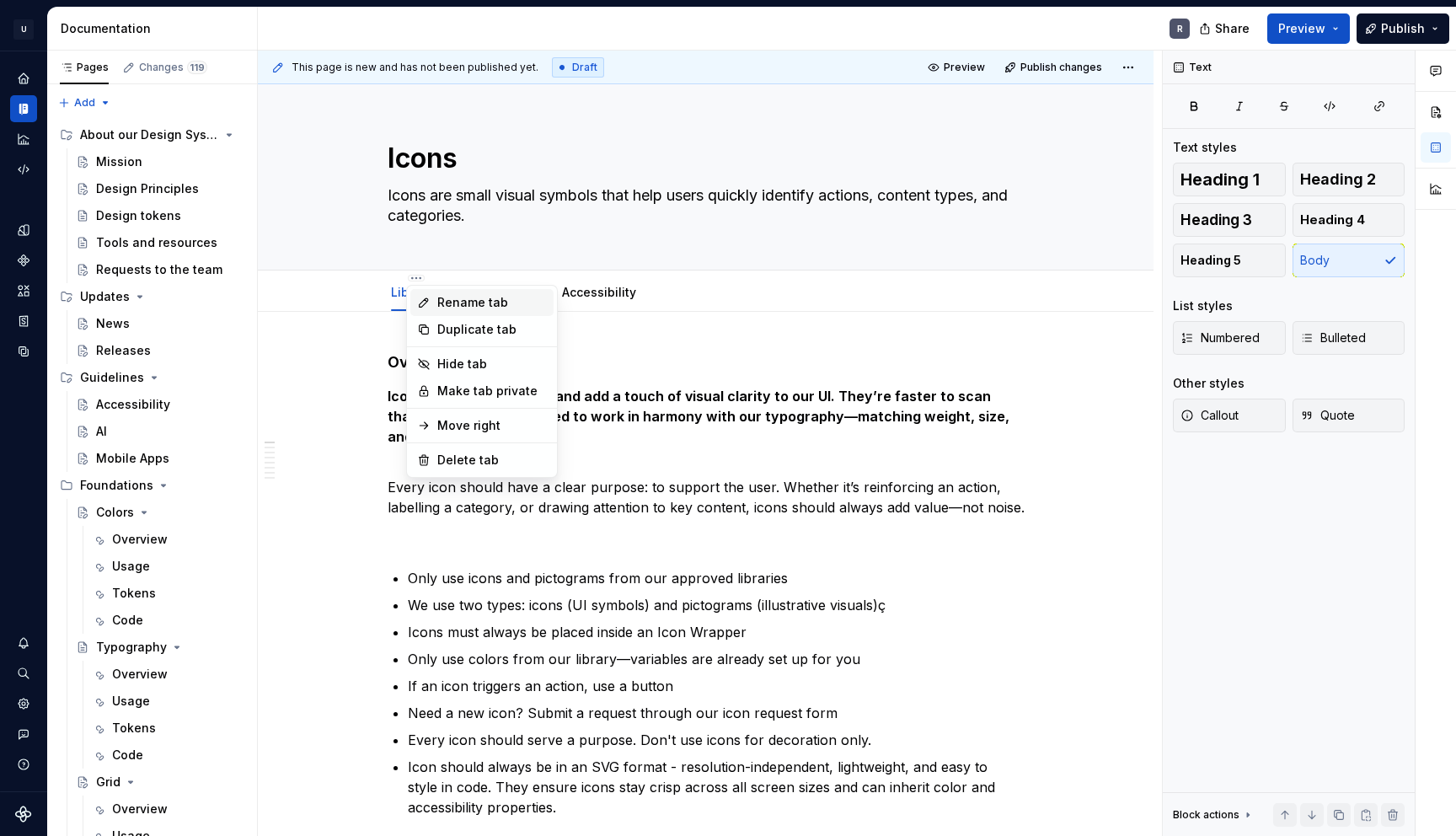type on "*" 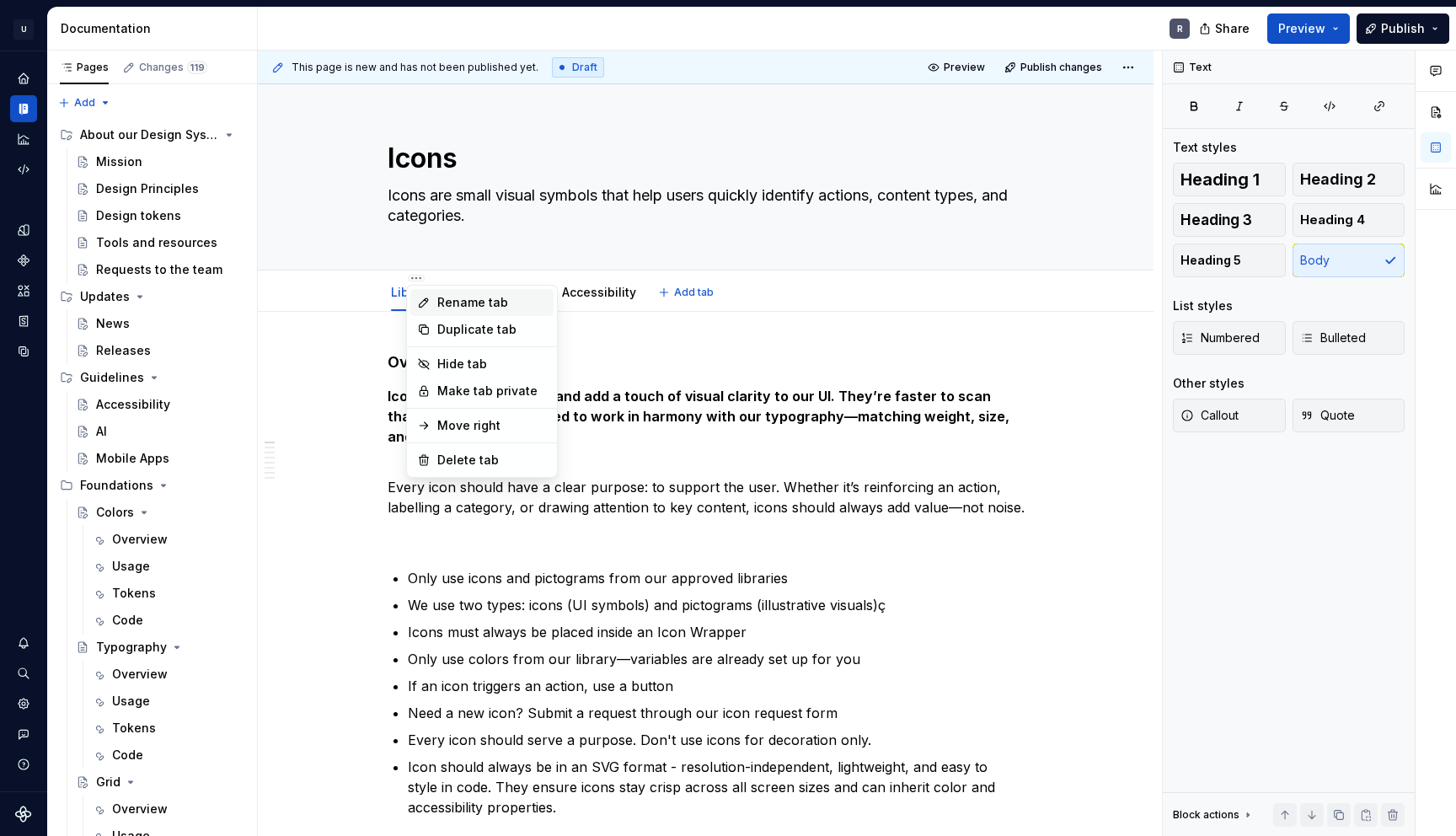 click on "Rename tab" at bounding box center [492, 303] 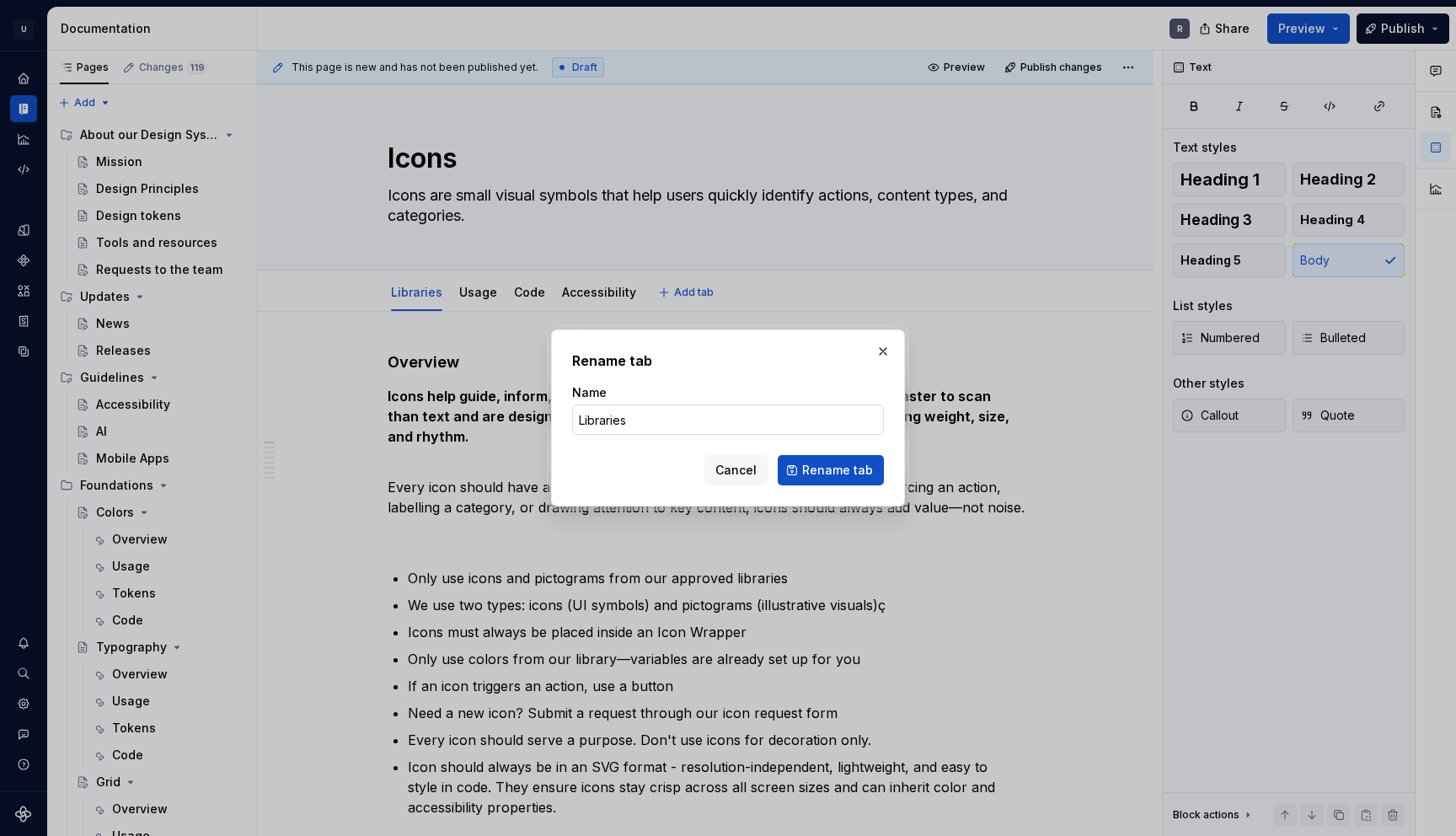 click on "Libraries" at bounding box center [728, 420] 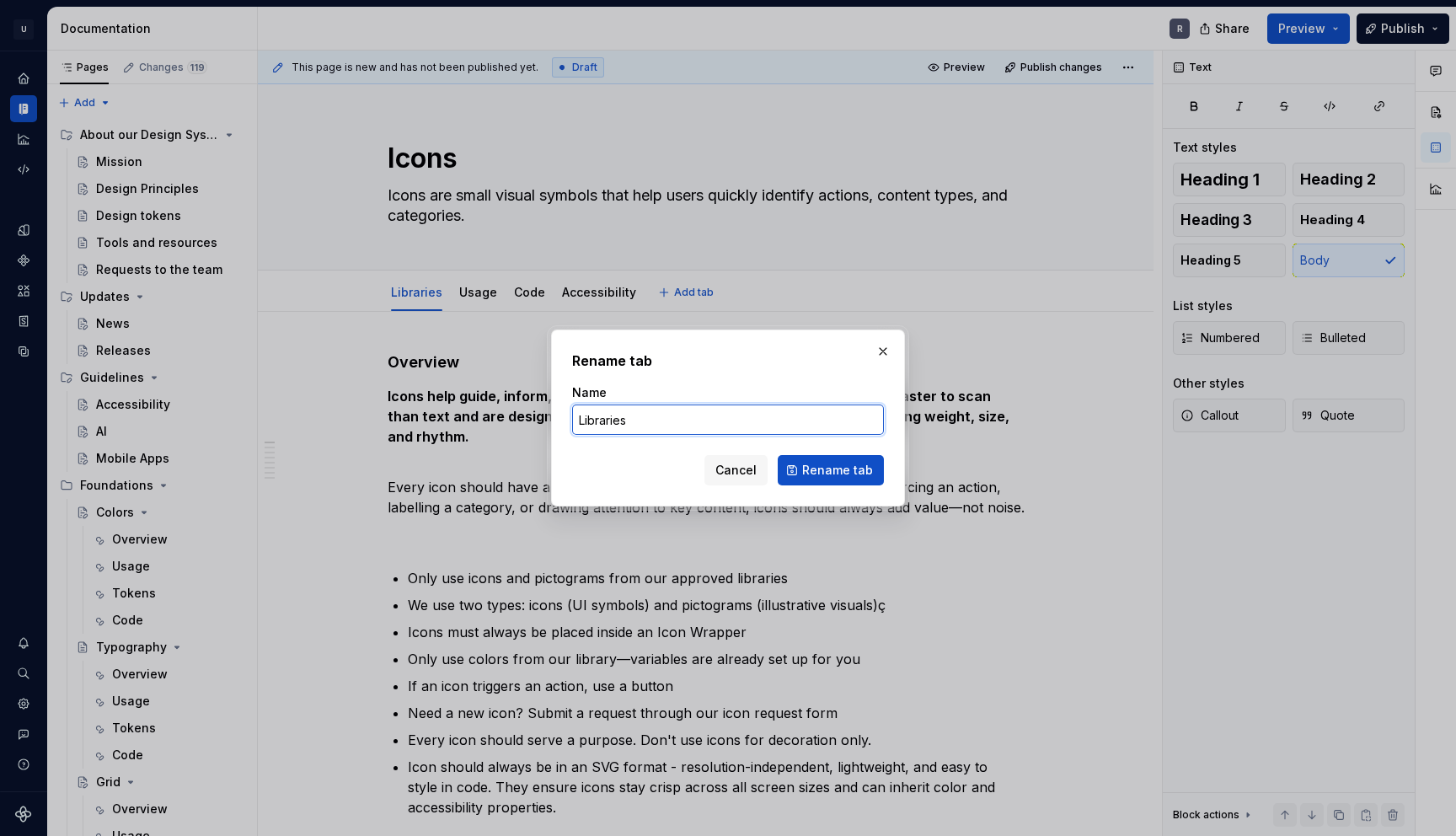 click on "Libraries" at bounding box center [728, 420] 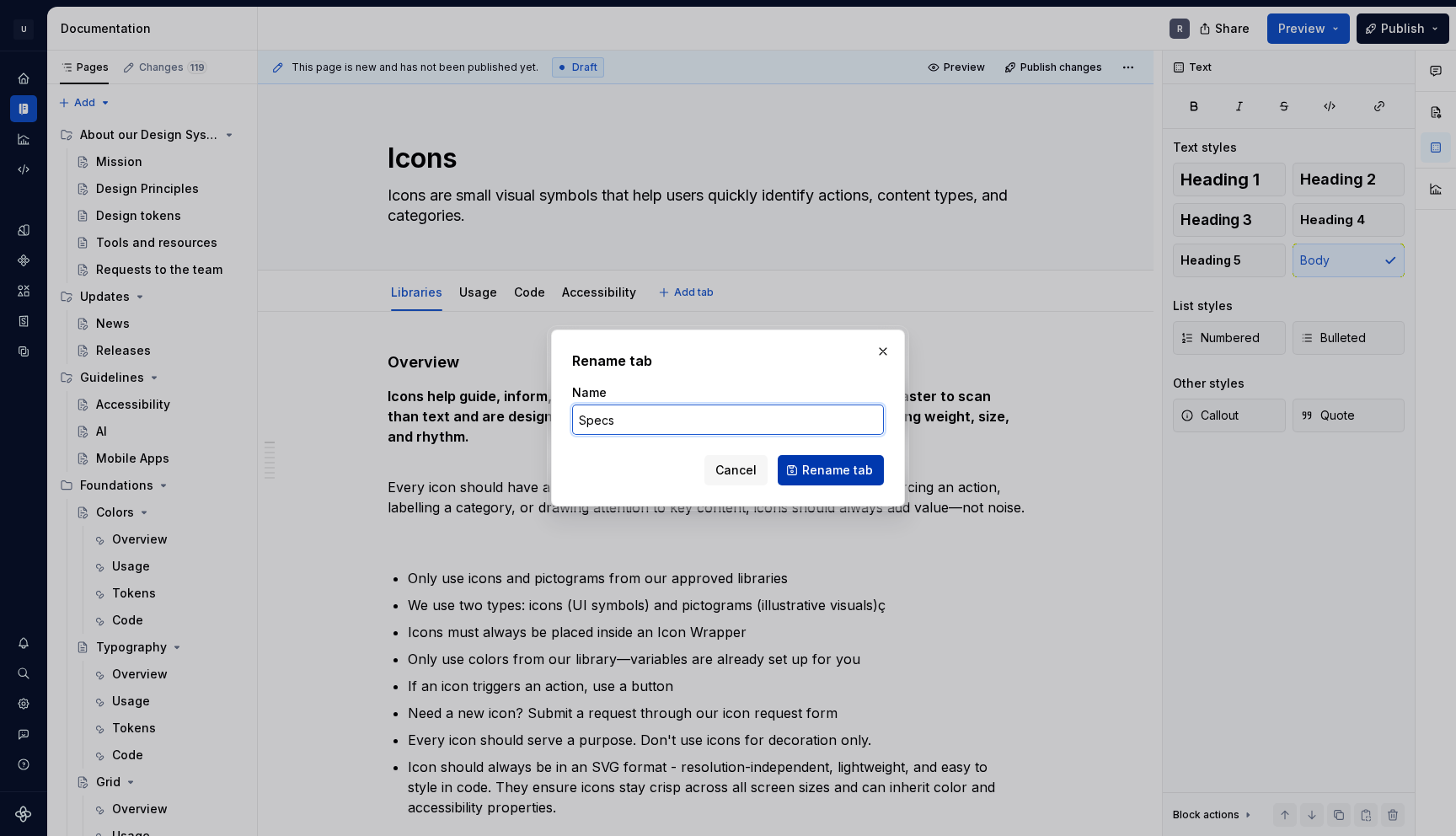type on "Specs" 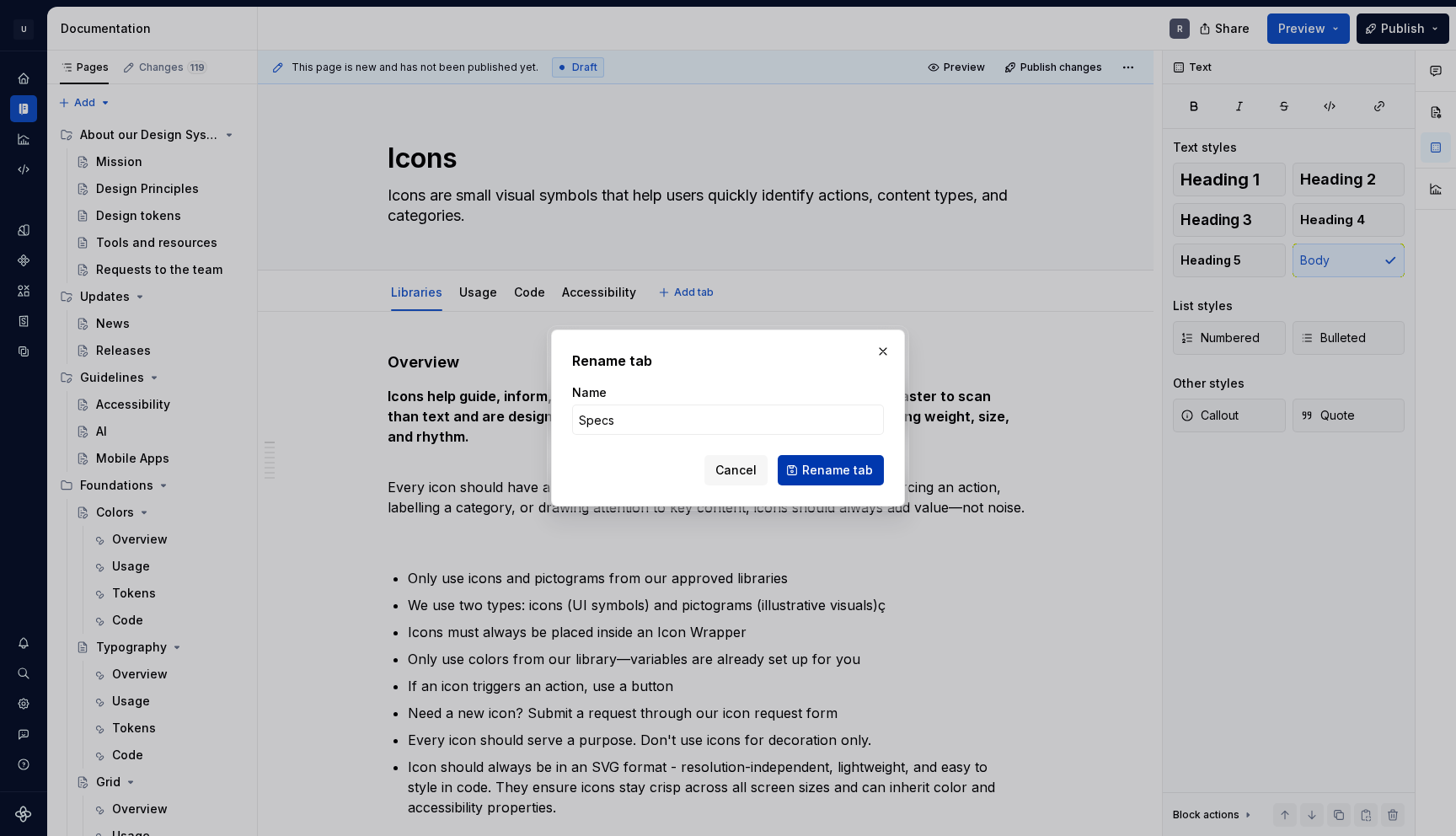 click on "Rename tab" at bounding box center [838, 470] 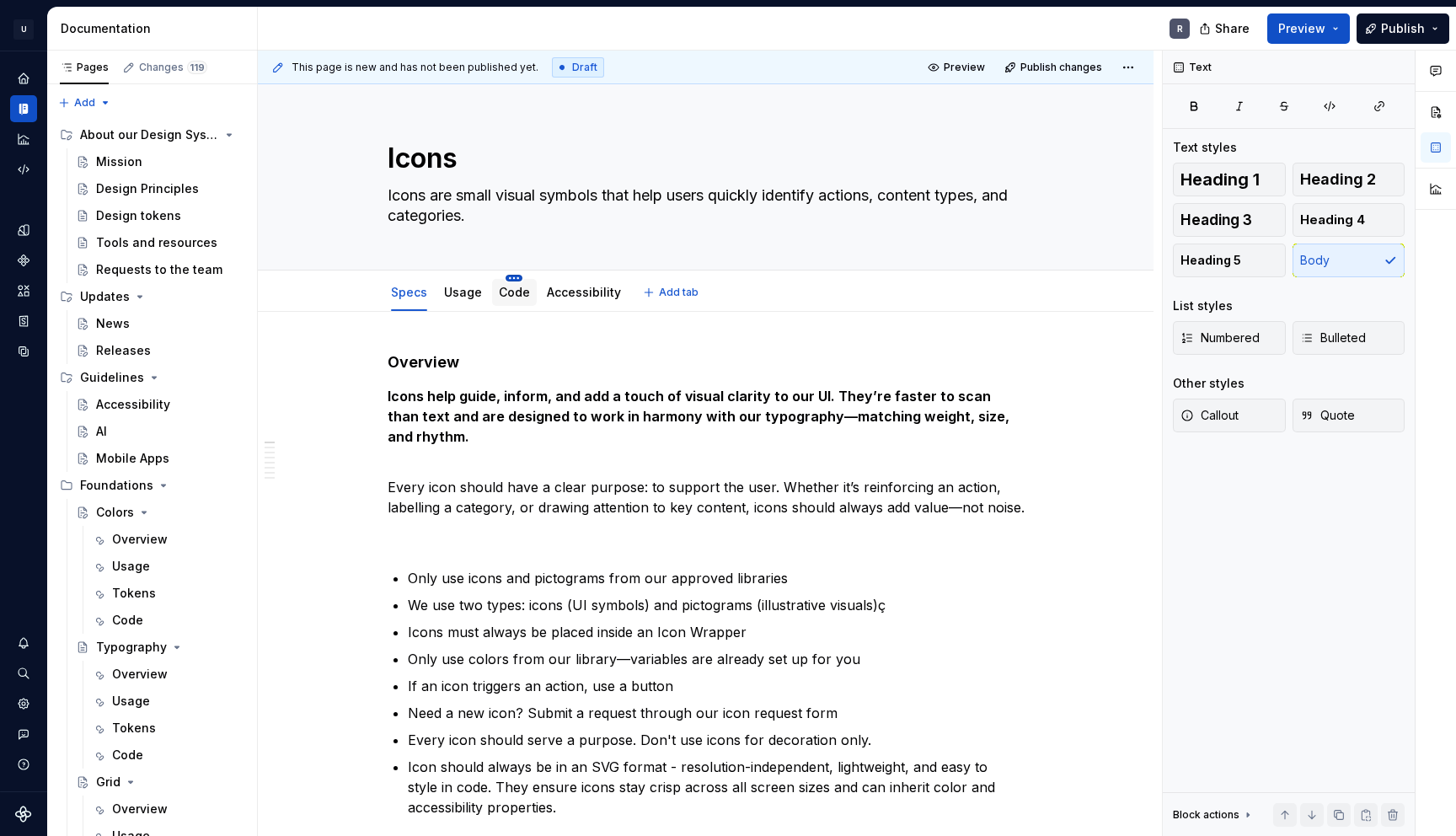 click on "U UserTesting Design System R Design system data Documentation R Share Preview Publish Pages Changes 119 Add
Accessibility guide for tree Page tree.
Navigate the tree with the arrow keys. Common tree hotkeys apply. Further keybindings are available:
enter to execute primary action on focused item
f2 to start renaming the focused item
escape to abort renaming an item
control+d to start dragging selected items
About our Design System Mission Design Principles Design tokens Tools and resources Requests to the team Updates News Releases Guidelines Accessibility AI Mobile Apps Foundations Colors Overview Usage Tokens Code Typography Overview Usage Tokens Code Grid Overview Usage Code Layout Overview Usage Code Spacing Overview Usage Code Assets Icons Specs R Usage Code Accessibility Pictograms Libraries Usage Code Illustrations Libraries Usage Code Components Overview Accordion Usage Style Accessibility Code Storybook Avatar Specs R Usage OB L" at bounding box center (728, 418) 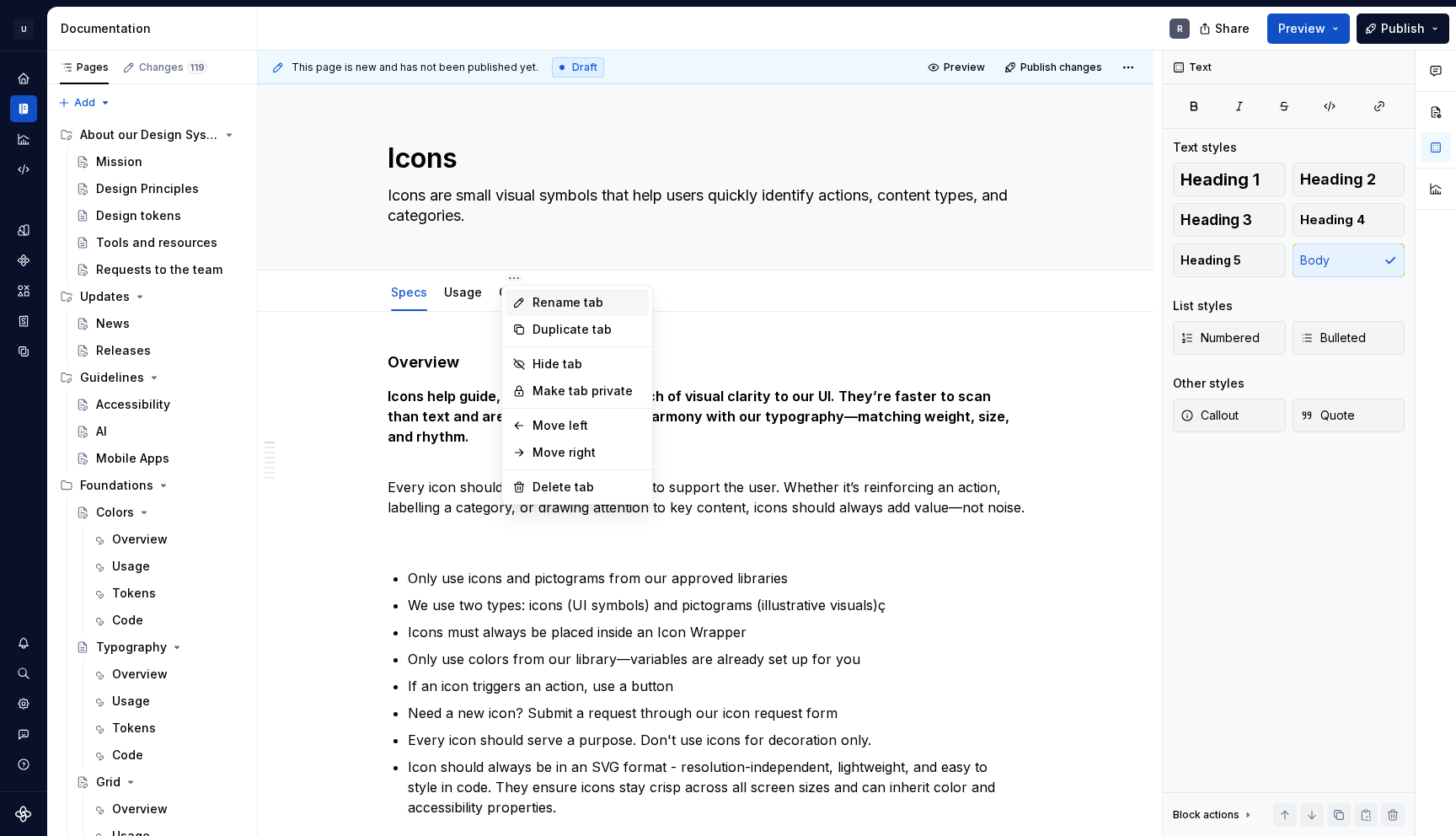 type on "*" 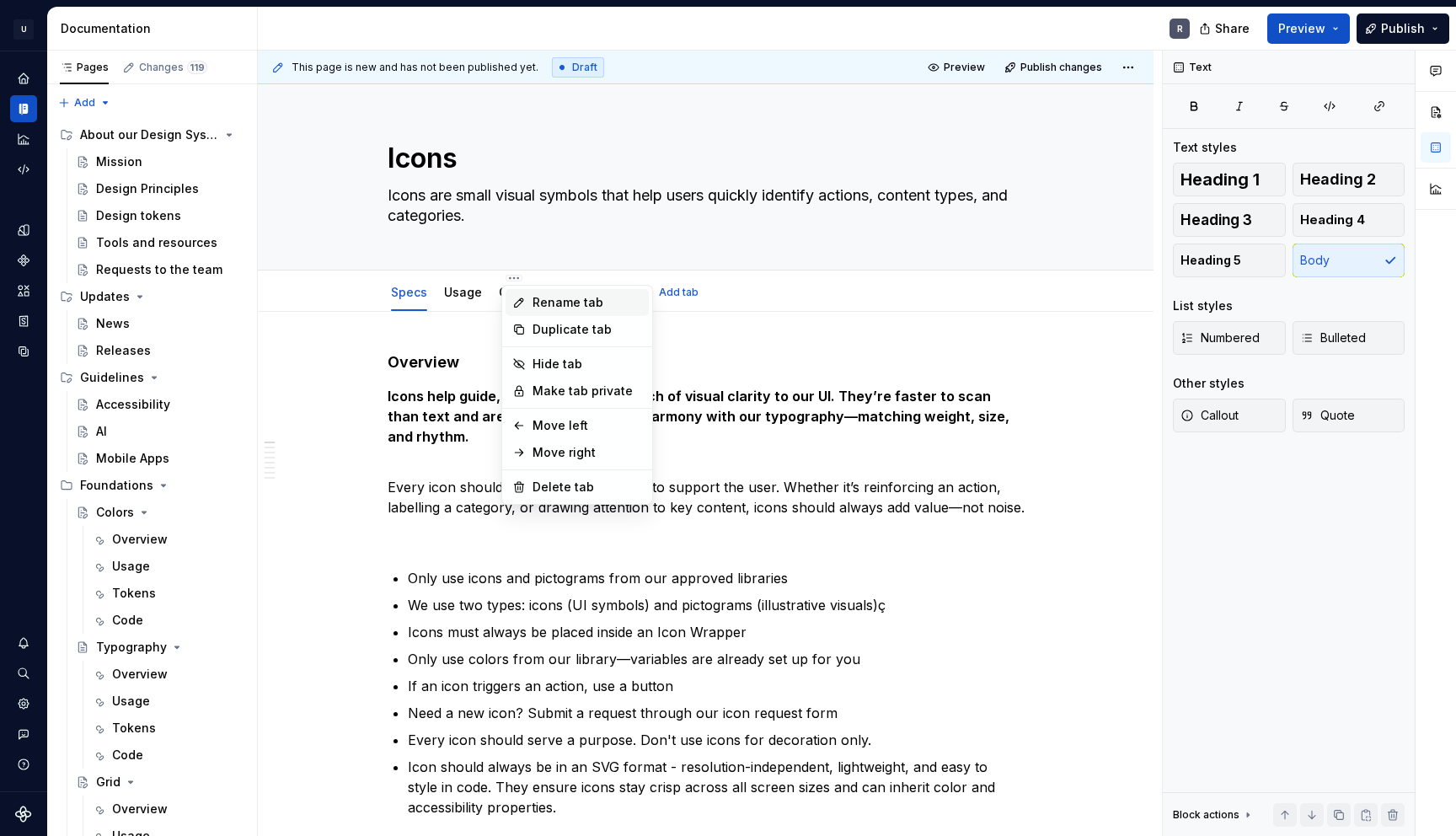 click 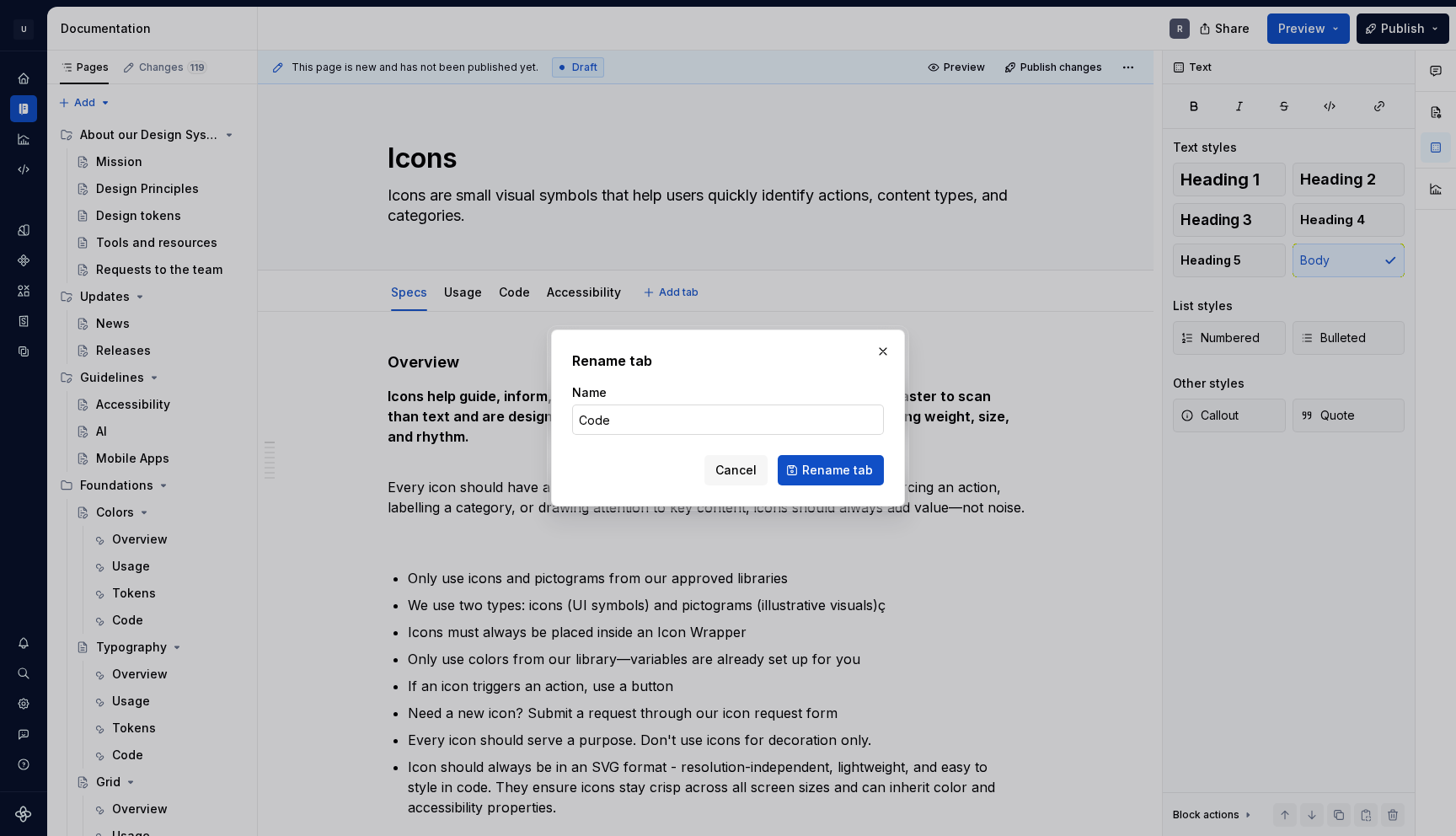 click on "Code" at bounding box center (728, 420) 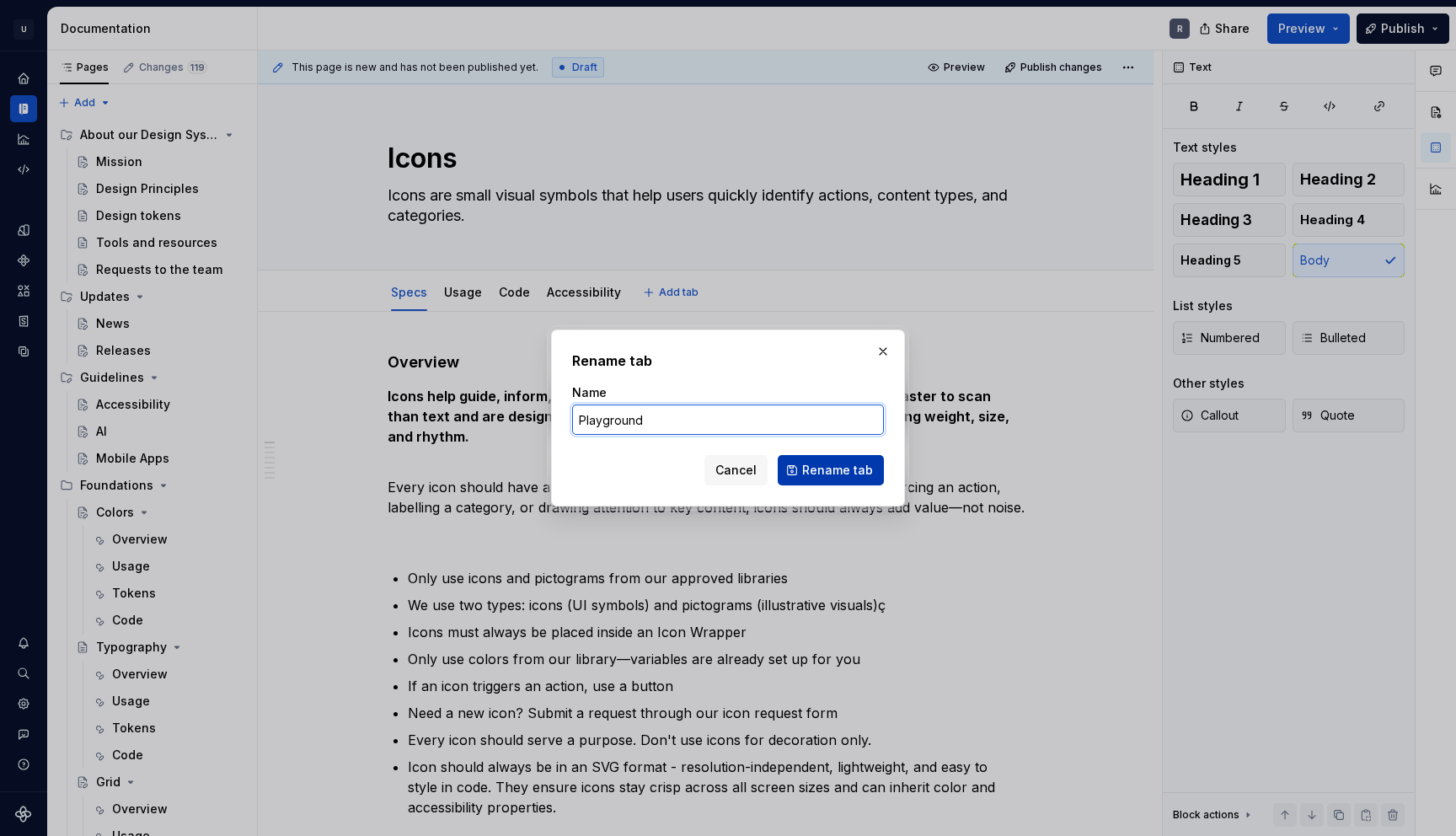 type on "Playground" 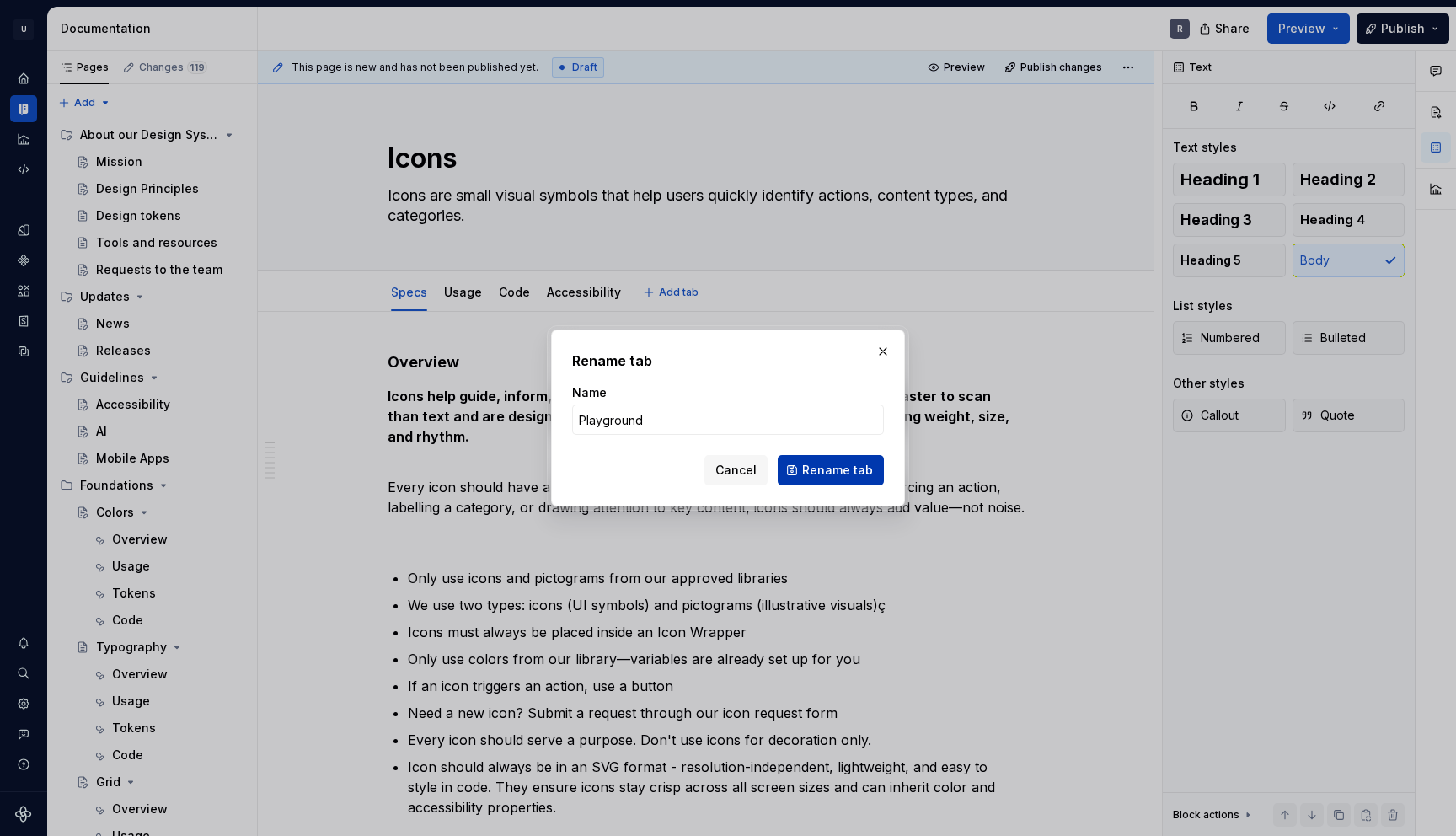 click on "Rename tab" at bounding box center [838, 470] 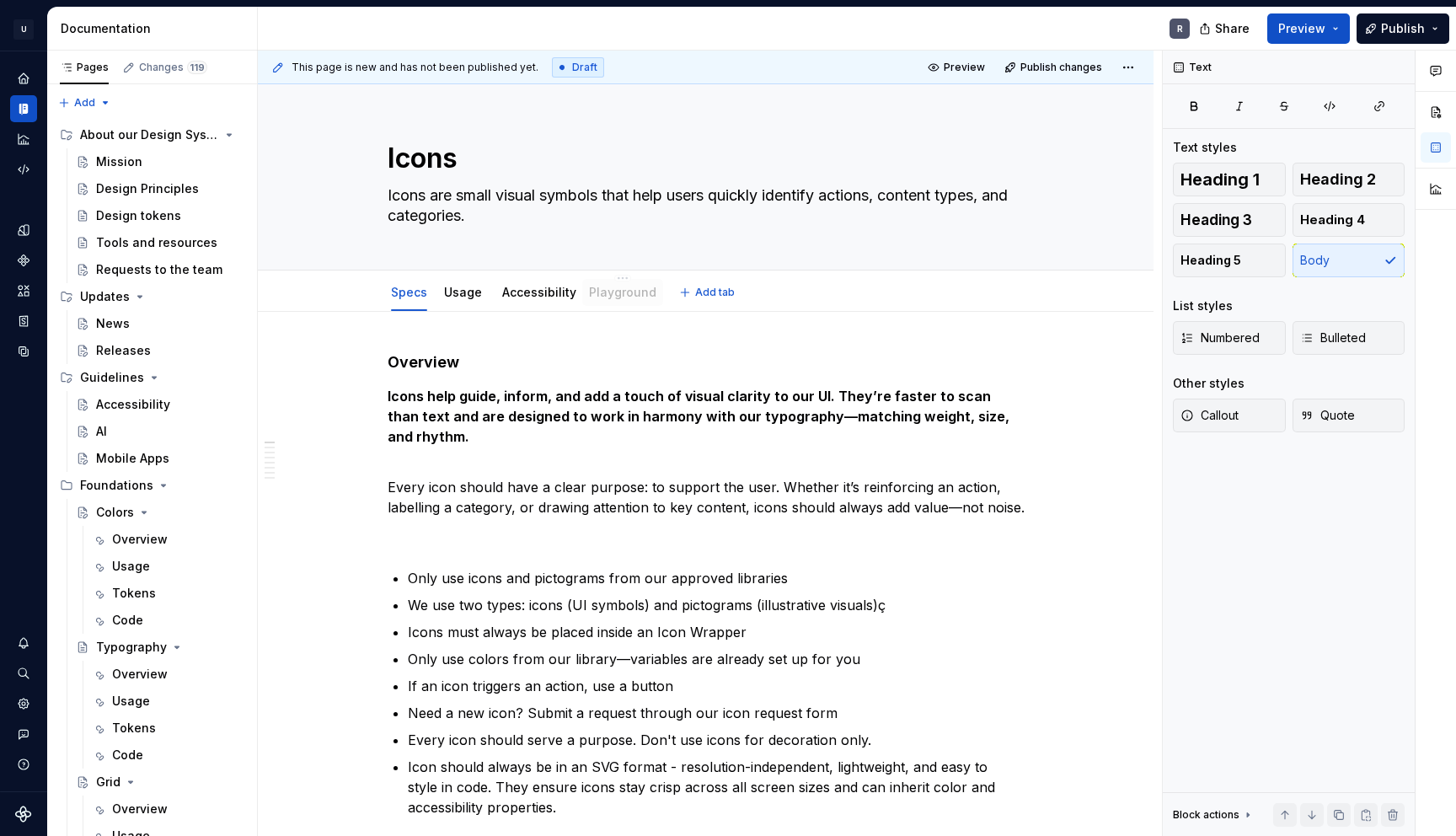drag, startPoint x: 511, startPoint y: 291, endPoint x: 602, endPoint y: 286, distance: 91.13726 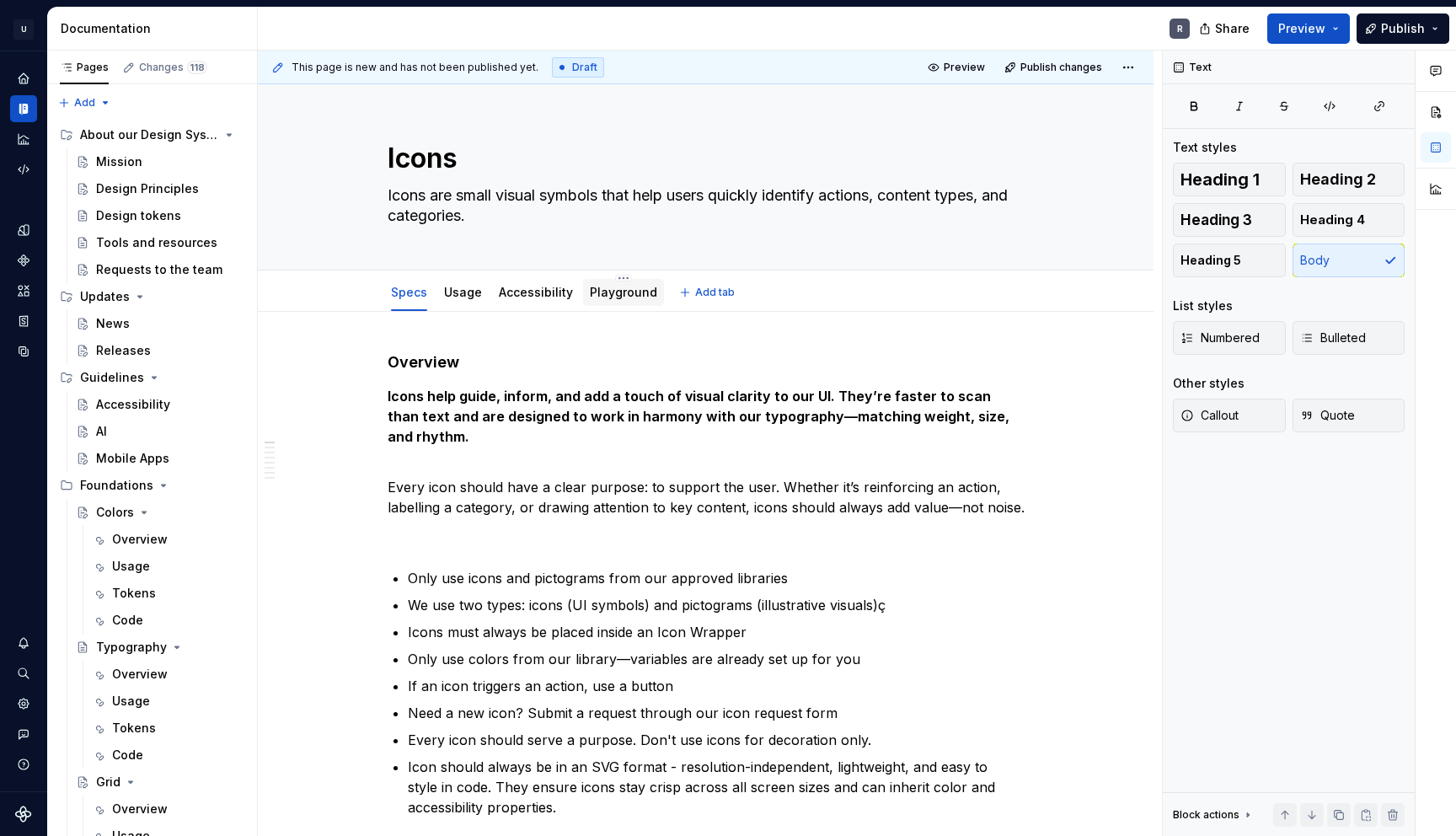 click on "Playground" at bounding box center (624, 292) 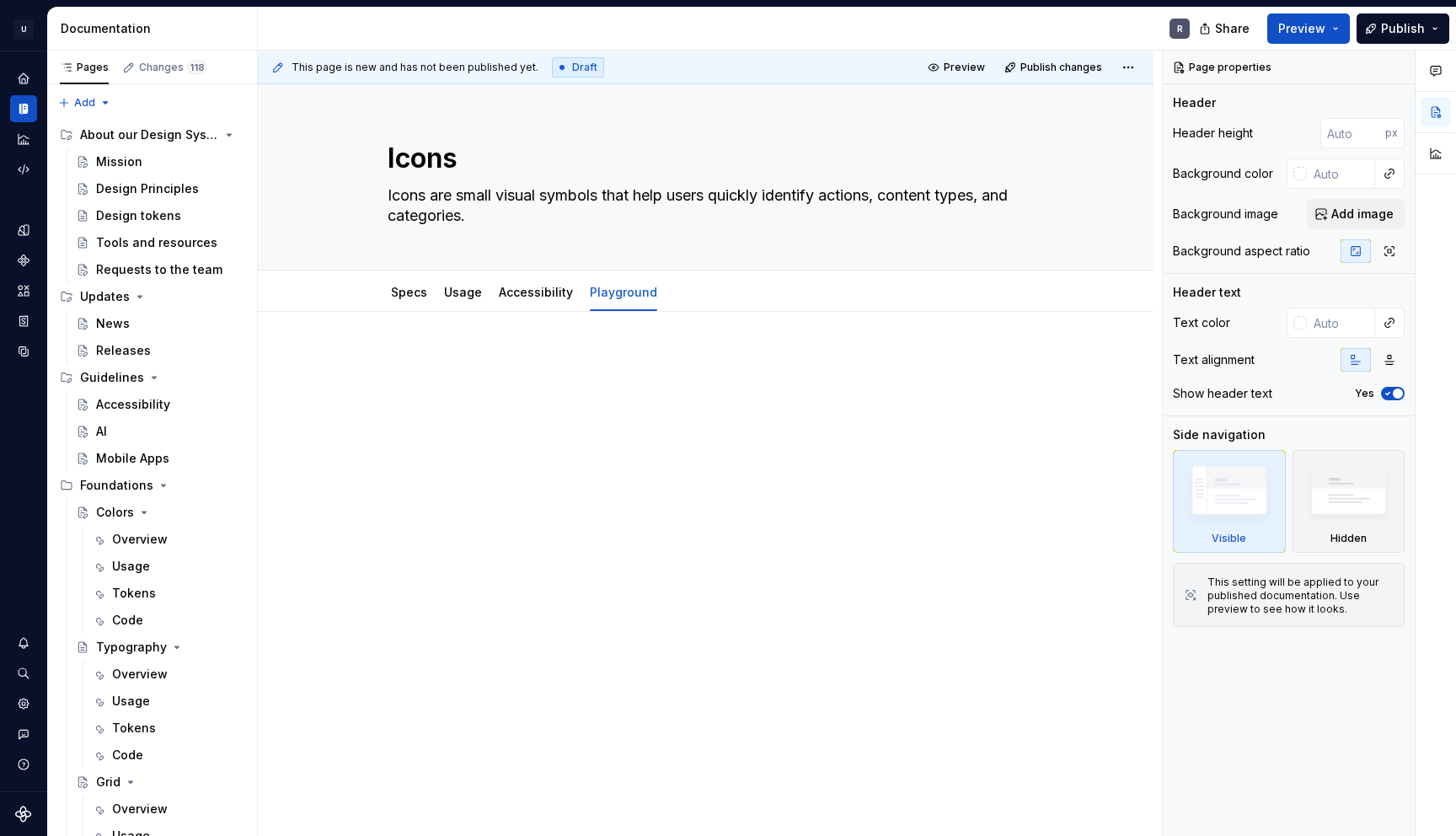 click at bounding box center (706, 384) 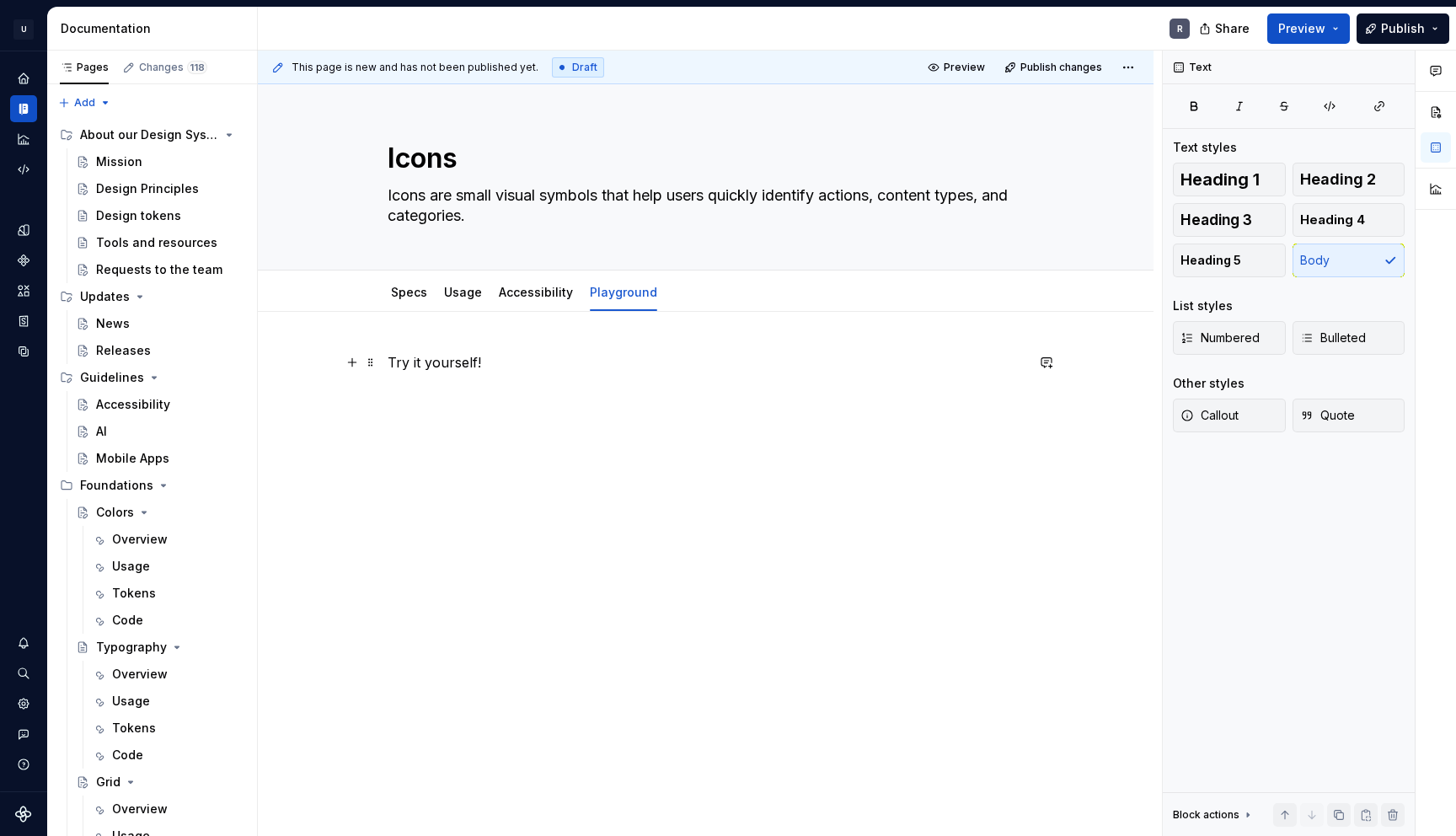 click on "Try it yourself!" at bounding box center (706, 362) 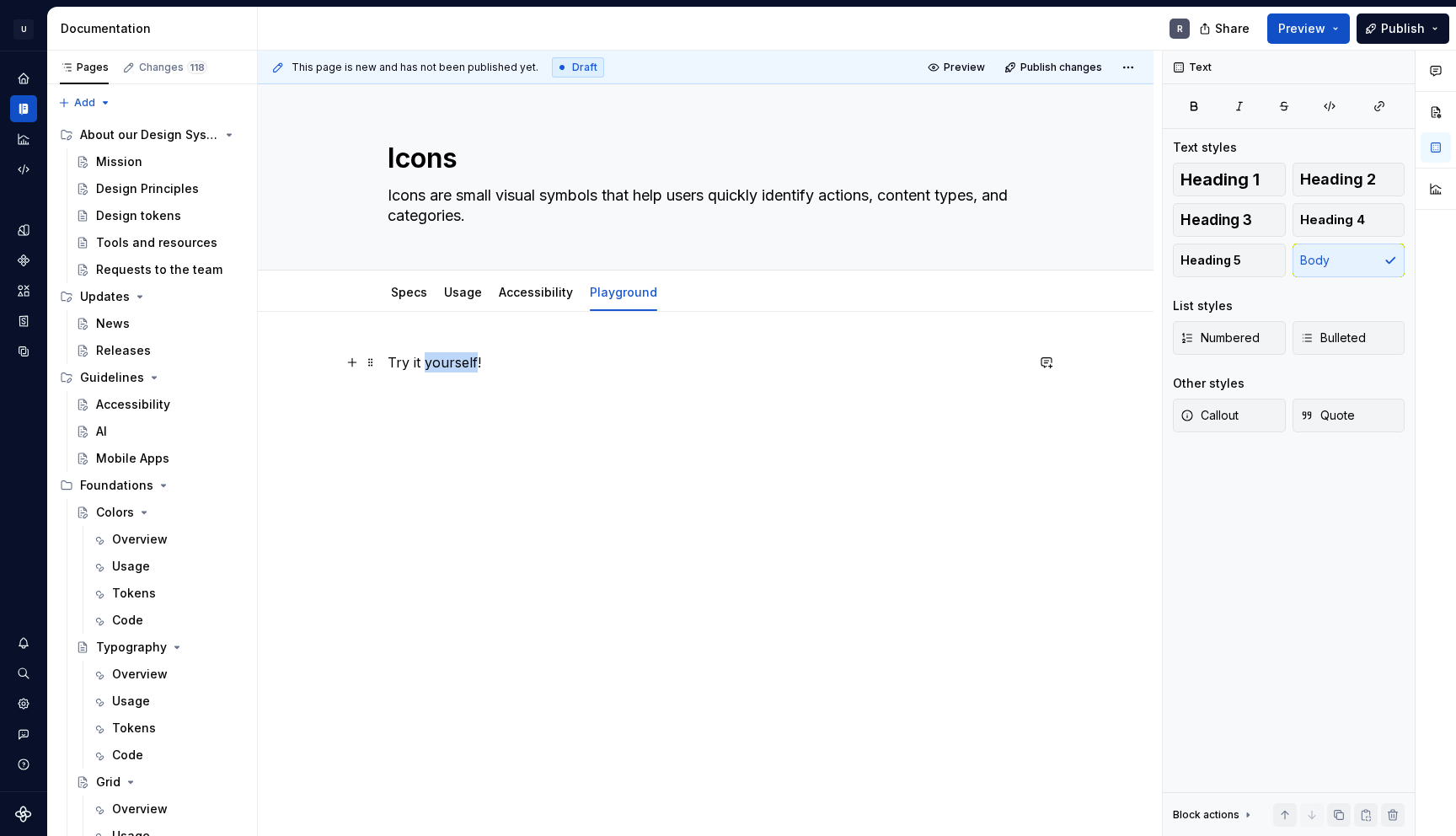 click on "Try it yourself!" at bounding box center (706, 362) 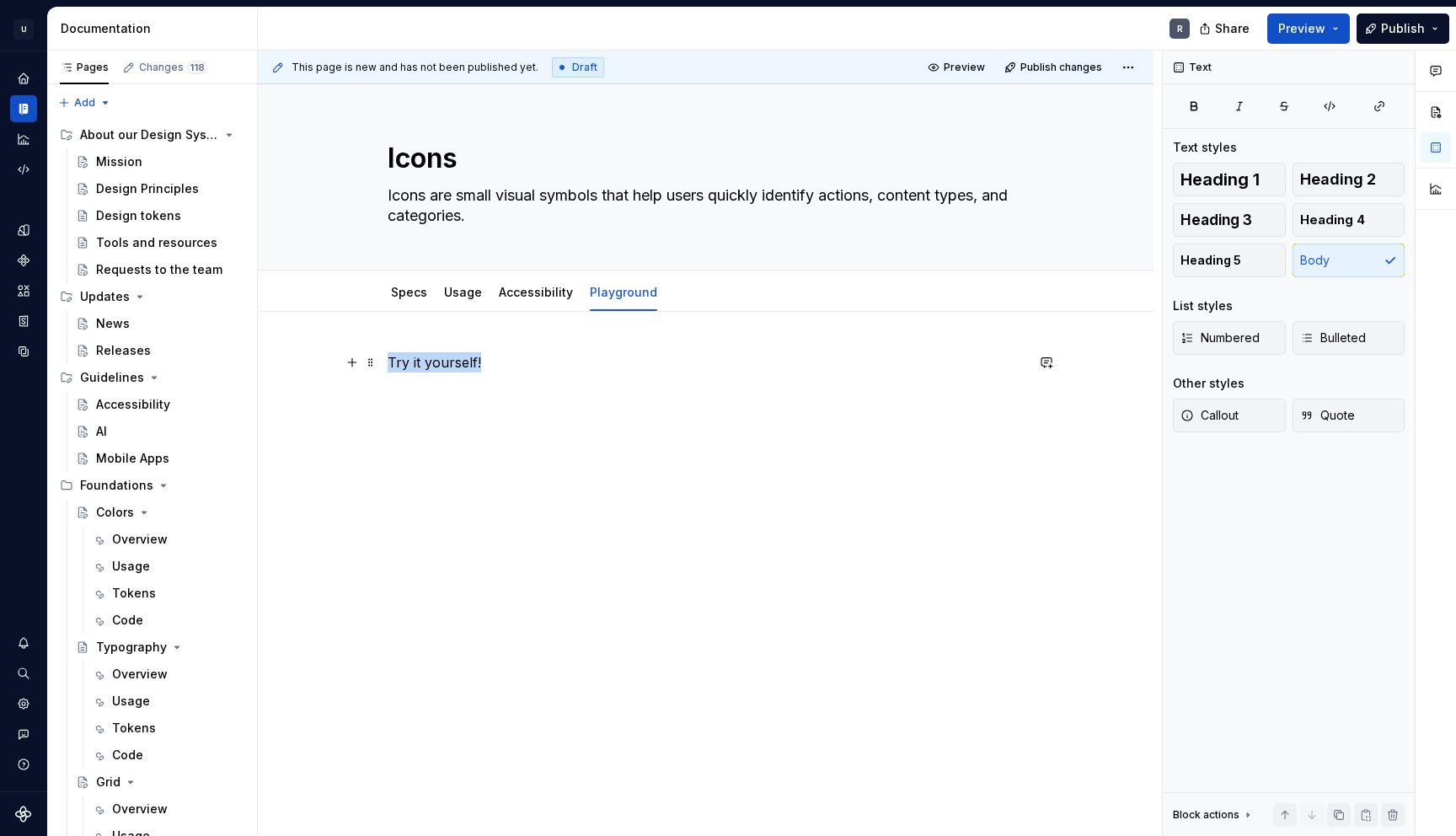 click on "Try it yourself!" at bounding box center (706, 362) 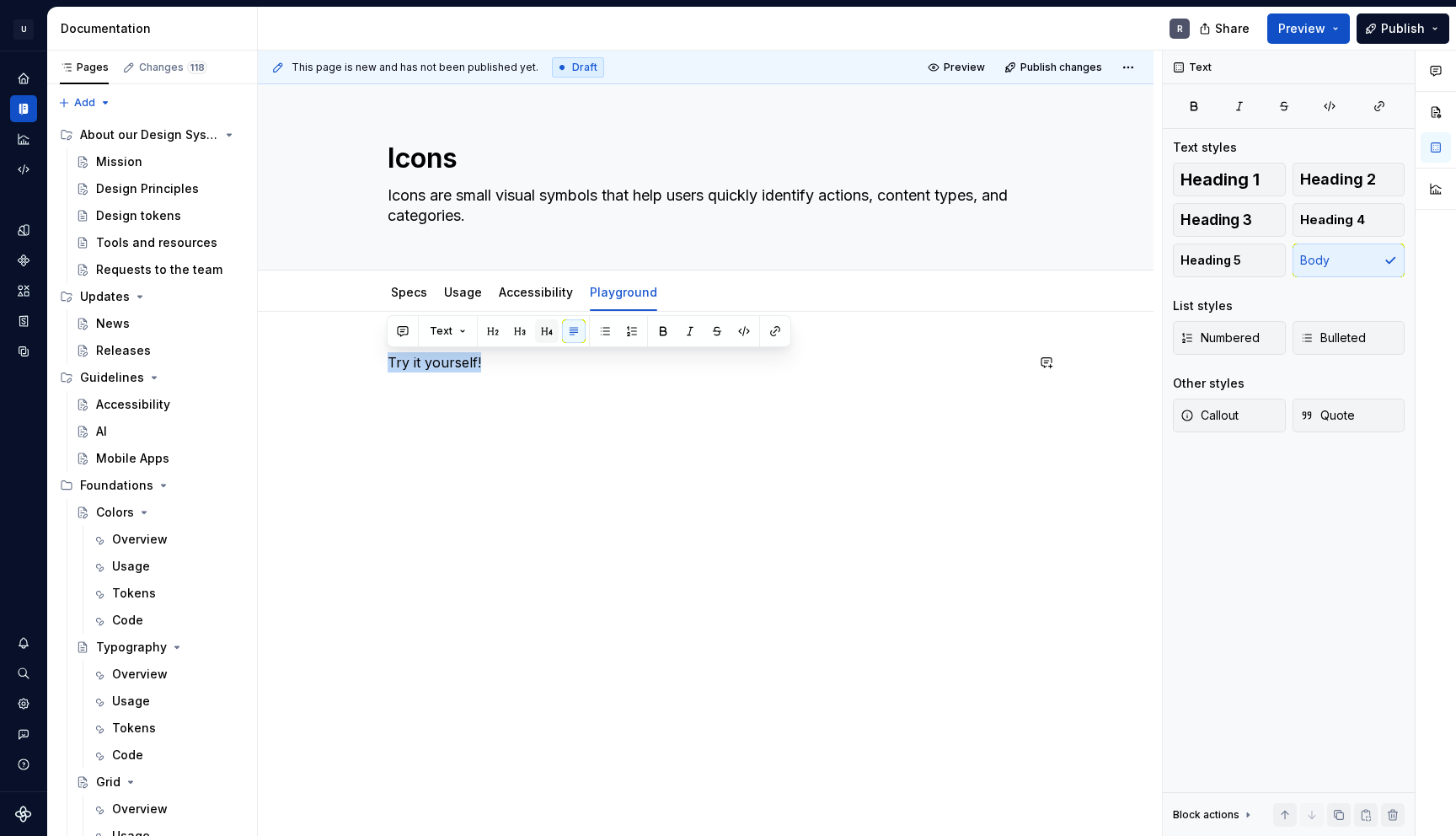 click at bounding box center [547, 331] 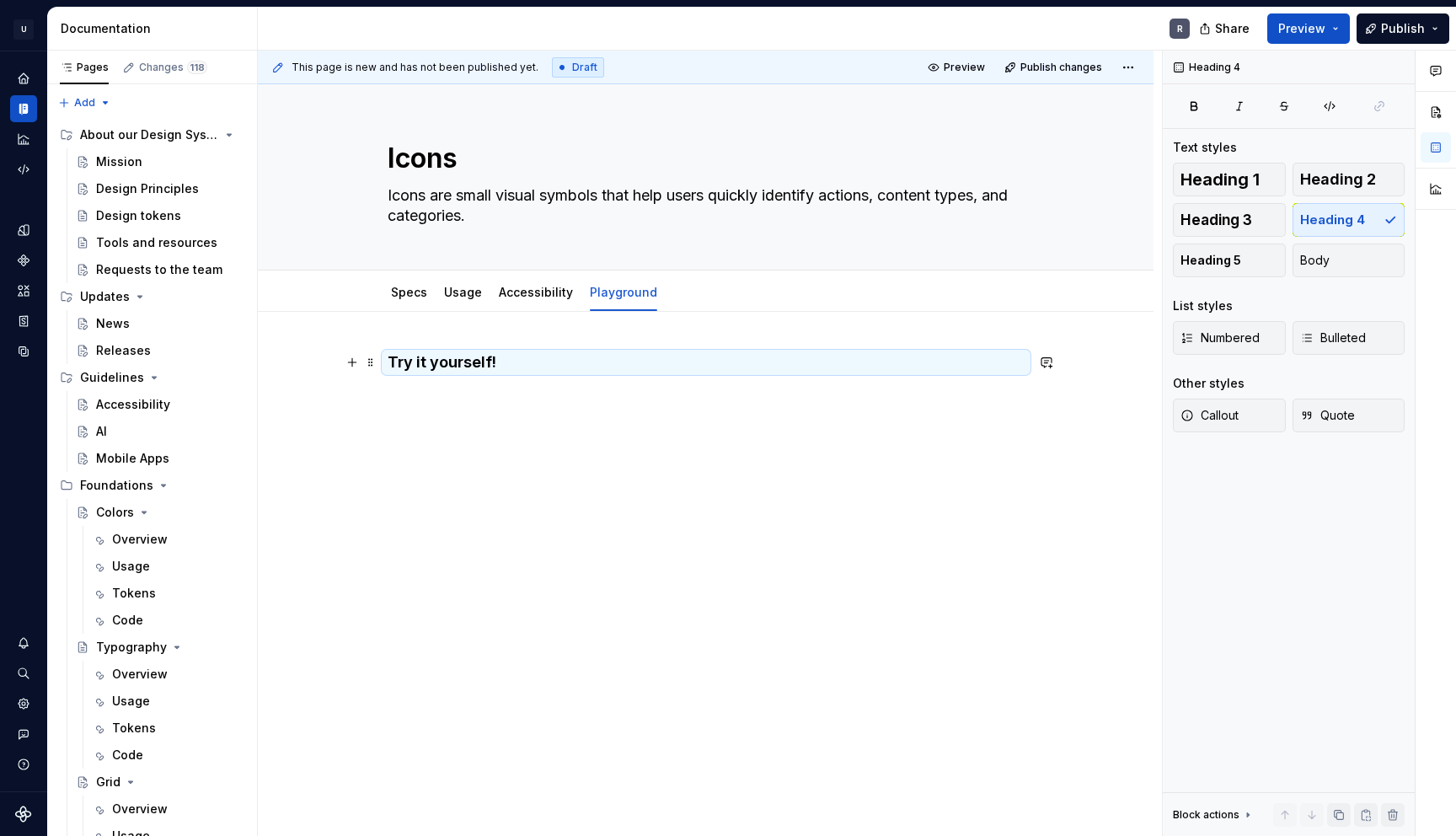 click on "Try it yourself!" at bounding box center [706, 362] 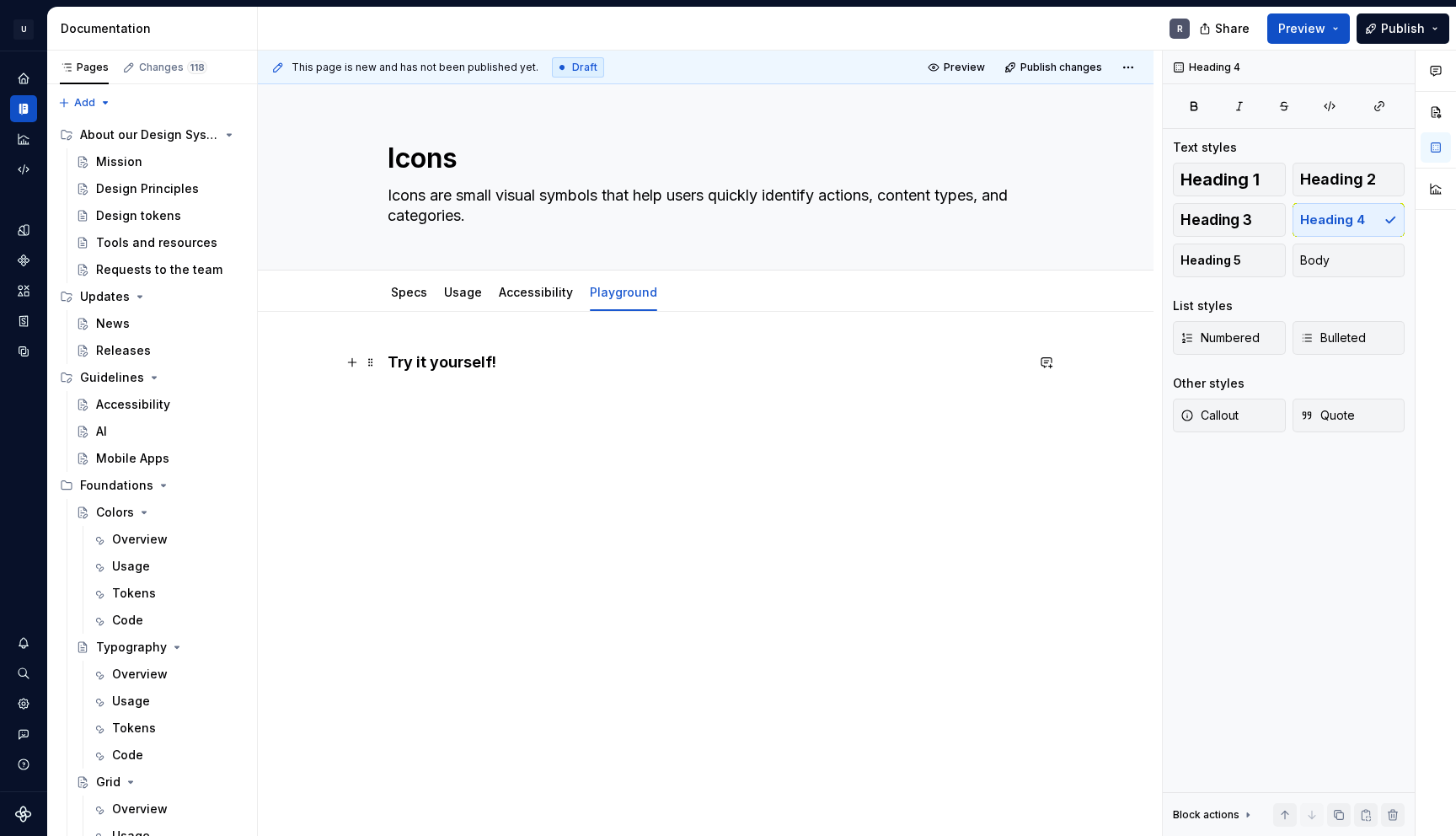 click on "Try it yourself!" at bounding box center [706, 362] 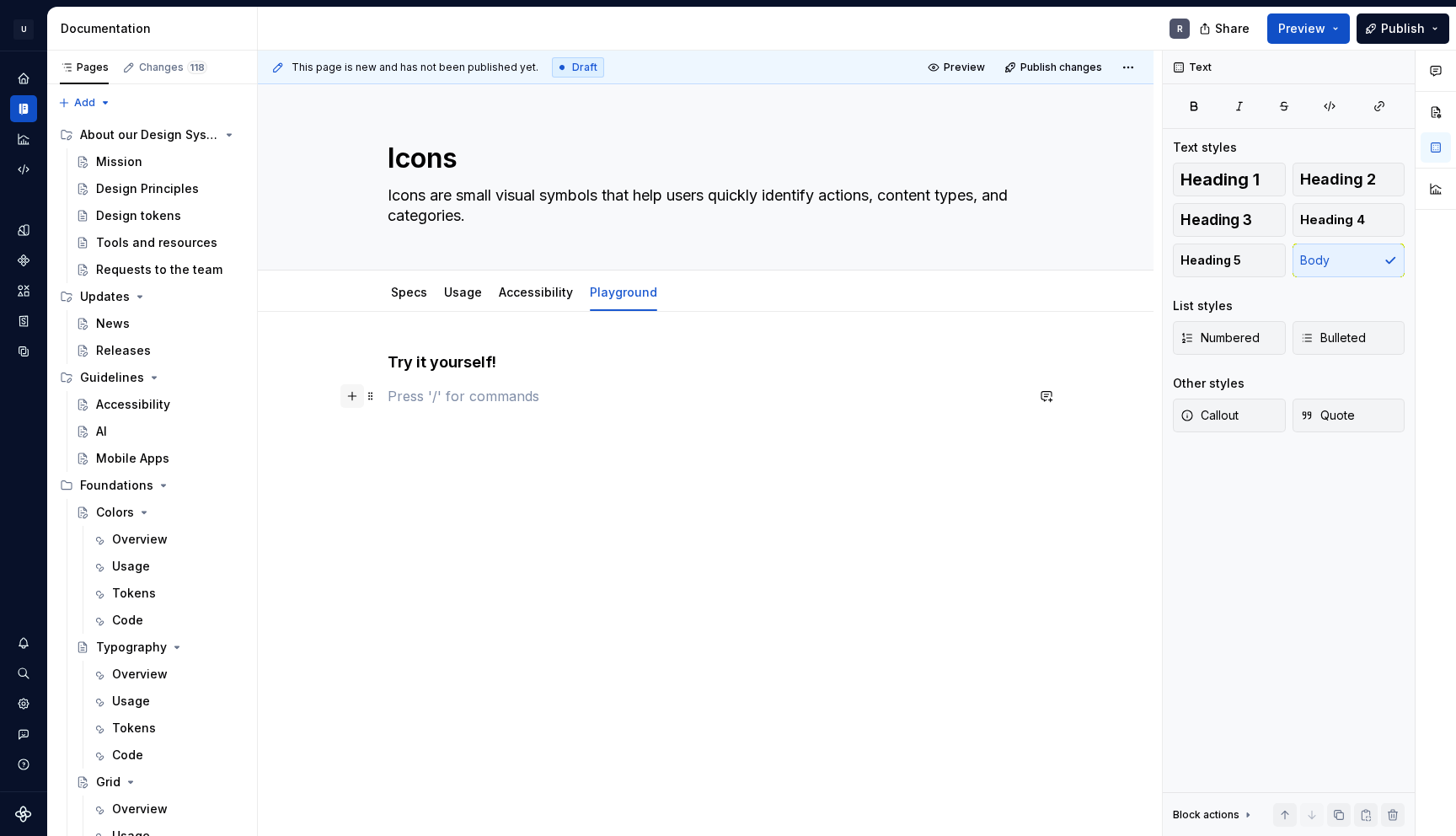 click at bounding box center (352, 396) 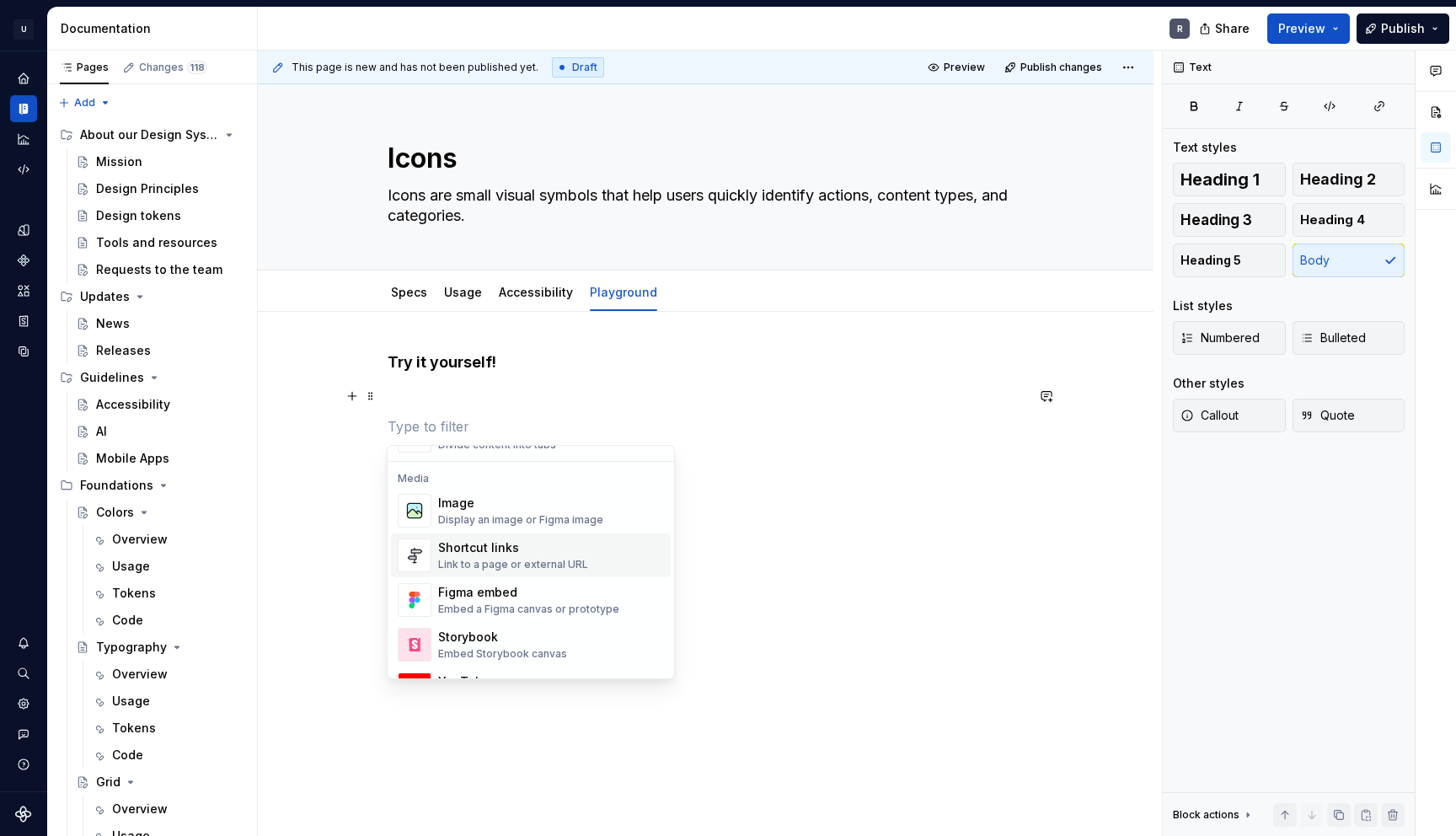 scroll, scrollTop: 701, scrollLeft: 0, axis: vertical 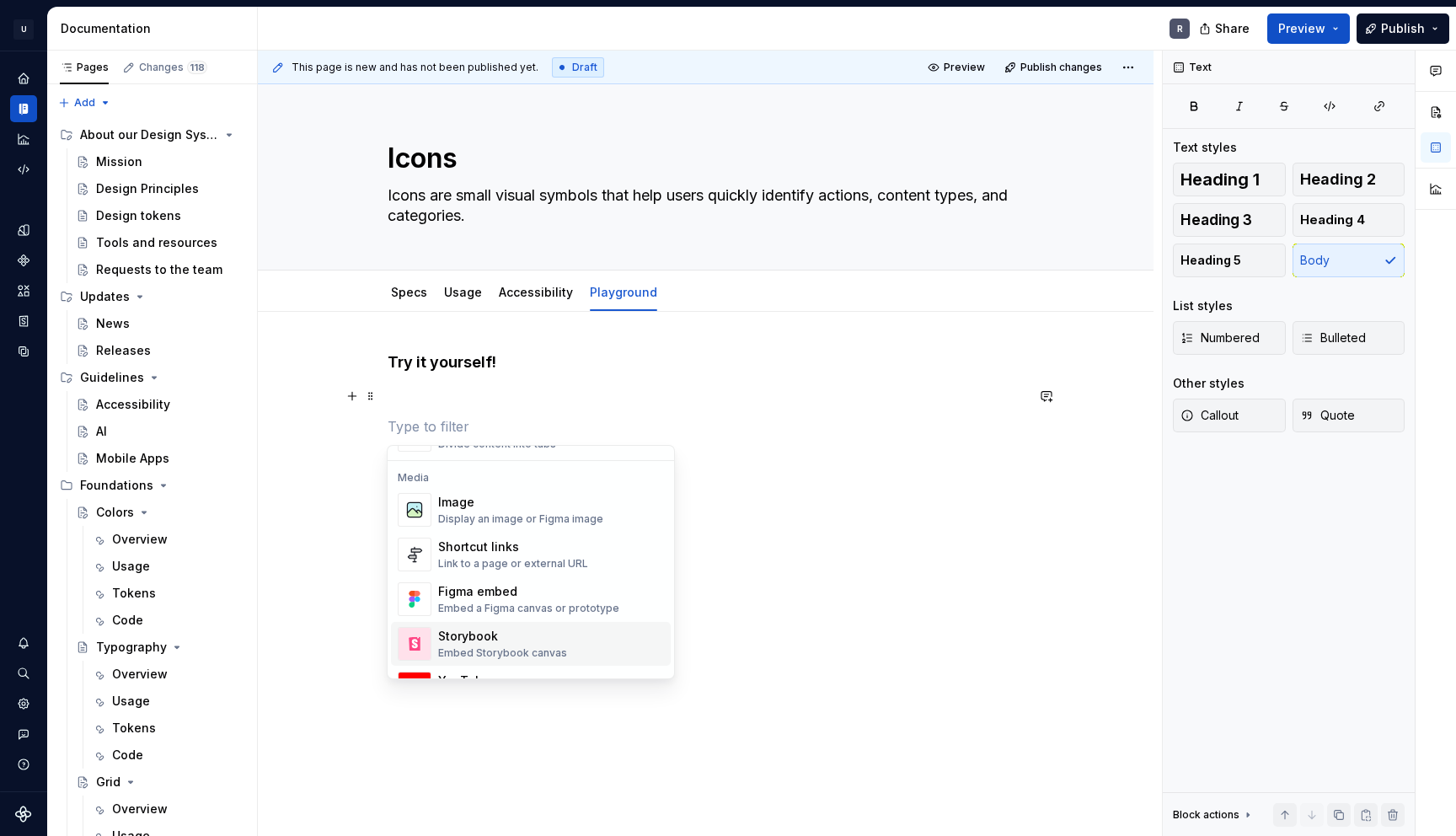 click on "Storybook" at bounding box center (502, 636) 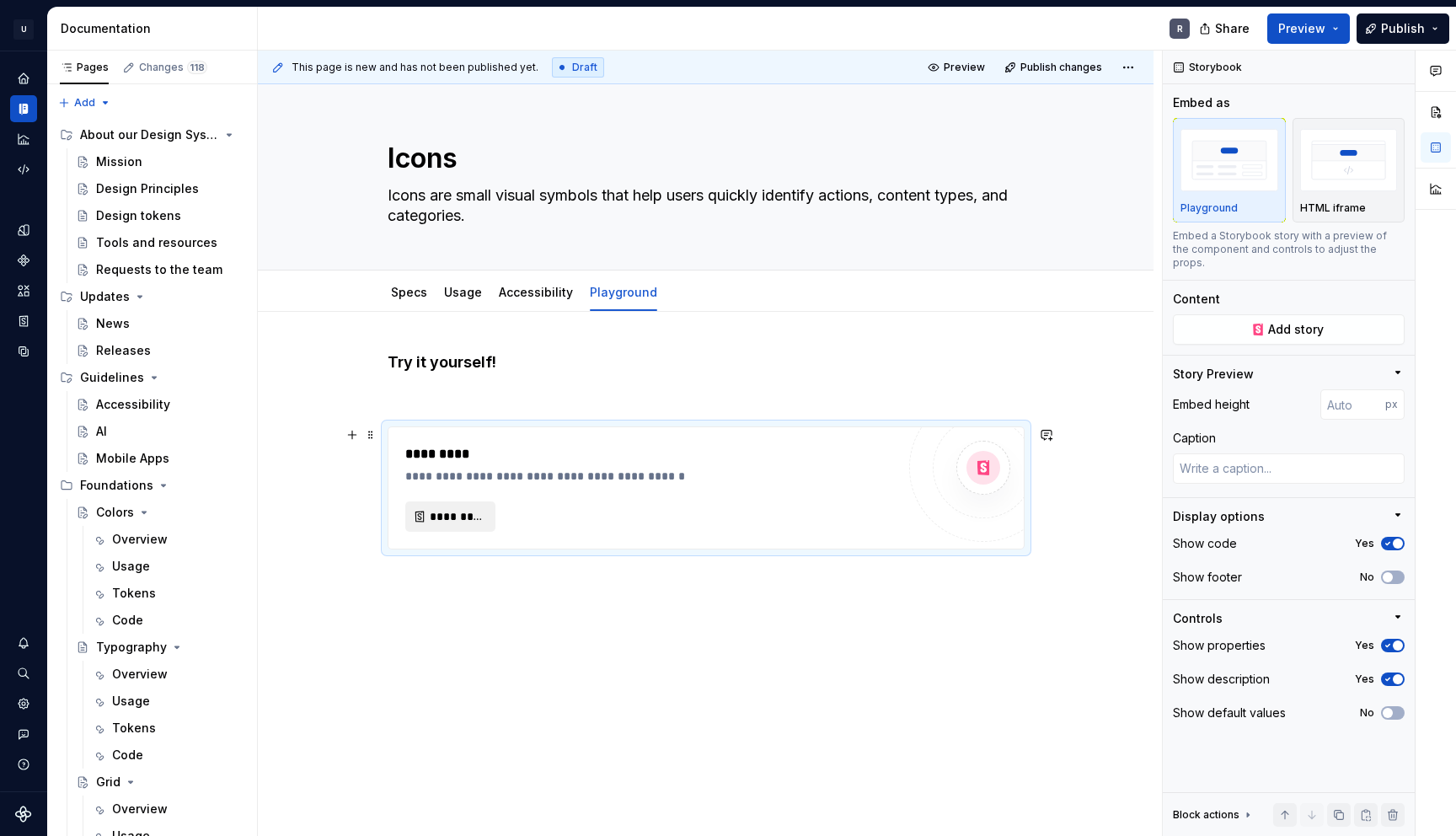 click on "*********" at bounding box center [457, 517] 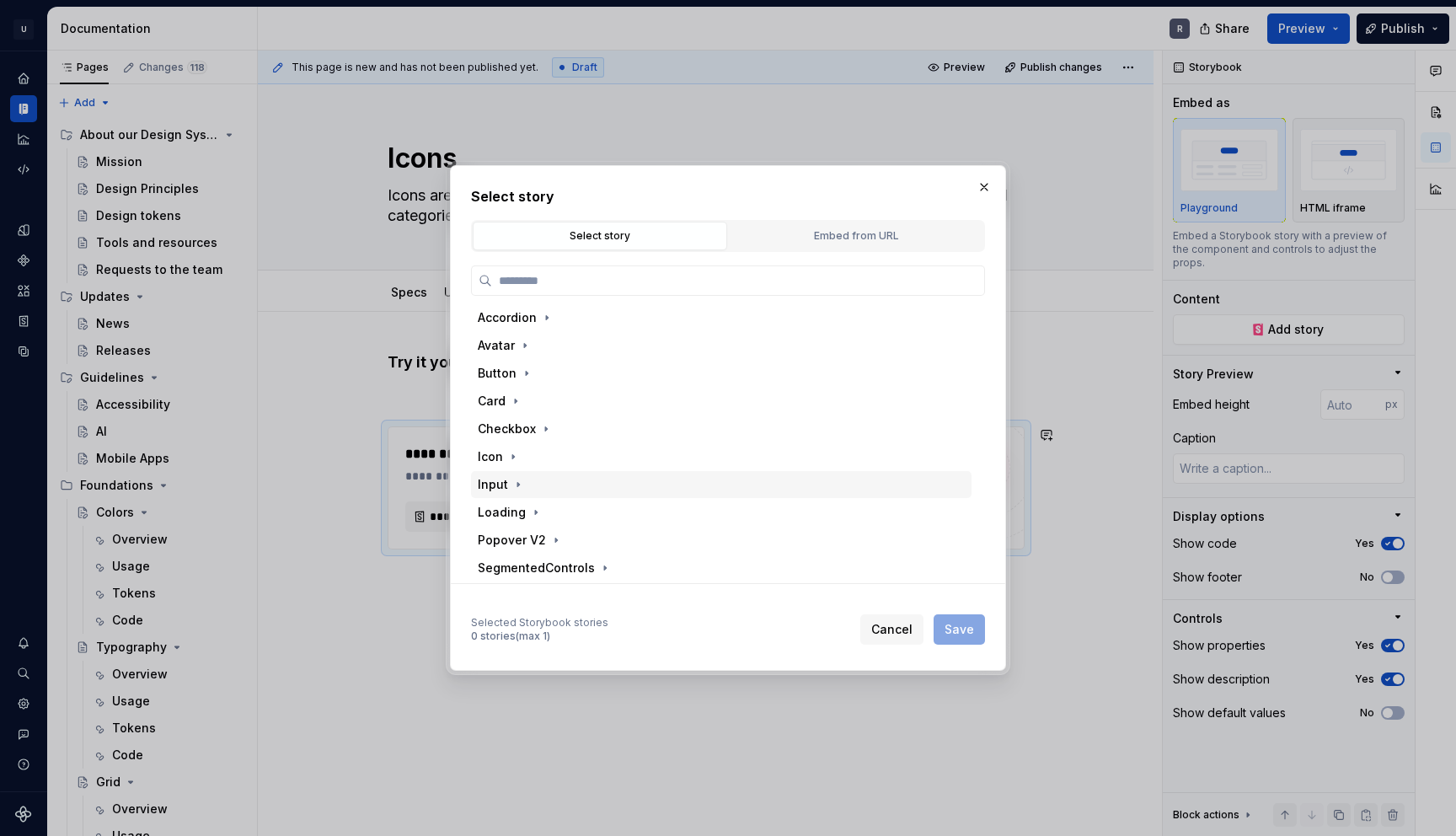scroll, scrollTop: 3, scrollLeft: 0, axis: vertical 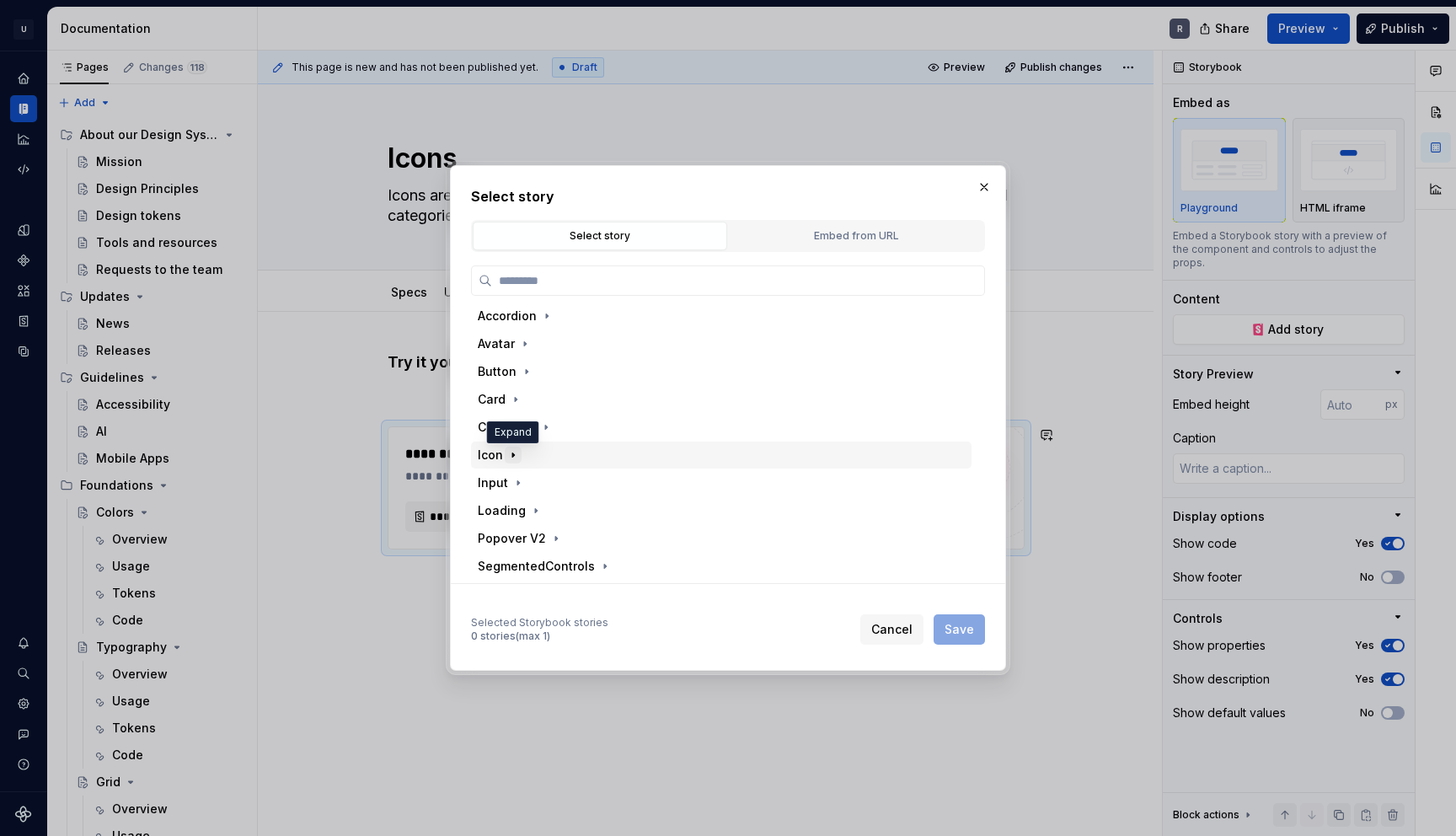 click 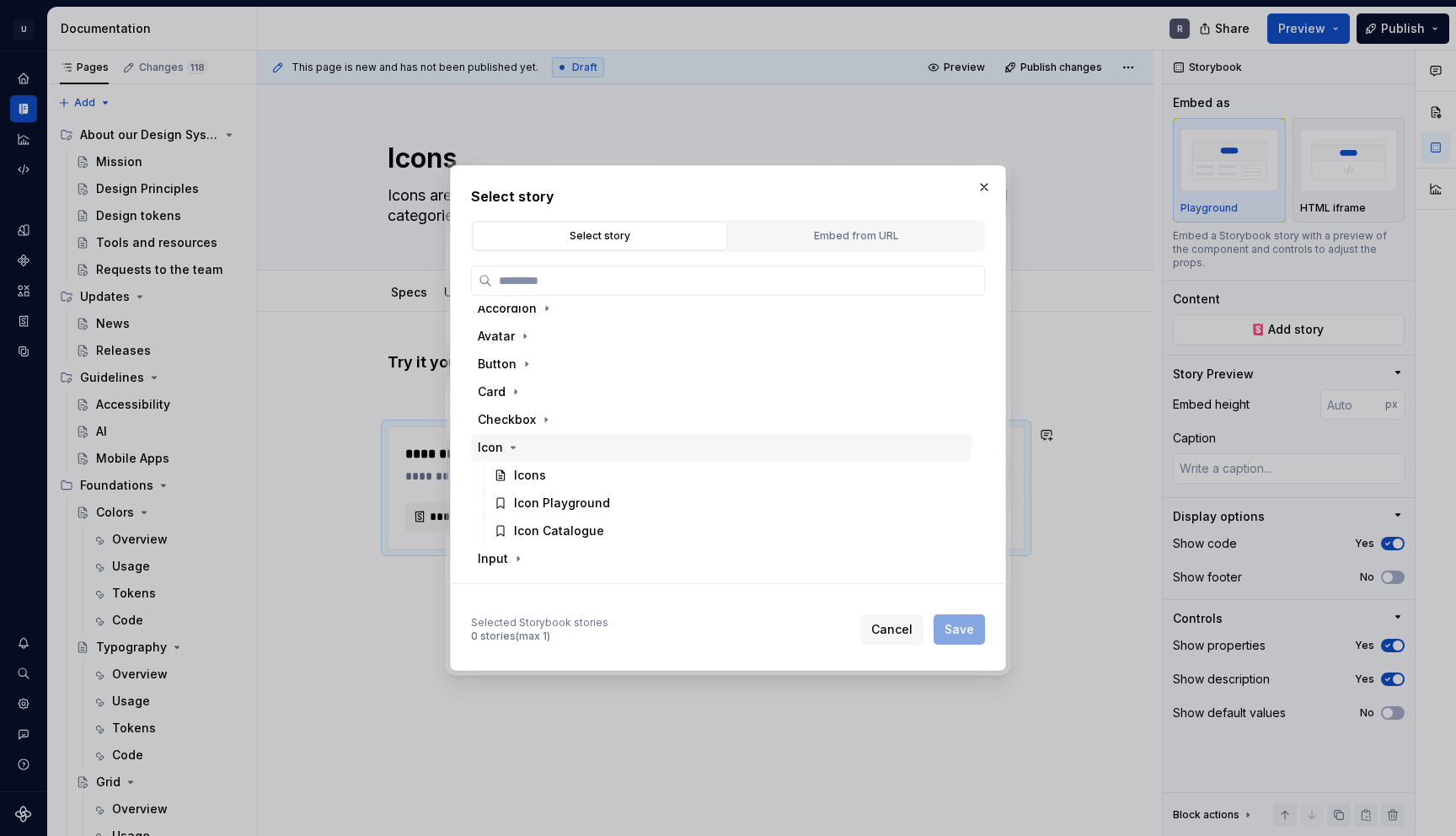 scroll, scrollTop: 12, scrollLeft: 0, axis: vertical 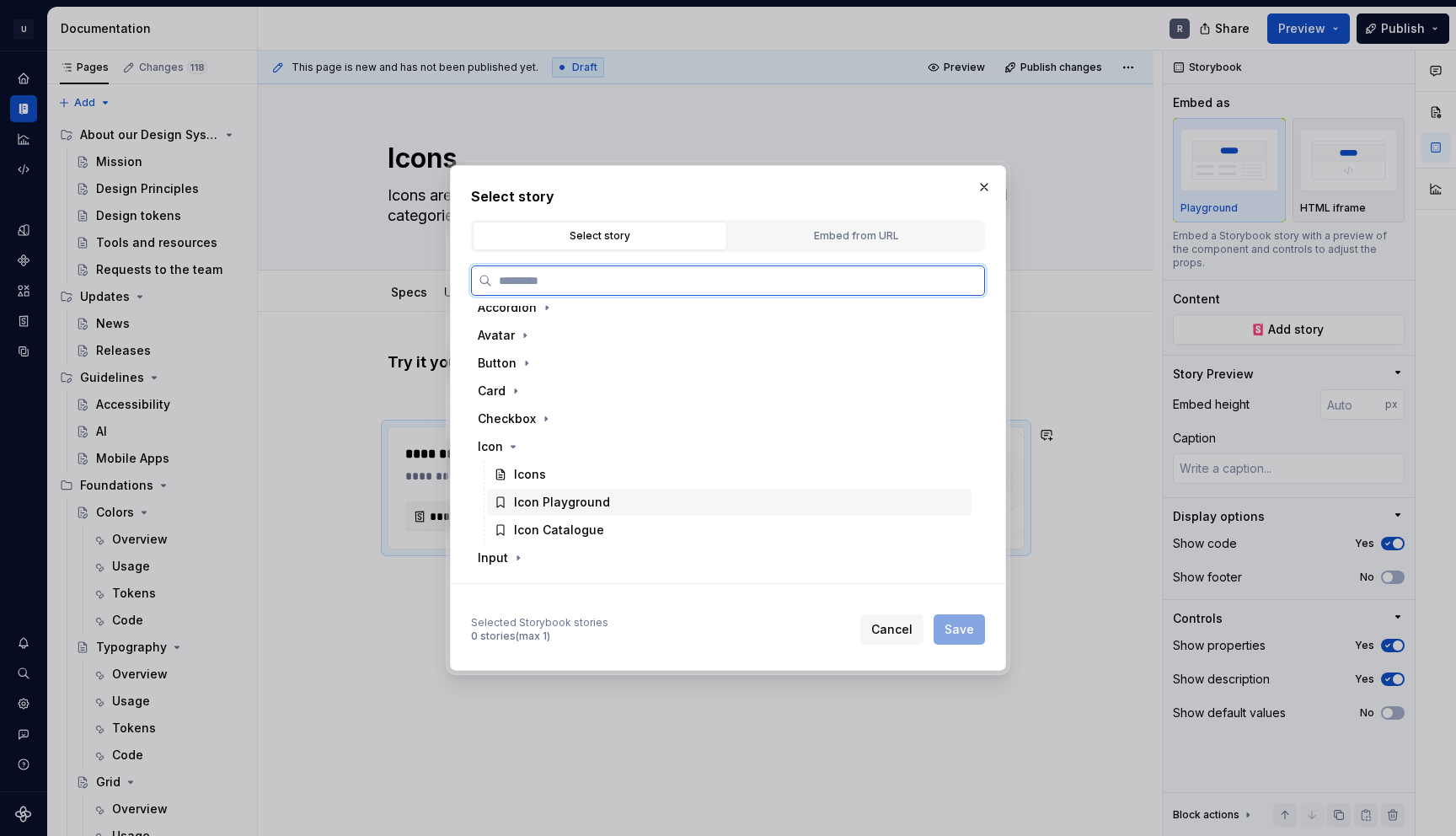 click on "Icon Playground" at bounding box center (562, 502) 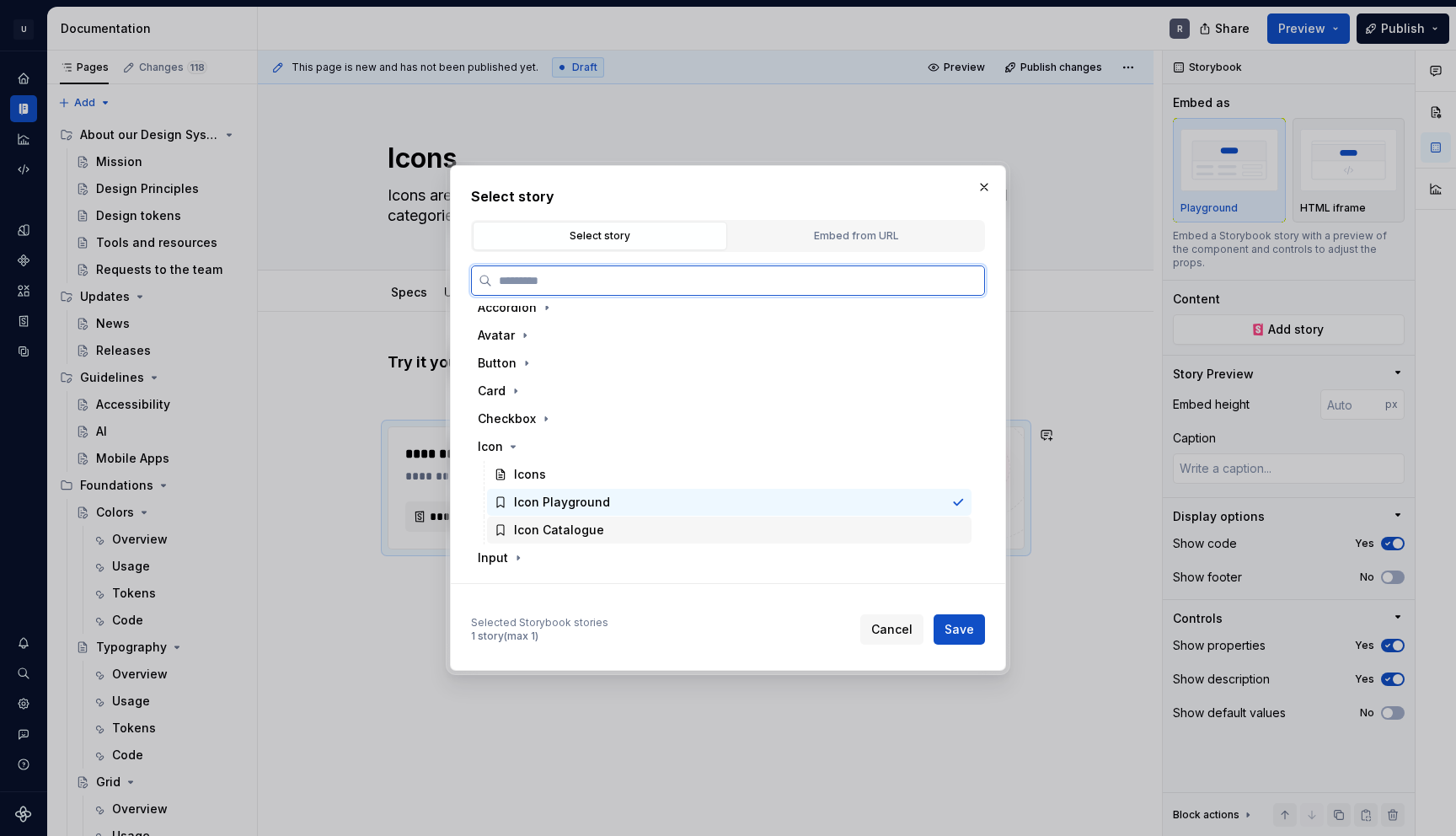 click on "Icon Catalogue" at bounding box center (559, 530) 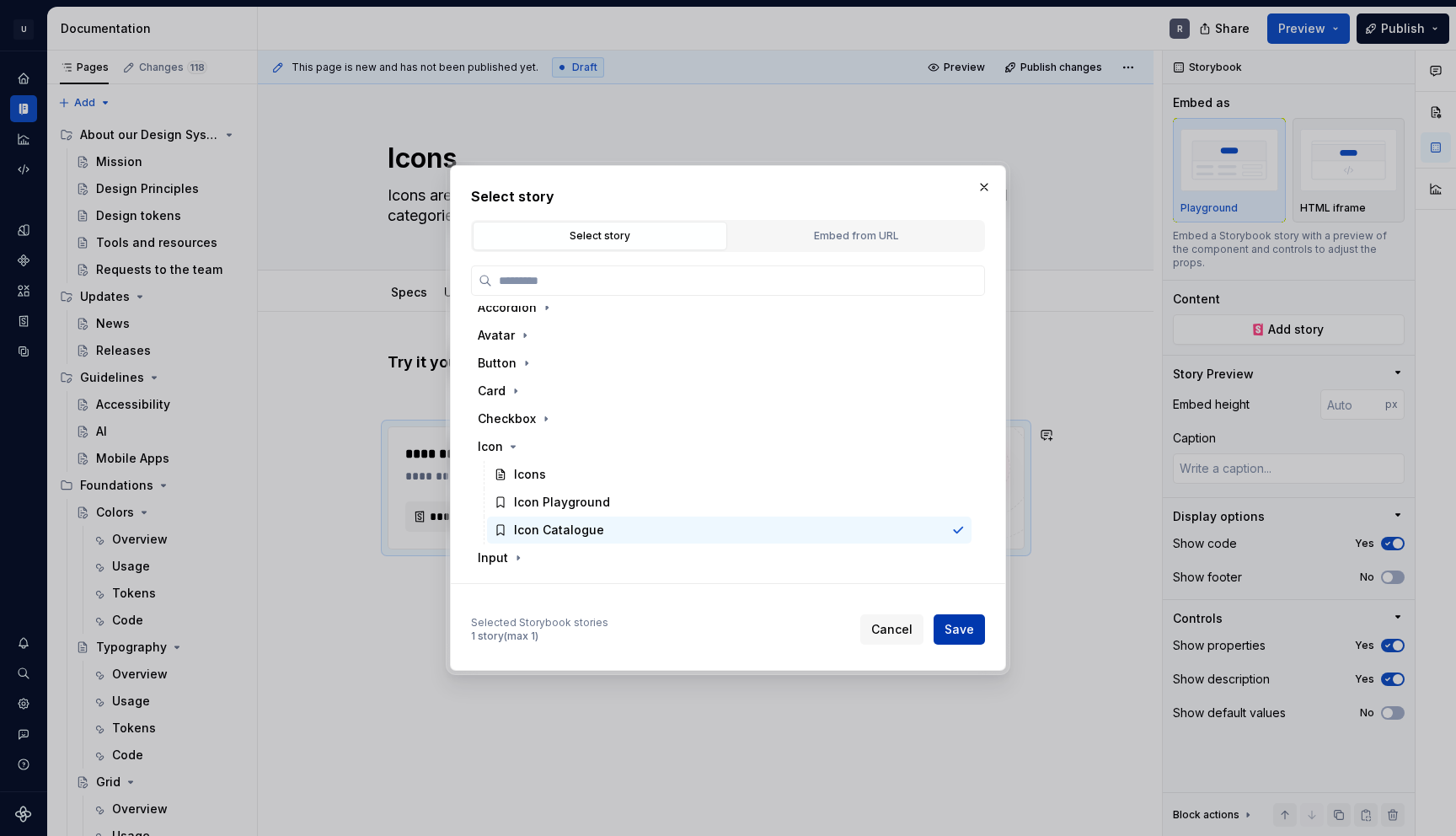 click on "Save" at bounding box center [959, 630] 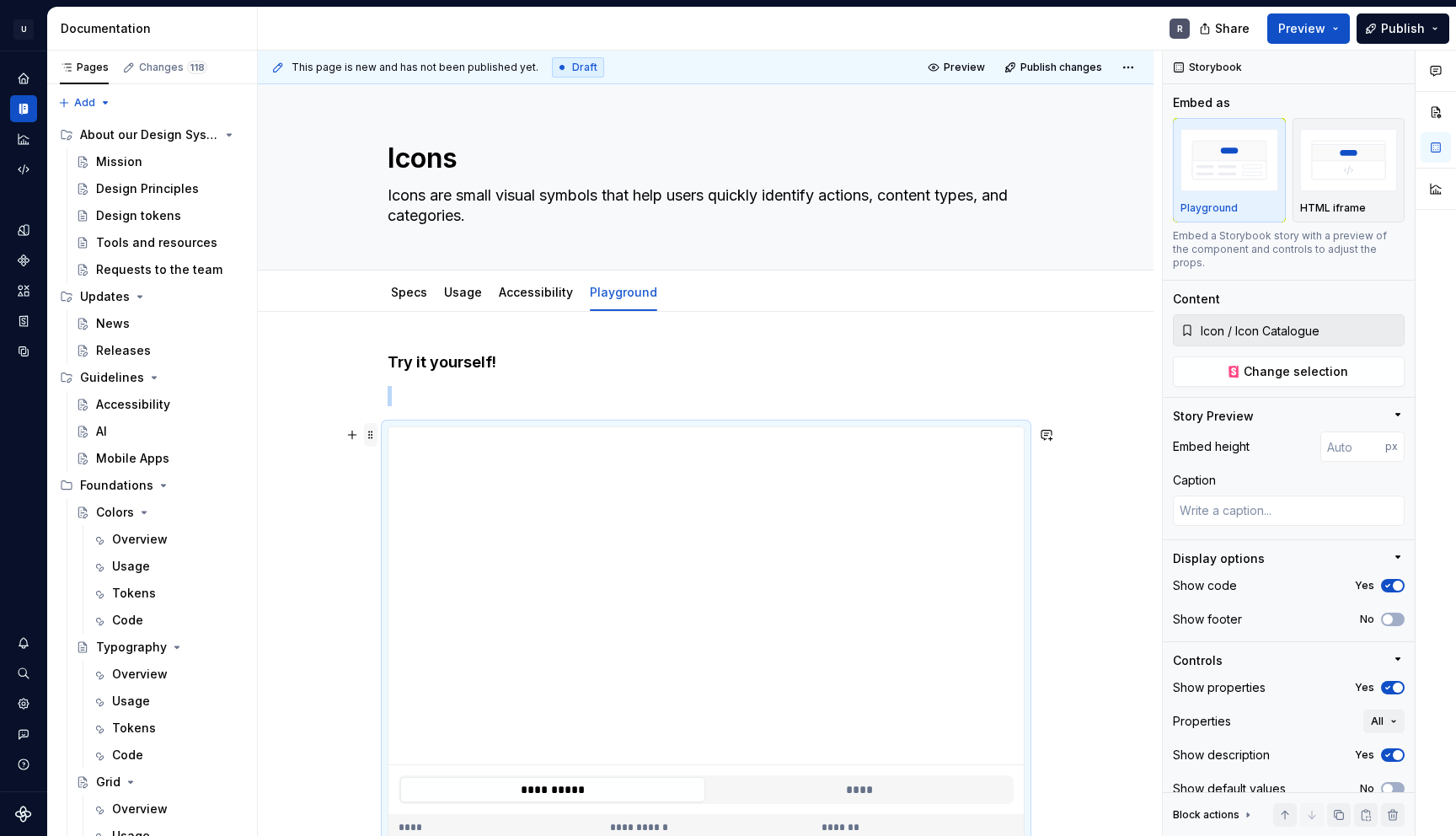 click at bounding box center [371, 435] 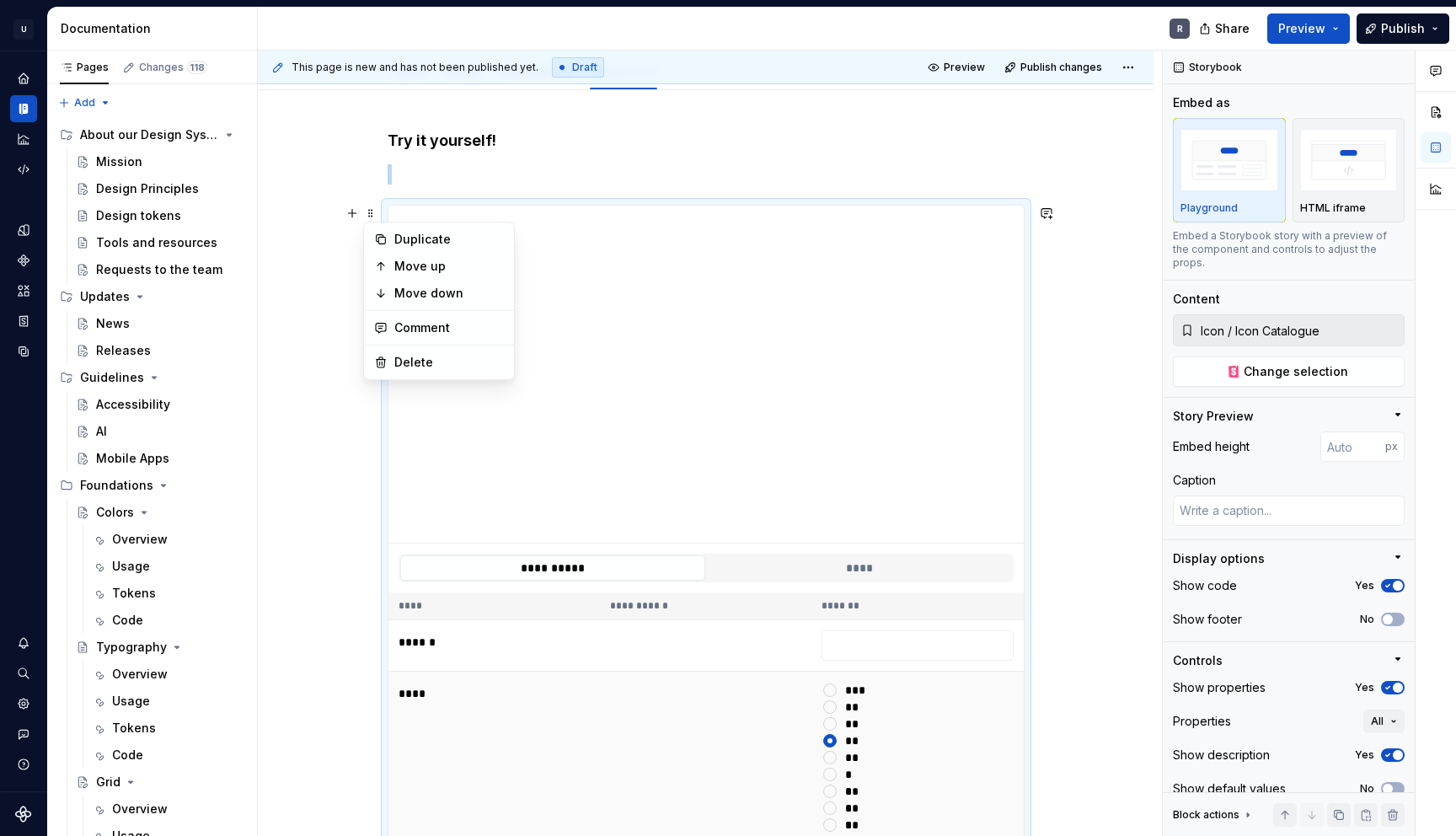scroll, scrollTop: 312, scrollLeft: 0, axis: vertical 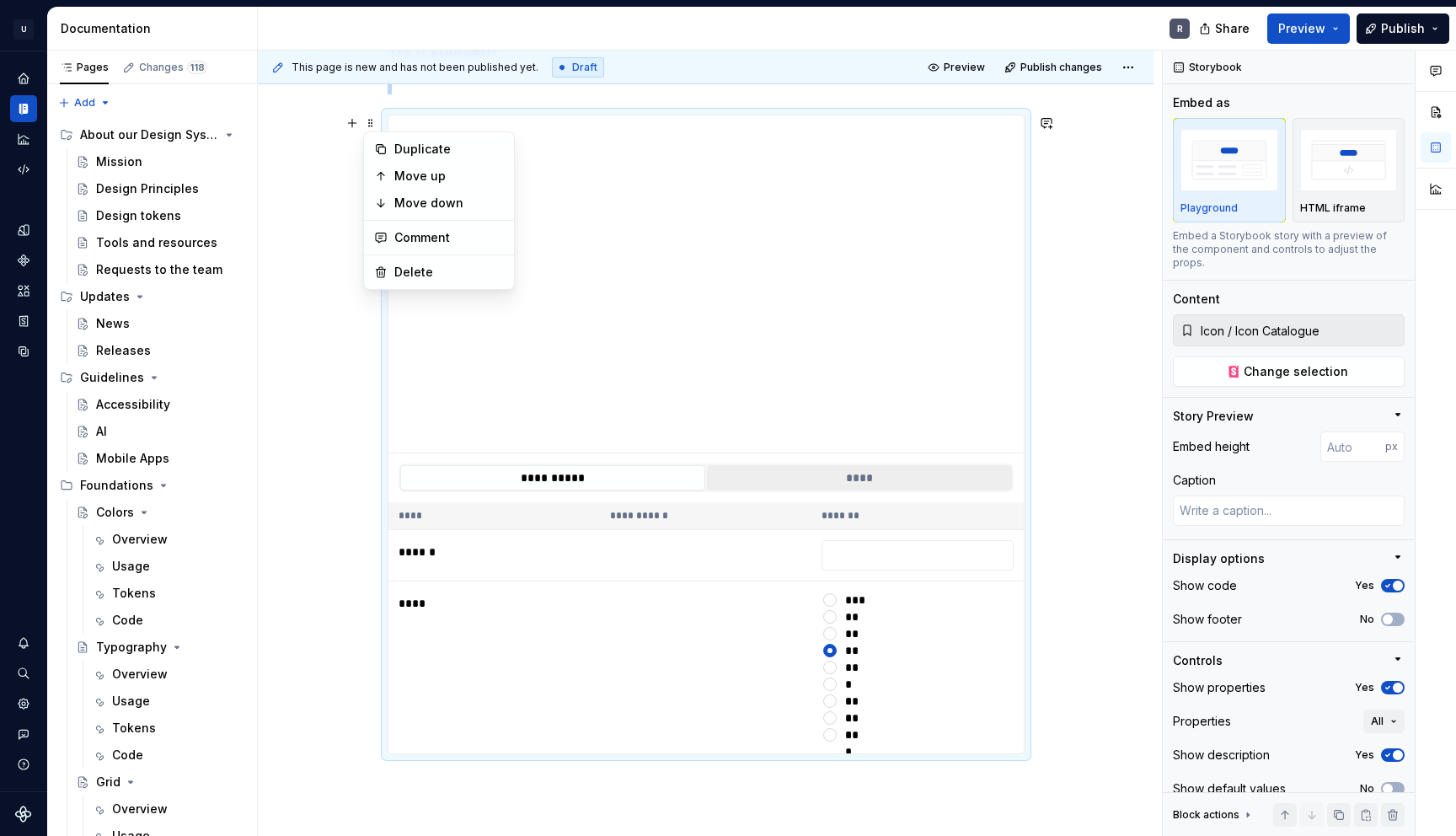 click on "****" at bounding box center [859, 478] 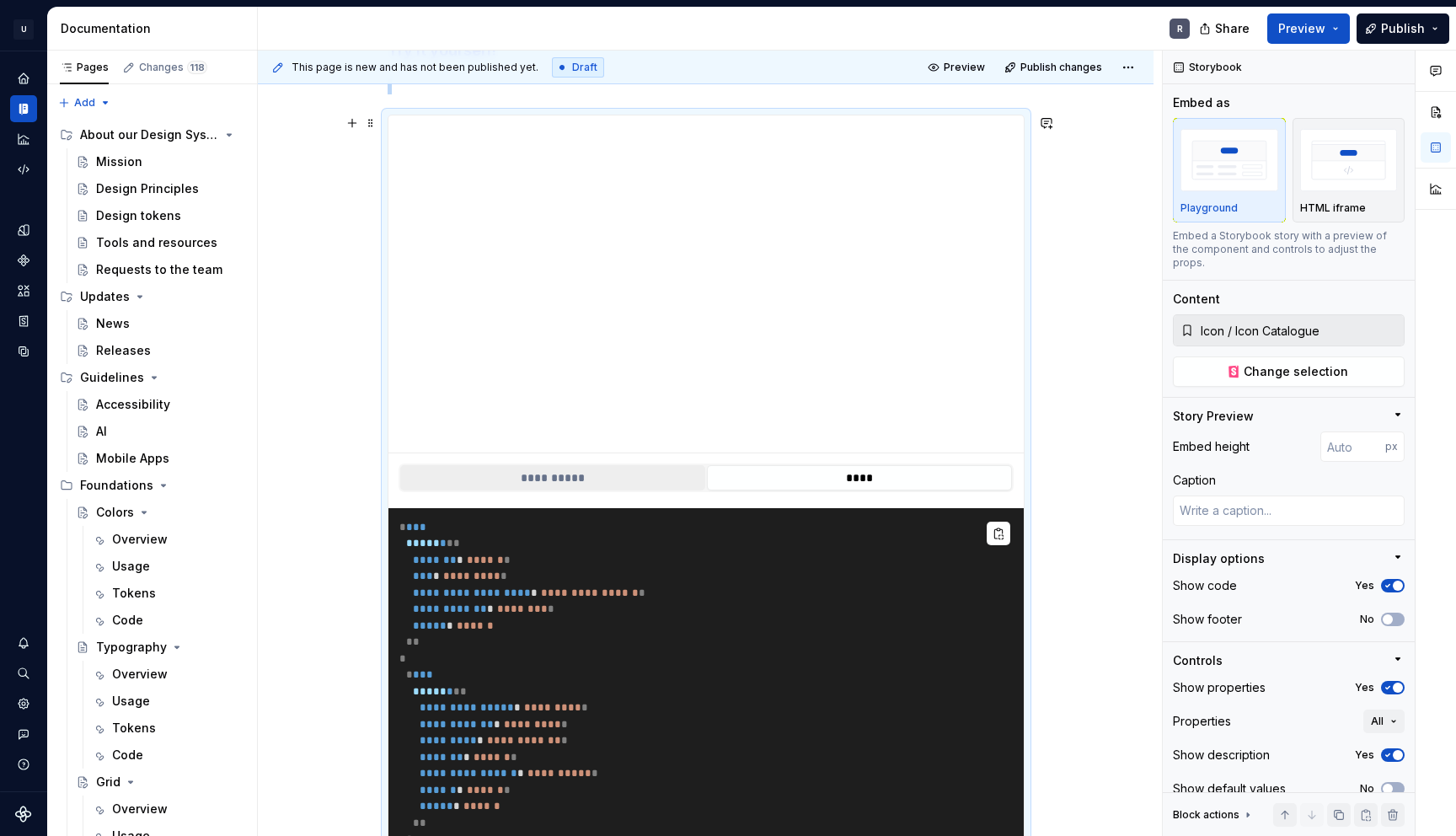 click on "**********" at bounding box center [553, 478] 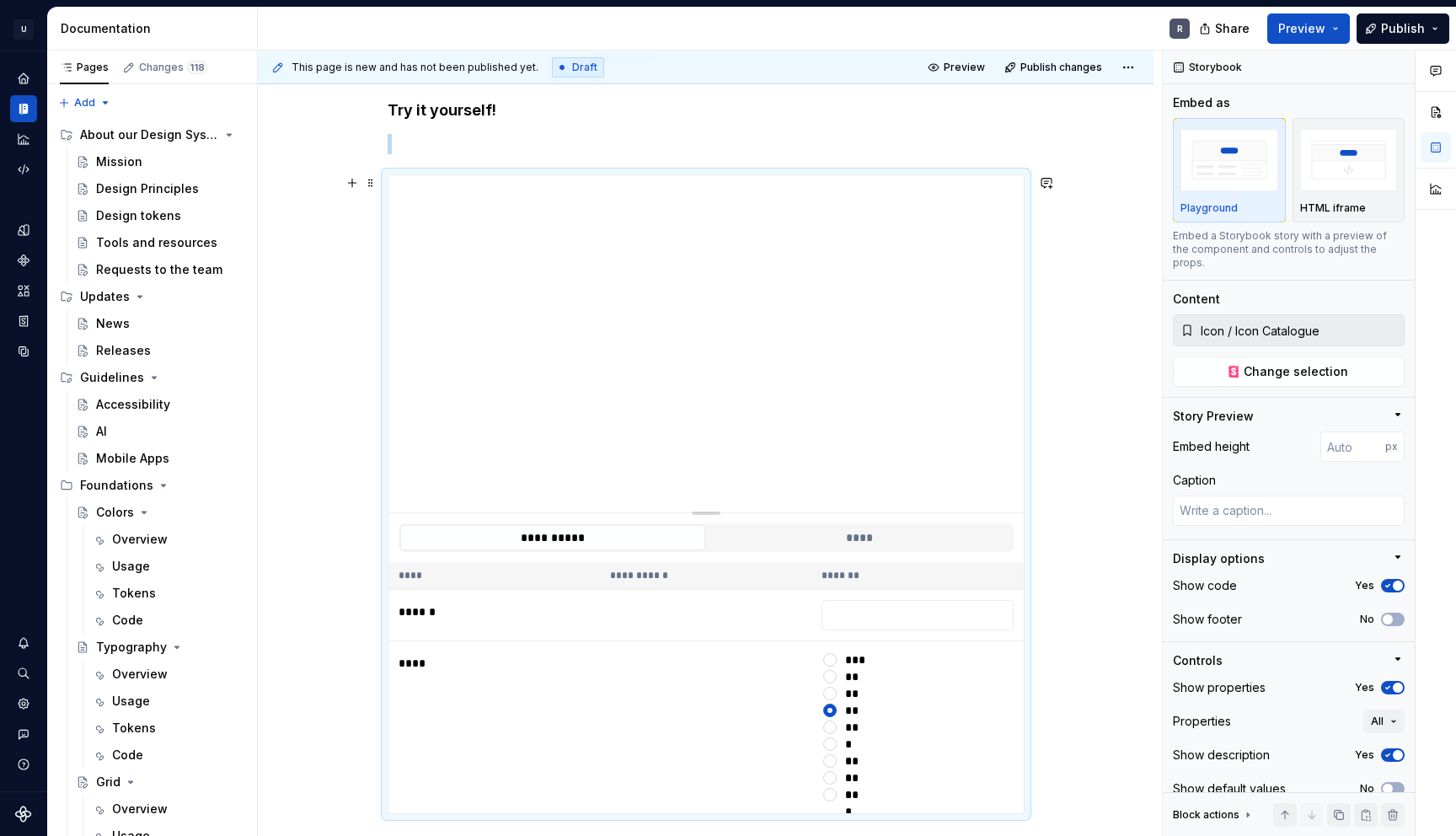 scroll, scrollTop: 168, scrollLeft: 0, axis: vertical 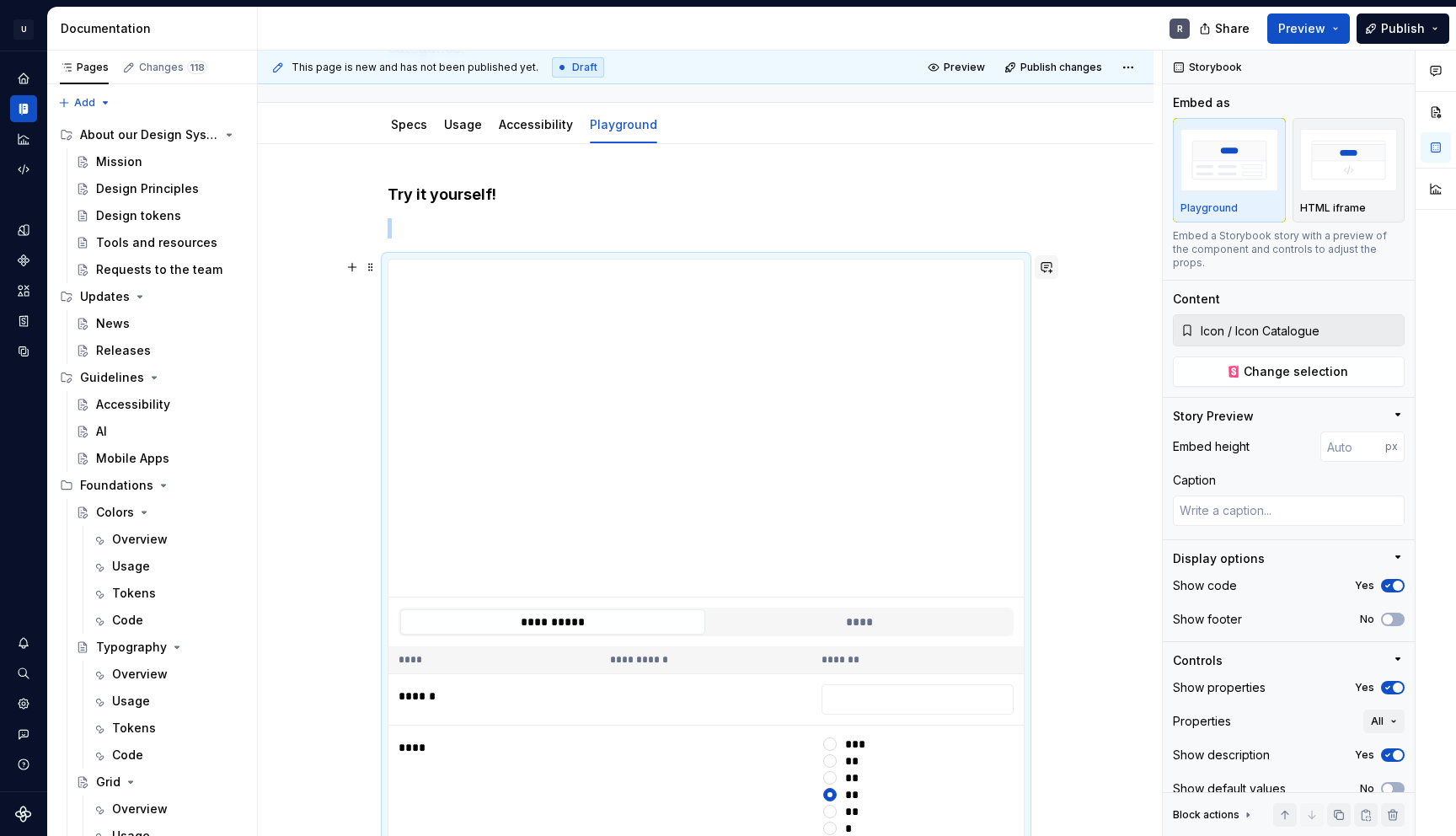 click at bounding box center (1046, 267) 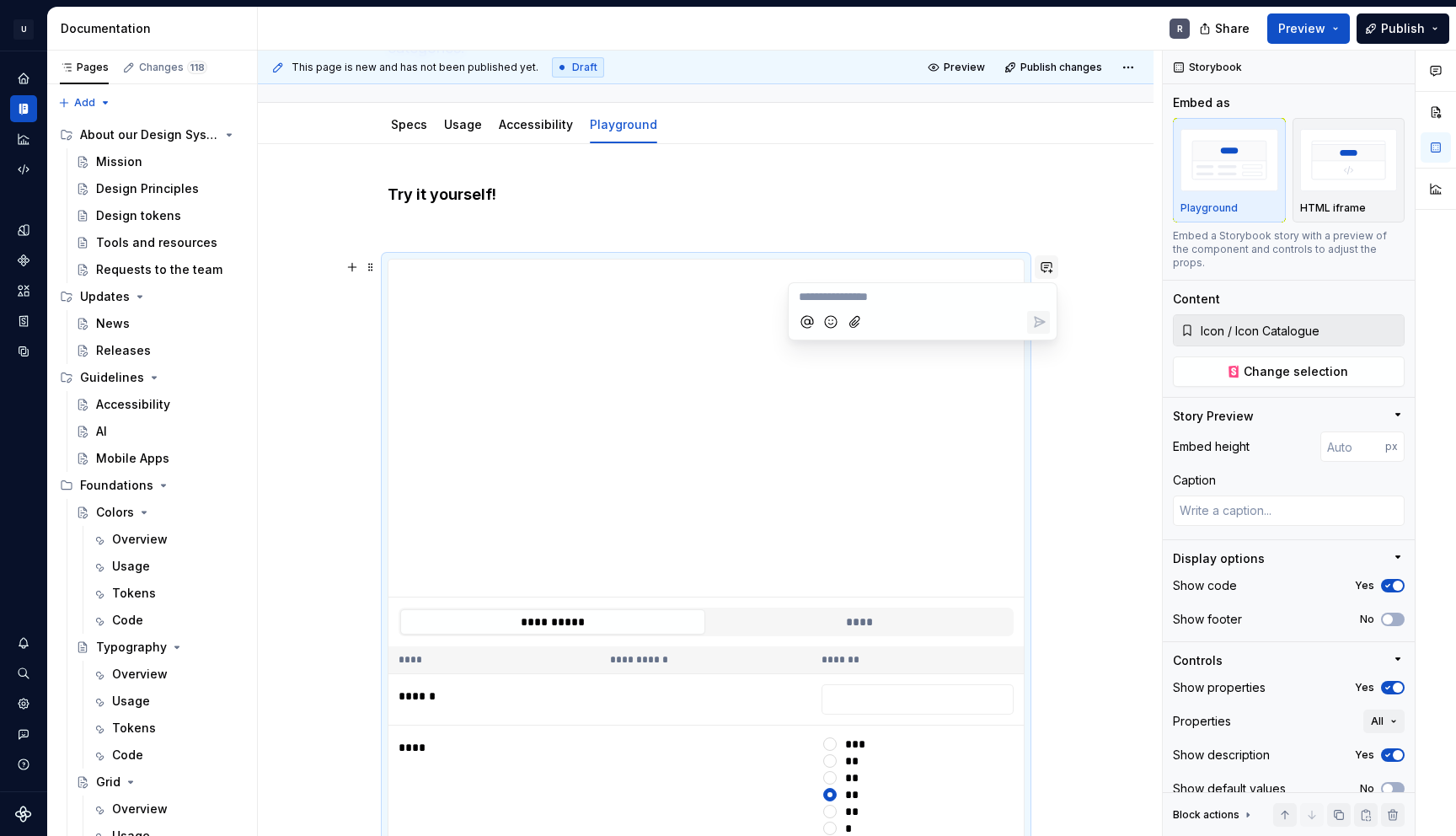 click at bounding box center (1046, 267) 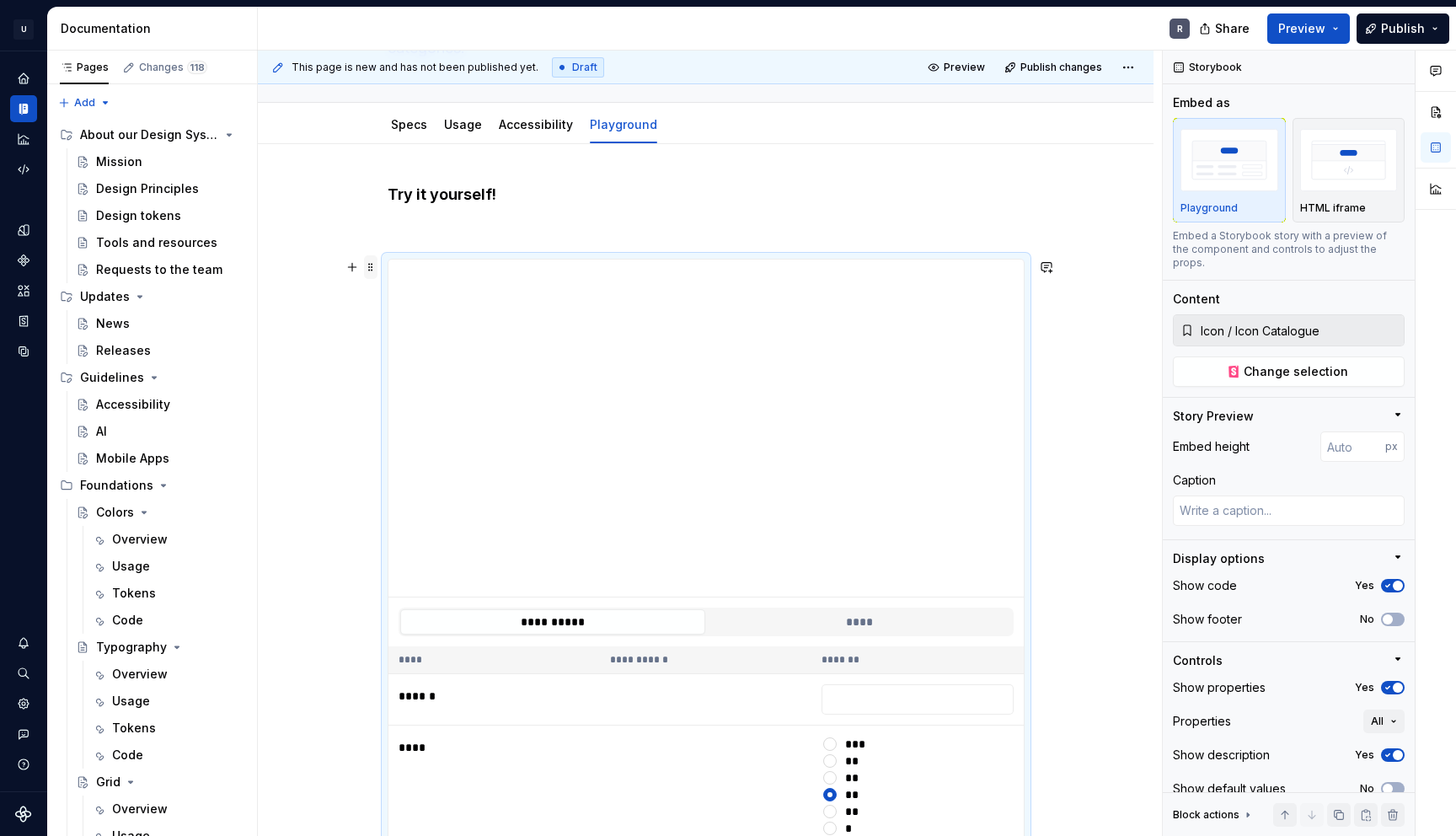 click at bounding box center (371, 267) 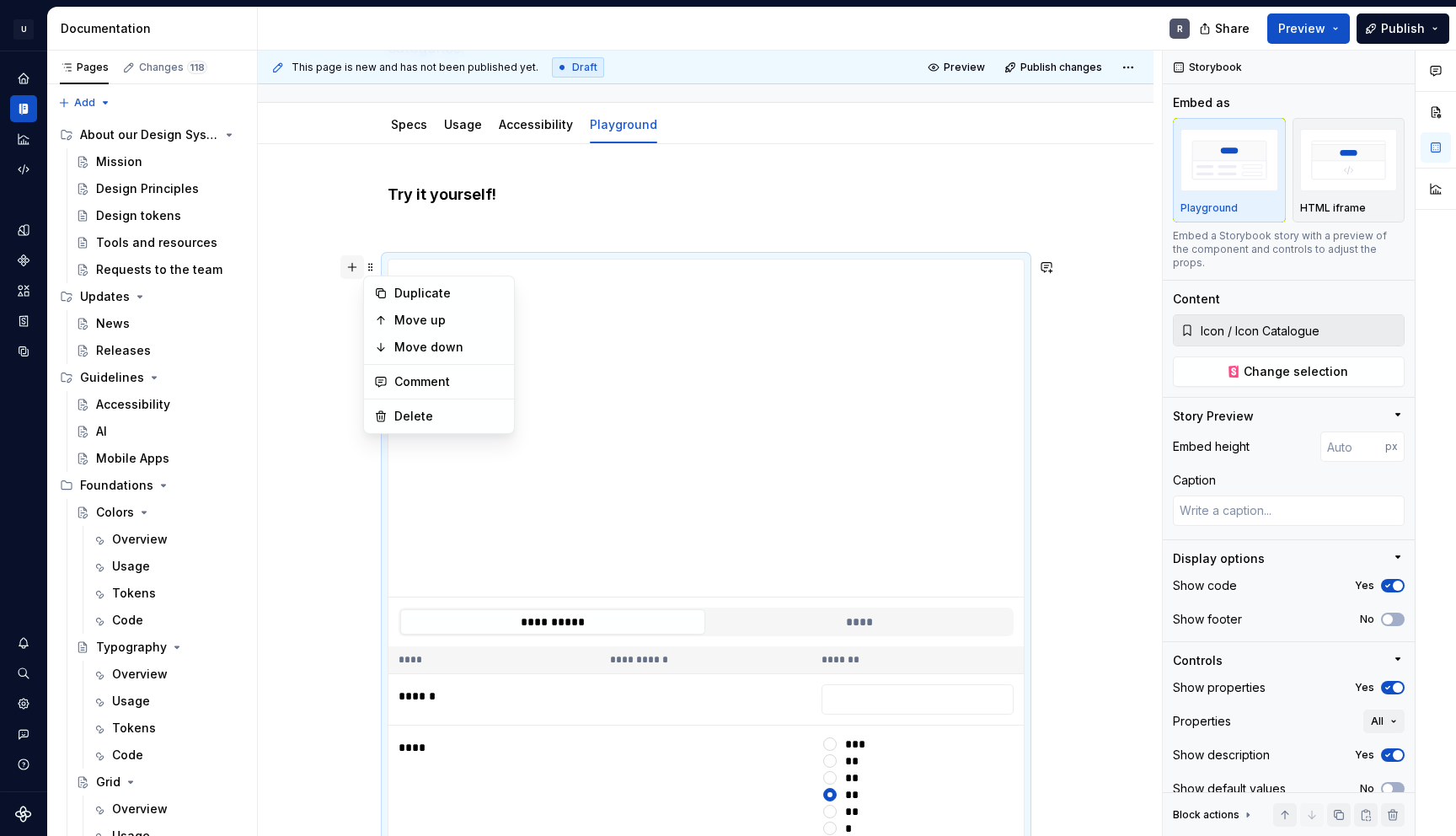 click on "**********" at bounding box center [705, 656] 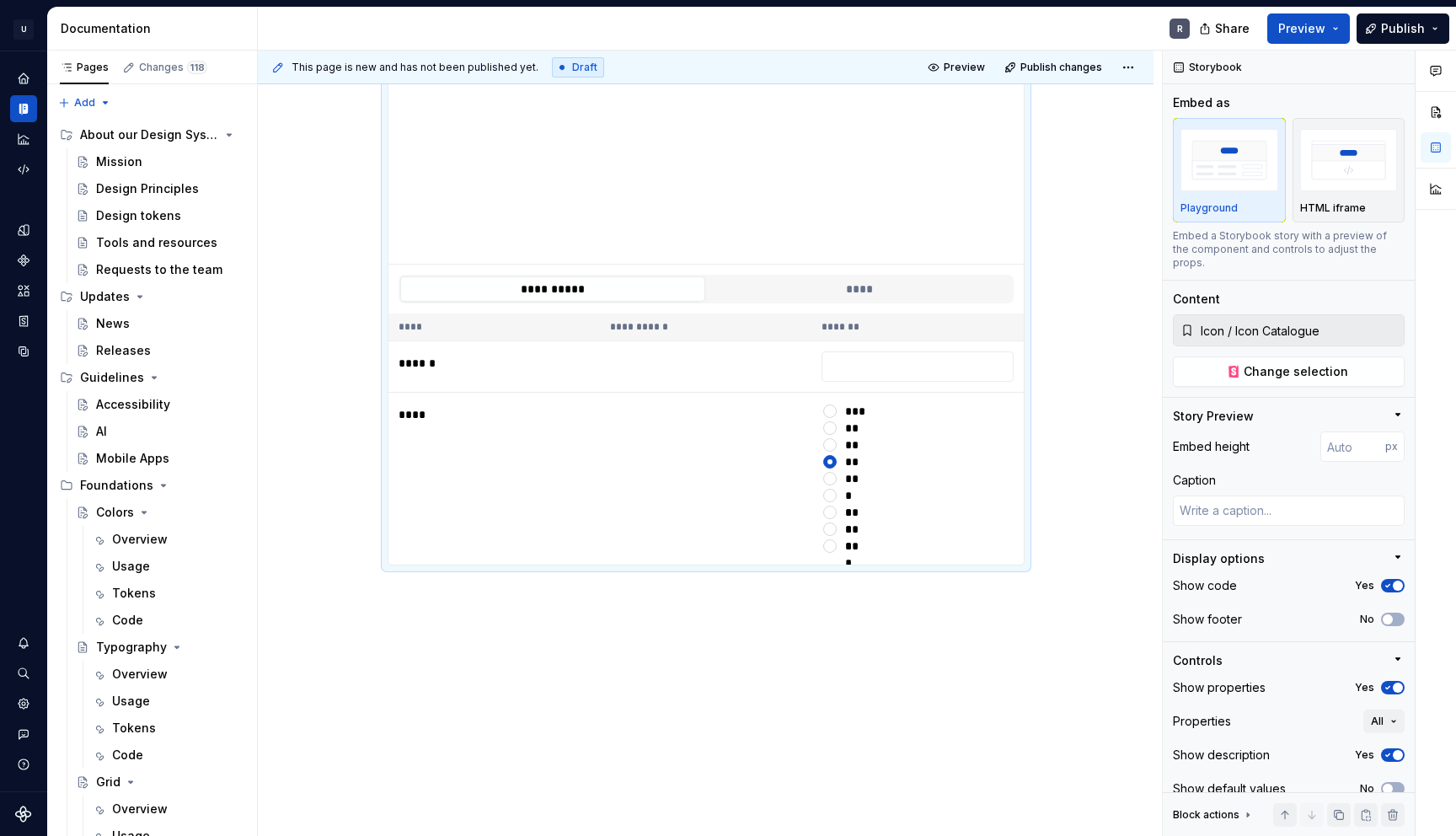 scroll, scrollTop: 154, scrollLeft: 0, axis: vertical 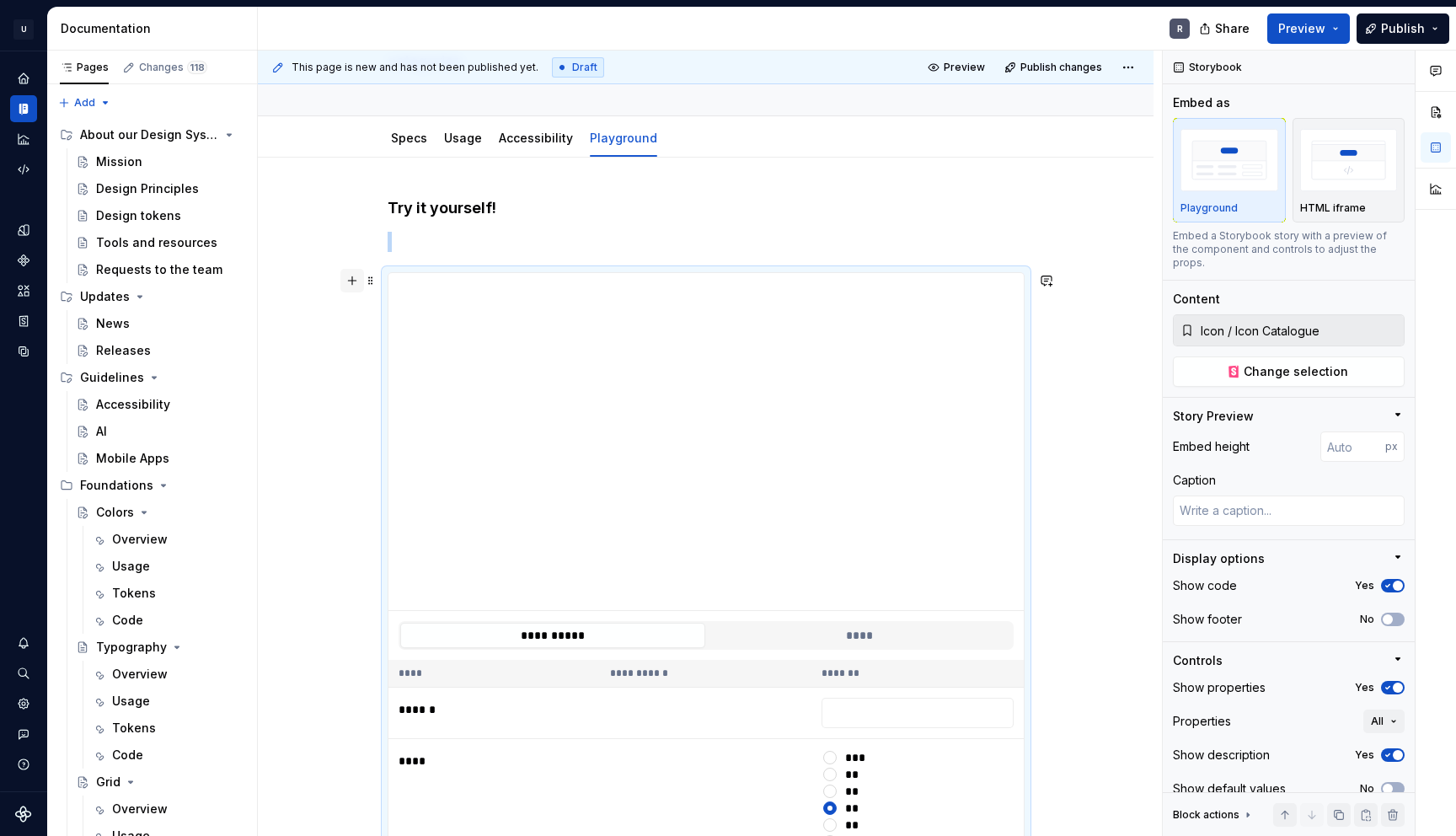 click at bounding box center [352, 281] 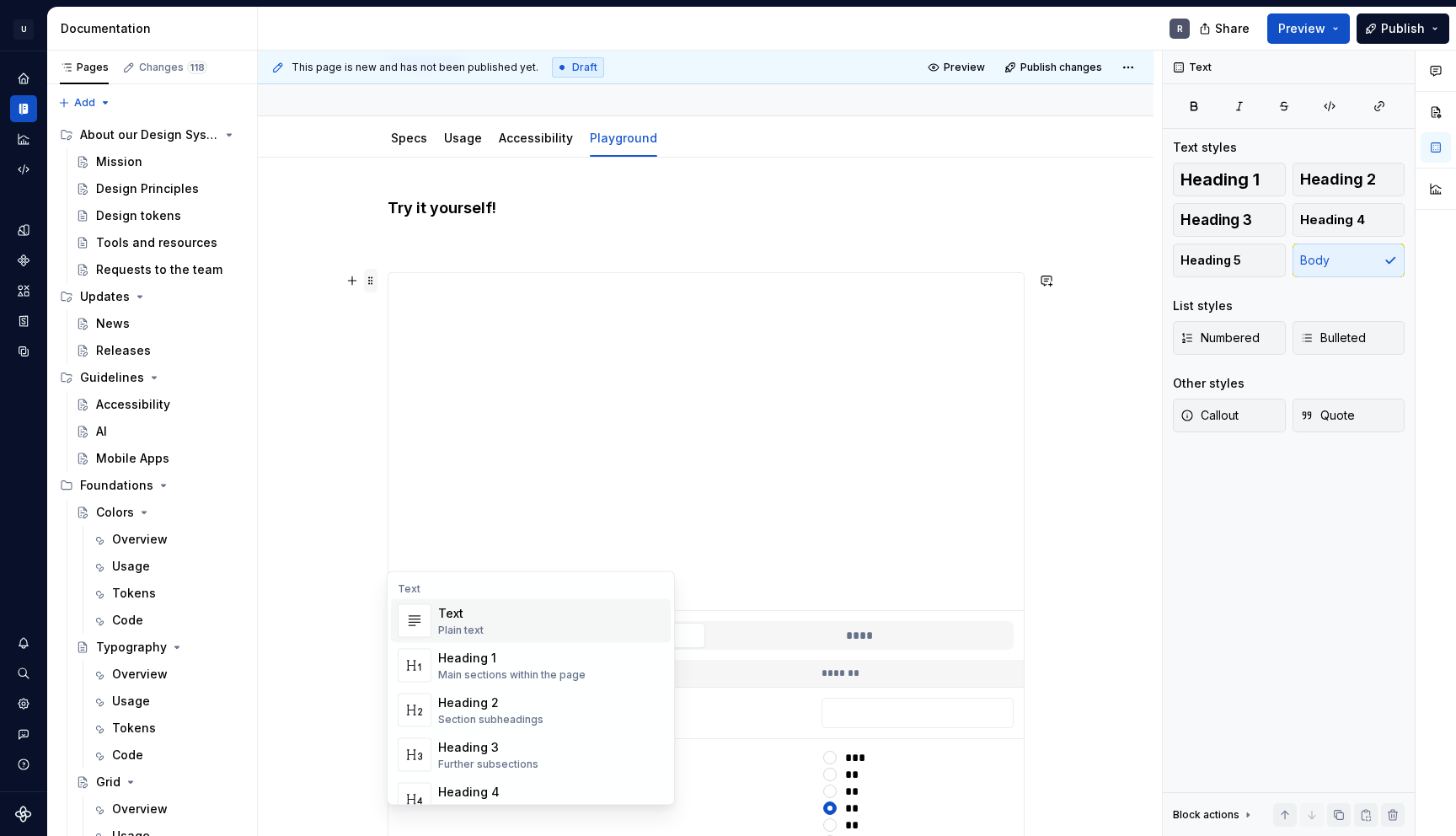 scroll, scrollTop: 272, scrollLeft: 0, axis: vertical 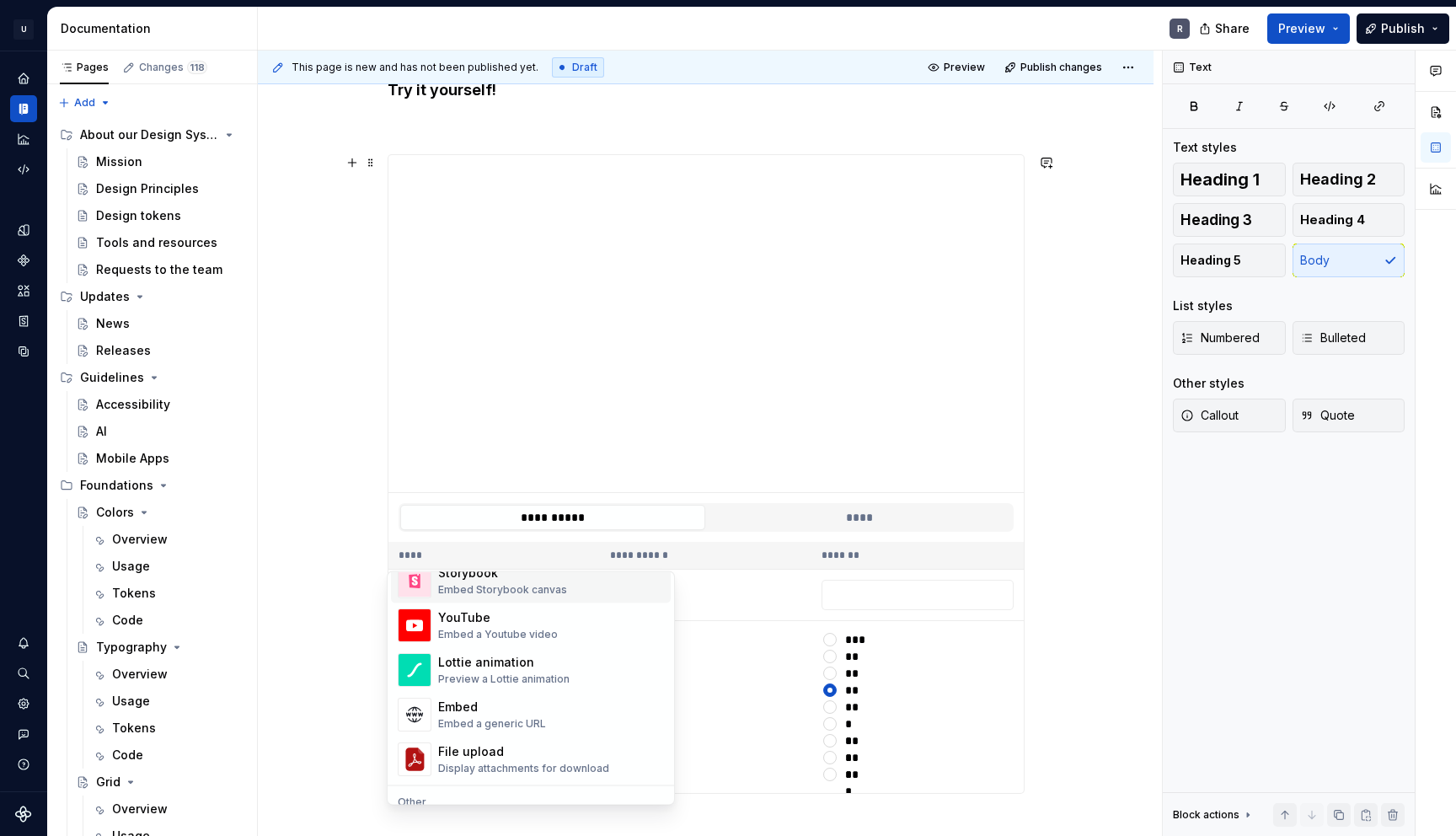 click on "Embed Storybook canvas" at bounding box center [502, 591] 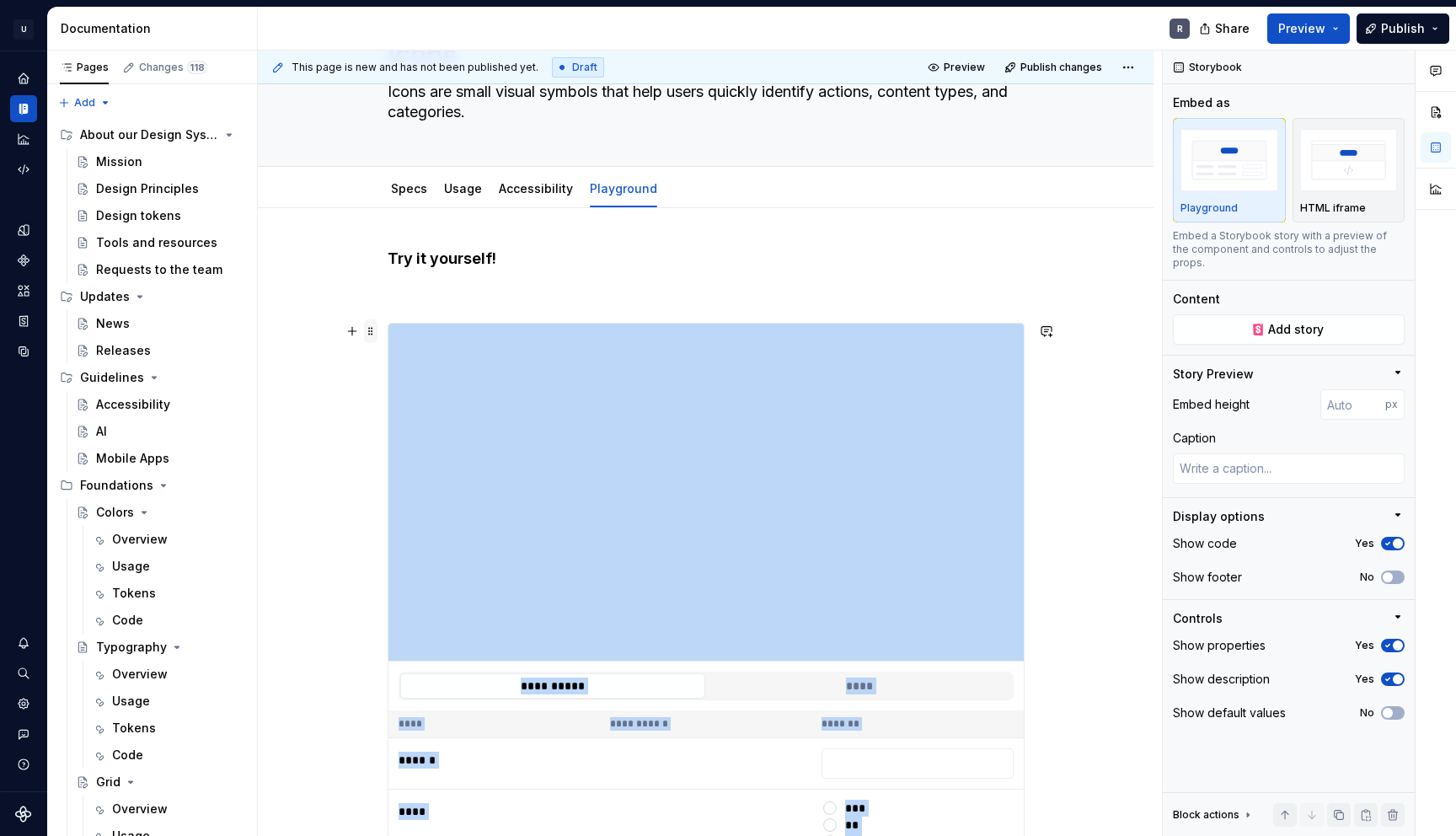 scroll, scrollTop: 0, scrollLeft: 0, axis: both 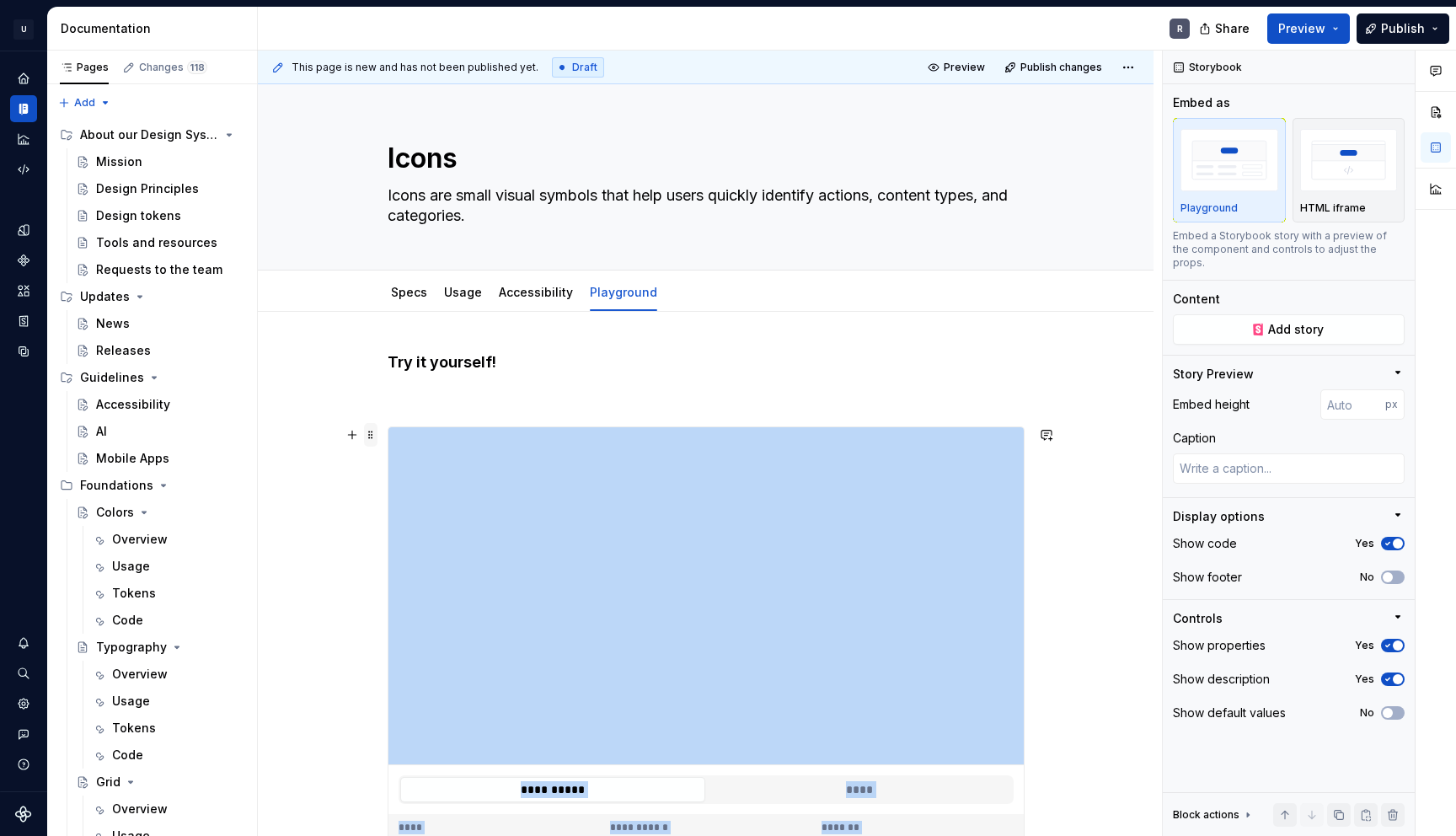 click at bounding box center (371, 435) 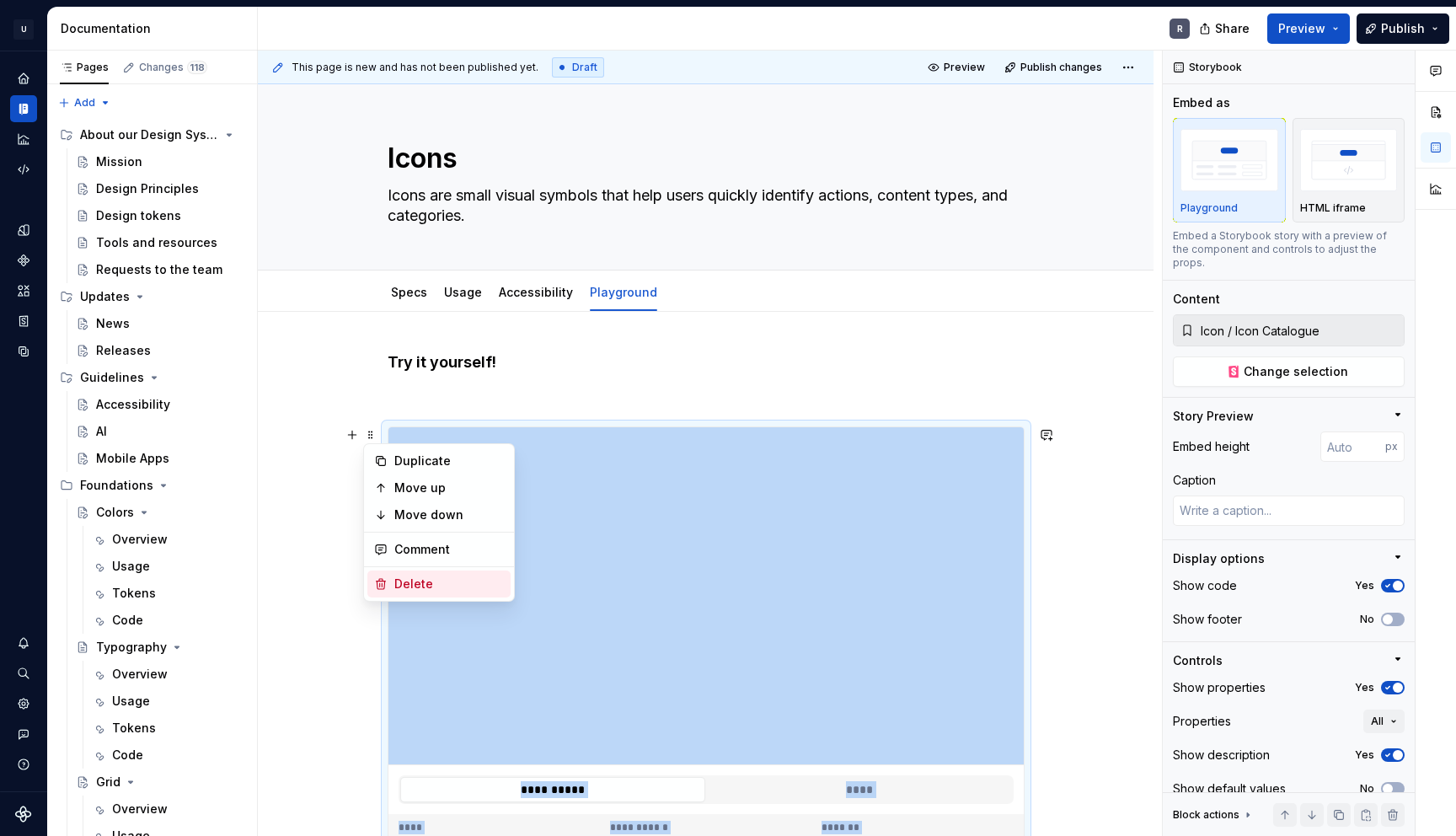 click on "Delete" at bounding box center (449, 584) 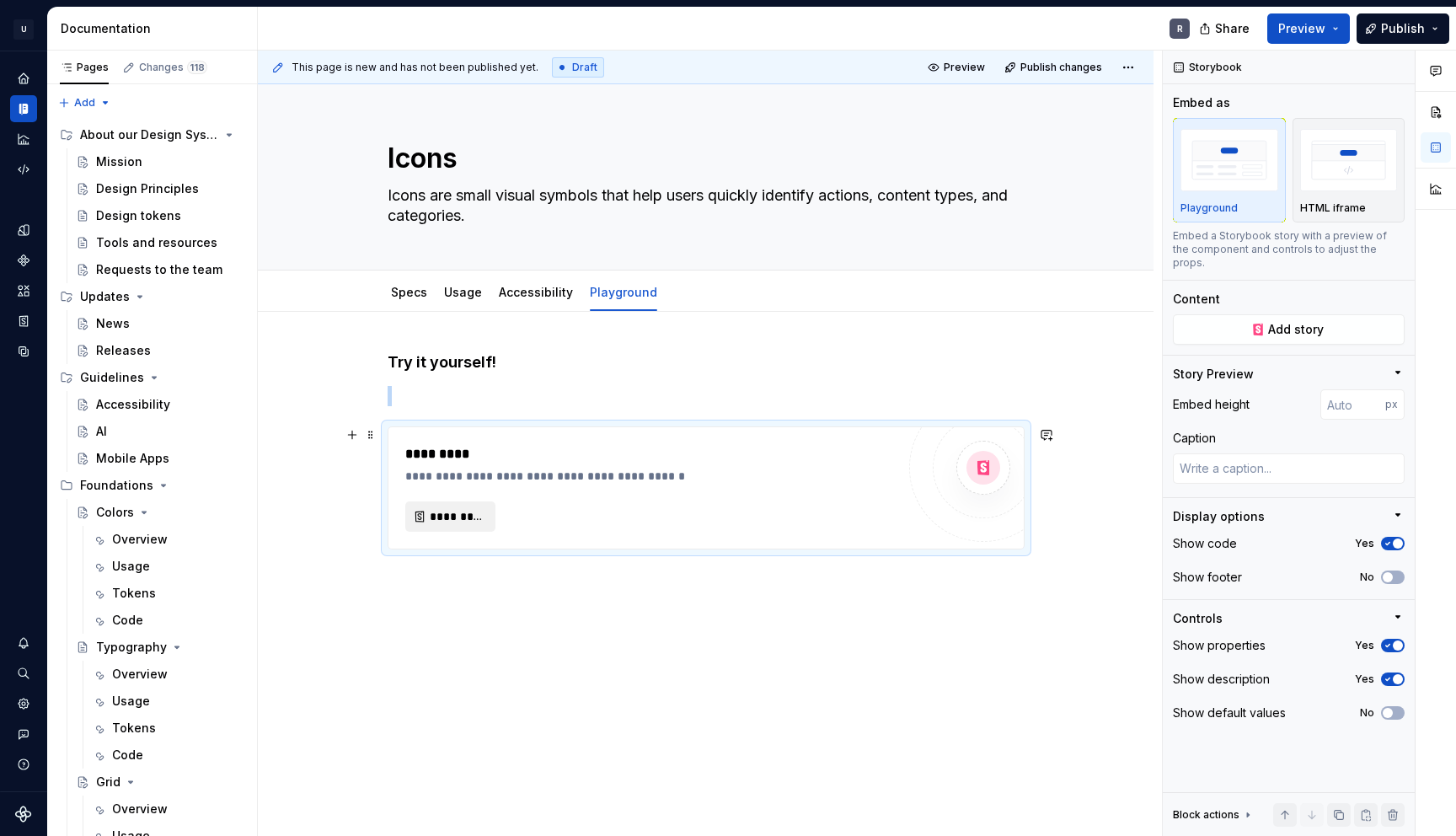 click on "*********" at bounding box center [457, 517] 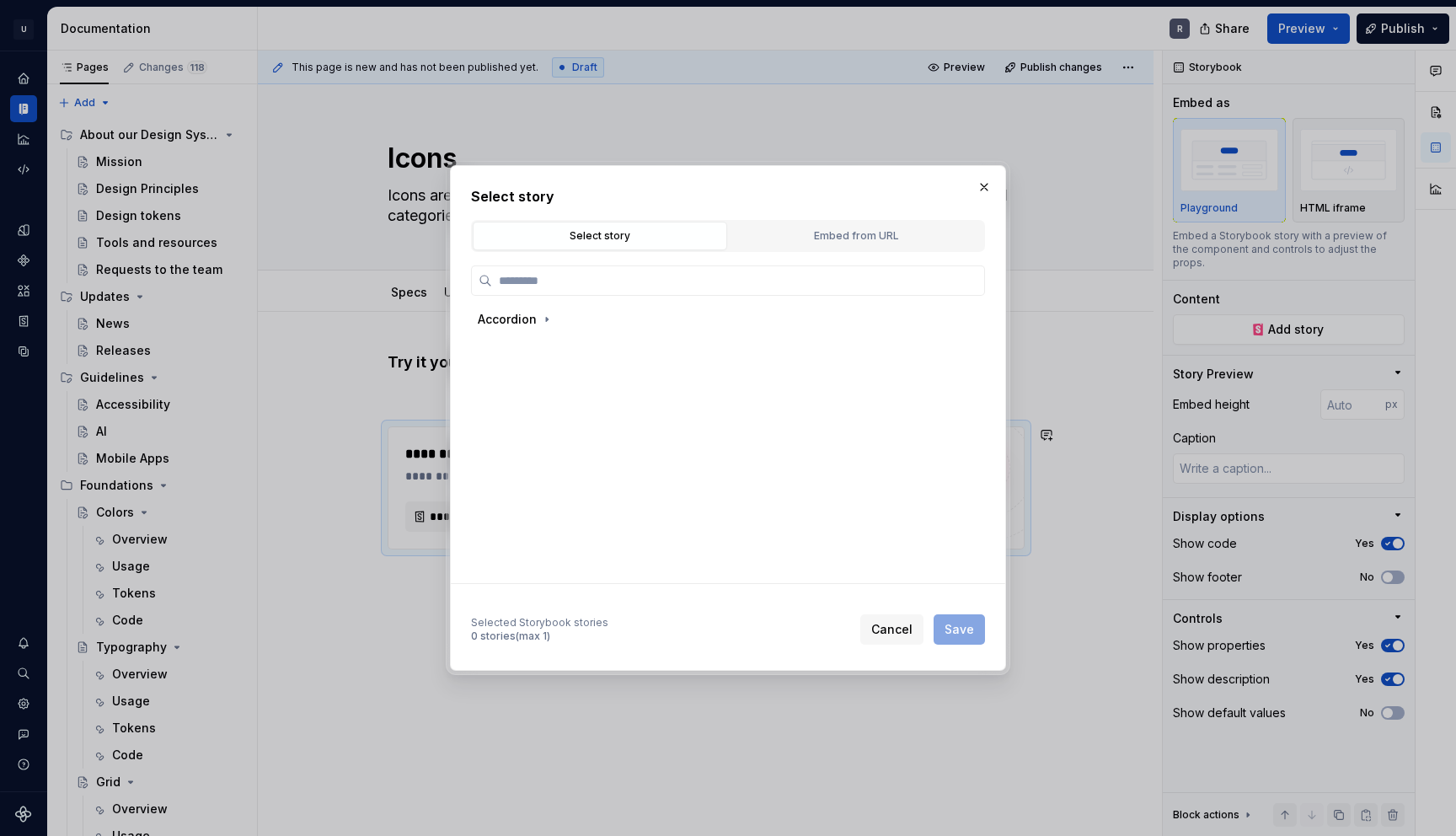 type on "*" 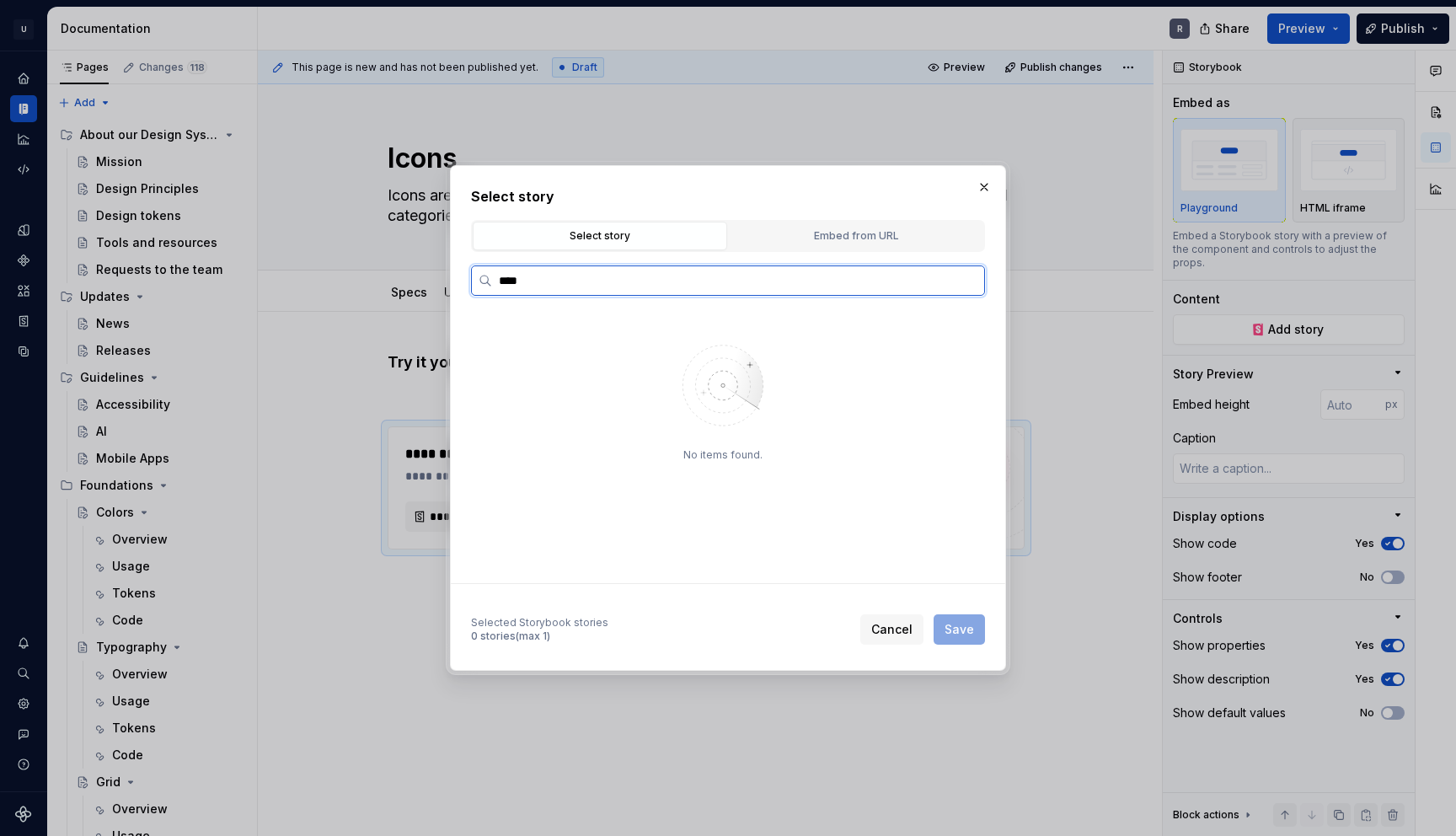 type on "****" 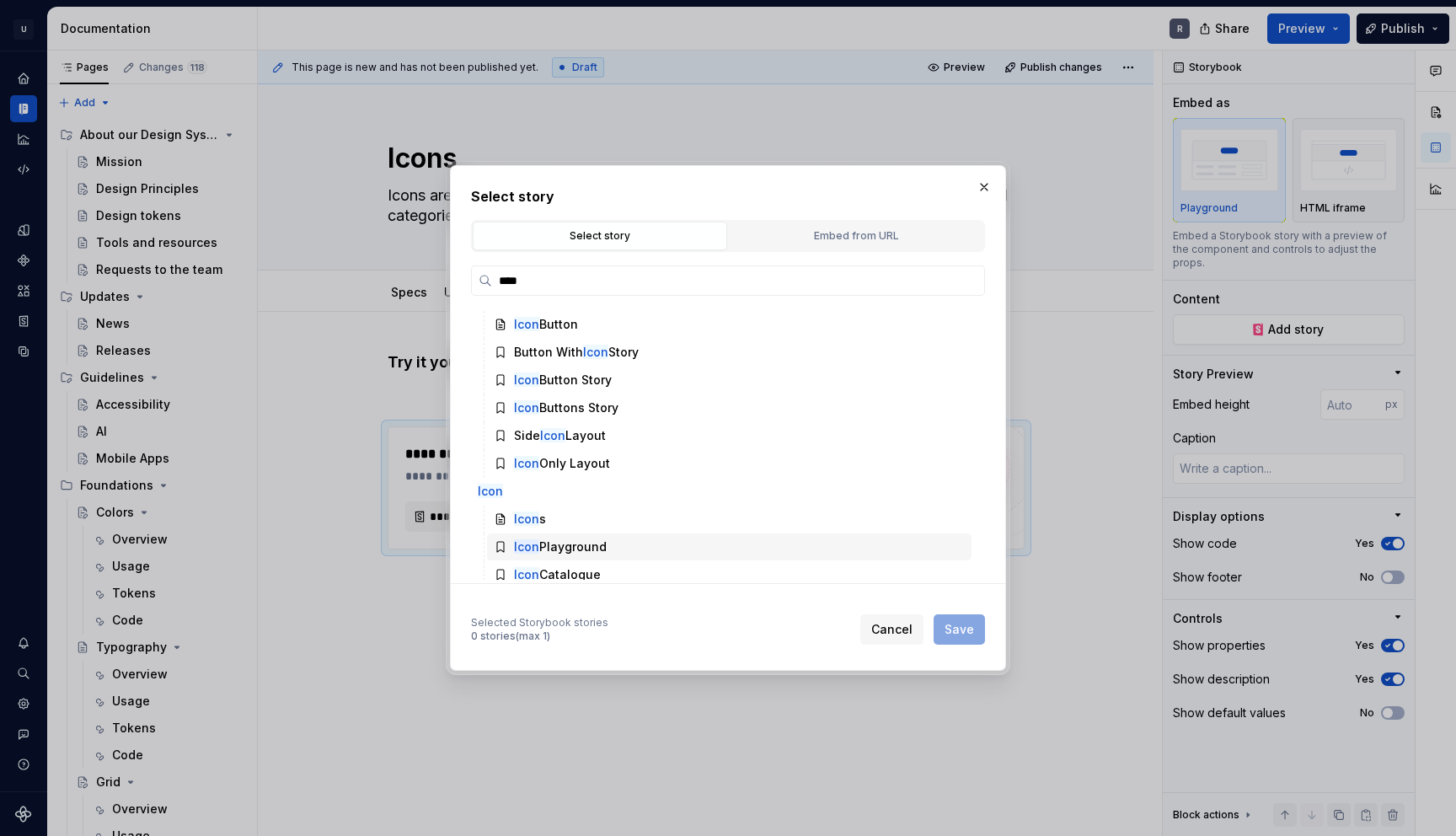 scroll, scrollTop: 26, scrollLeft: 0, axis: vertical 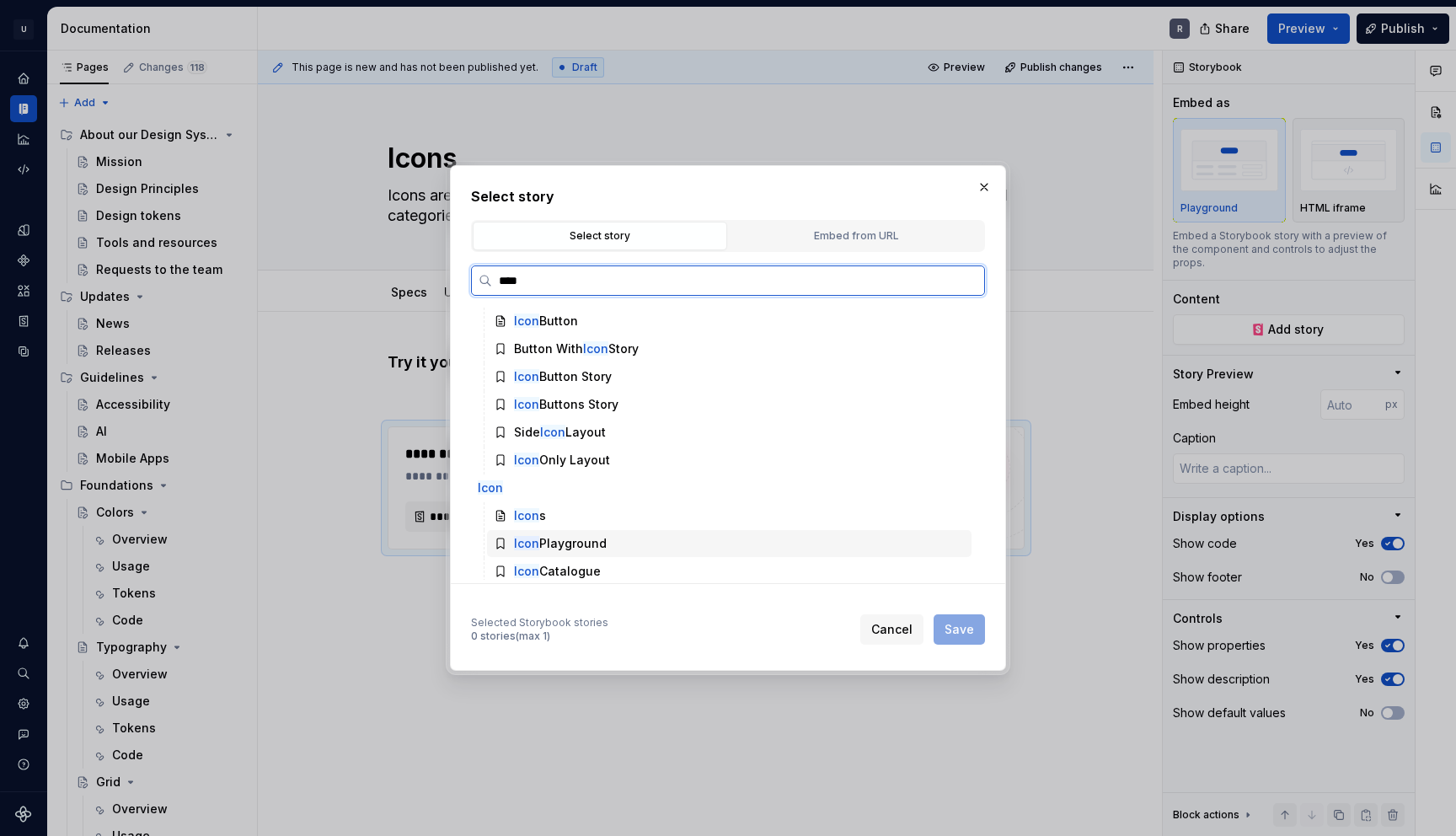 click on "Icon  Playground" at bounding box center (560, 544) 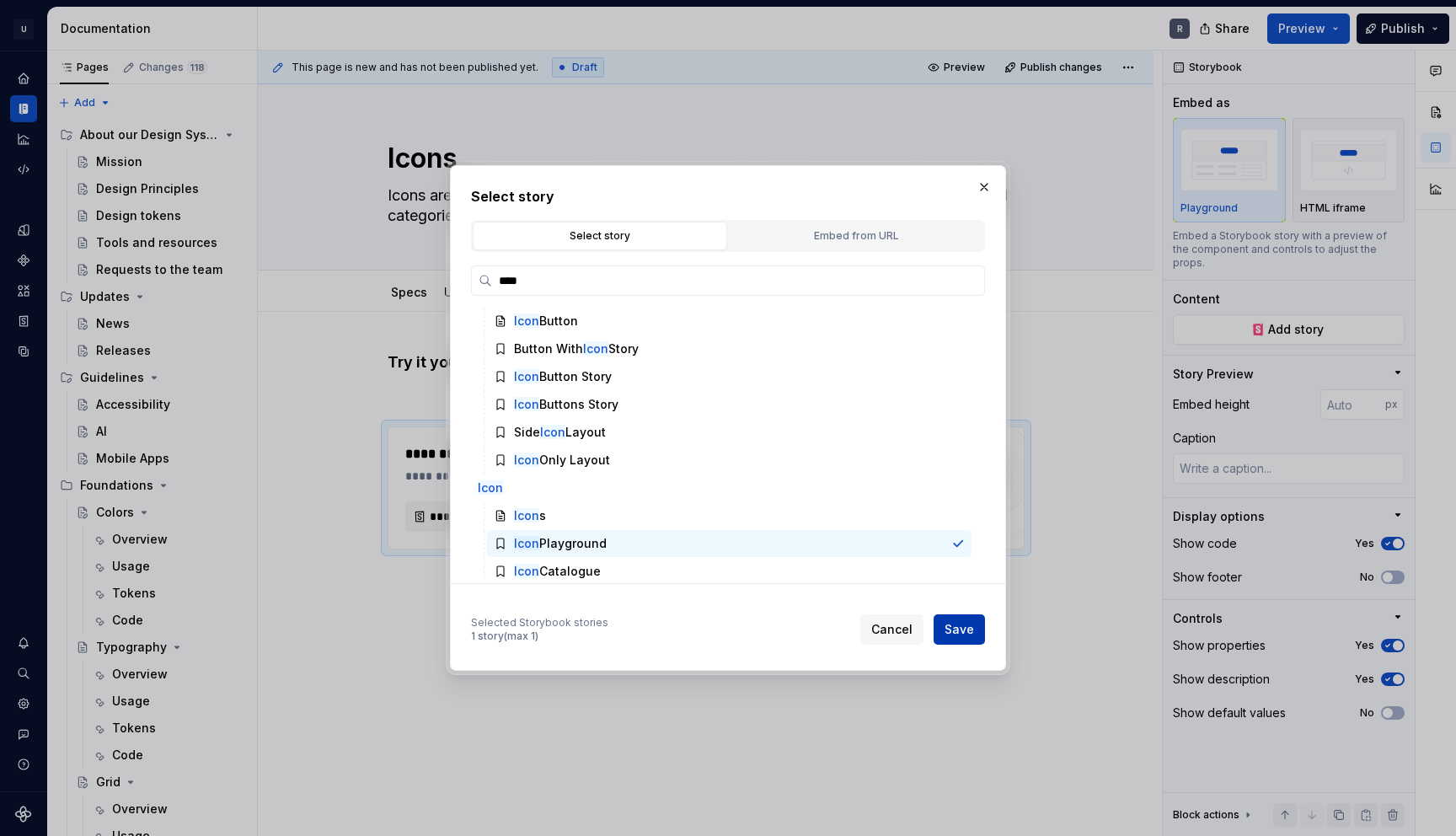 click on "Save" at bounding box center [959, 630] 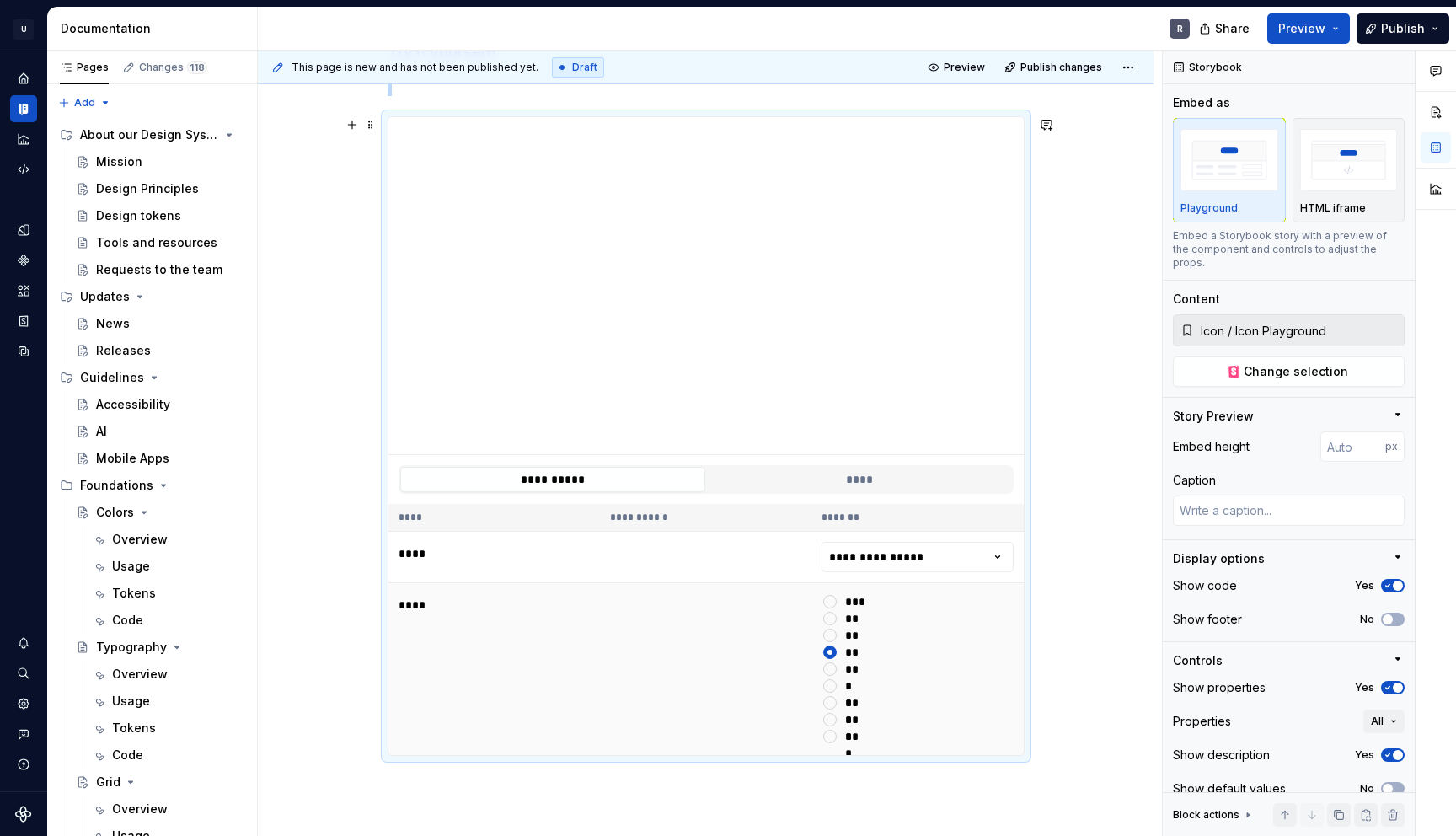 scroll, scrollTop: 323, scrollLeft: 0, axis: vertical 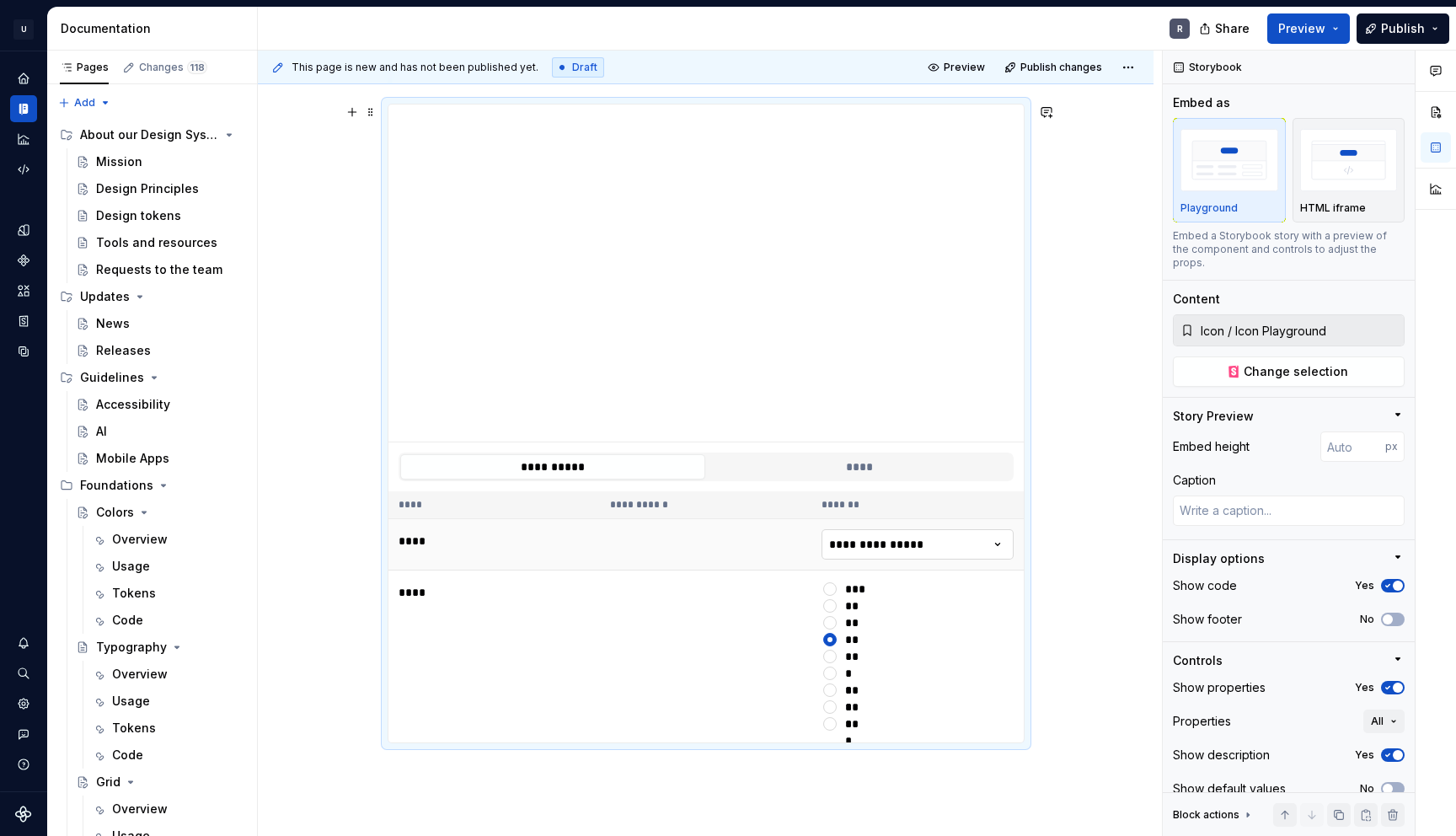 click on "U UserTesting Design System R Design system data Documentation R Share Preview Publish Pages Changes 118 Add
Accessibility guide for tree Page tree.
Navigate the tree with the arrow keys. Common tree hotkeys apply. Further keybindings are available:
enter to execute primary action on focused item
f2 to start renaming the focused item
escape to abort renaming an item
control+d to start dragging selected items
About our Design System Mission Design Principles Design tokens Tools and resources Requests to the team Updates News Releases Guidelines Accessibility AI Mobile Apps Foundations Colors Overview Usage Tokens Code Typography Overview Usage Tokens Code Grid Overview Usage Code Layout Overview Usage Code Spacing Overview Usage Code Assets Icons Specs Usage Accessibility Playground R Pictograms Libraries Usage Code Illustrations Libraries Usage Code Components Overview Accordion Usage Style Accessibility Code Storybook Avatar Specs Usage" at bounding box center (728, 418) 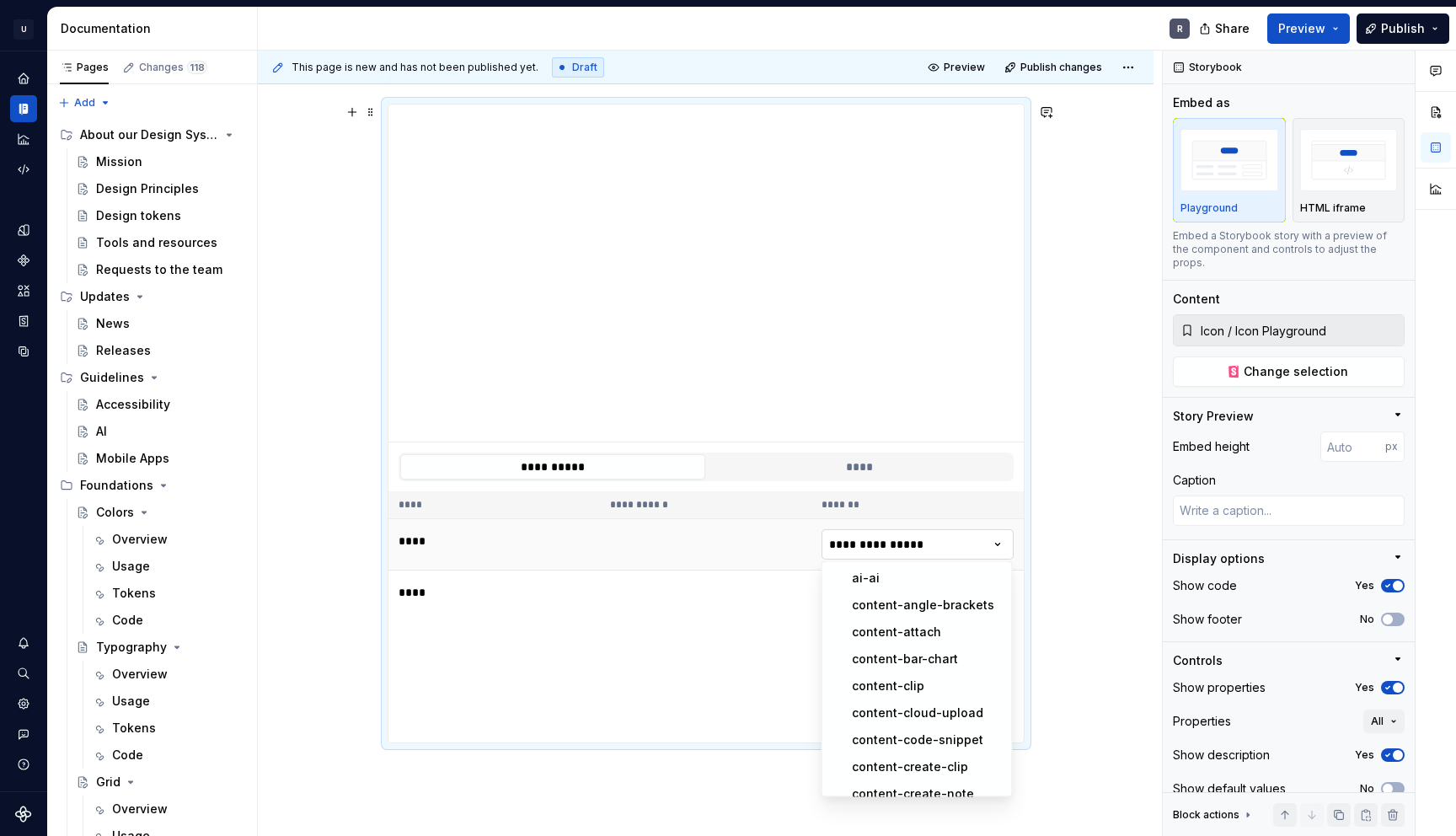 scroll, scrollTop: 1089, scrollLeft: 0, axis: vertical 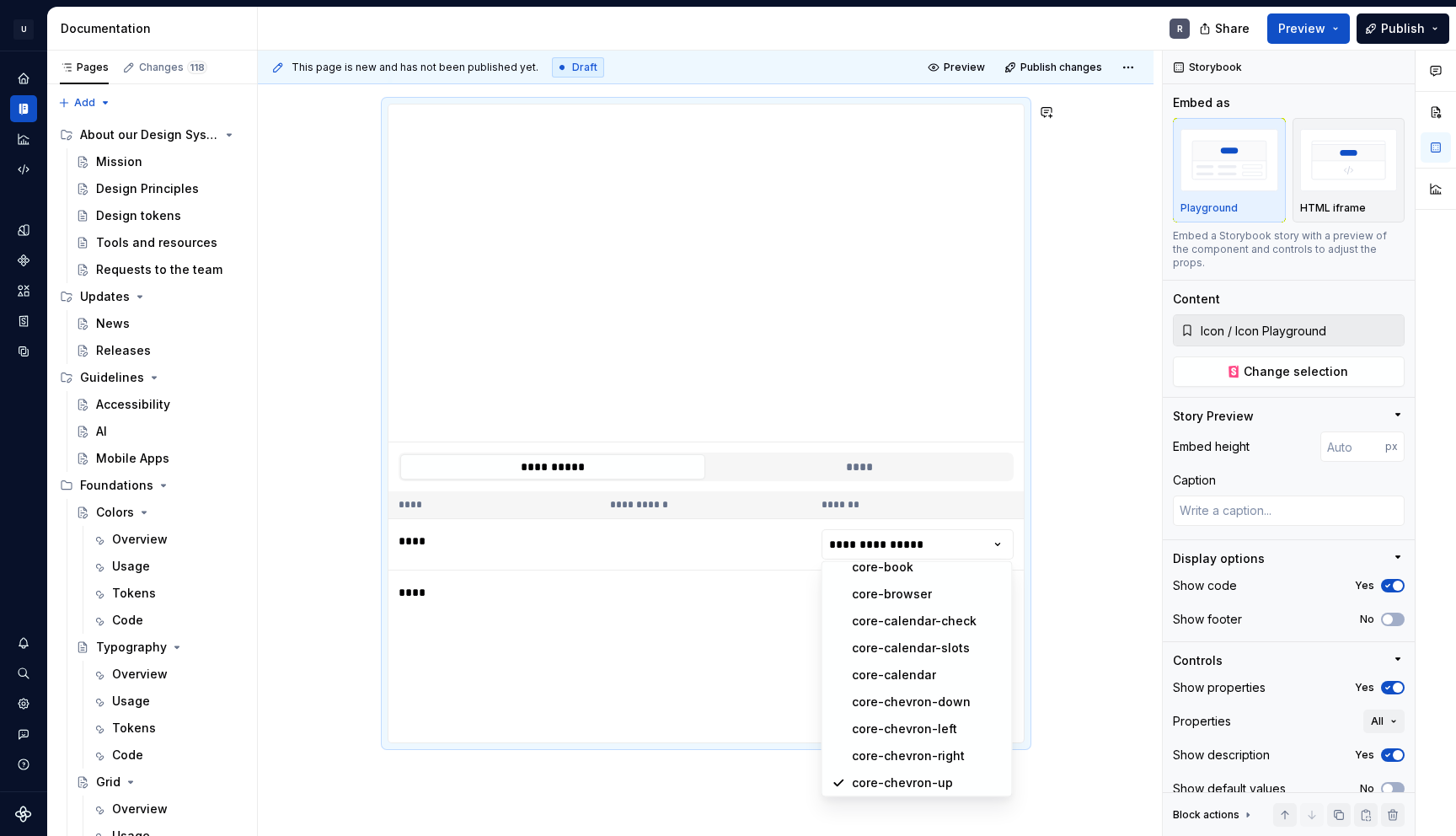 click on "U UserTesting Design System R Design system data Documentation R Share Preview Publish Pages Changes 118 Add
Accessibility guide for tree Page tree.
Navigate the tree with the arrow keys. Common tree hotkeys apply. Further keybindings are available:
enter to execute primary action on focused item
f2 to start renaming the focused item
escape to abort renaming an item
control+d to start dragging selected items
About our Design System Mission Design Principles Design tokens Tools and resources Requests to the team Updates News Releases Guidelines Accessibility AI Mobile Apps Foundations Colors Overview Usage Tokens Code Typography Overview Usage Tokens Code Grid Overview Usage Code Layout Overview Usage Code Spacing Overview Usage Code Assets Icons Specs Usage Accessibility Playground R Pictograms Libraries Usage Code Illustrations Libraries Usage Code Components Overview Accordion Usage Style Accessibility Code Storybook Avatar Specs Usage" at bounding box center [728, 418] 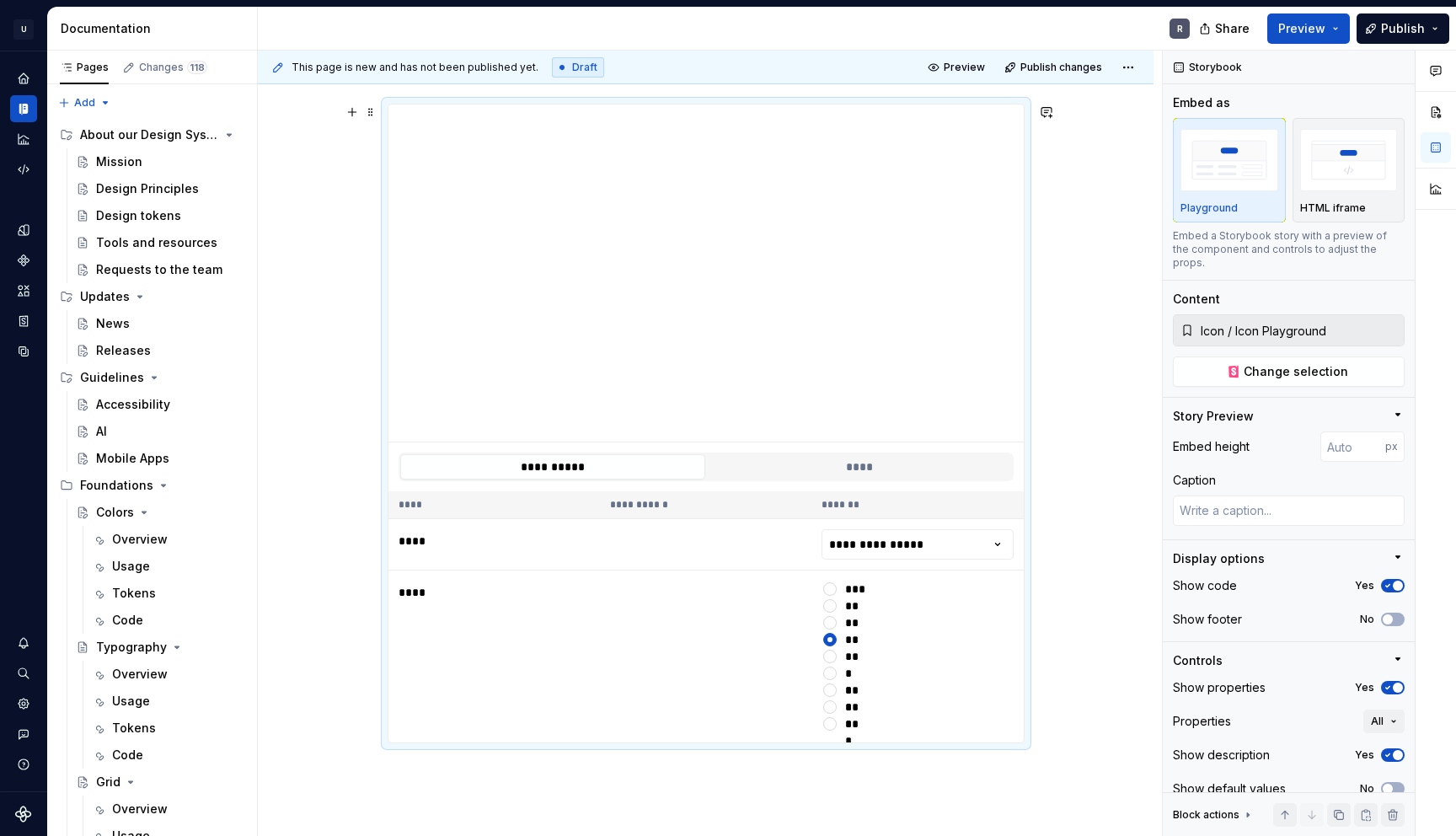 click on "**********" at bounding box center (705, 501) 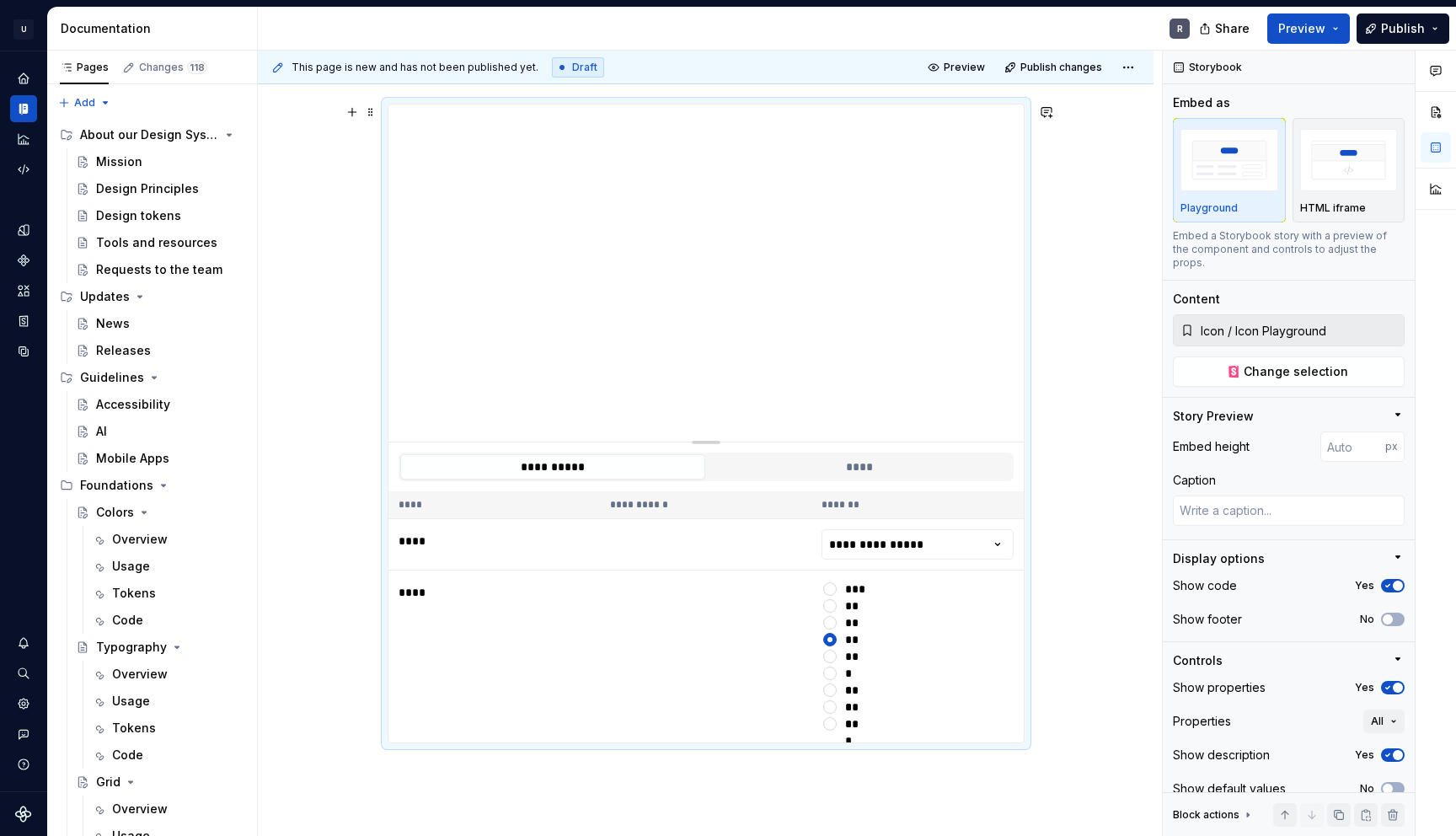 scroll, scrollTop: 0, scrollLeft: 0, axis: both 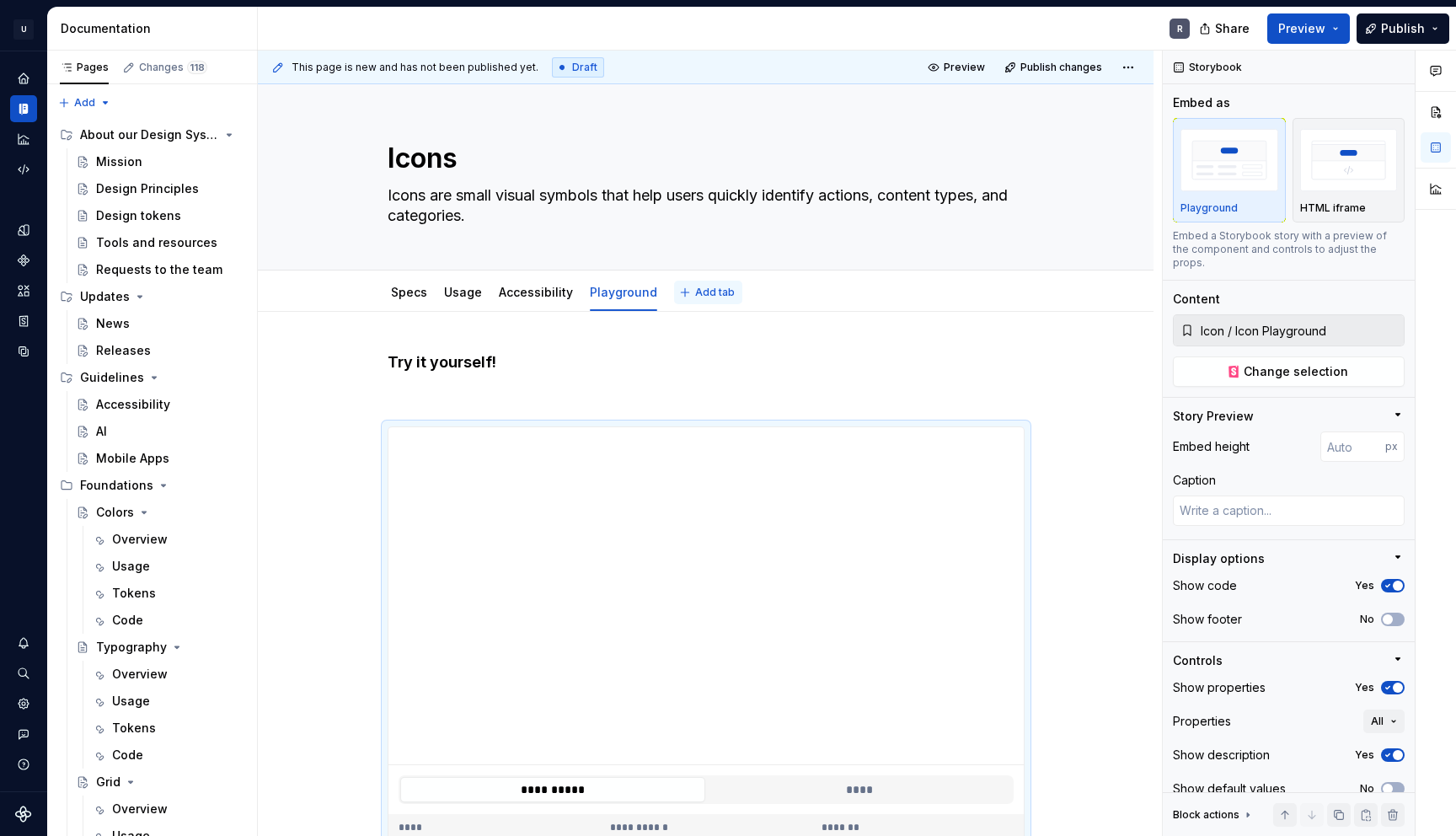 click on "Add tab" at bounding box center (715, 292) 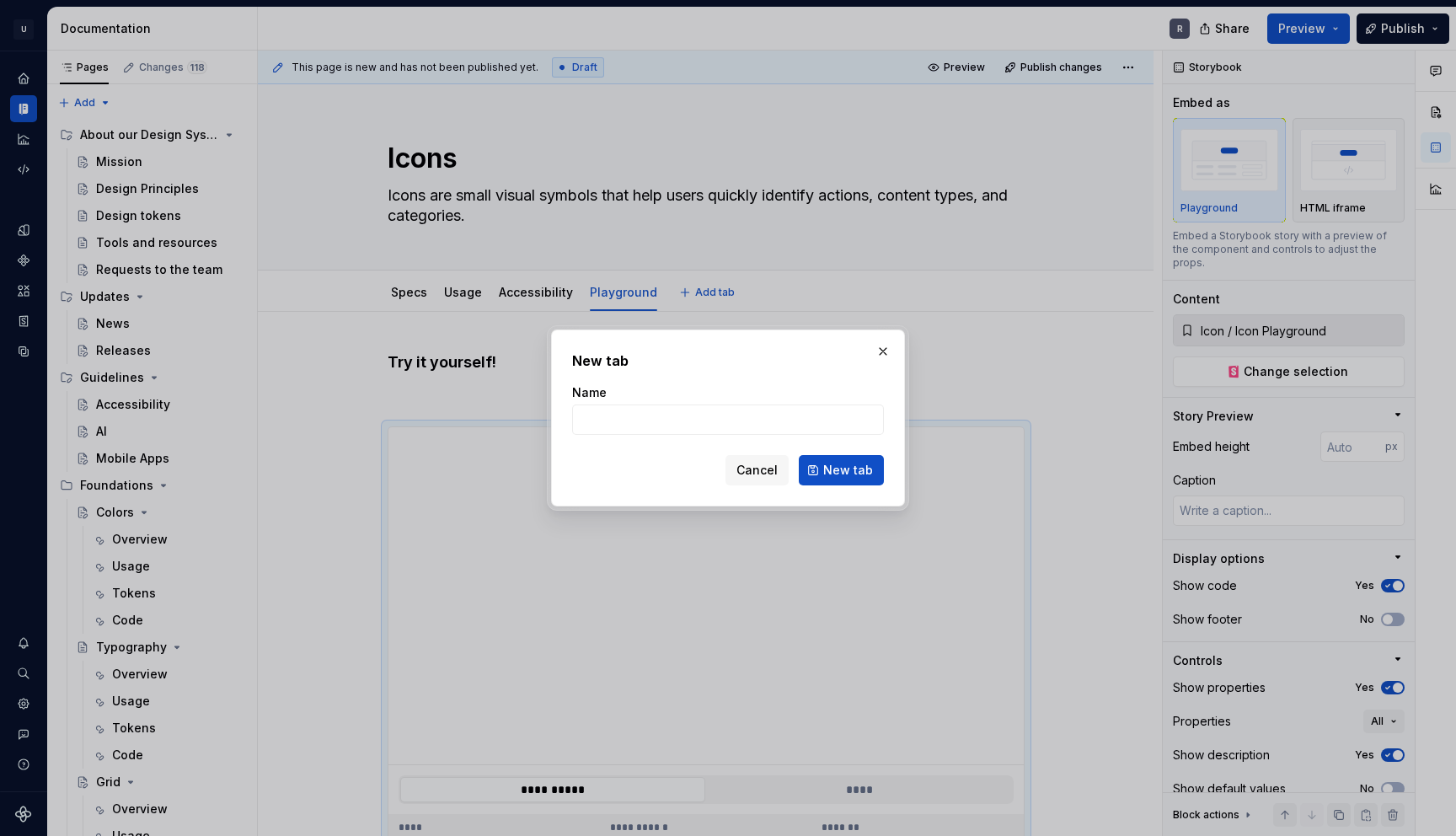 type on "*" 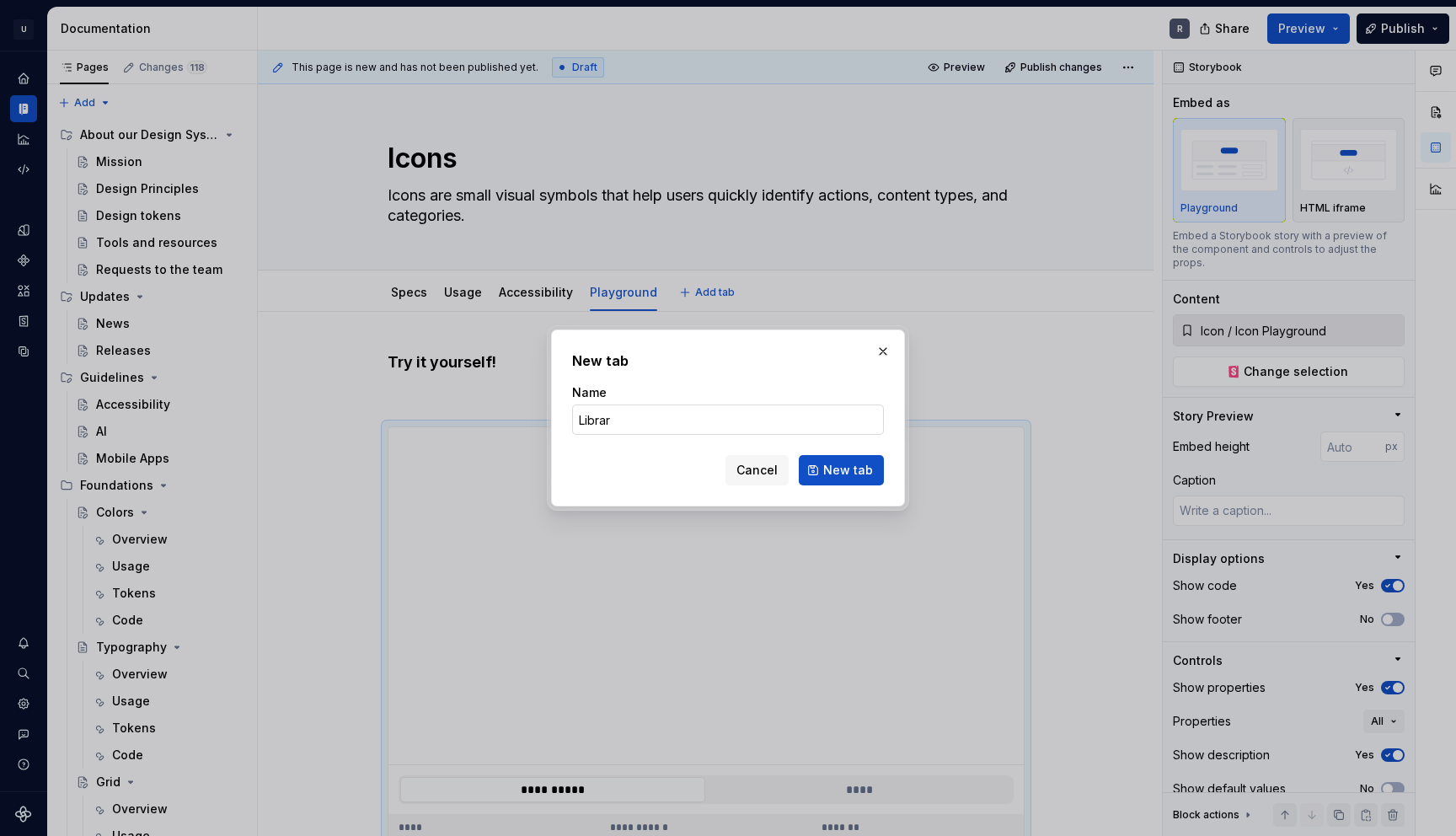 type on "Library" 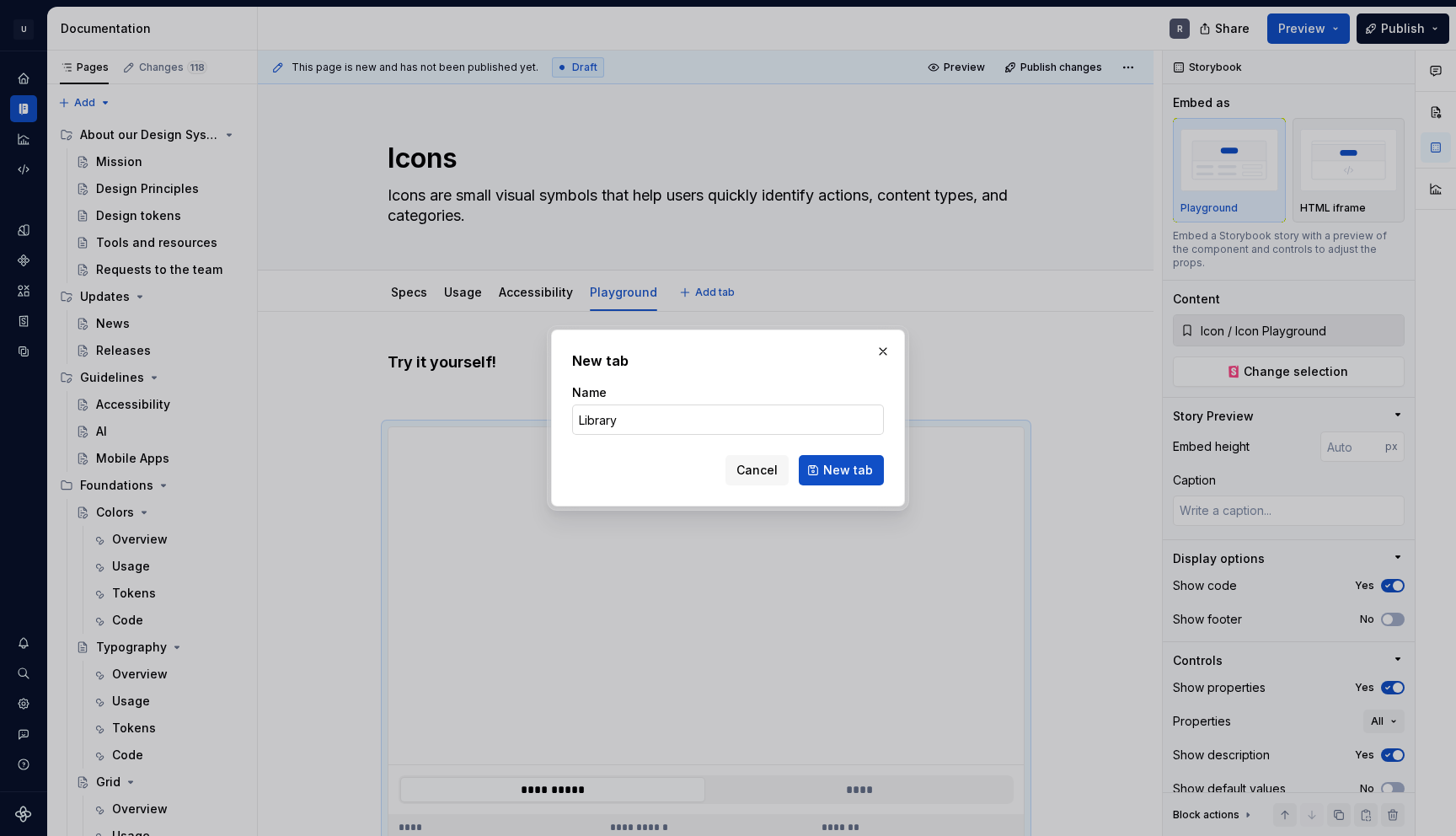 click on "New tab" at bounding box center [841, 470] 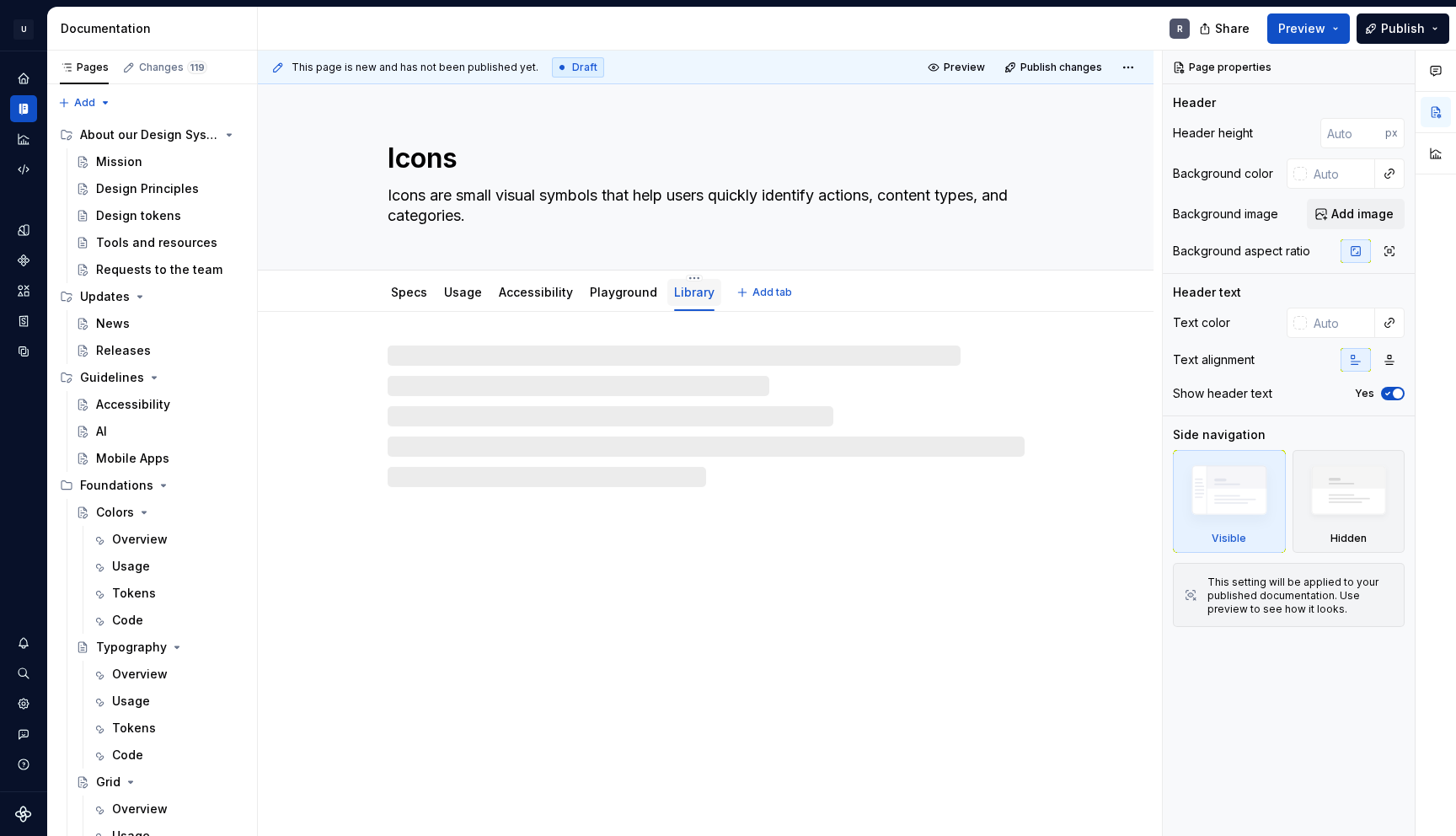click on "Library" at bounding box center [694, 292] 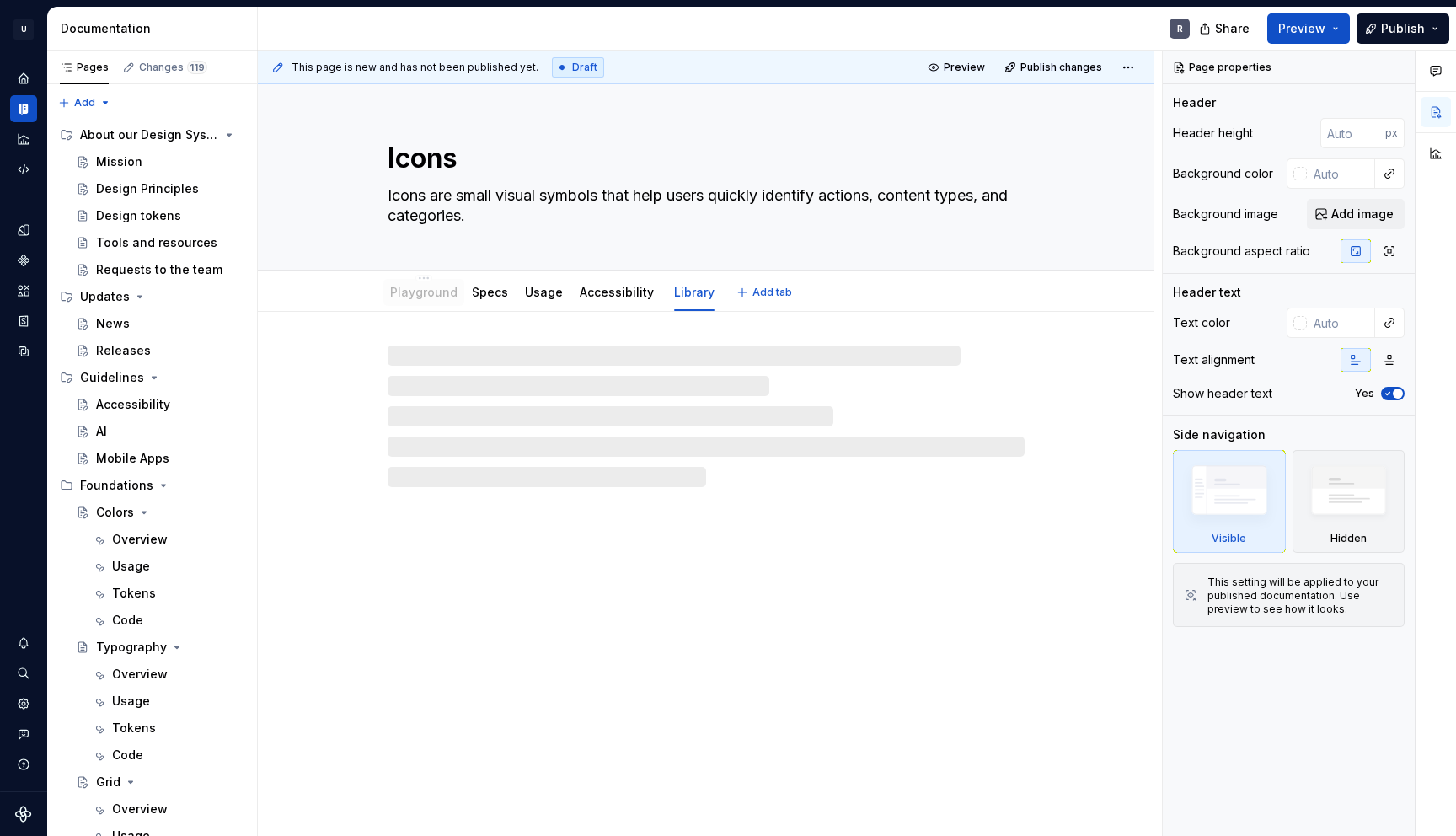 drag, startPoint x: 511, startPoint y: 297, endPoint x: 420, endPoint y: 293, distance: 91.08787 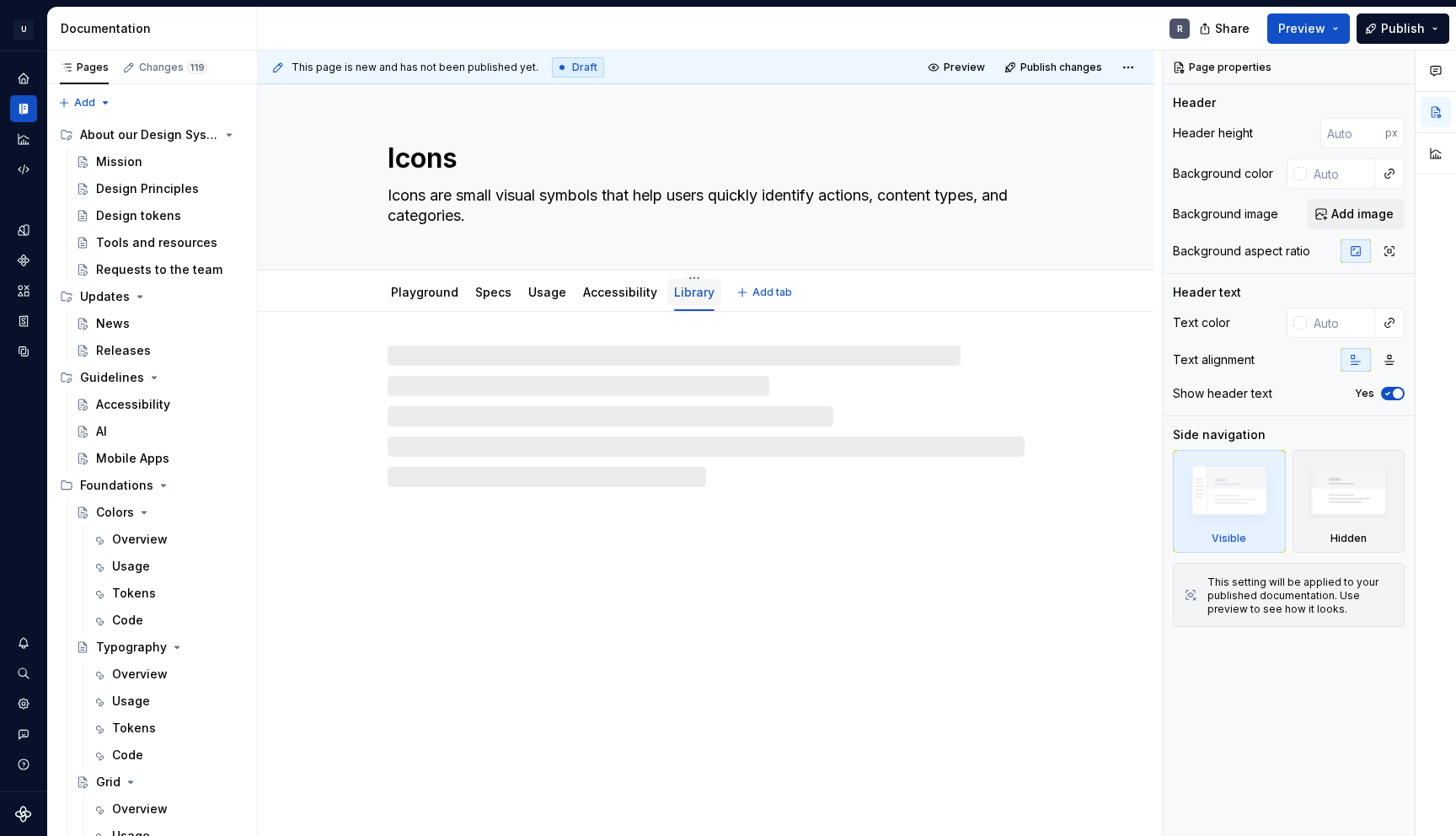click on "Library" at bounding box center (694, 292) 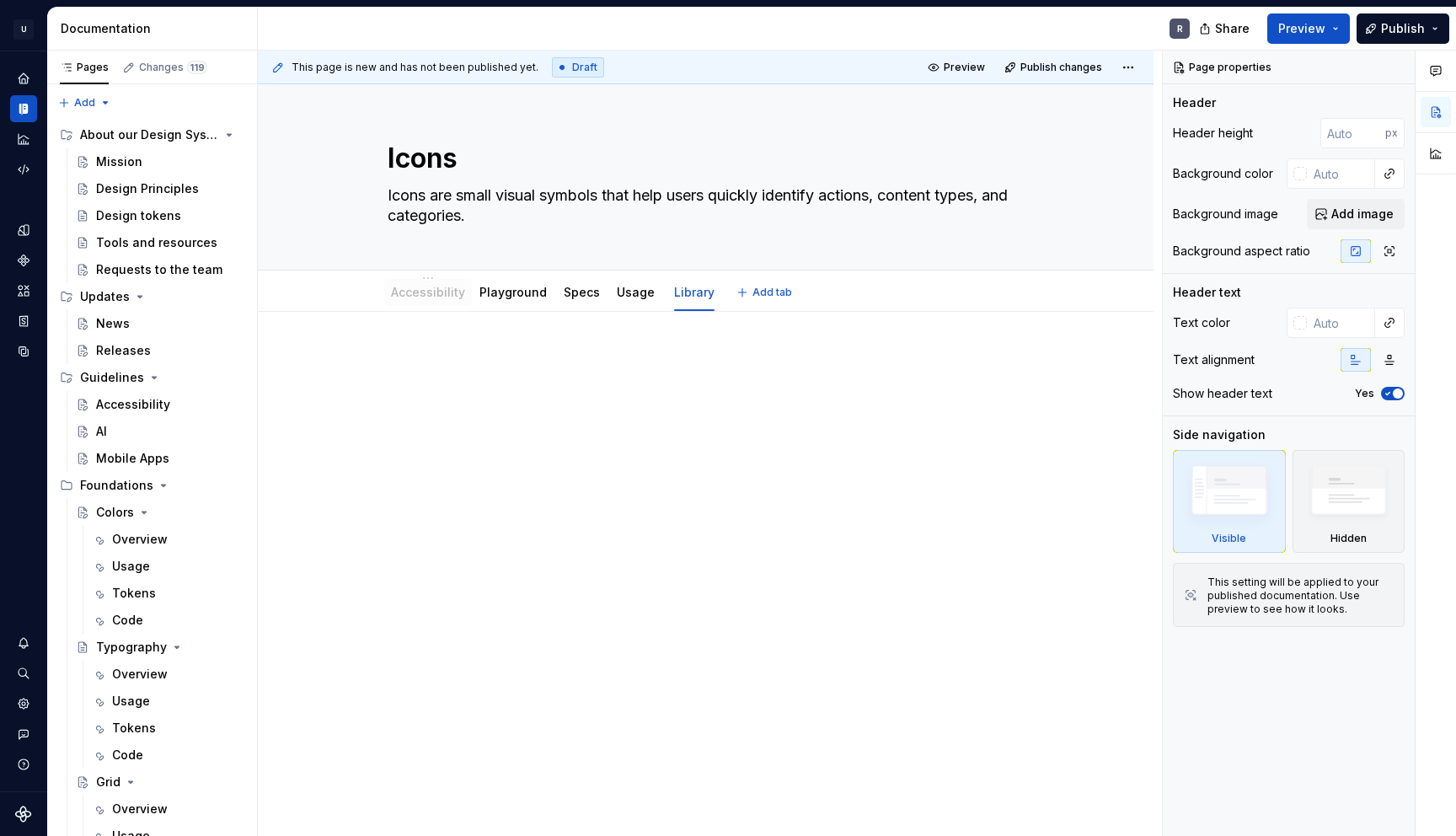 drag, startPoint x: 513, startPoint y: 291, endPoint x: 429, endPoint y: 292, distance: 84.01 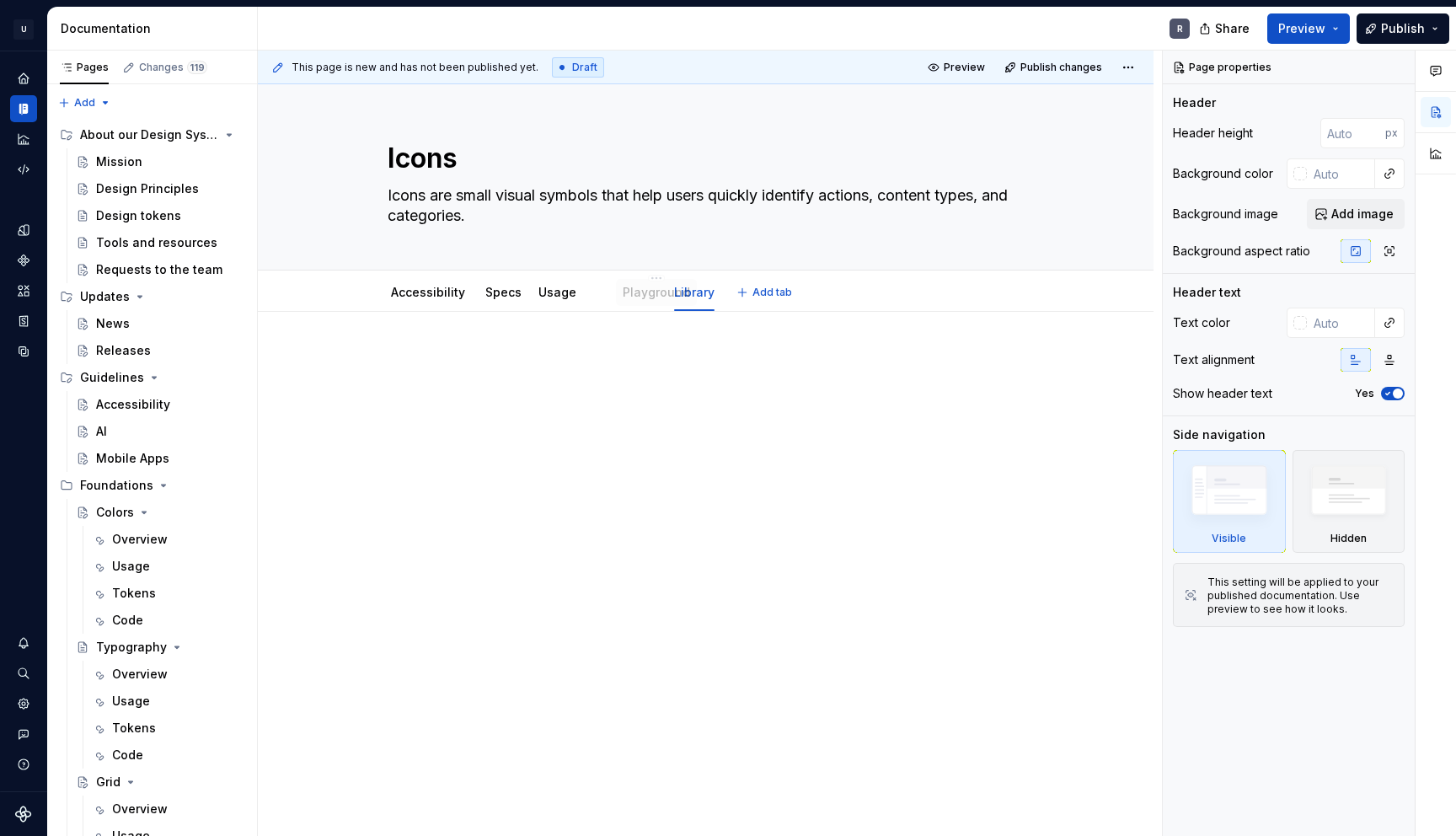 drag, startPoint x: 481, startPoint y: 289, endPoint x: 622, endPoint y: 282, distance: 141.17365 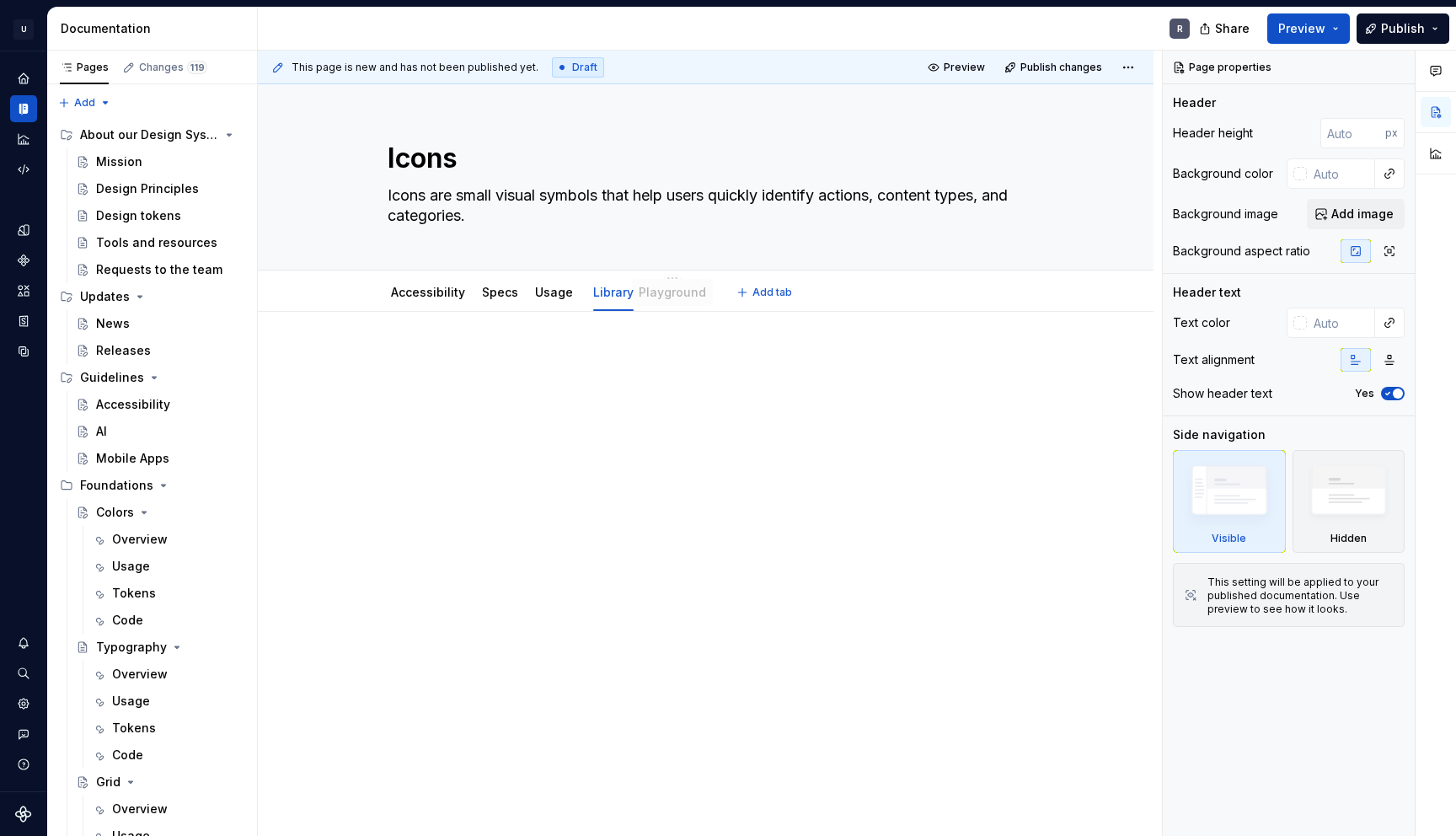 drag, startPoint x: 629, startPoint y: 282, endPoint x: 671, endPoint y: 286, distance: 42.190046 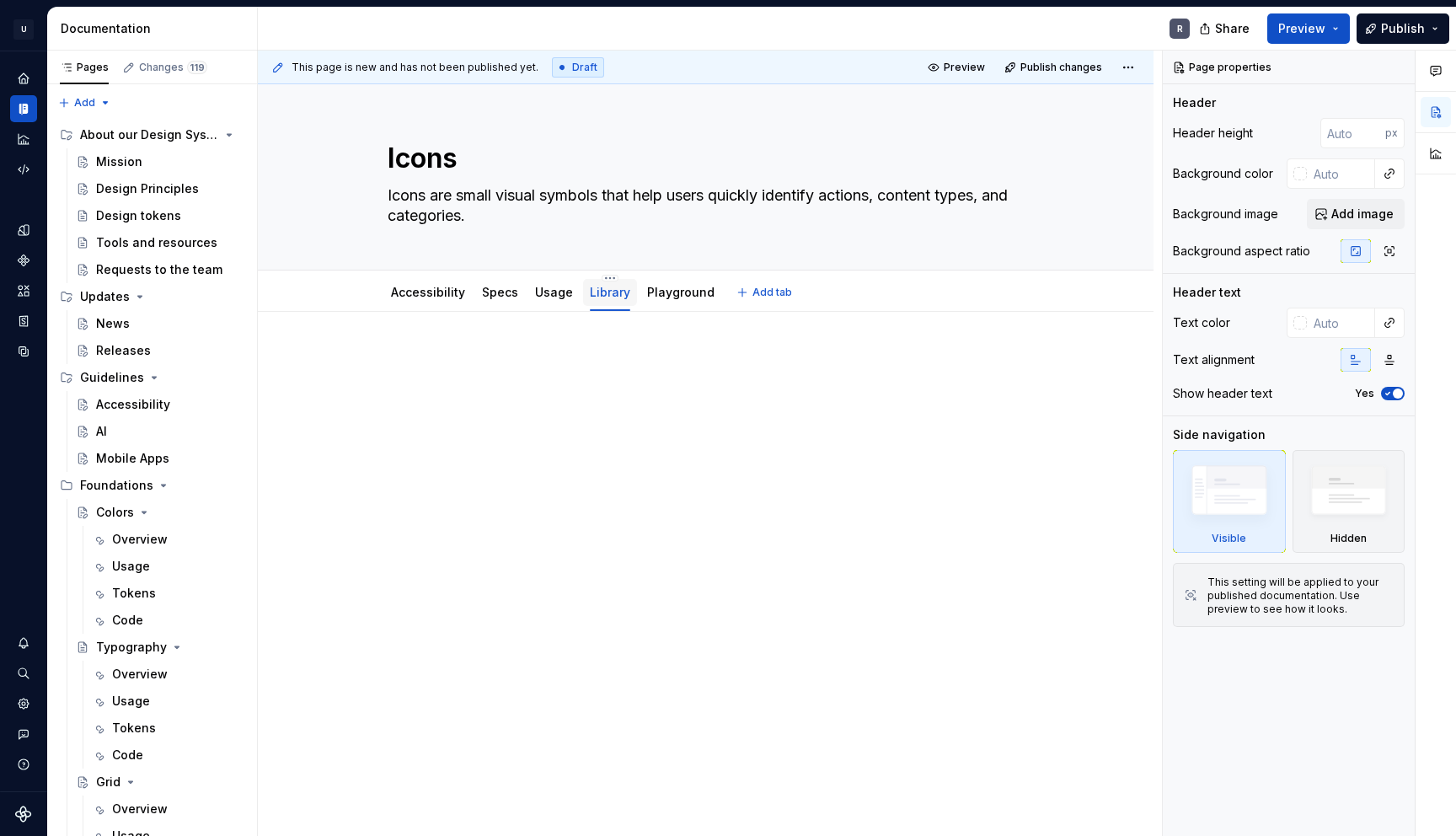click on "Library" at bounding box center [610, 292] 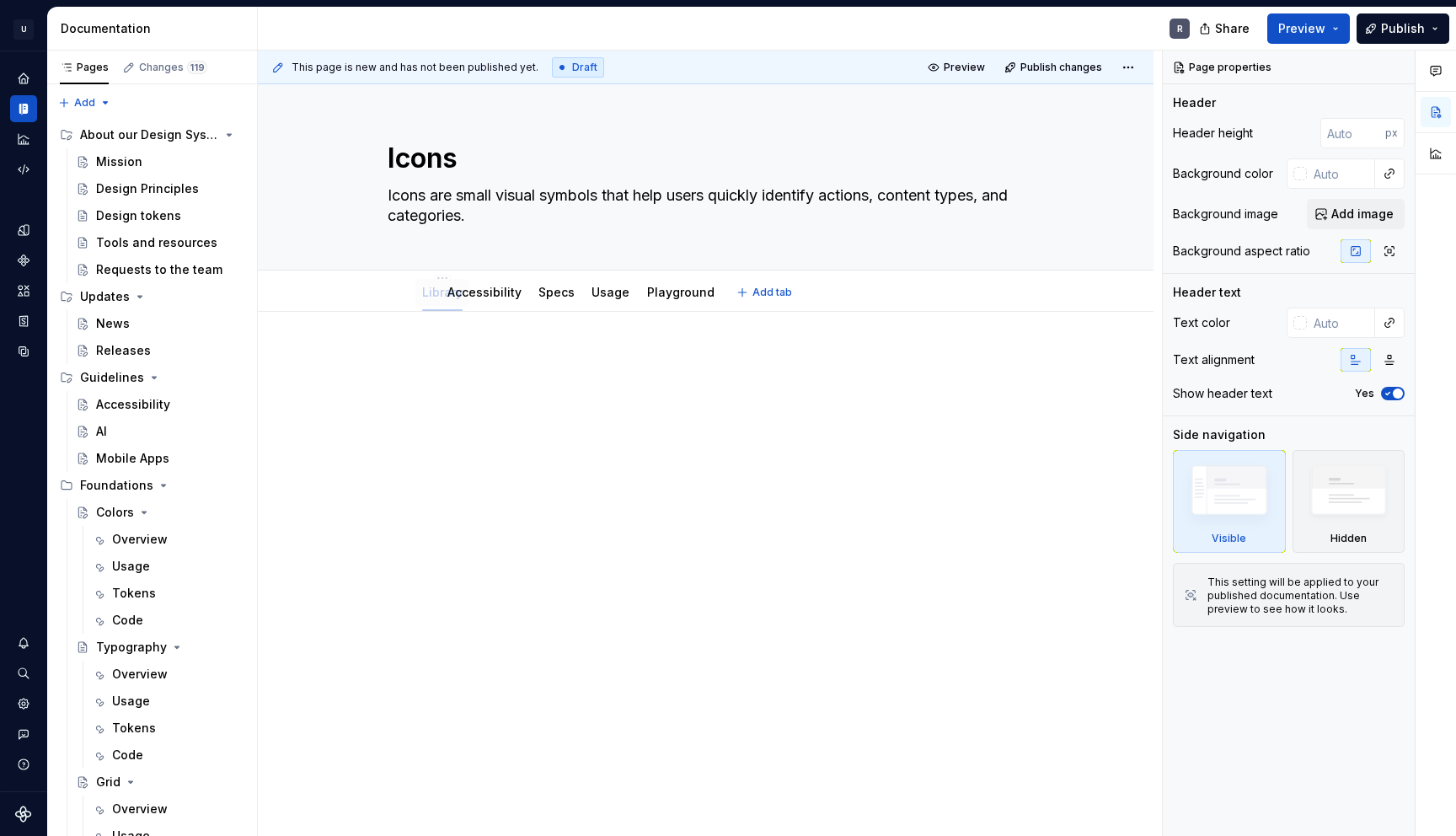 drag, startPoint x: 596, startPoint y: 291, endPoint x: 430, endPoint y: 290, distance: 166.00301 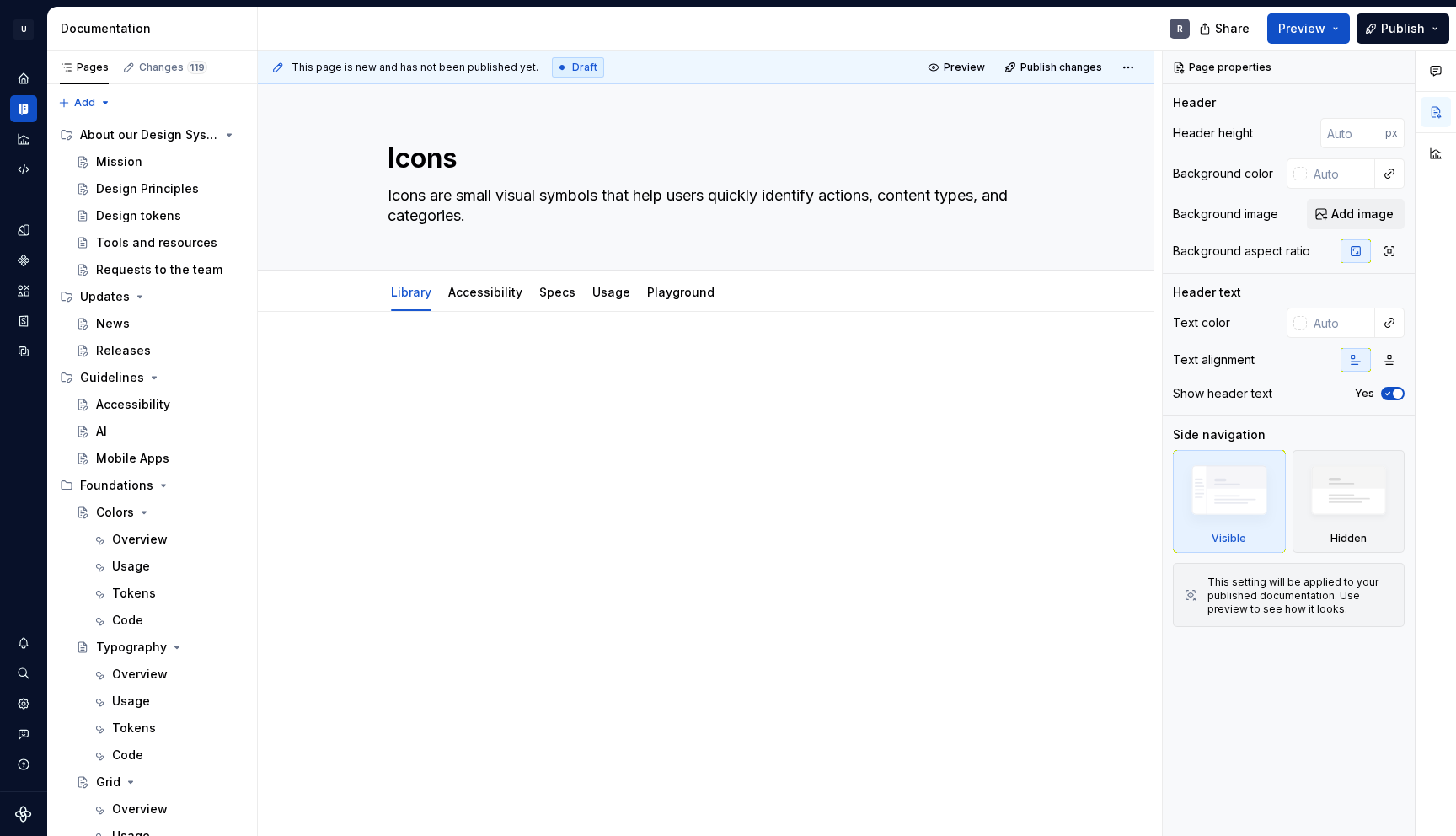 click at bounding box center (706, 362) 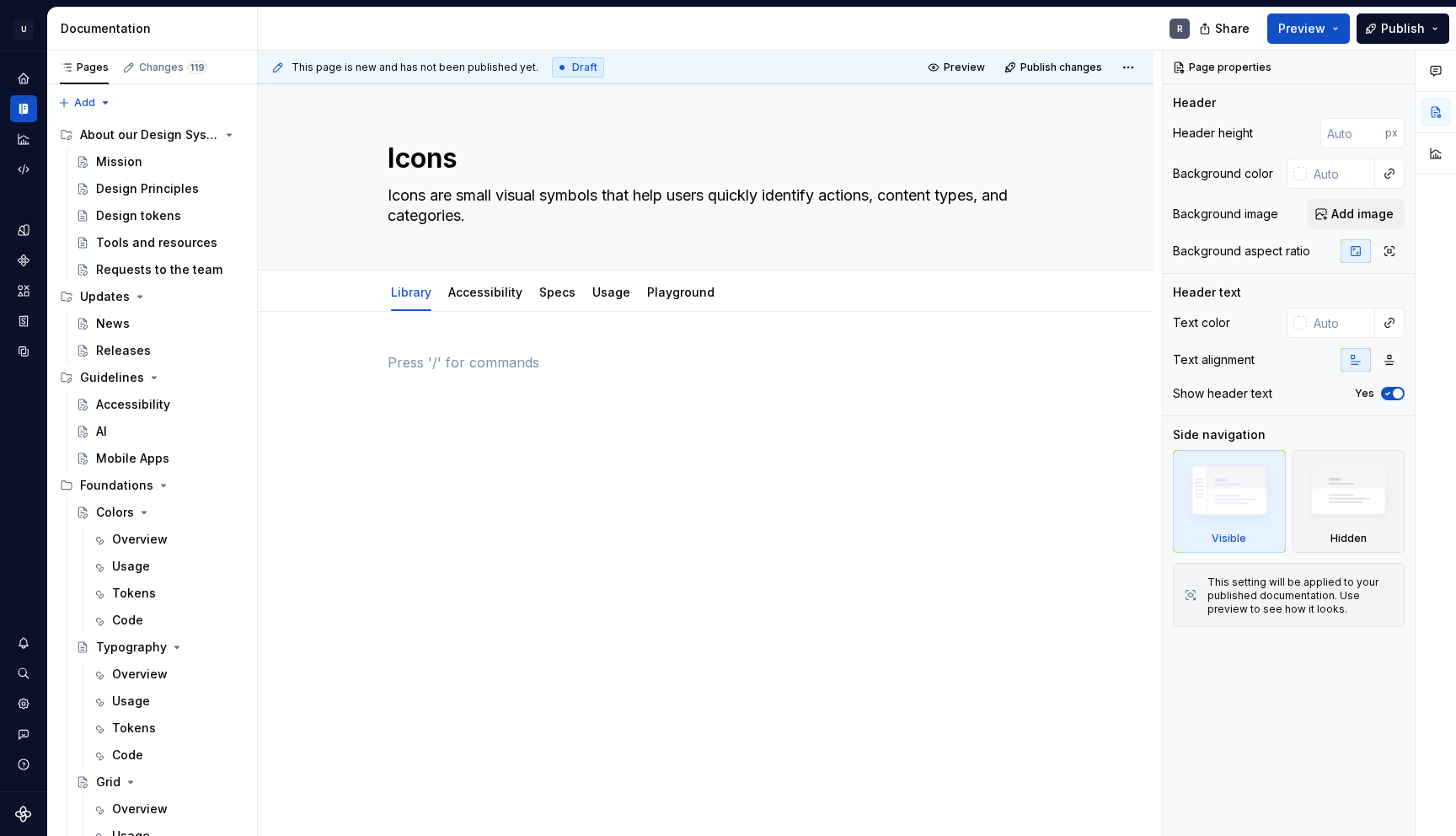 click at bounding box center (705, 500) 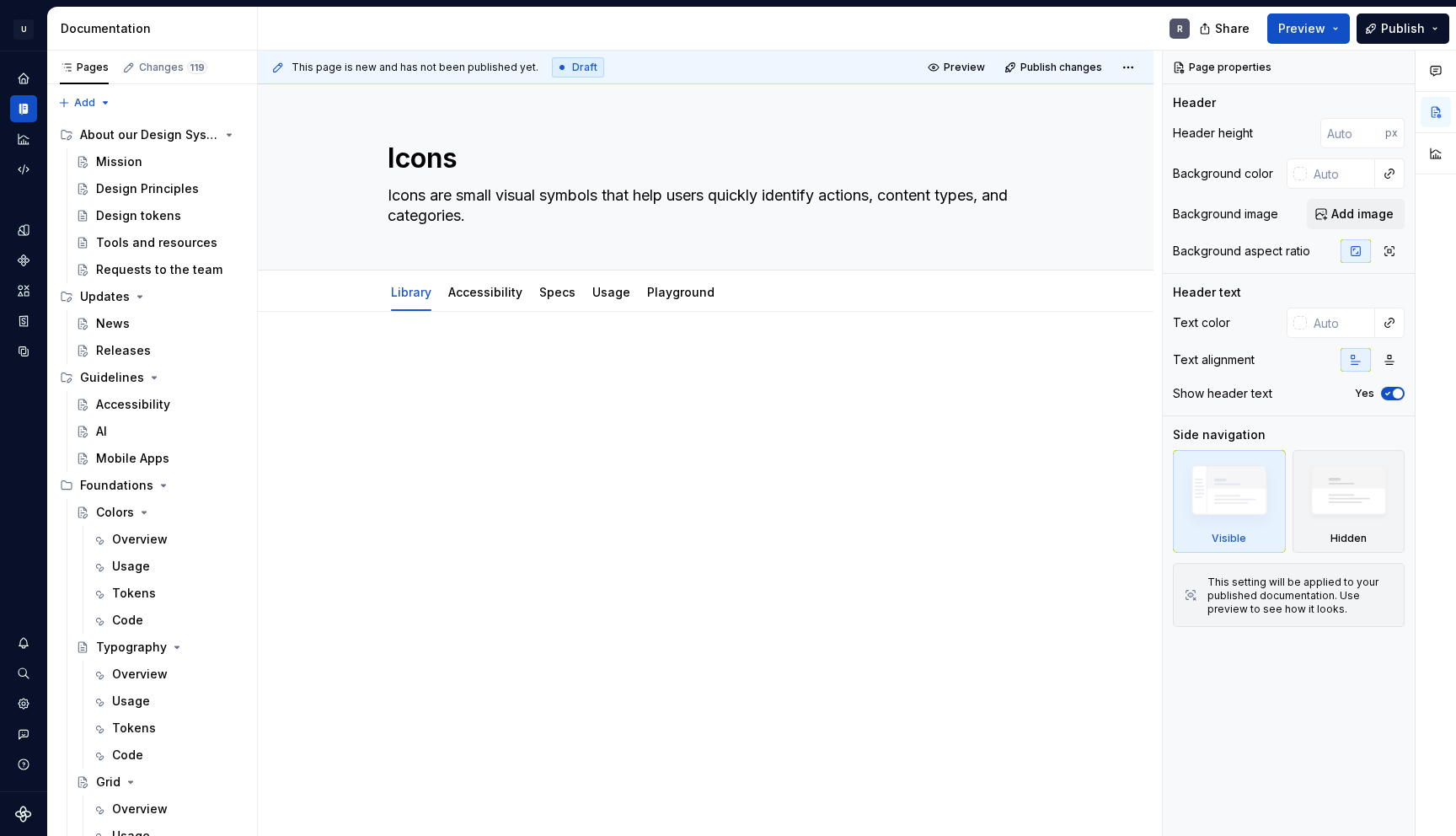 click at bounding box center [705, 500] 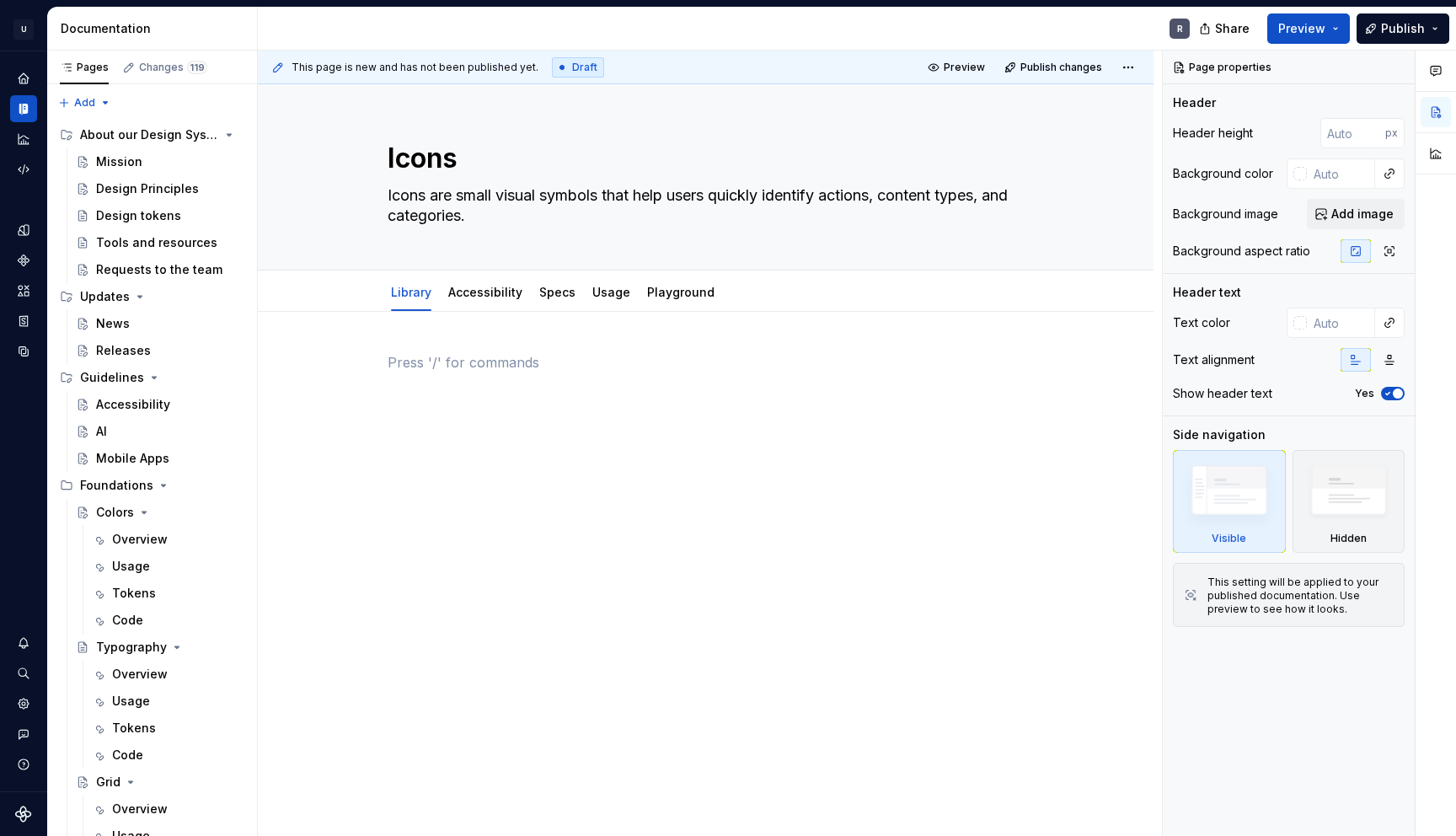 type 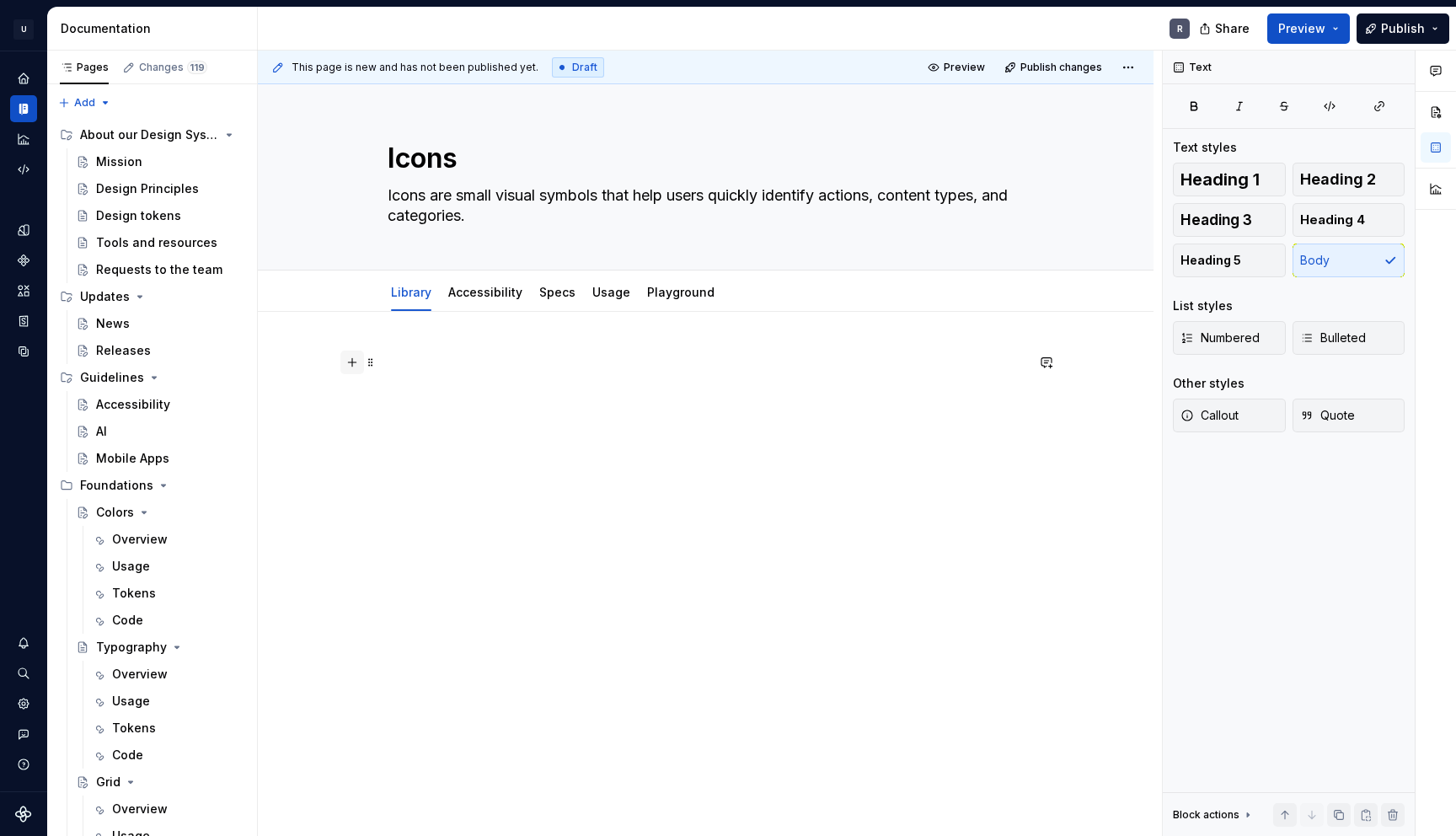 click at bounding box center (352, 362) 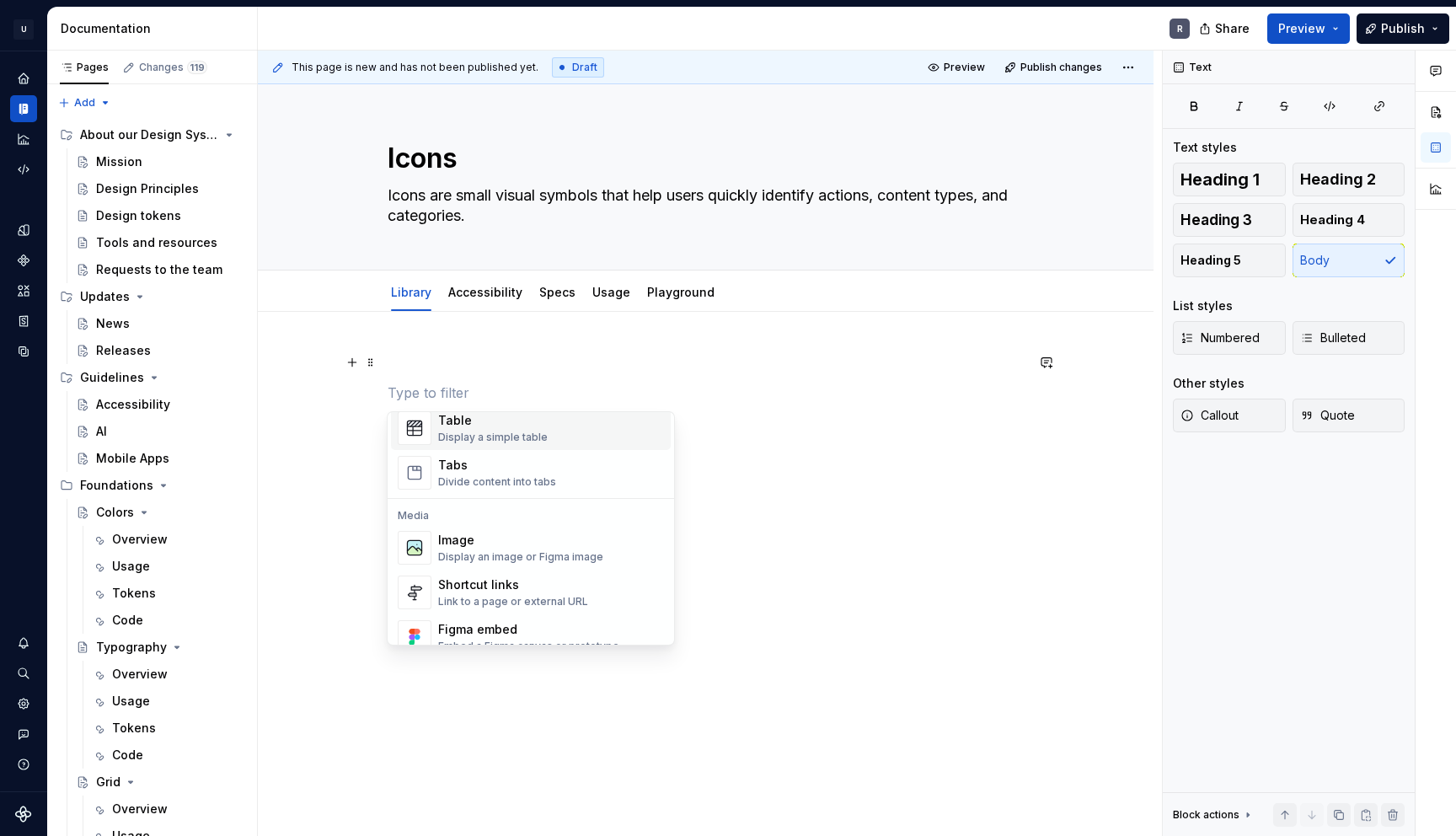 scroll, scrollTop: 685, scrollLeft: 0, axis: vertical 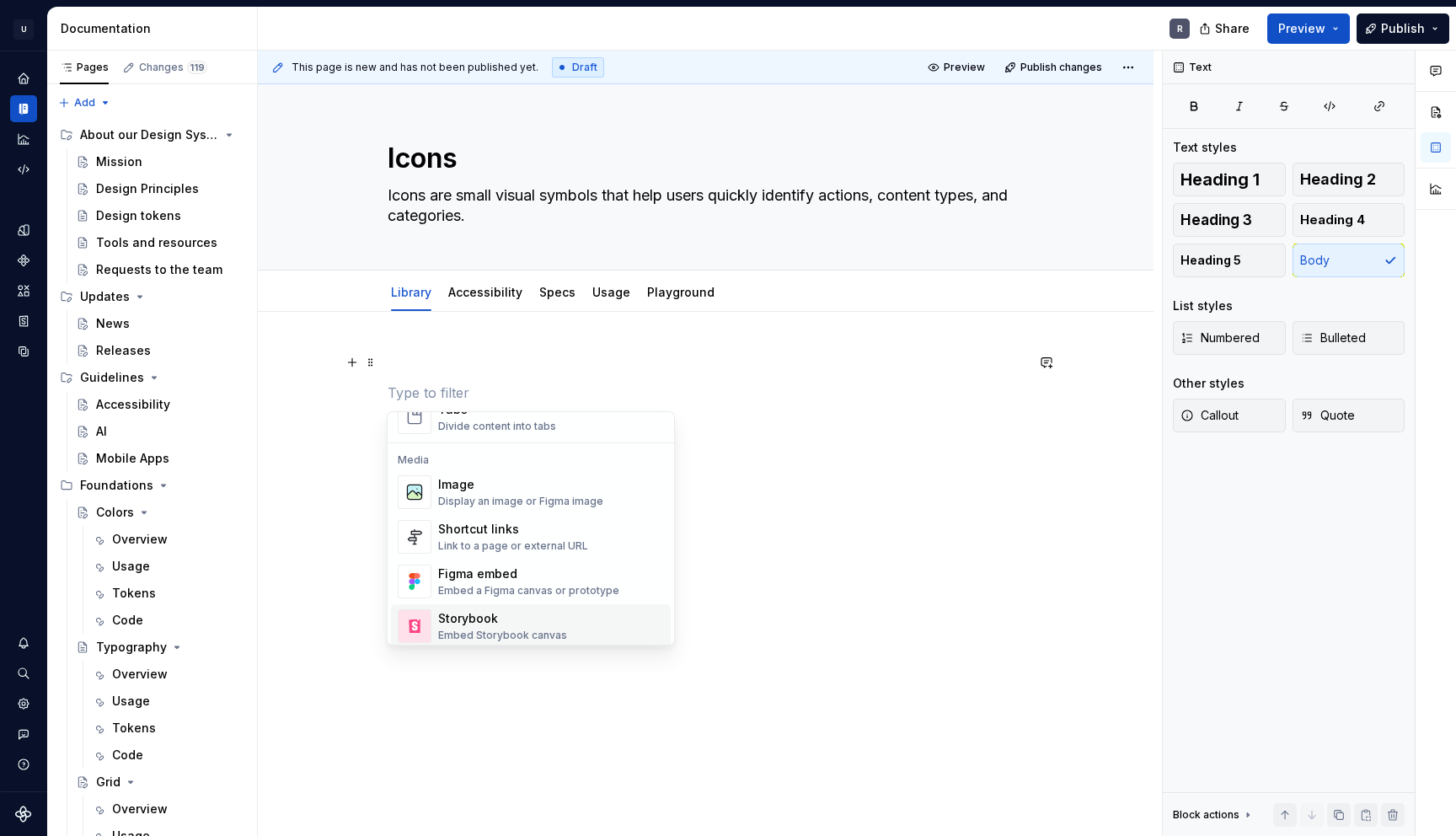 click on "Embed Storybook canvas" at bounding box center (502, 635) 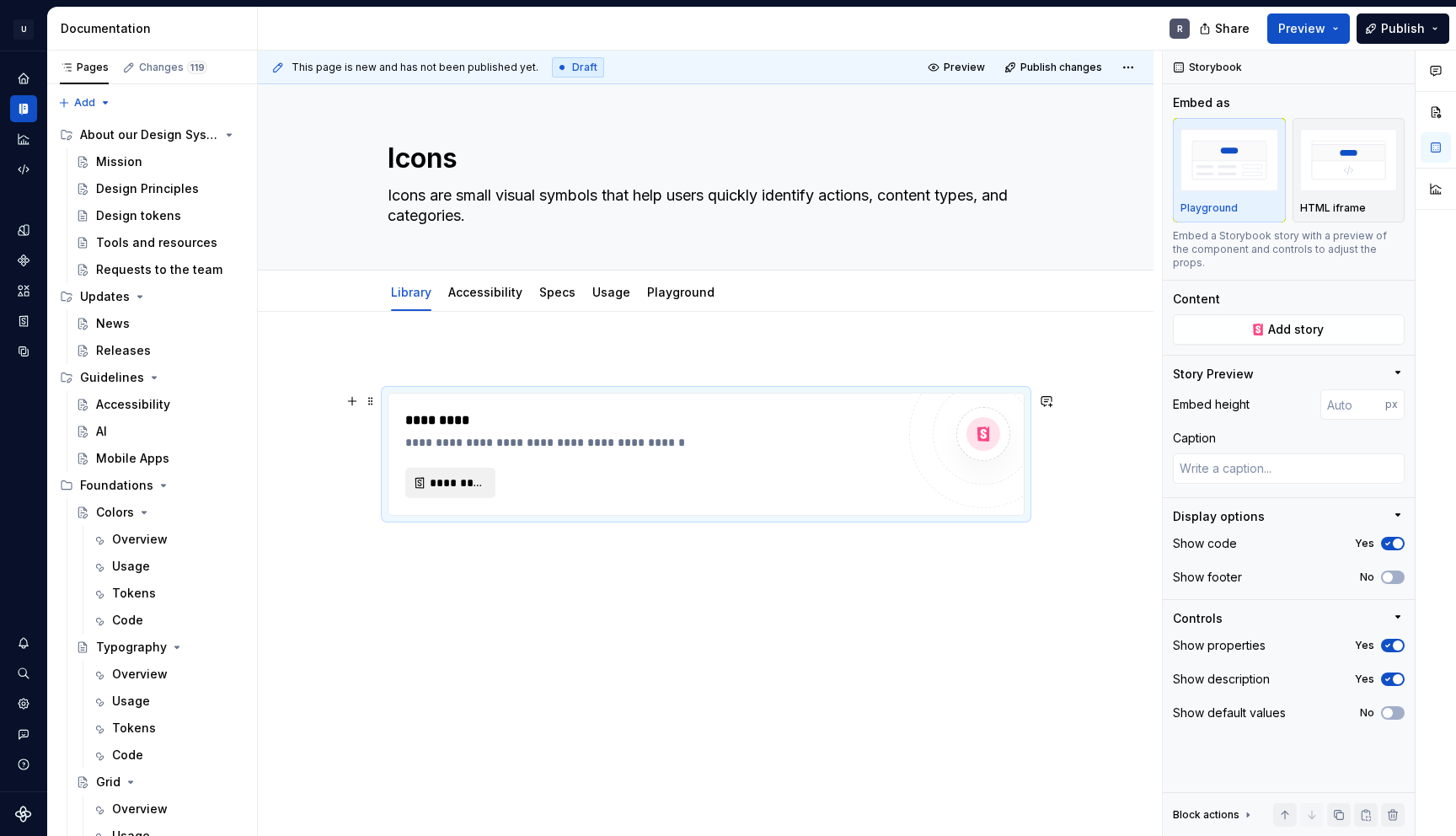 click on "*********" at bounding box center [457, 483] 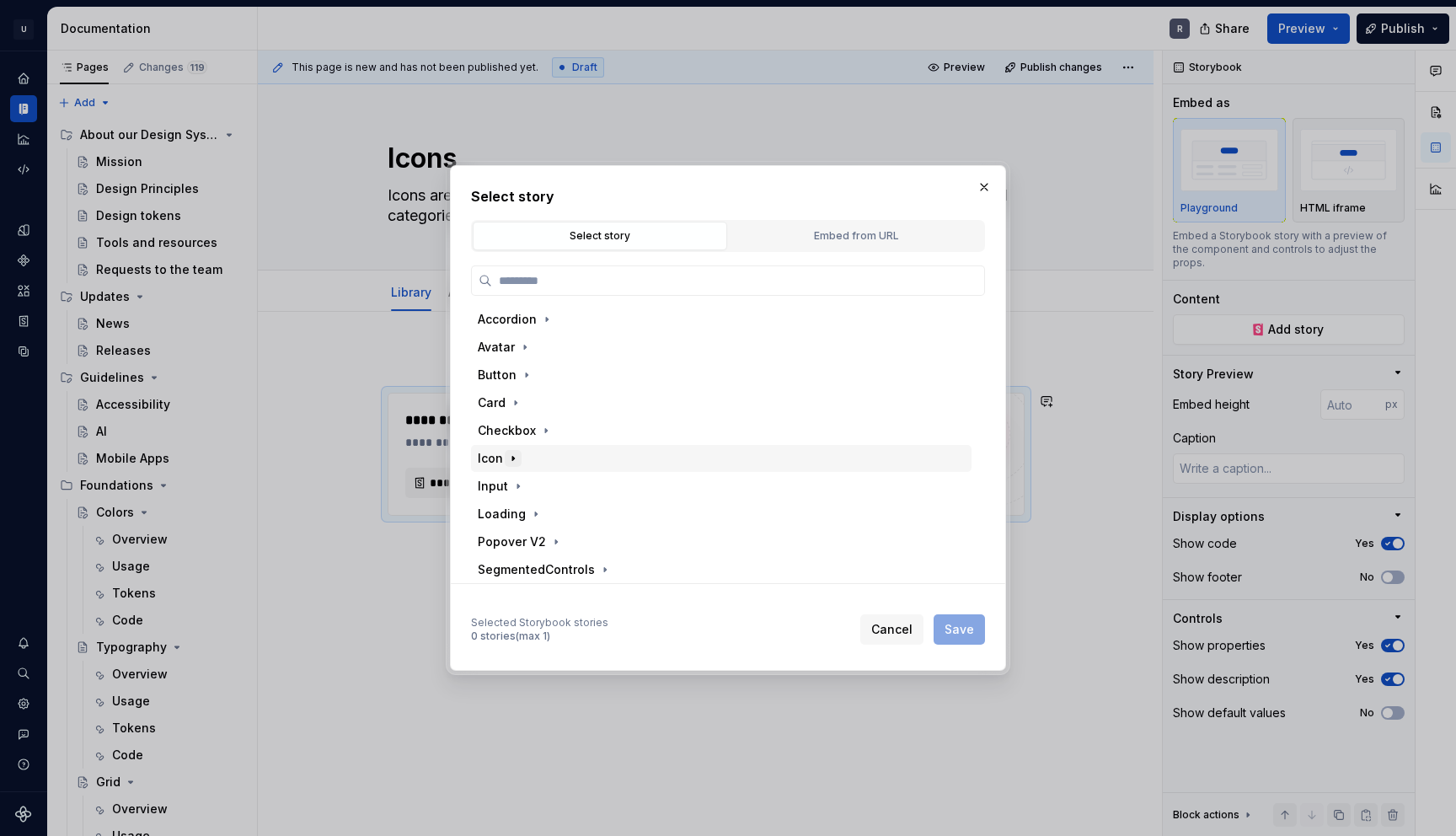 click 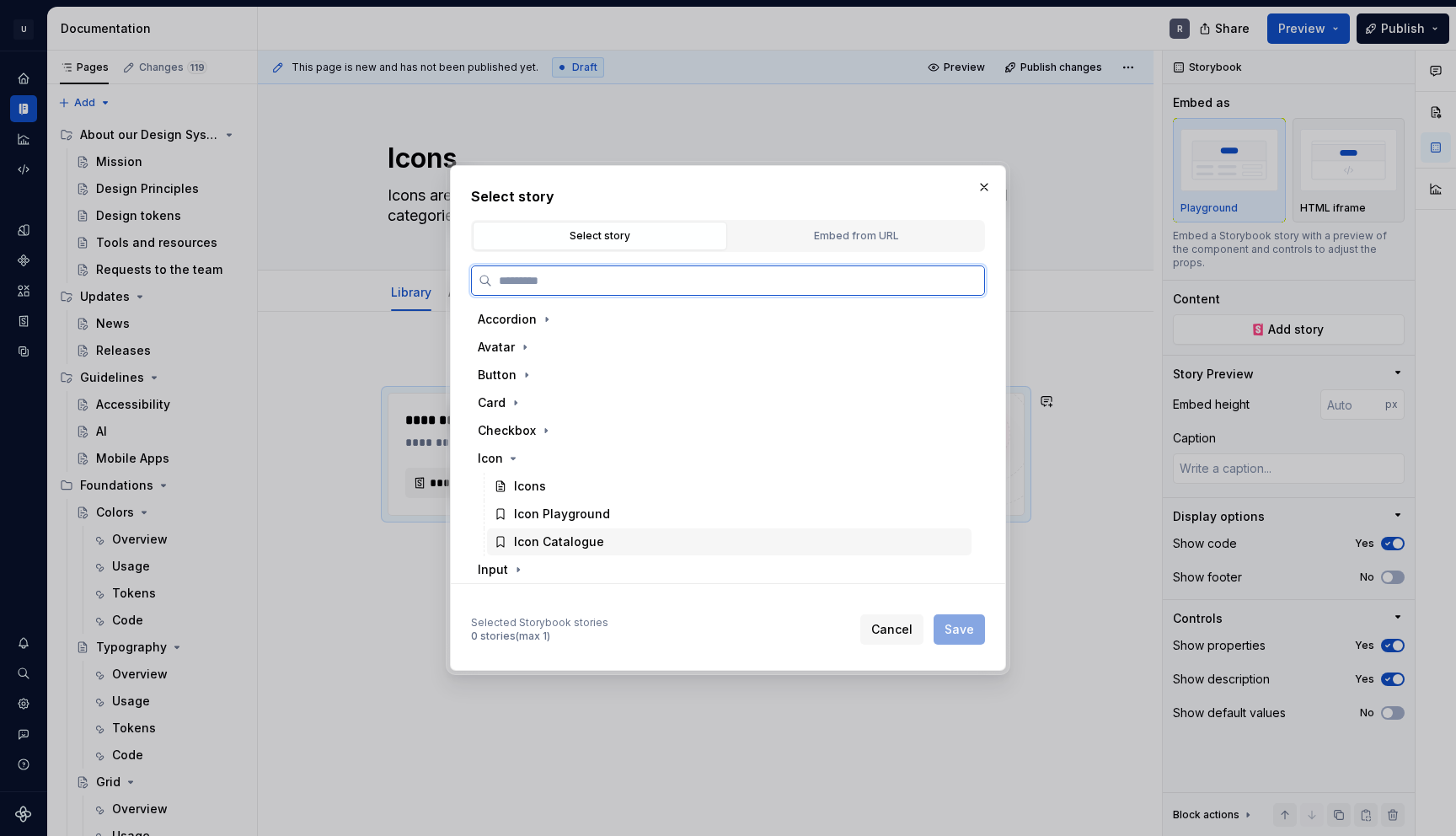 click on "Icon Catalogue" at bounding box center [559, 542] 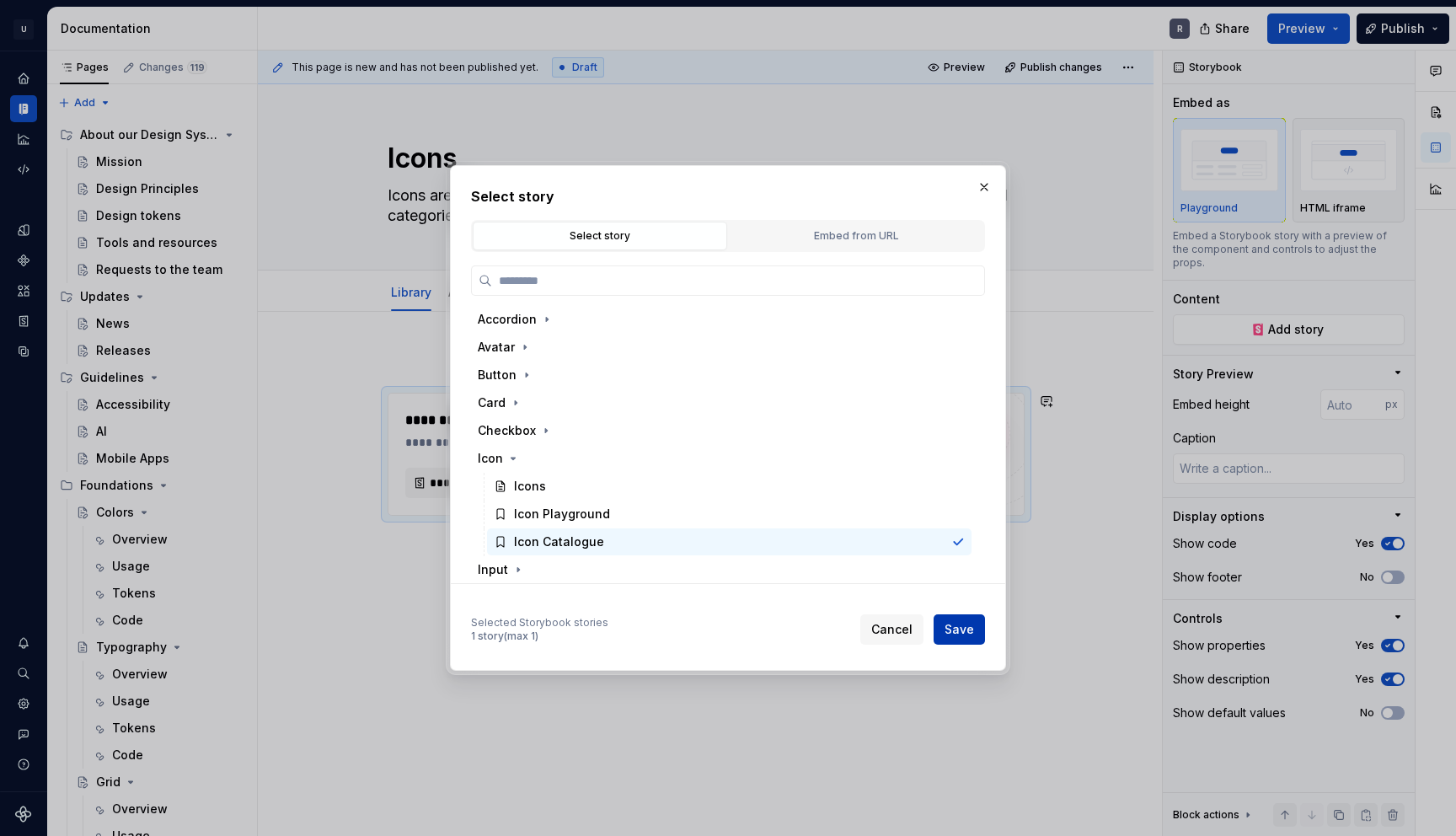 click on "Save" at bounding box center (959, 630) 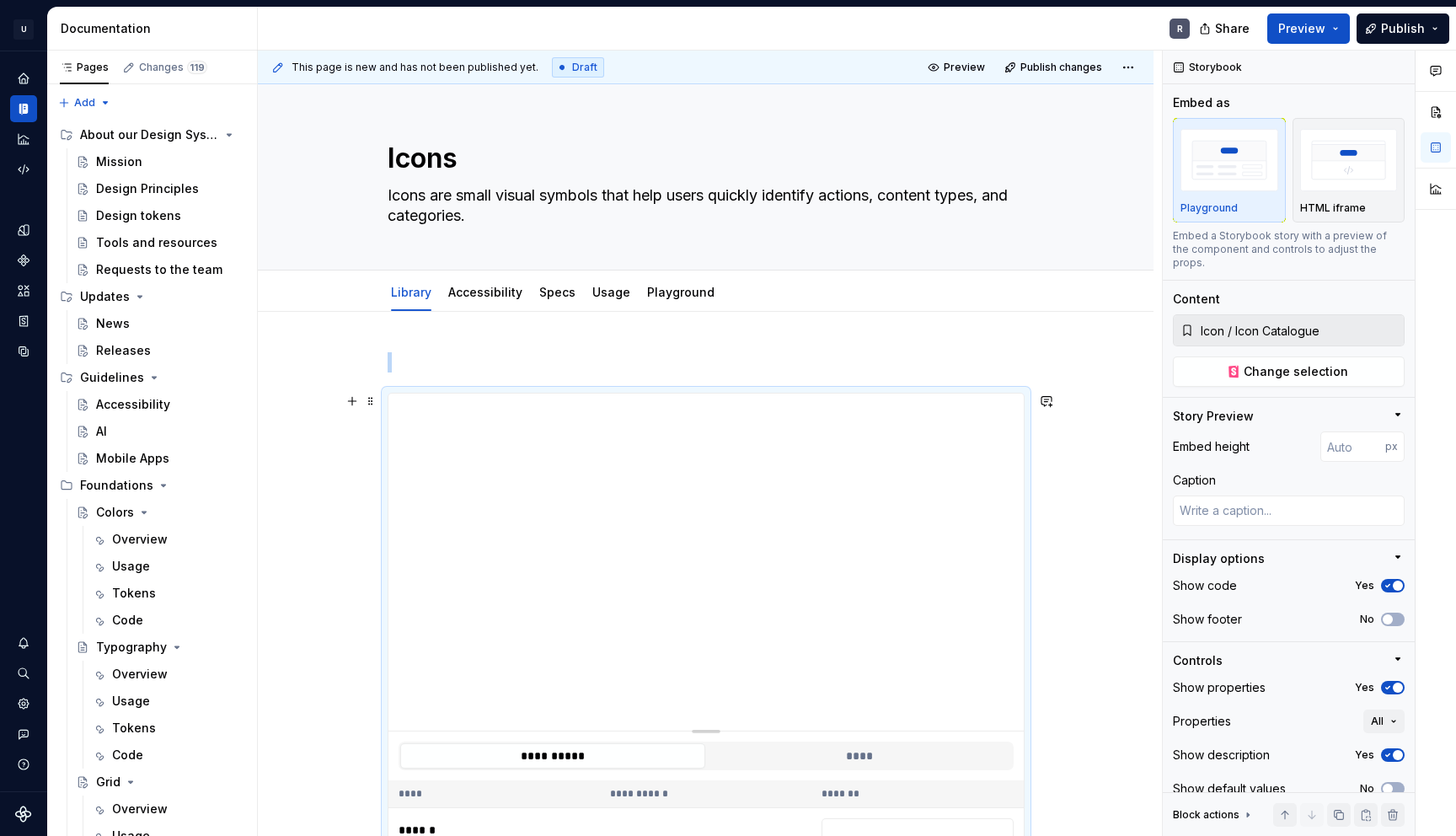scroll, scrollTop: 100, scrollLeft: 0, axis: vertical 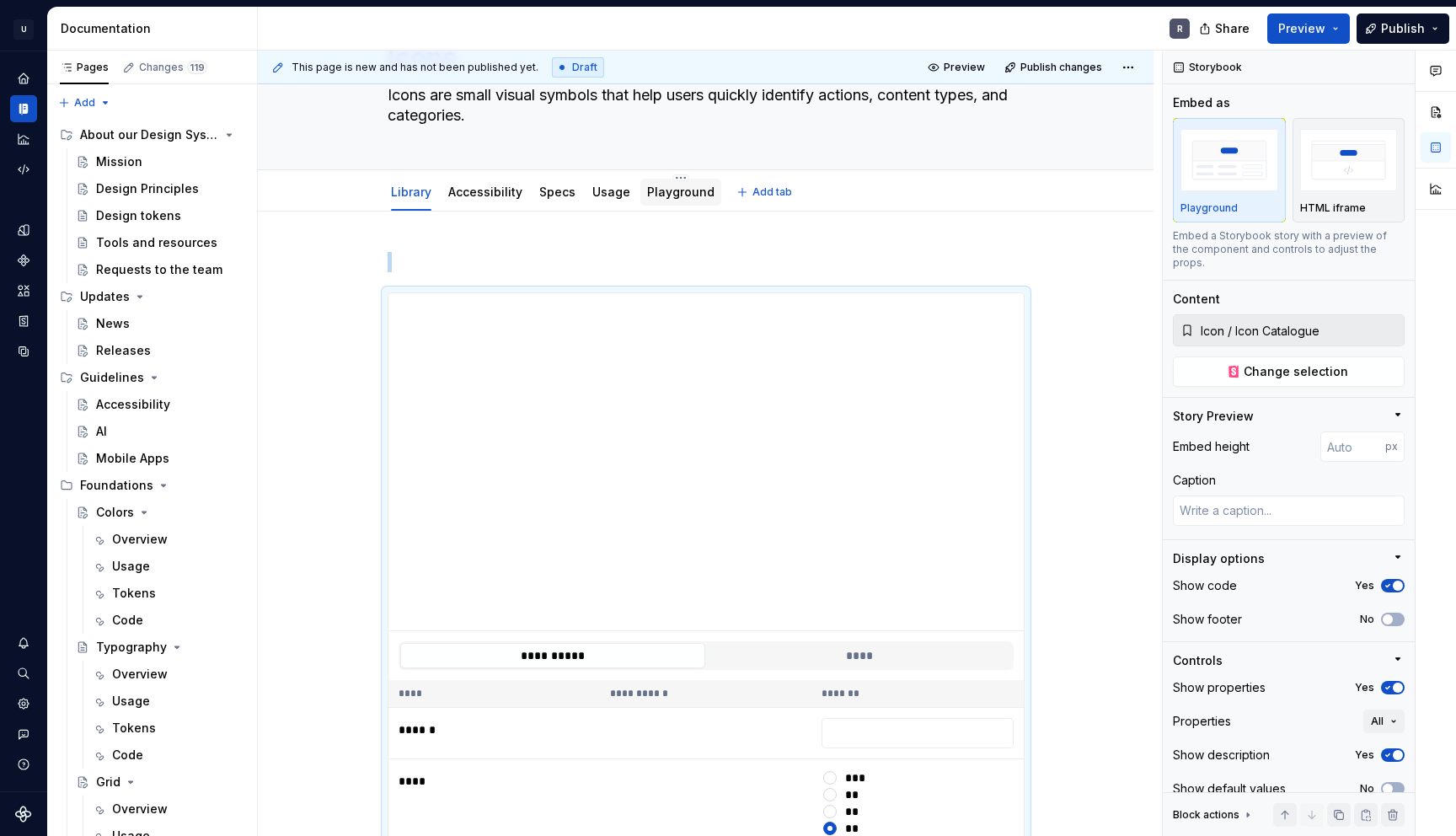 click on "Playground" at bounding box center [681, 191] 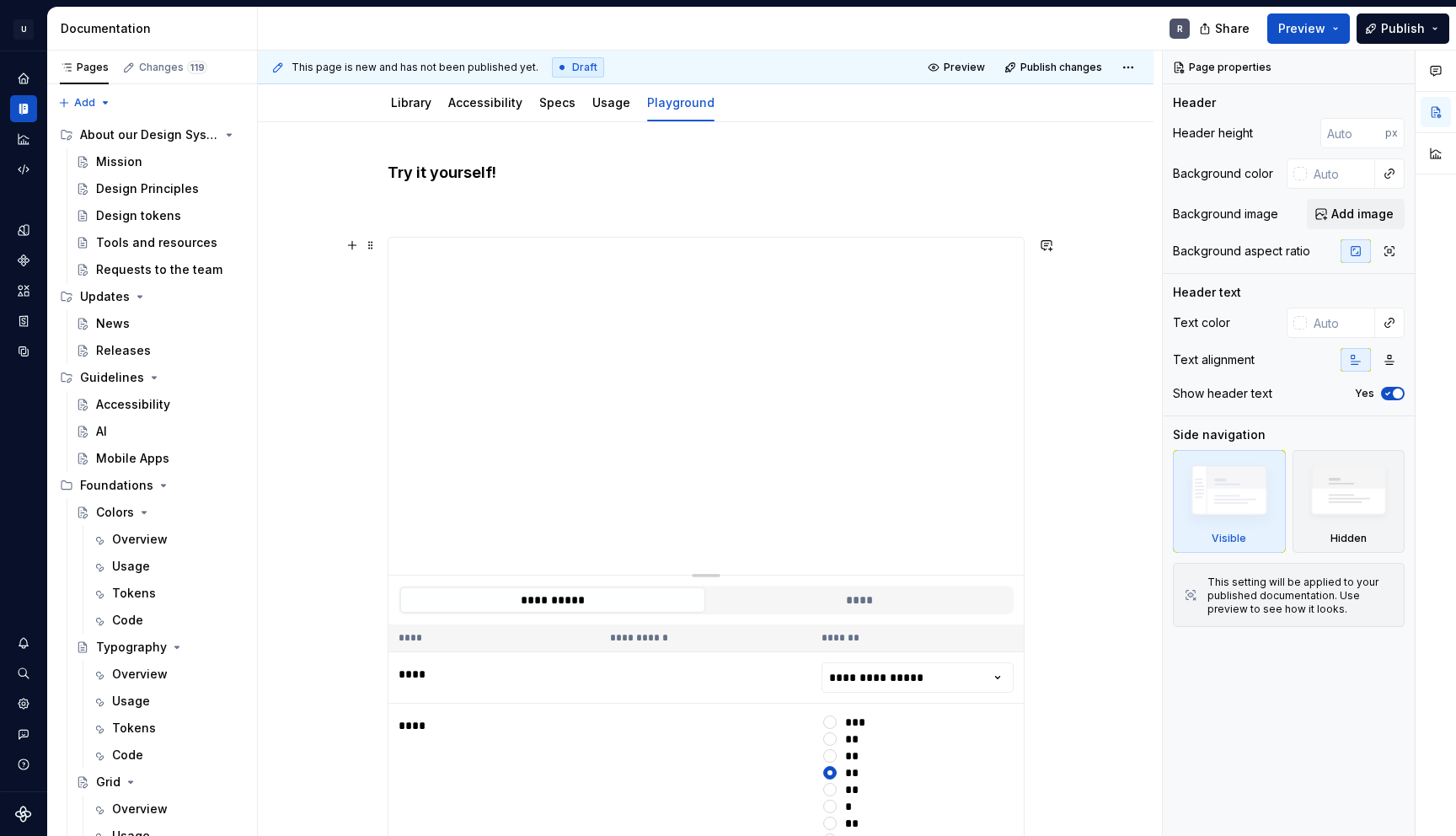 scroll, scrollTop: 0, scrollLeft: 0, axis: both 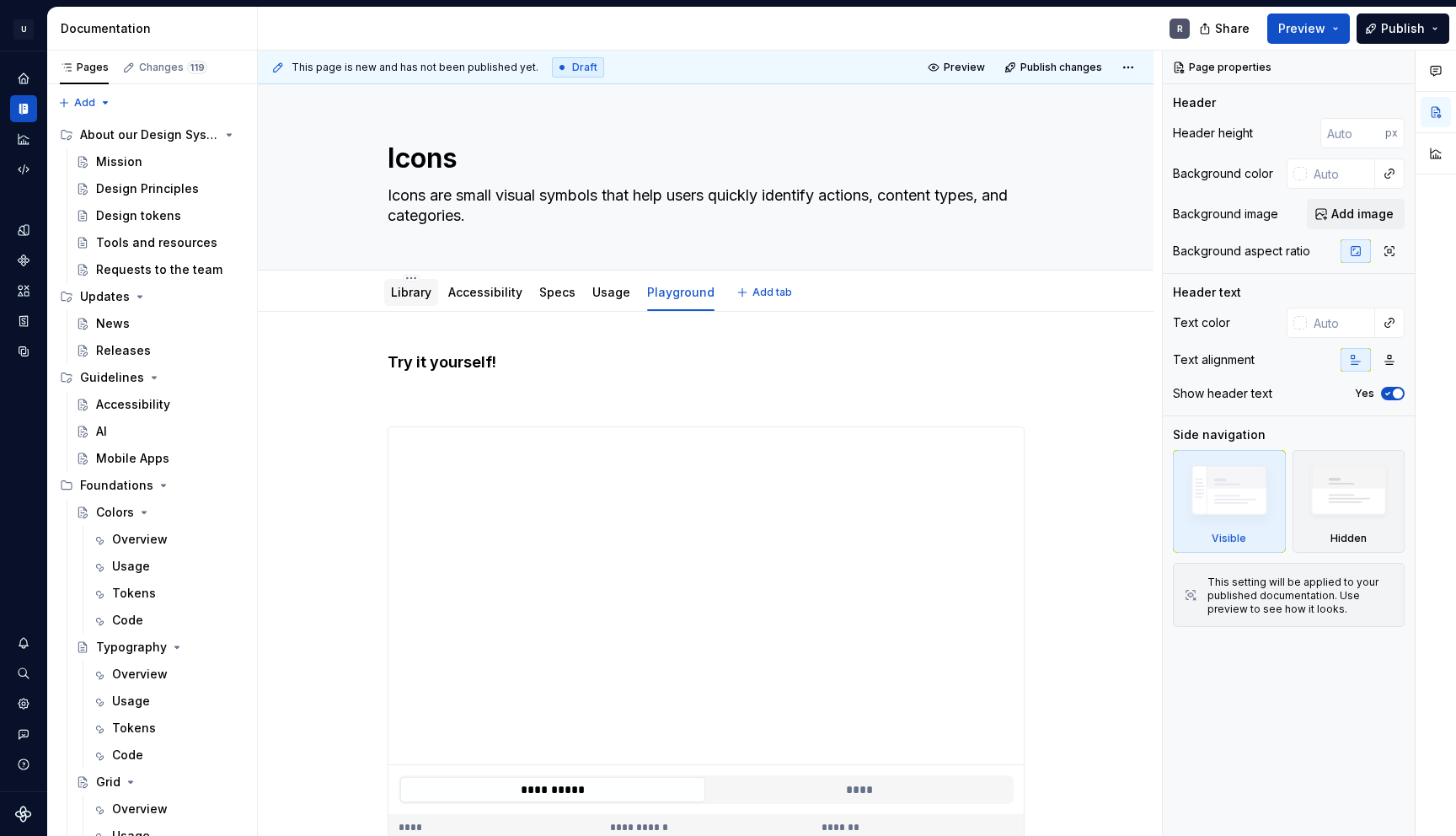 click on "Library" at bounding box center [411, 292] 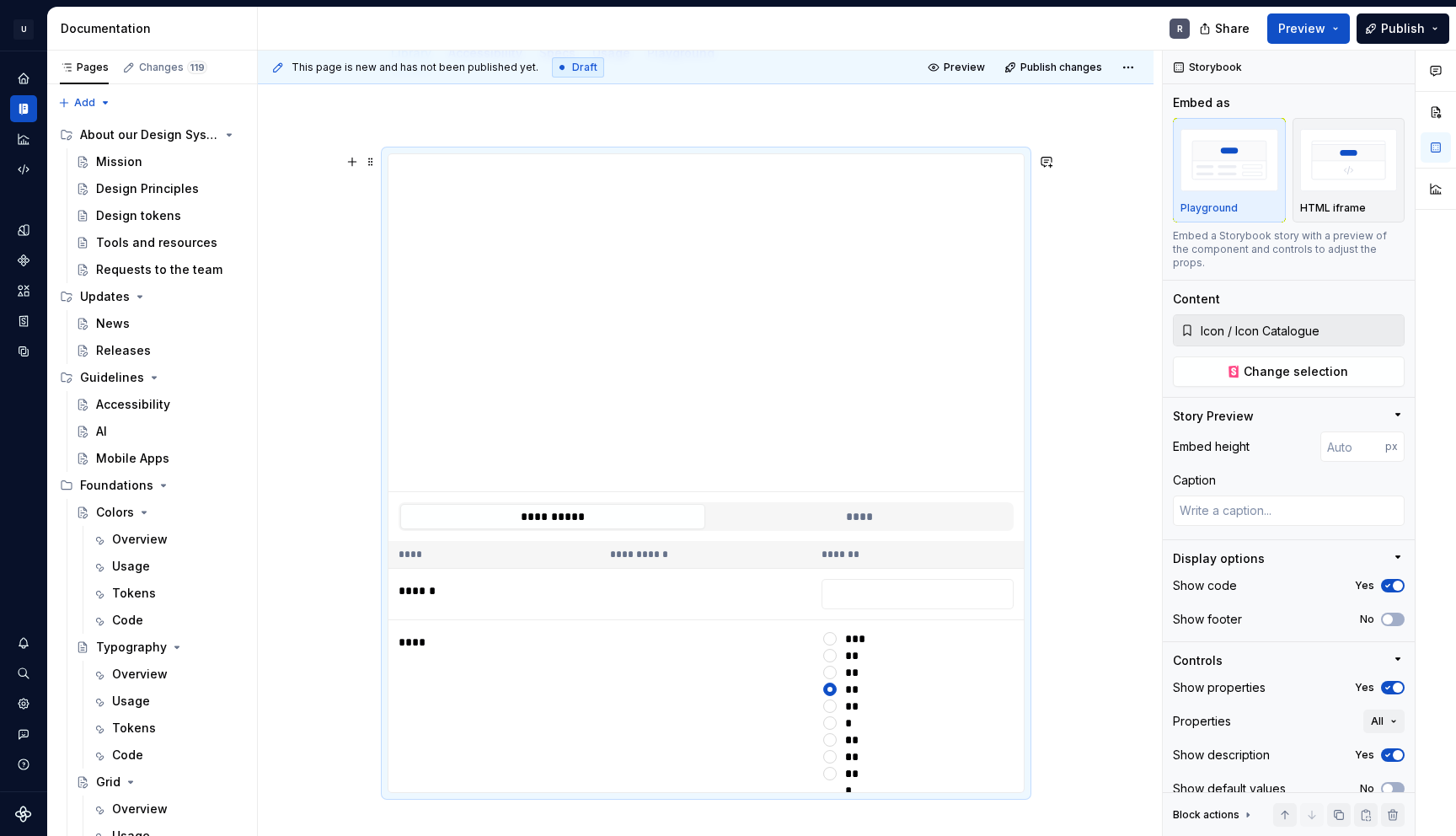 scroll, scrollTop: 0, scrollLeft: 0, axis: both 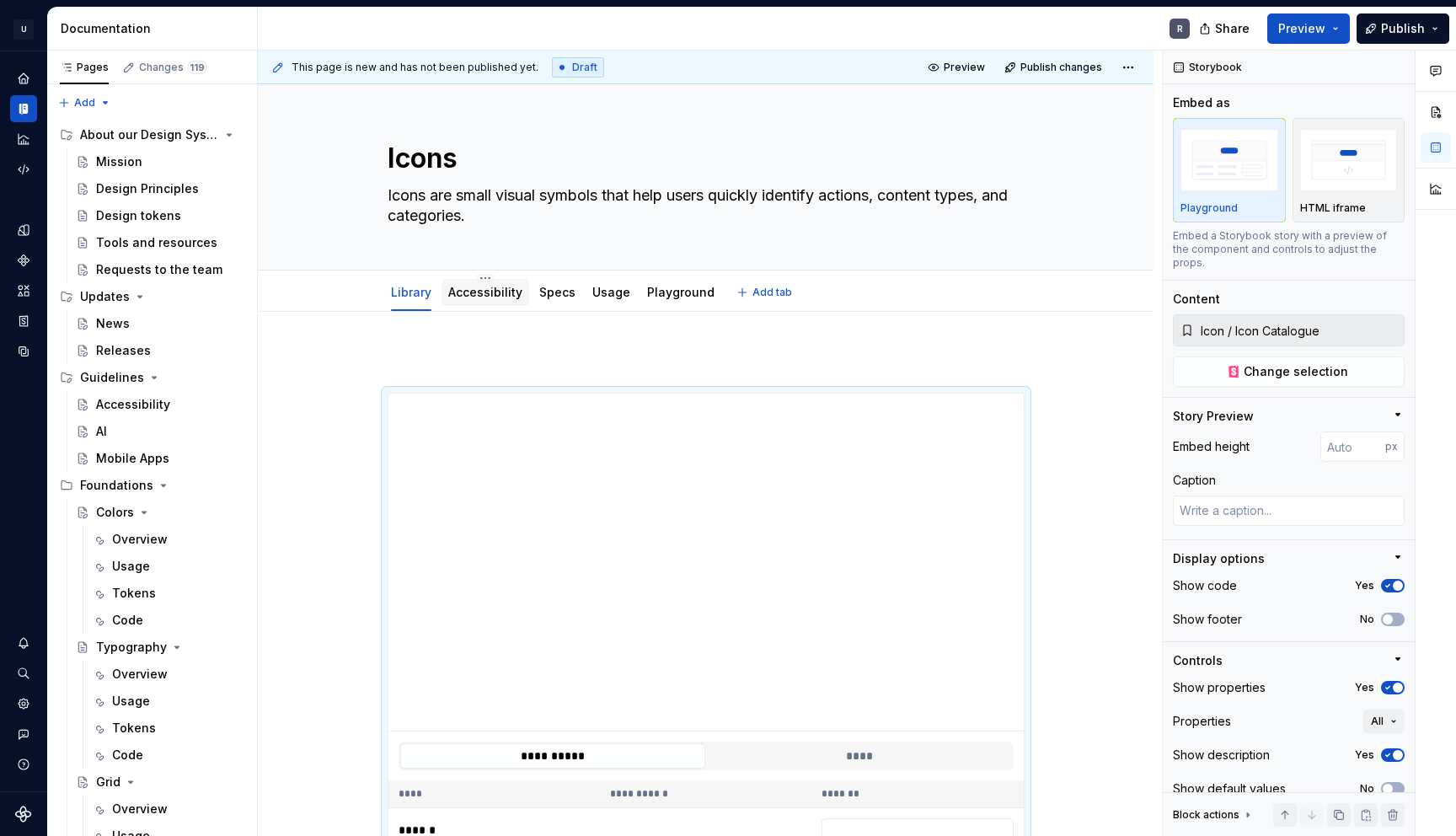 click on "Accessibility" at bounding box center (485, 292) 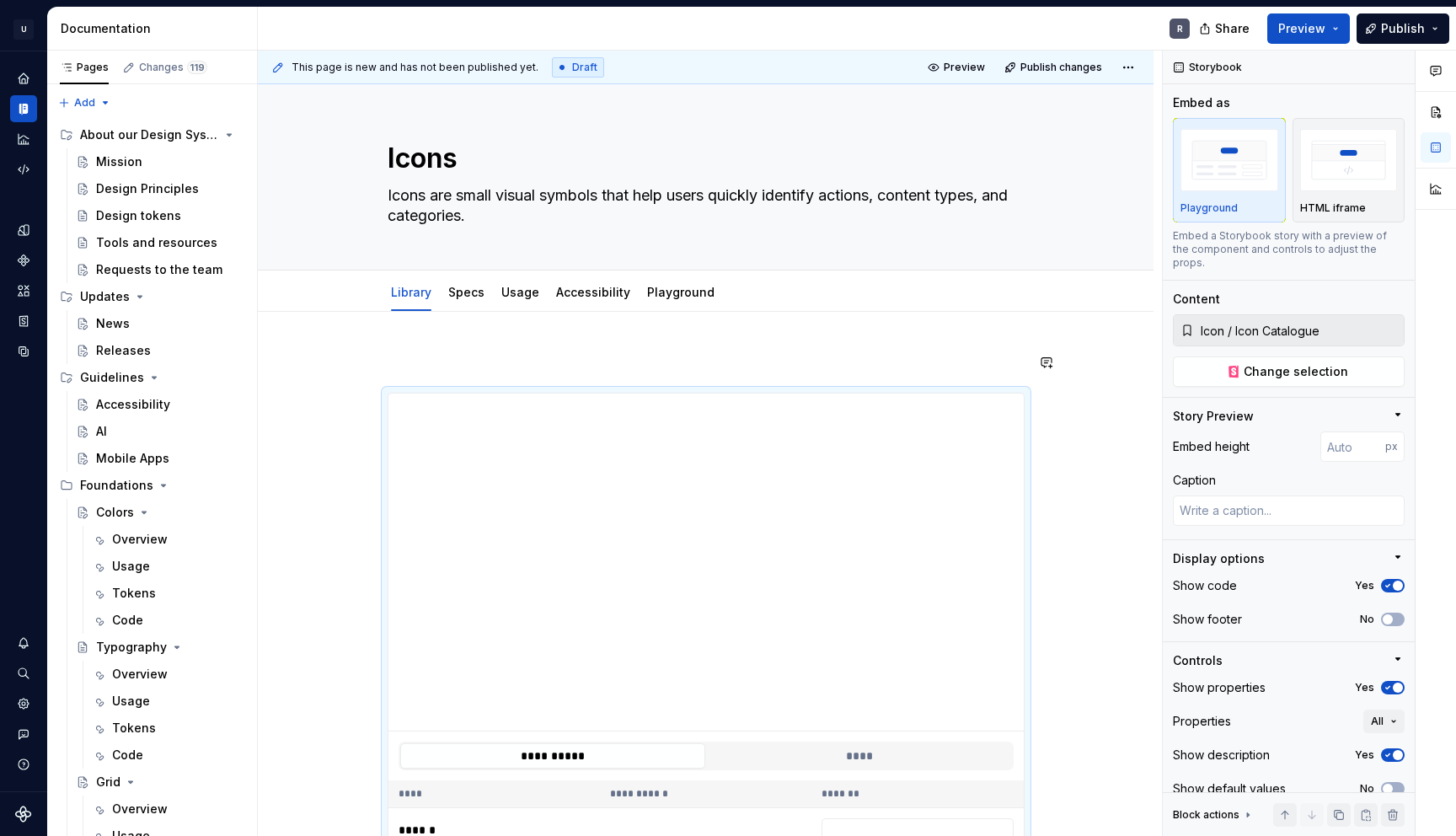 click on "**********" at bounding box center [705, 807] 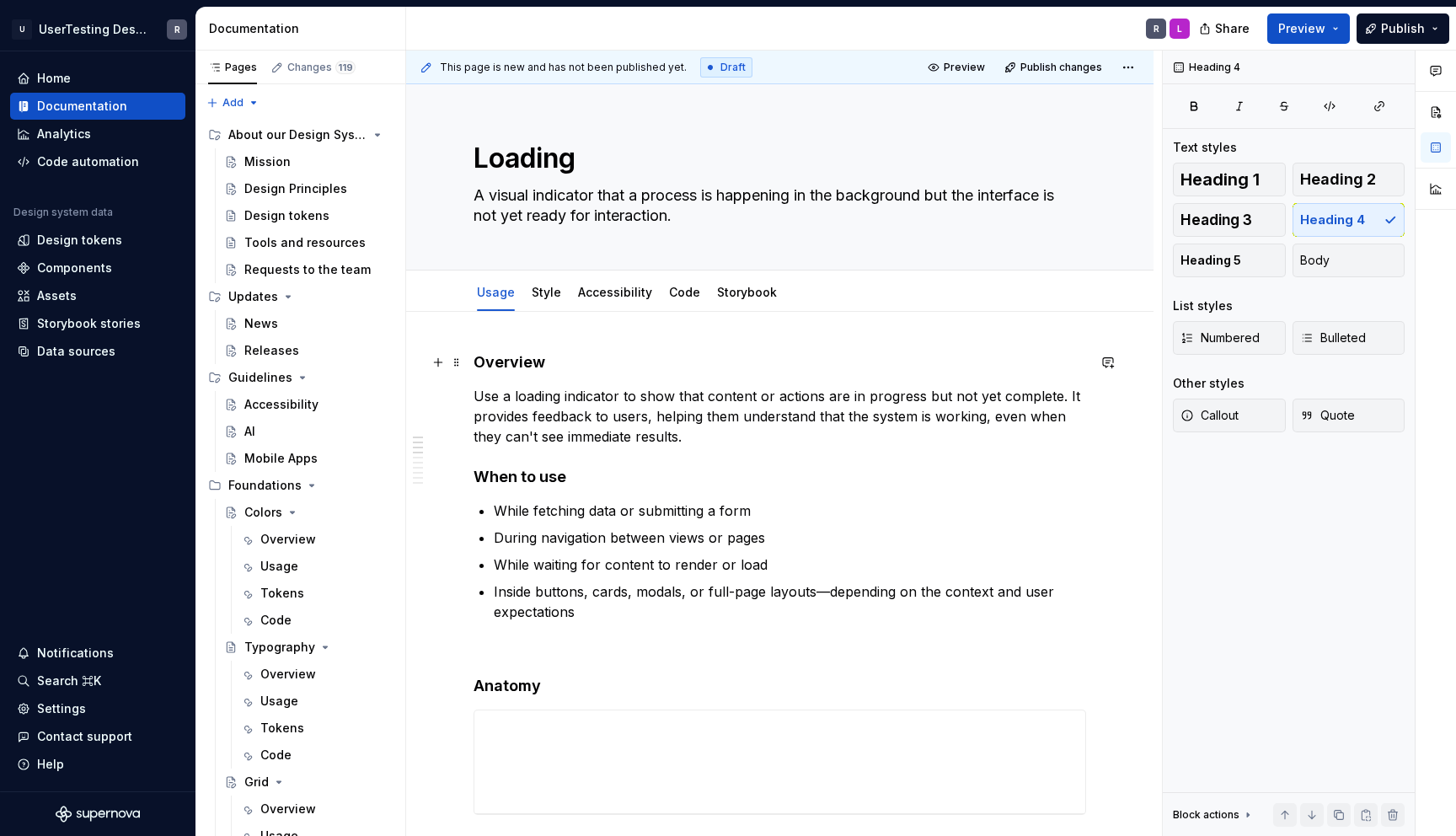 scroll, scrollTop: 0, scrollLeft: 0, axis: both 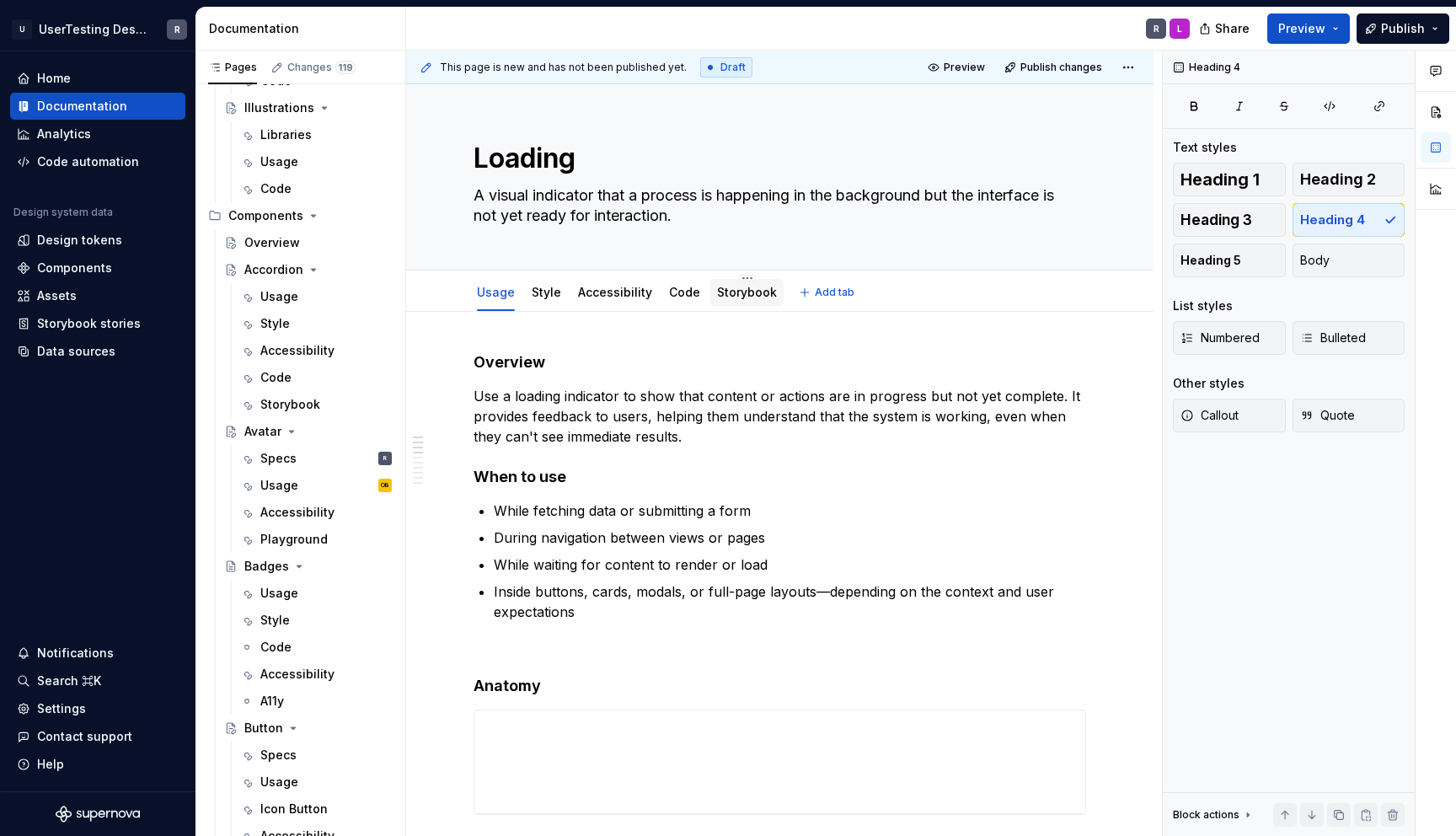 click on "Storybook" at bounding box center (747, 292) 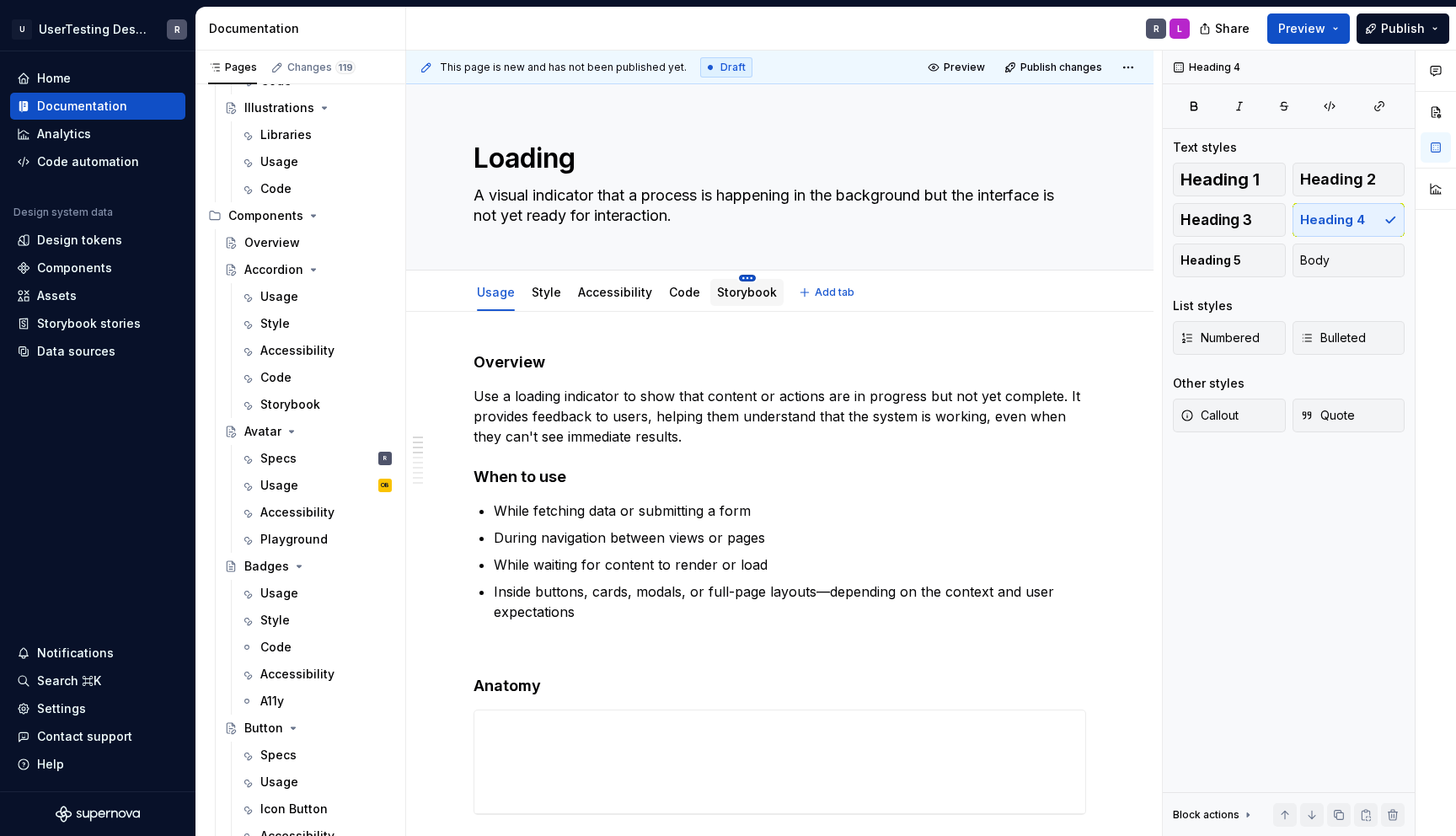 click on "U UserTesting Design System R Home Documentation Analytics Code automation Design system data Design tokens Components Assets Storybook stories Data sources Notifications Search ⌘K Settings Contact support Help Documentation R L Share Preview Publish Pages Changes 119 Add
Accessibility guide for tree Page tree.
Navigate the tree with the arrow keys. Common tree hotkeys apply. Further keybindings are available:
enter to execute primary action on focused item
f2 to start renaming the focused item
escape to abort renaming an item
control+d to start dragging selected items
About our Design System Mission Design Principles Design tokens Tools and resources Requests to the team Updates News Releases Guidelines Accessibility AI Mobile Apps Foundations Colors Overview Usage Tokens Code Typography Overview Usage Tokens Code Grid Overview Usage Code Layout Overview Usage Code Spacing Overview Usage Code Assets Icons Specs R Usage Accessibility R" at bounding box center [728, 418] 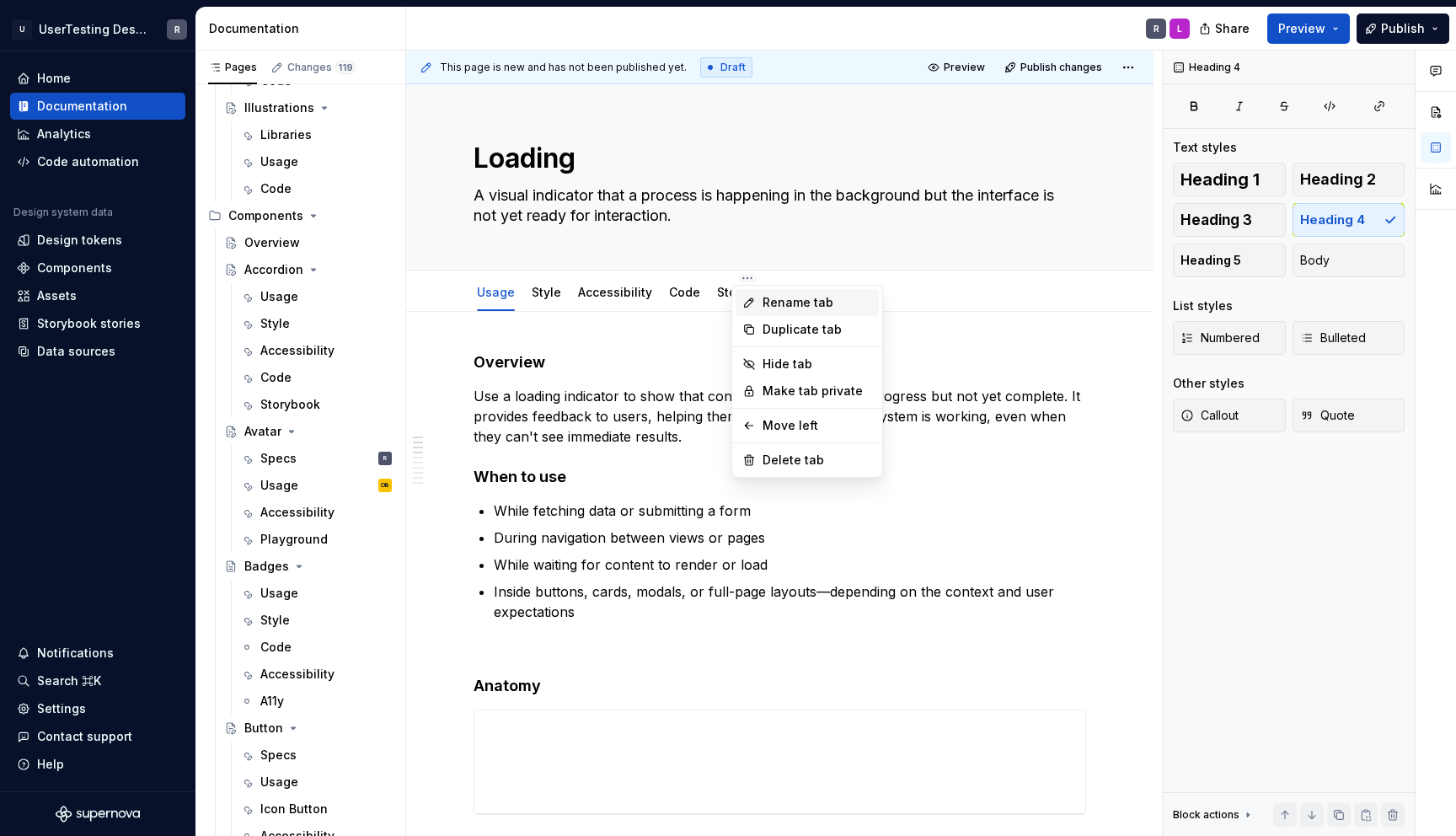 type on "*" 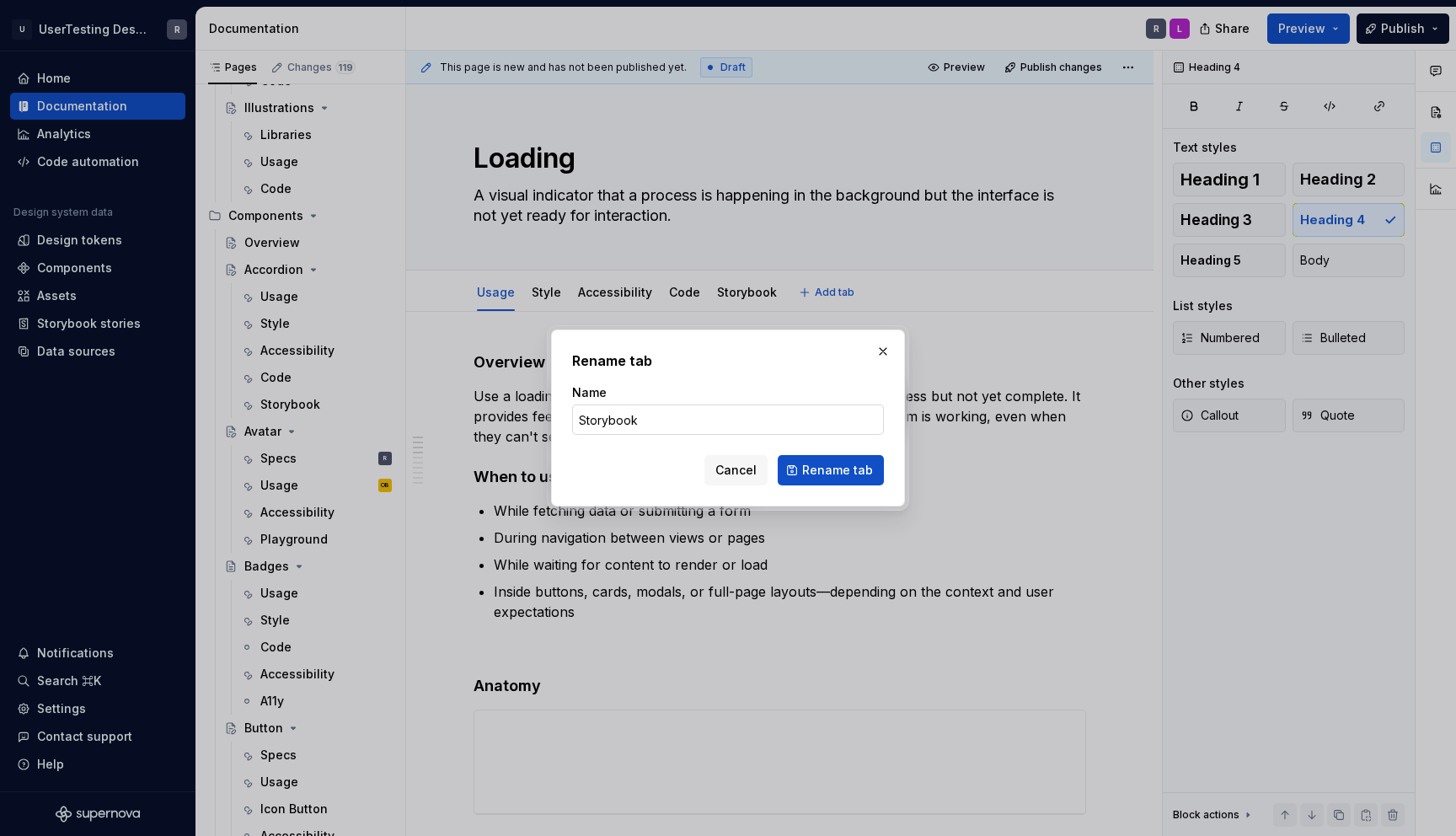 click on "Storybook" at bounding box center [728, 420] 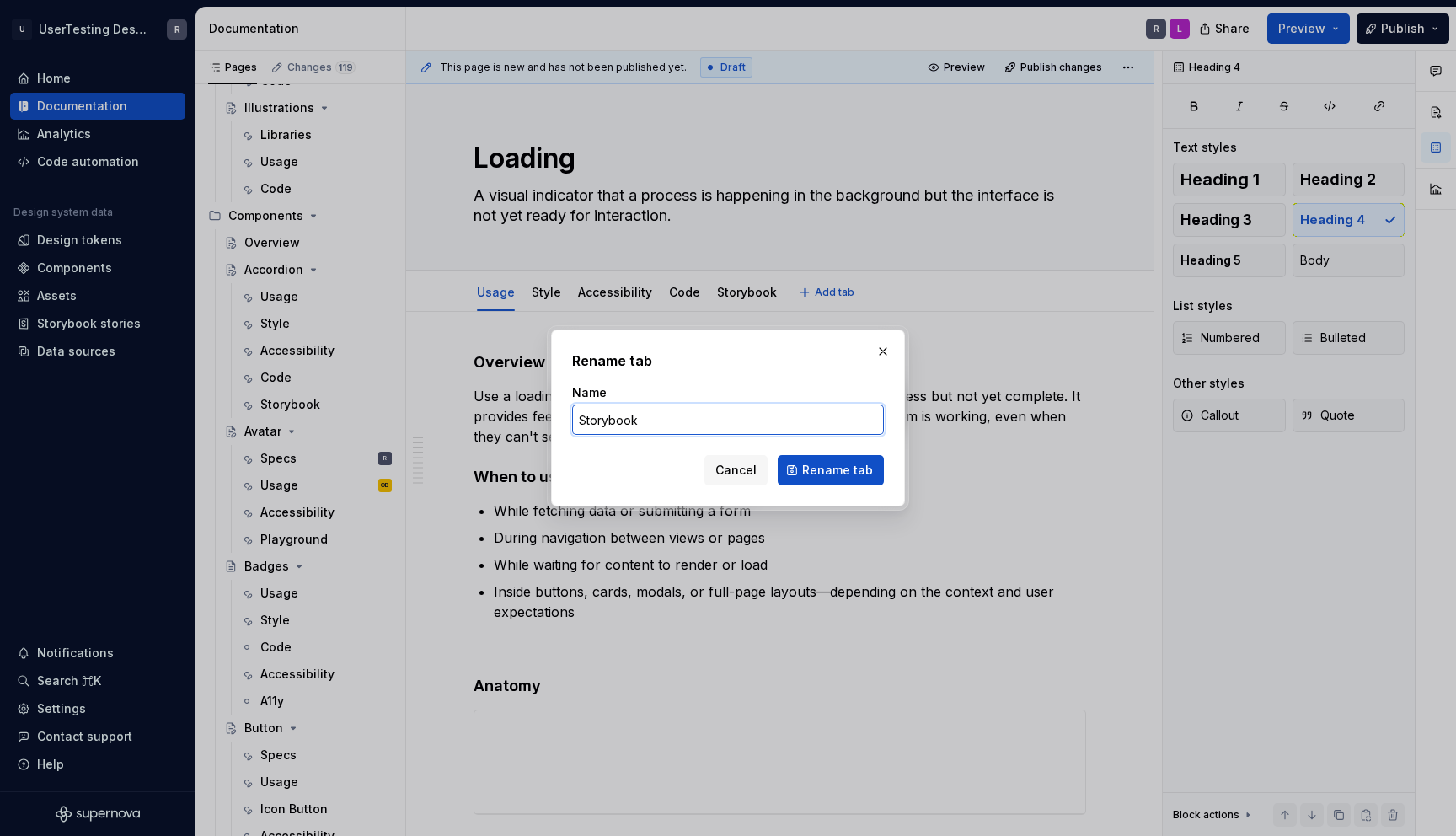 click on "Storybook" at bounding box center [728, 420] 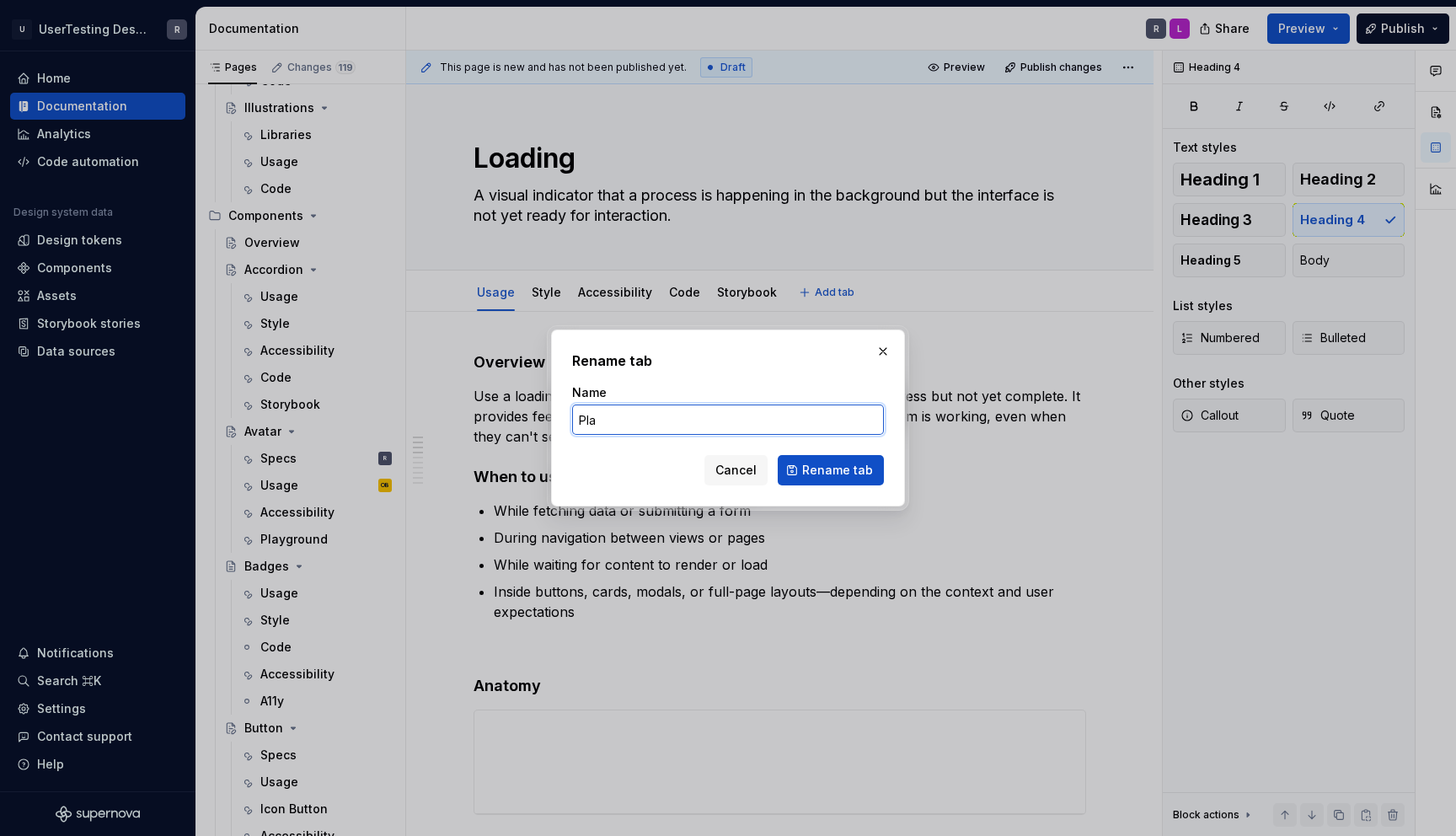 type on "Play" 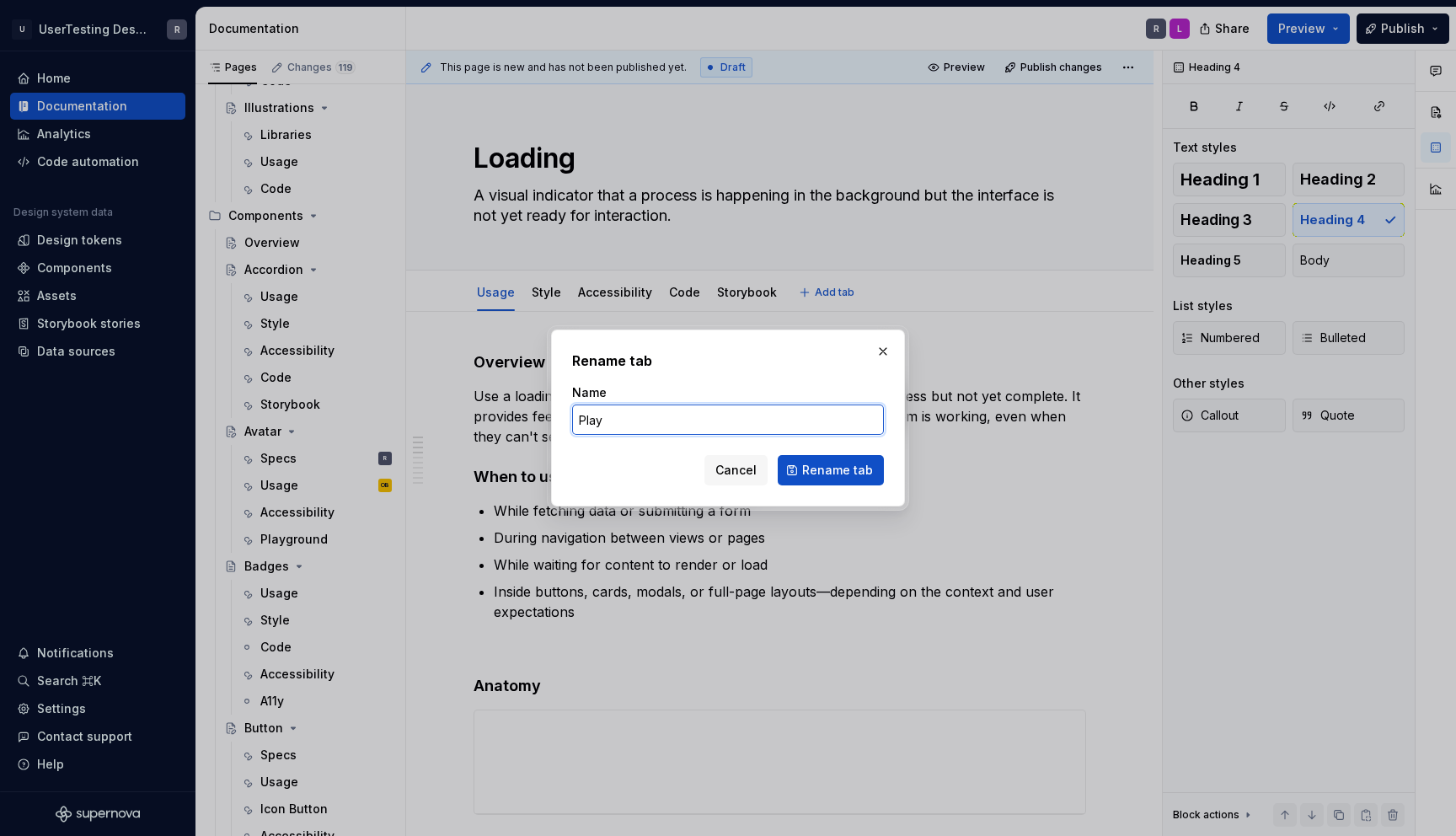 type on "*" 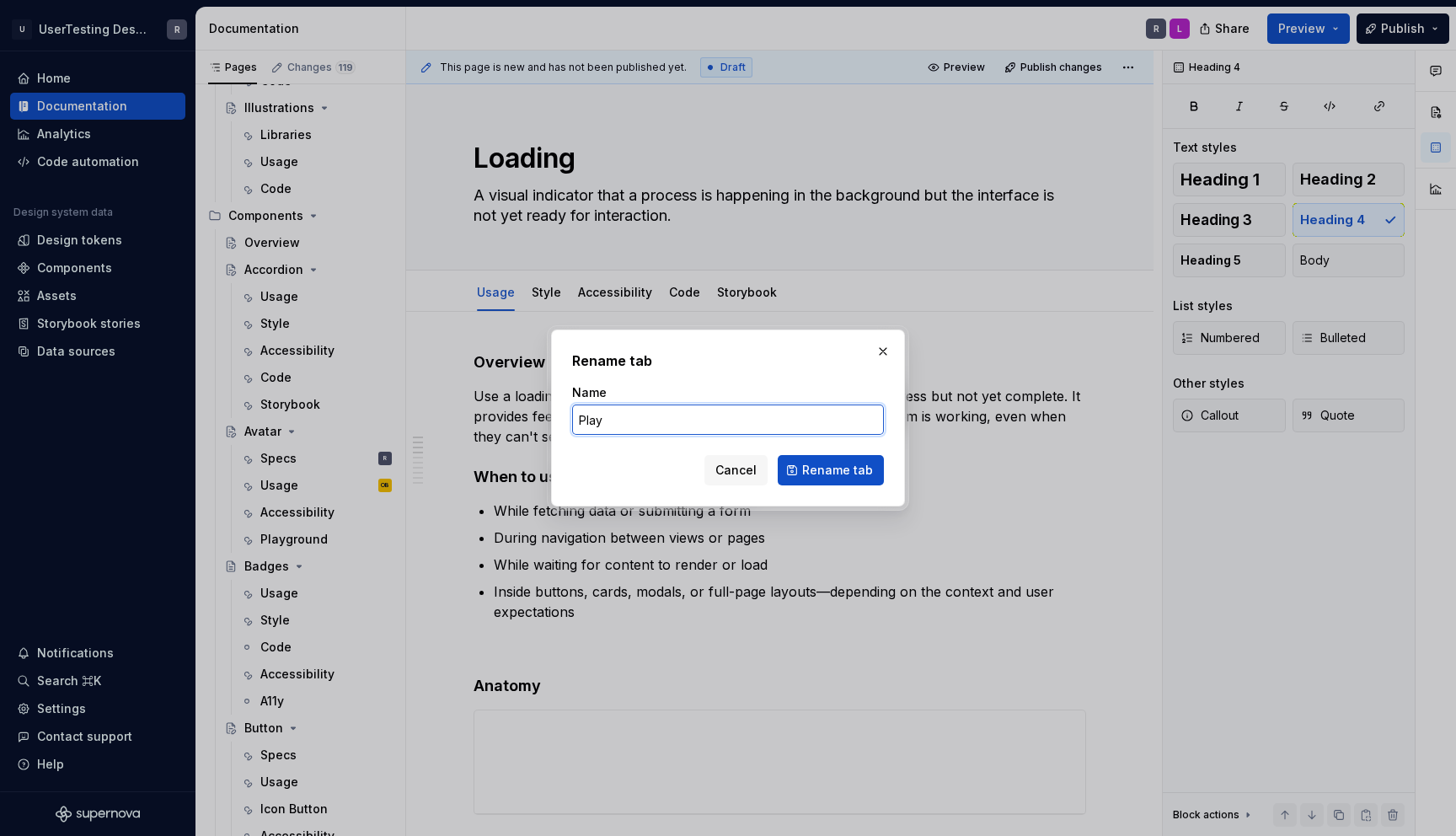 type on "Playground" 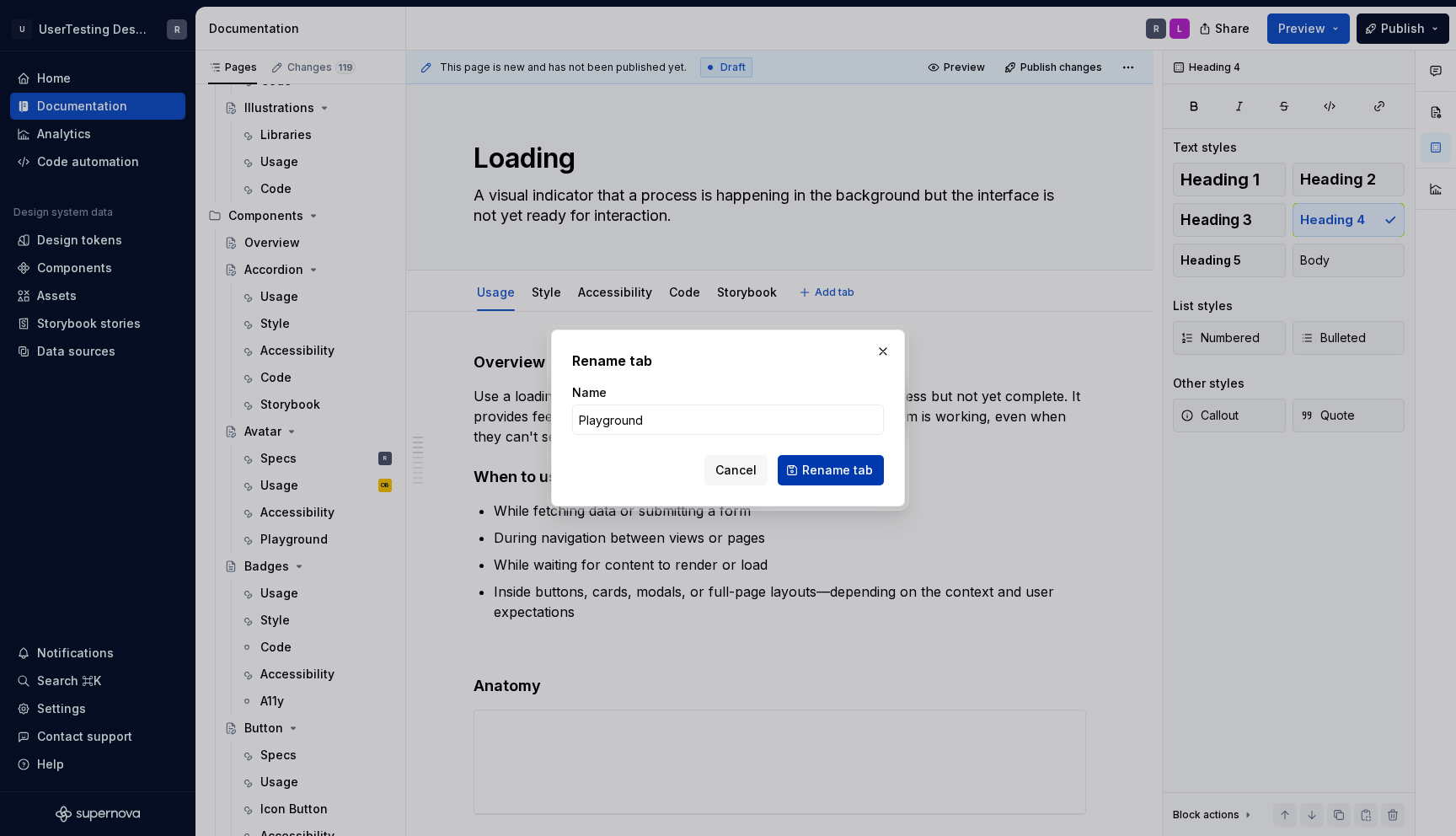 click on "Rename tab" at bounding box center [838, 470] 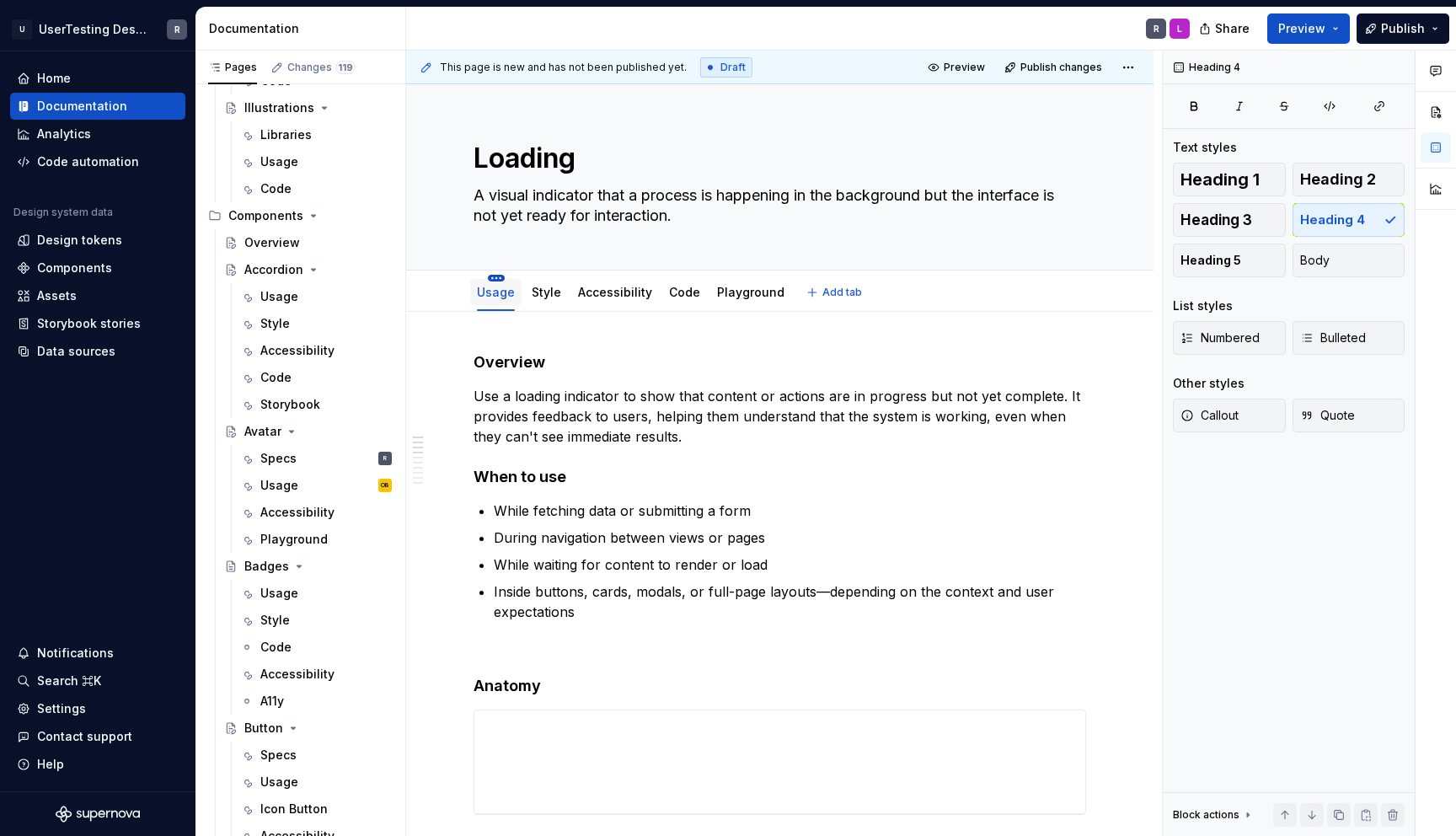 click on "U UserTesting Design System R Home Documentation Analytics Code automation Design system data Design tokens Components Assets Storybook stories Data sources Notifications Search ⌘K Settings Contact support Help Documentation R L Share Preview Publish Pages Changes 119 Add
Accessibility guide for tree Page tree.
Navigate the tree with the arrow keys. Common tree hotkeys apply. Further keybindings are available:
enter to execute primary action on focused item
f2 to start renaming the focused item
escape to abort renaming an item
control+d to start dragging selected items
About our Design System Mission Design Principles Design tokens Tools and resources Requests to the team Updates News Releases Guidelines Accessibility AI Mobile Apps Foundations Colors Overview Usage Tokens Code Typography Overview Usage Tokens Code Grid Overview Usage Code Layout Overview Usage Code Spacing Overview Usage Code Assets Icons Specs R Usage Accessibility R" at bounding box center [728, 418] 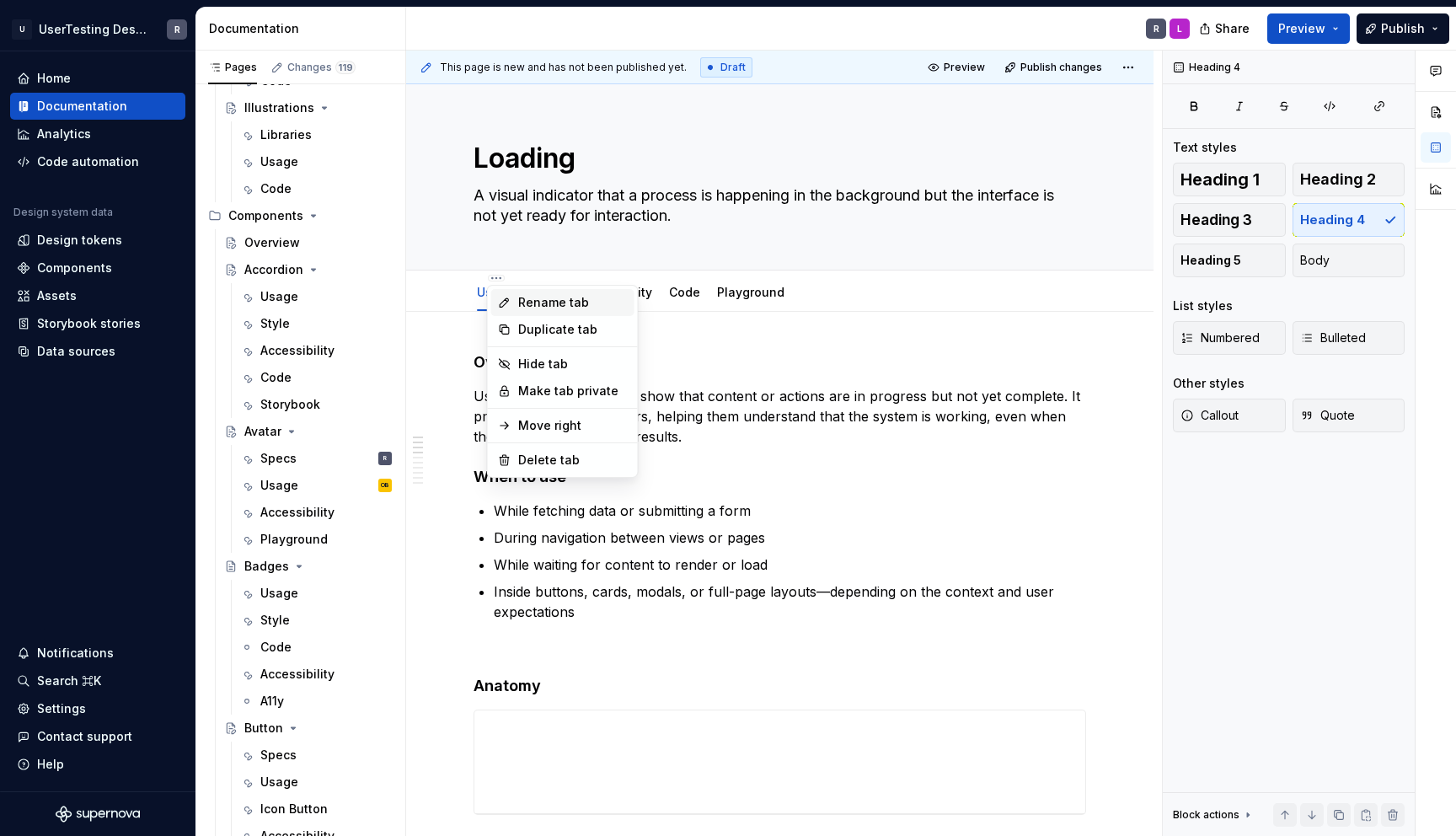 type on "*" 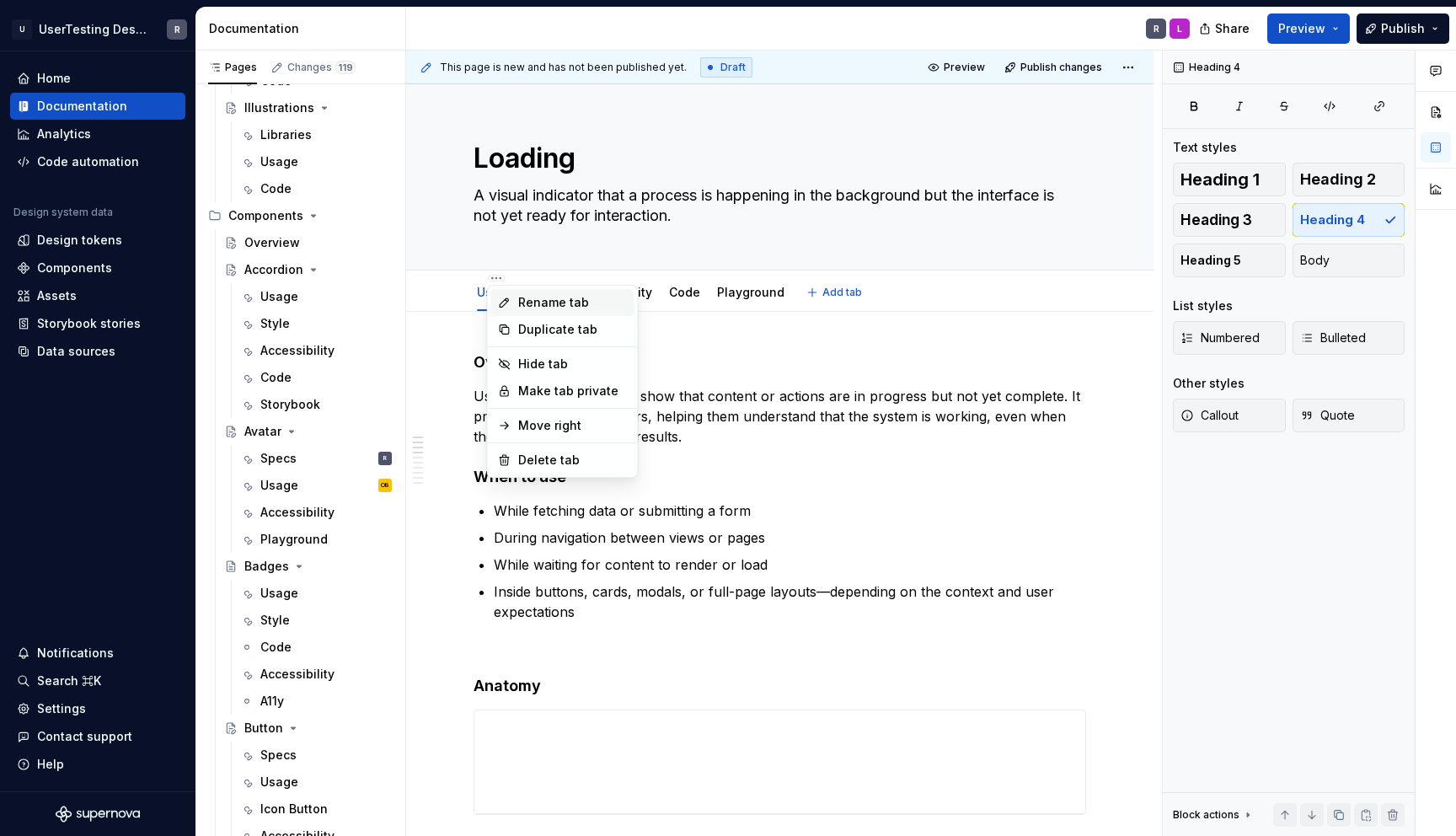 click on "Rename tab" at bounding box center [563, 303] 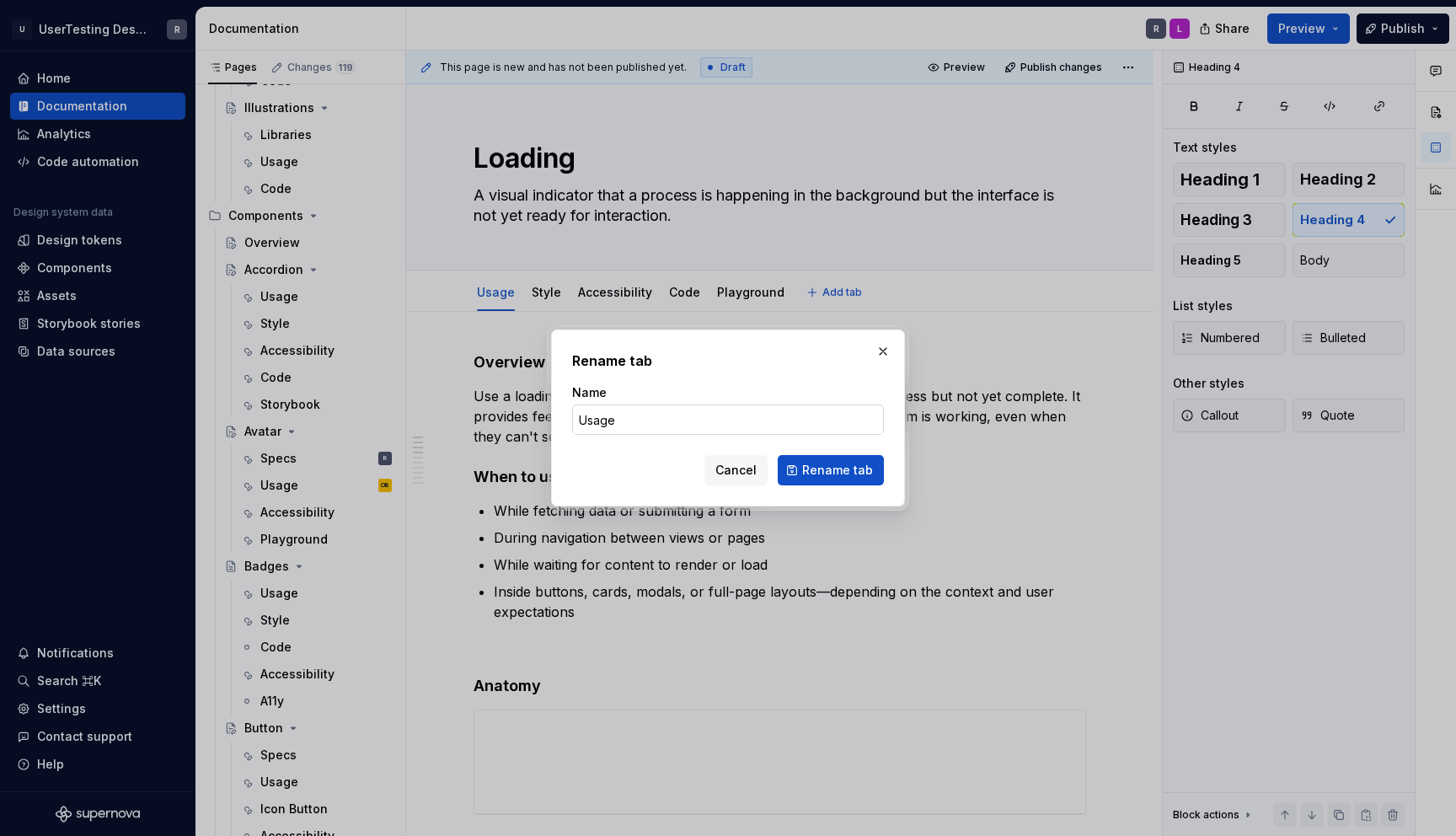 click on "Usage" at bounding box center (728, 420) 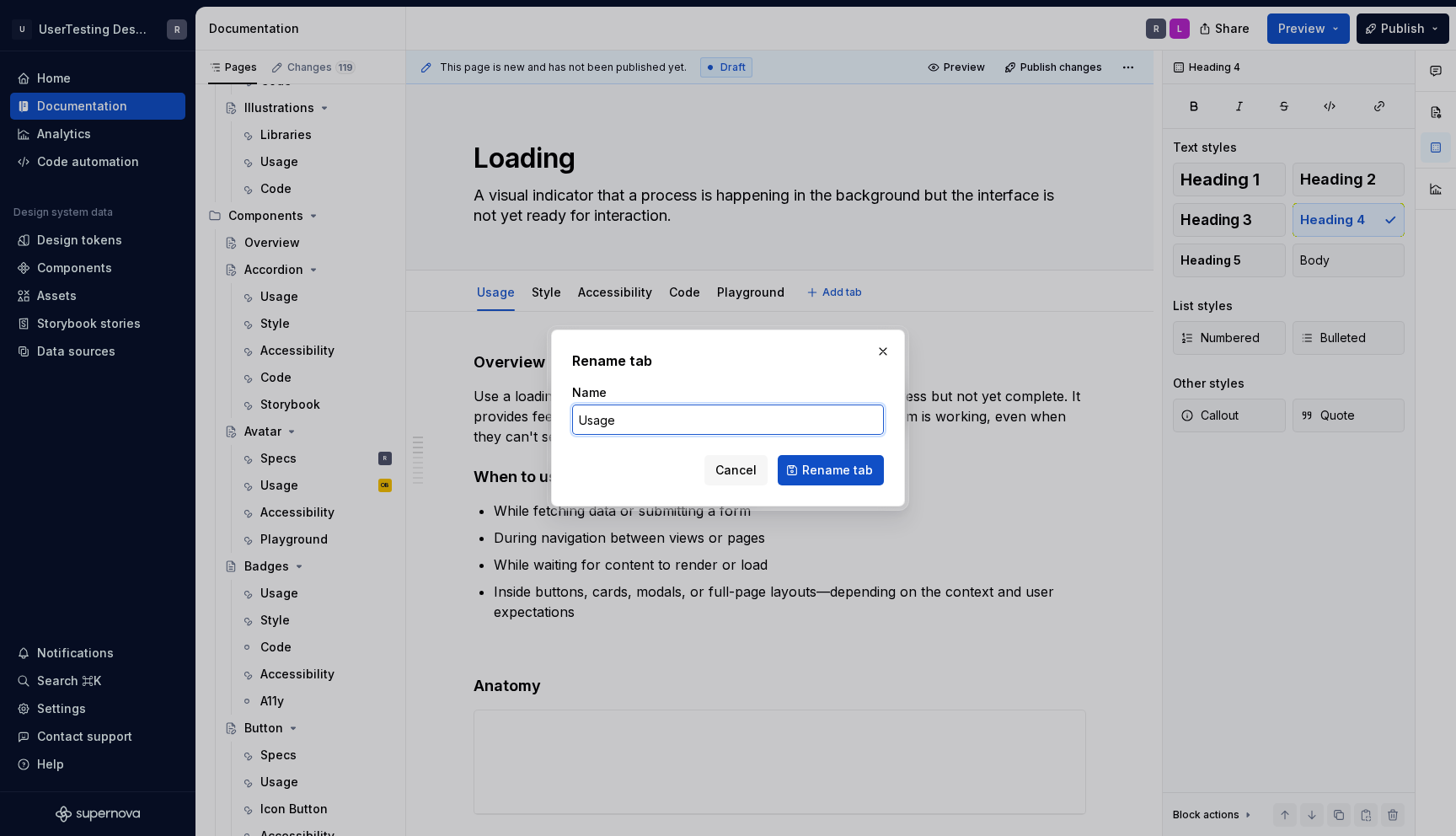 click on "Usage" at bounding box center [728, 420] 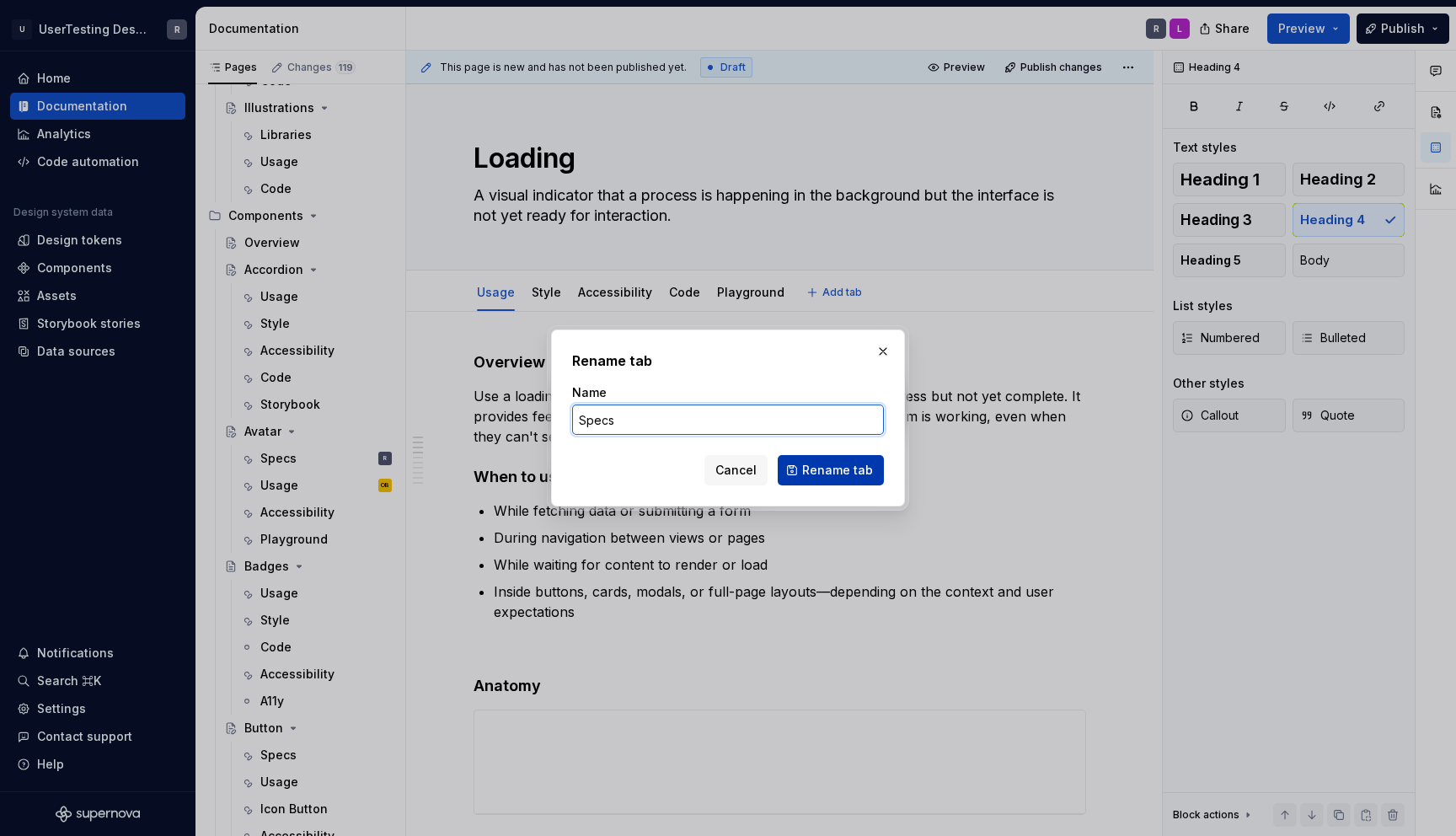 type on "Specs" 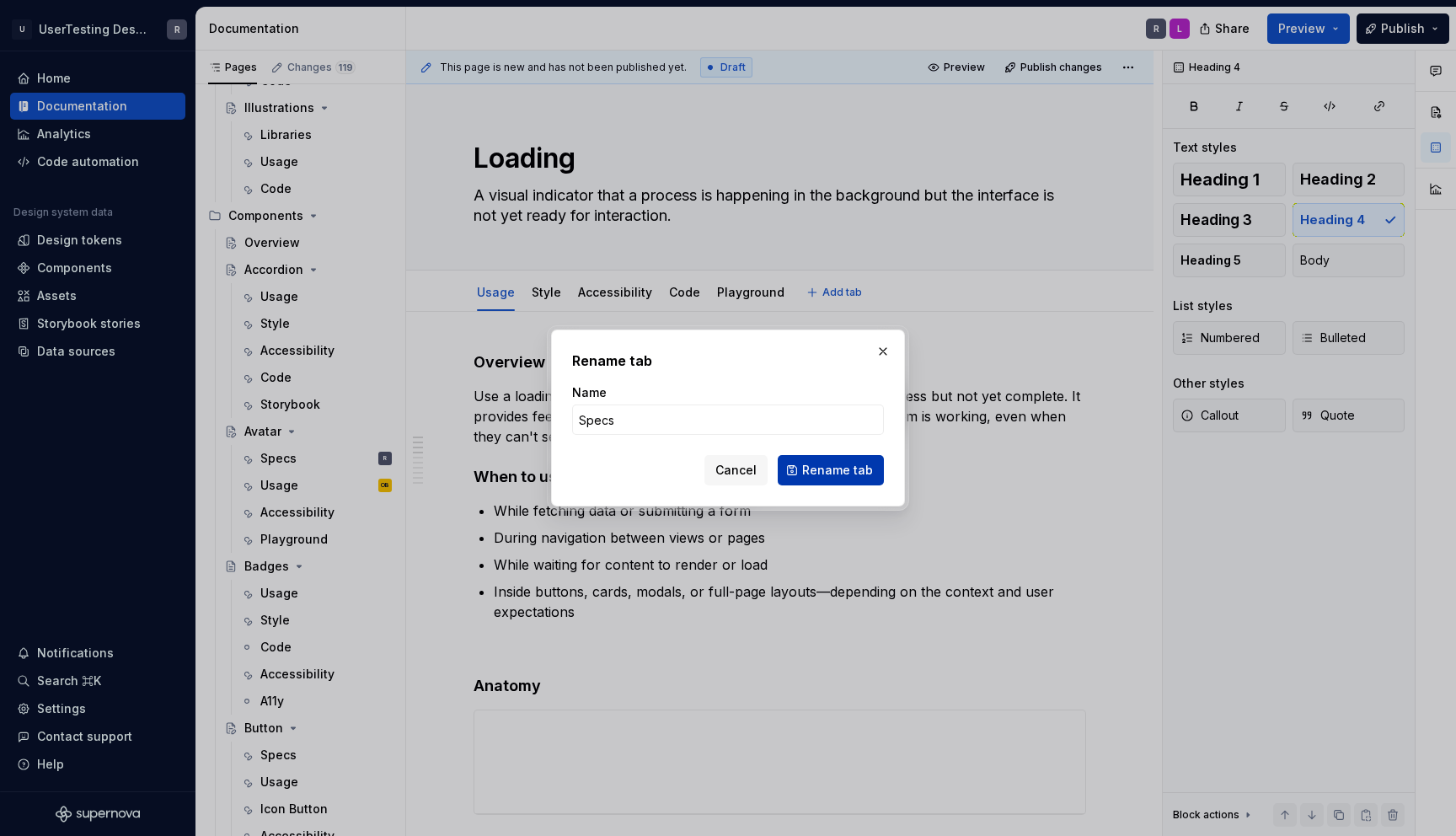 click on "Rename tab" at bounding box center [838, 470] 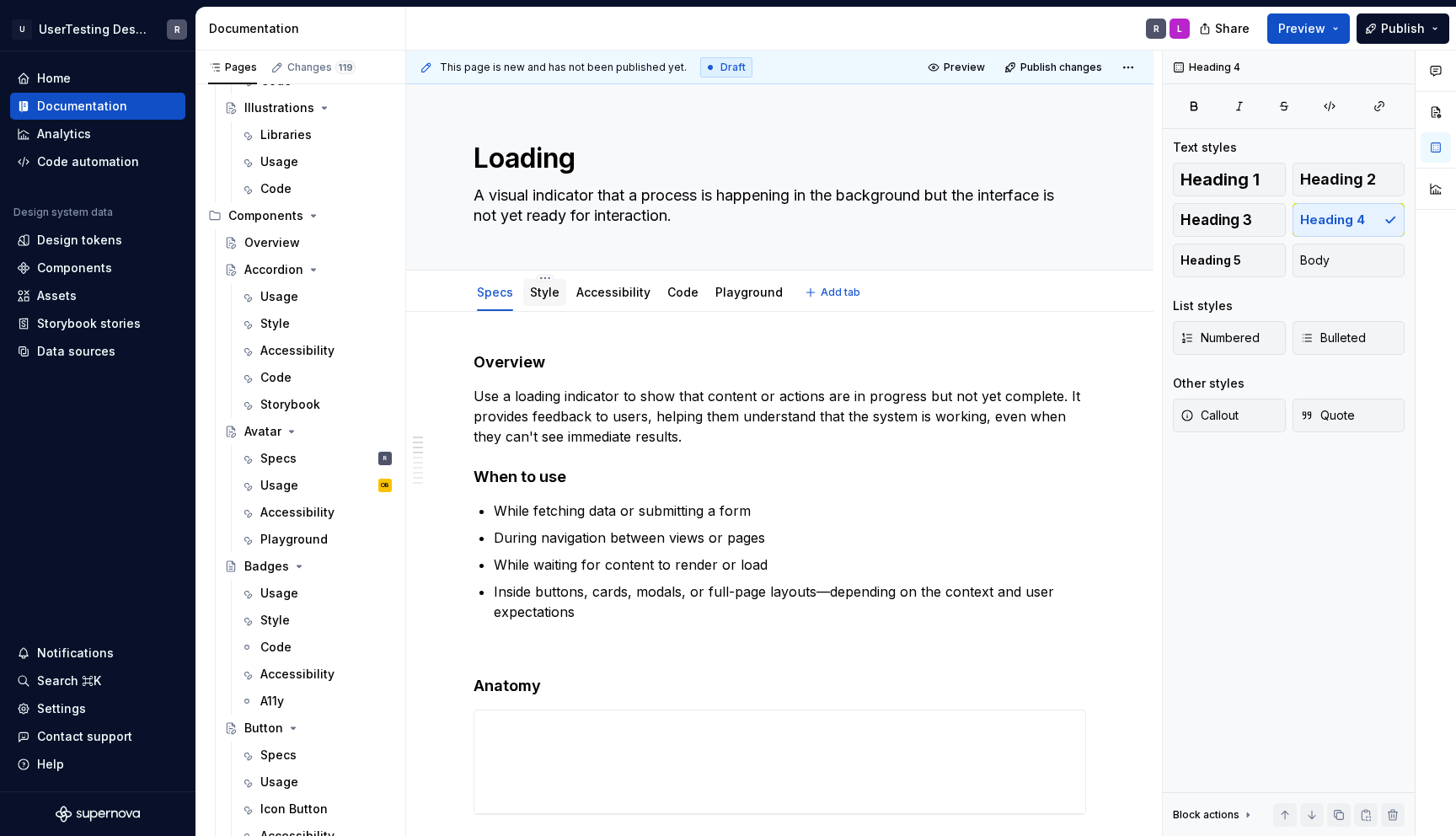 click on "Style" at bounding box center (544, 292) 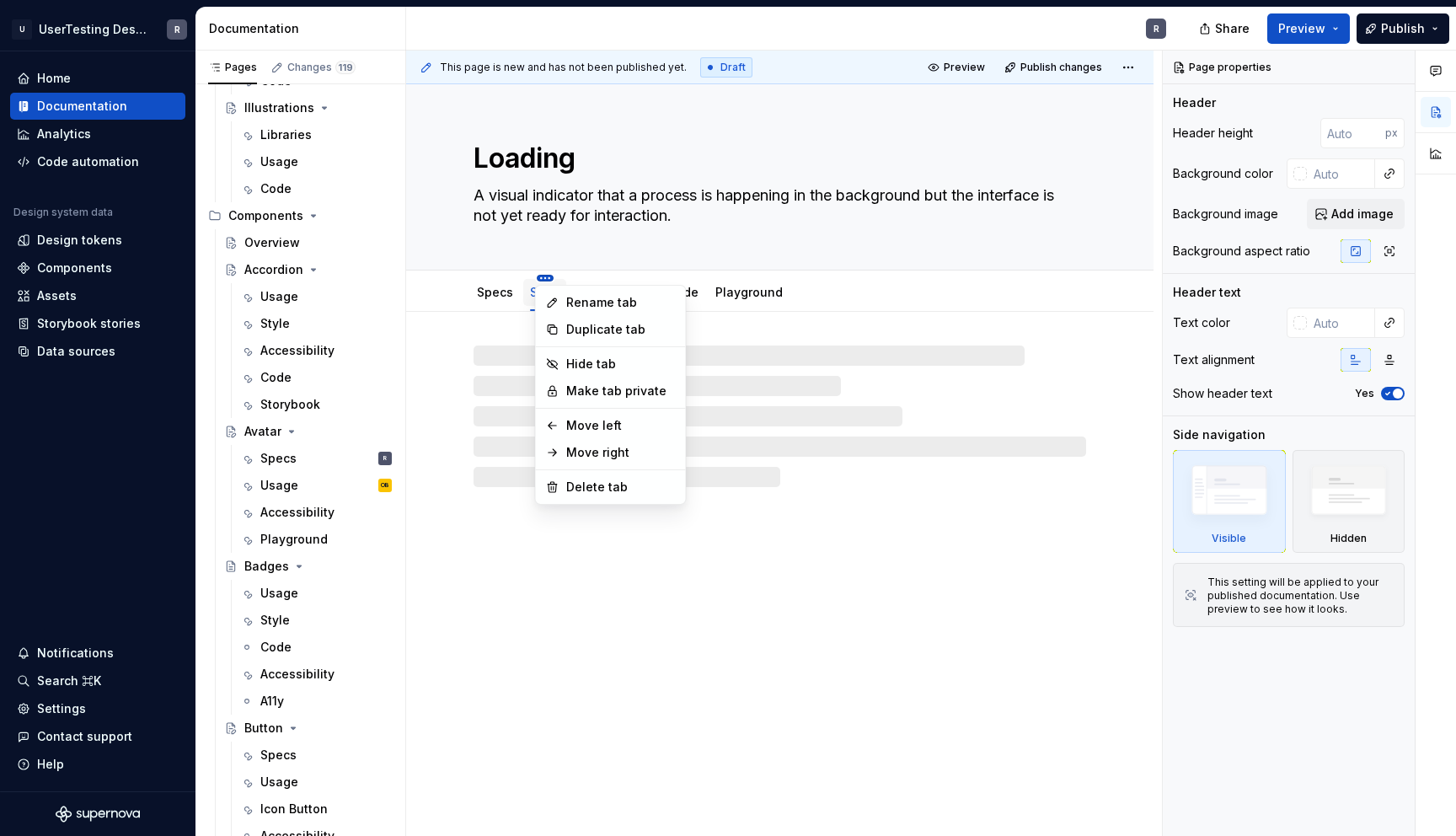 click on "U UserTesting Design System R Home Documentation Analytics Code automation Design system data Design tokens Components Assets Storybook stories Data sources Notifications Search ⌘K Settings Contact support Help Documentation R L Share Preview Publish Pages Changes 119 Add
Accessibility guide for tree Page tree.
Navigate the tree with the arrow keys. Common tree hotkeys apply. Further keybindings are available:
enter to execute primary action on focused item
f2 to start renaming the focused item
escape to abort renaming an item
control+d to start dragging selected items
About our Design System Mission Design Principles Design tokens Tools and resources Requests to the team Updates News Releases Guidelines Accessibility AI Mobile Apps Foundations Colors Overview Usage Tokens Code Typography Overview Usage Tokens Code Grid Overview Usage Code Layout Overview Usage Code Spacing Overview Usage Code Assets Icons Specs R Usage Accessibility R" at bounding box center (728, 418) 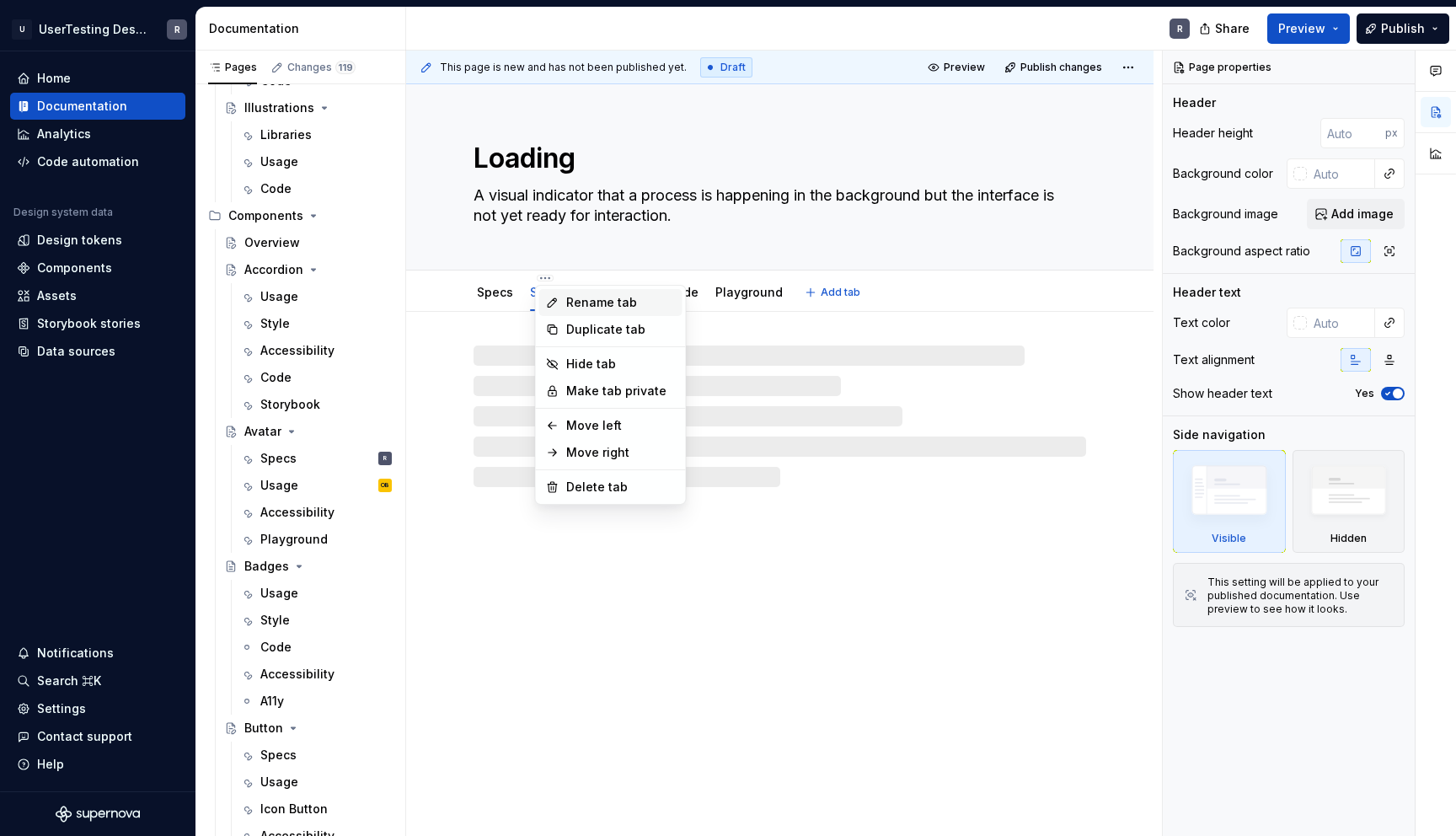 click on "Rename tab" at bounding box center [621, 303] 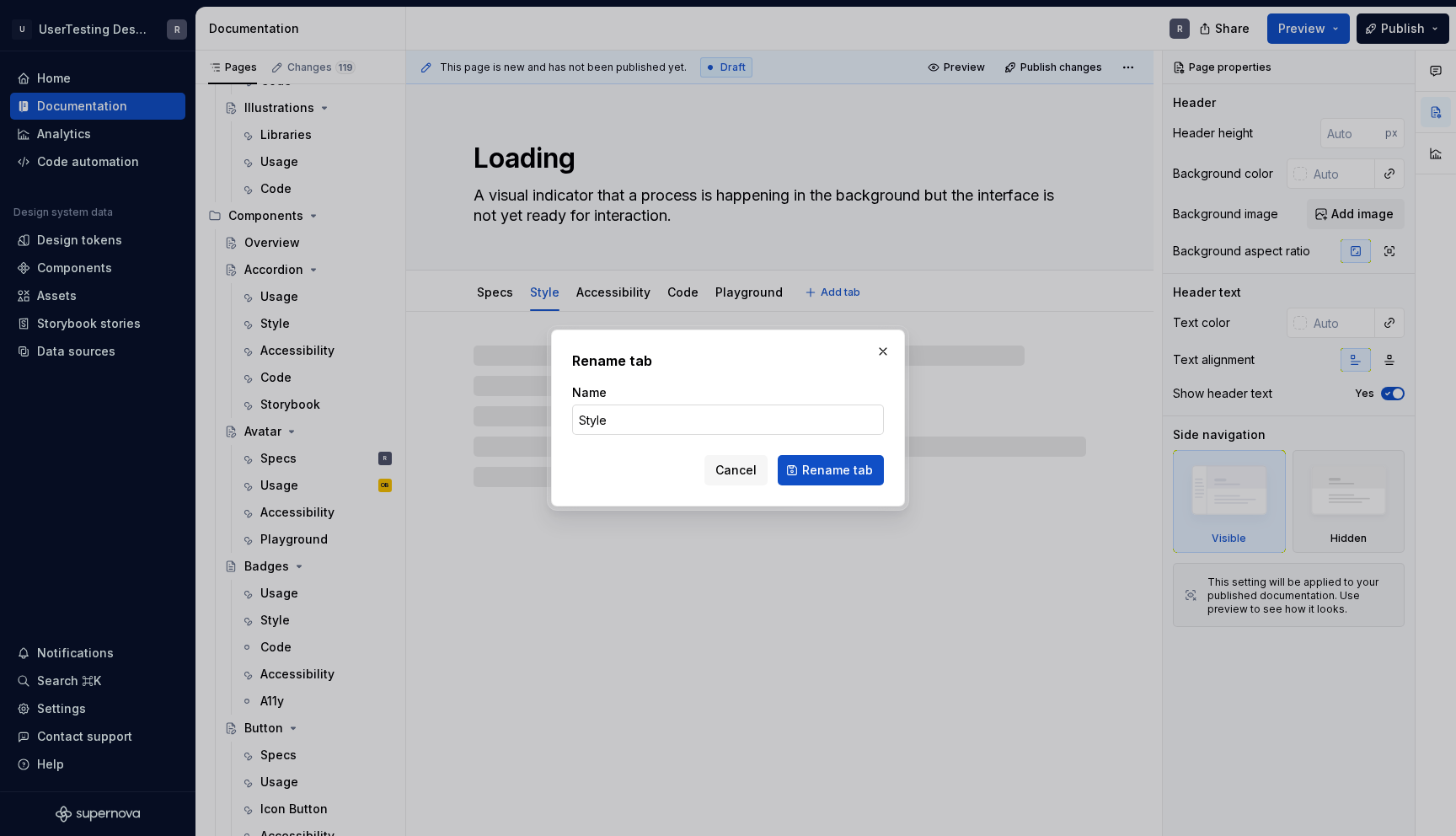 type on "*" 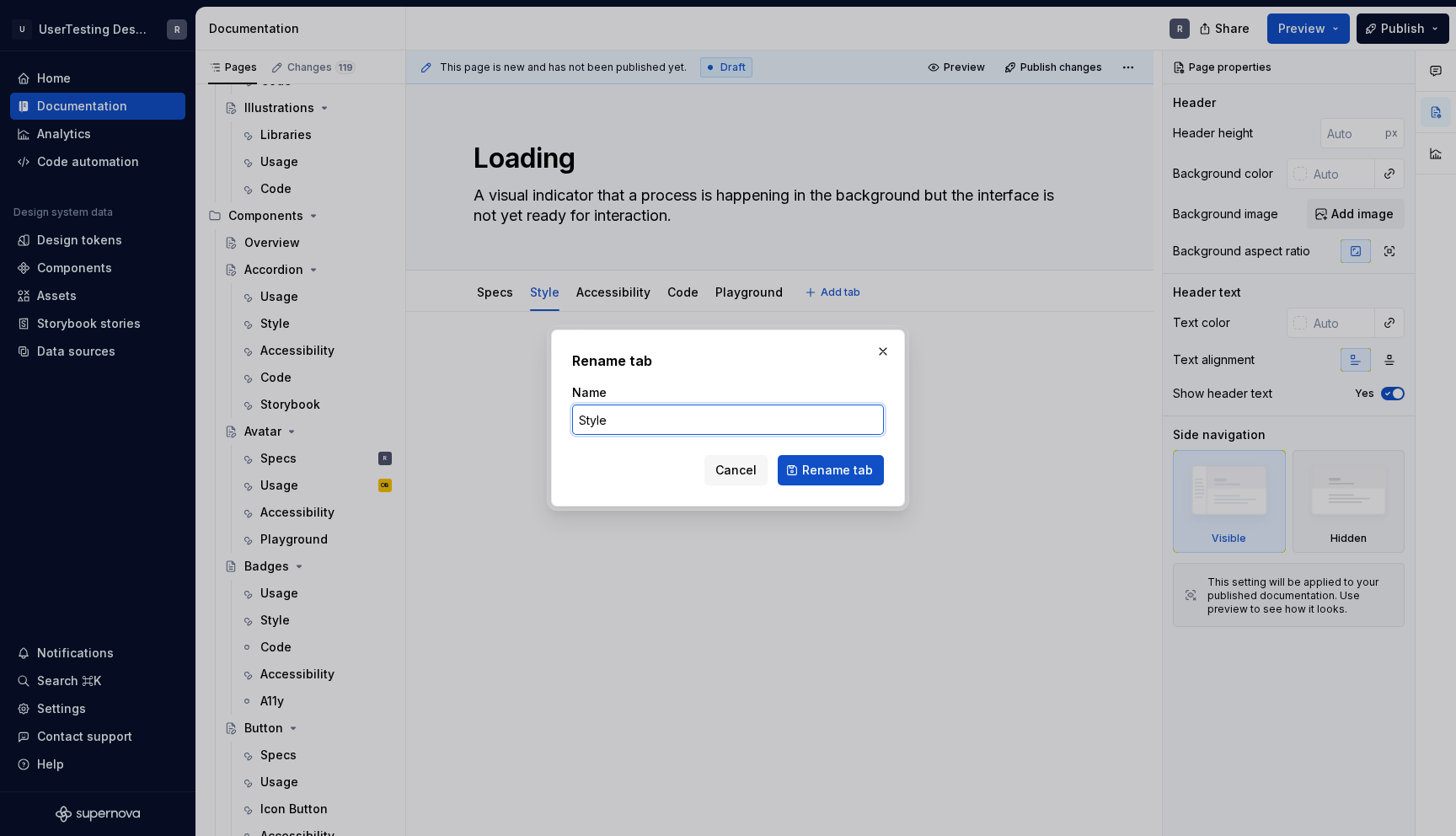 click on "Style" at bounding box center (728, 420) 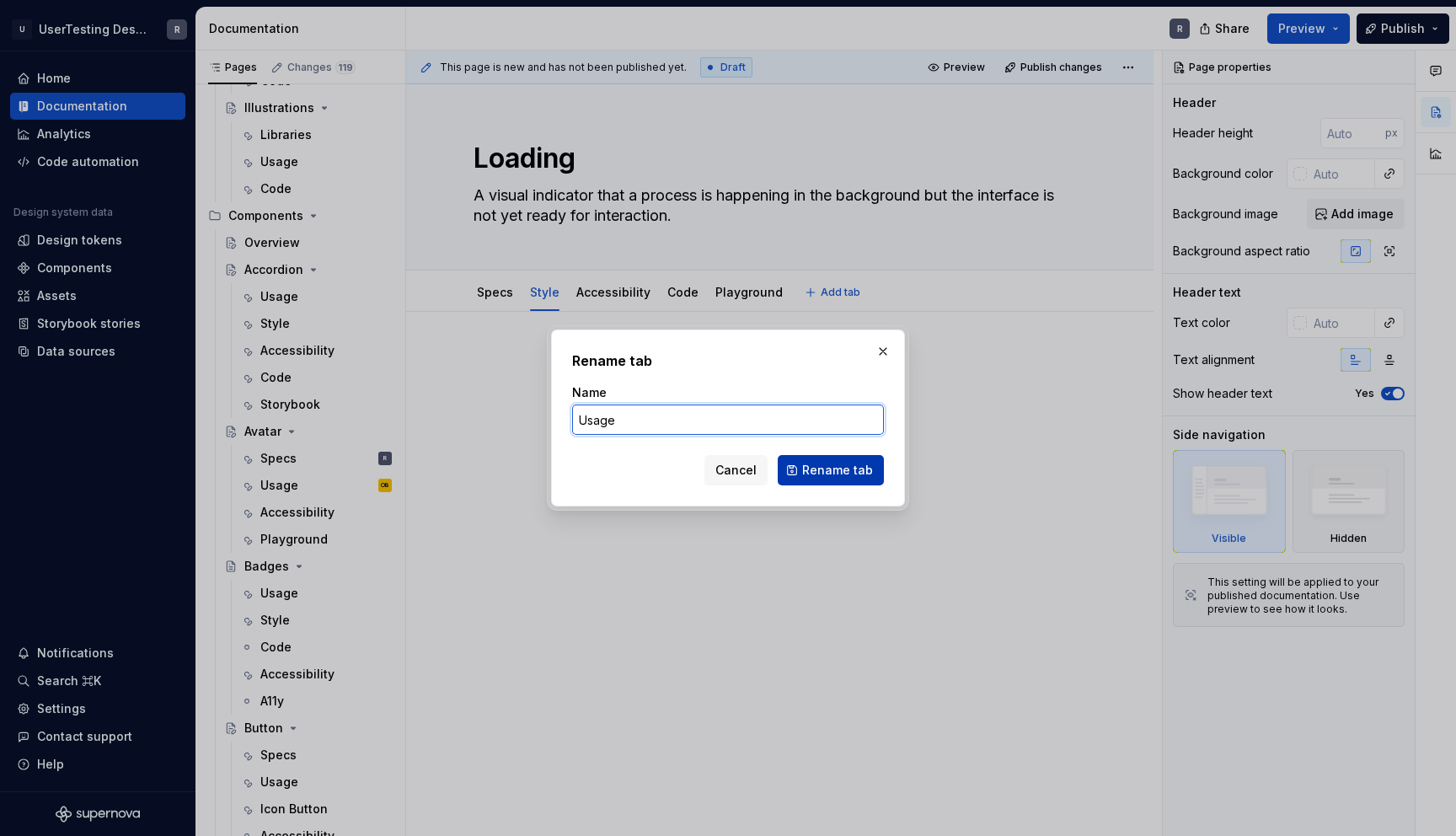 type on "Usage" 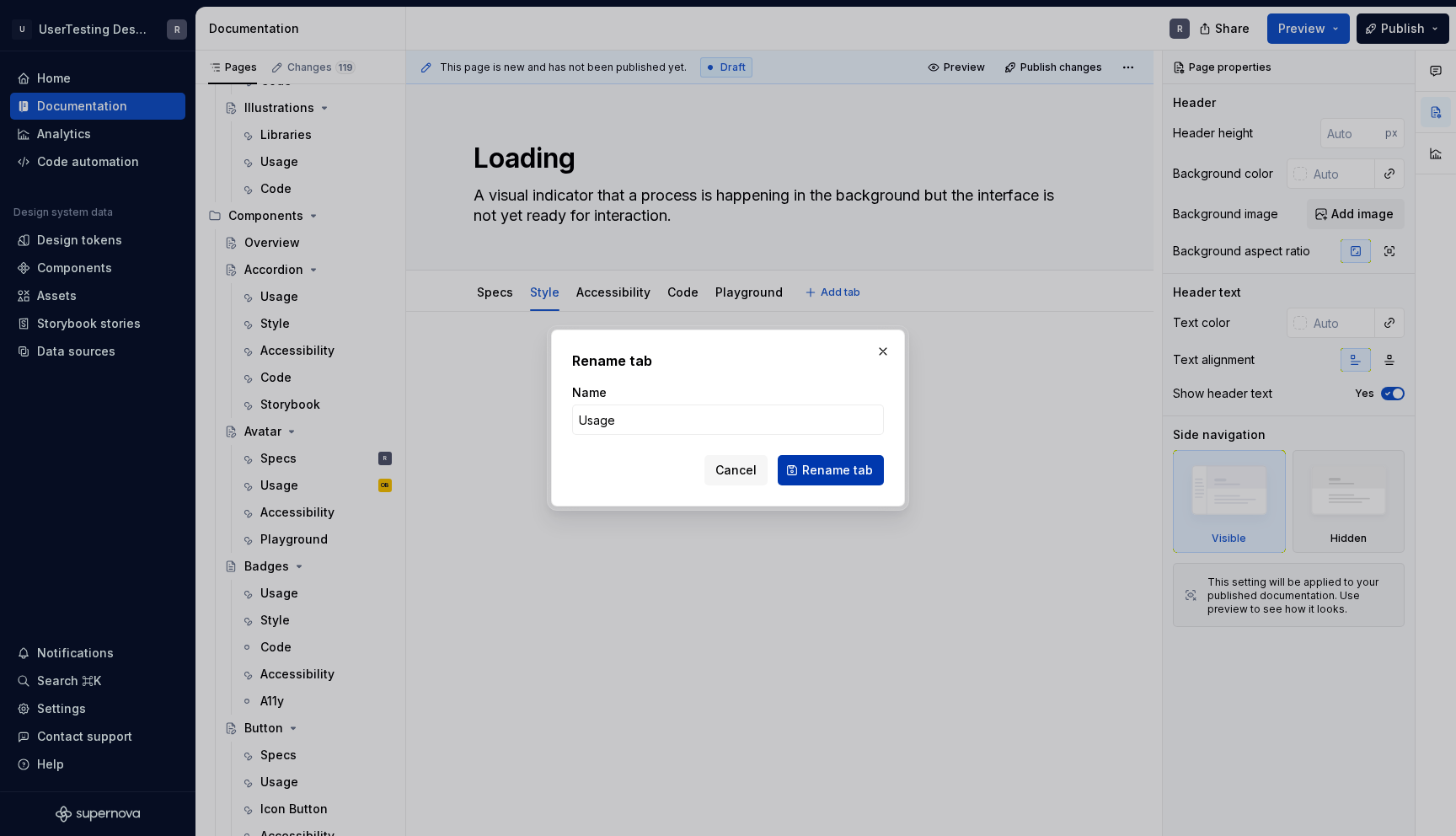 click on "Rename tab" at bounding box center [838, 470] 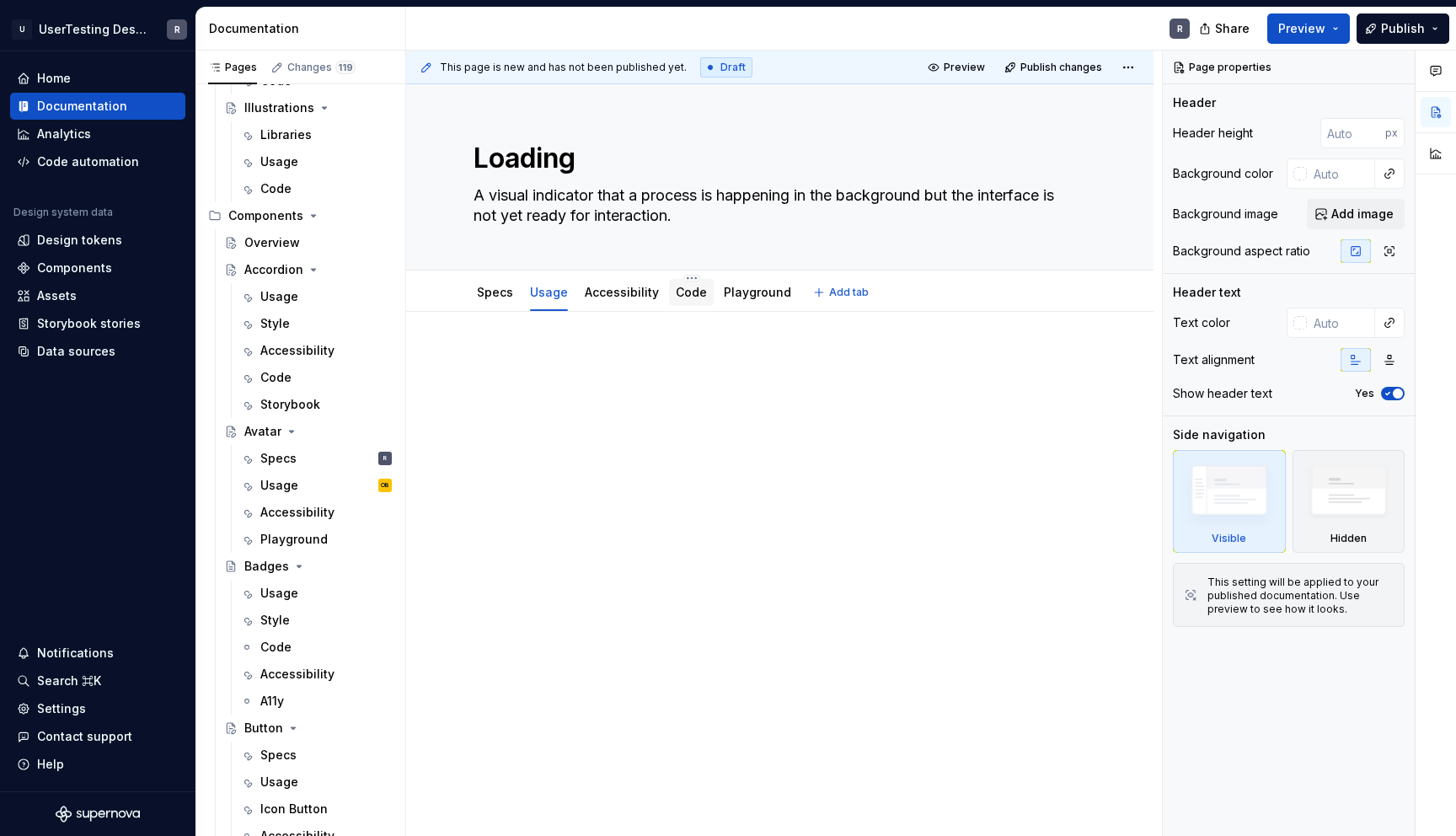click on "Code" at bounding box center (691, 292) 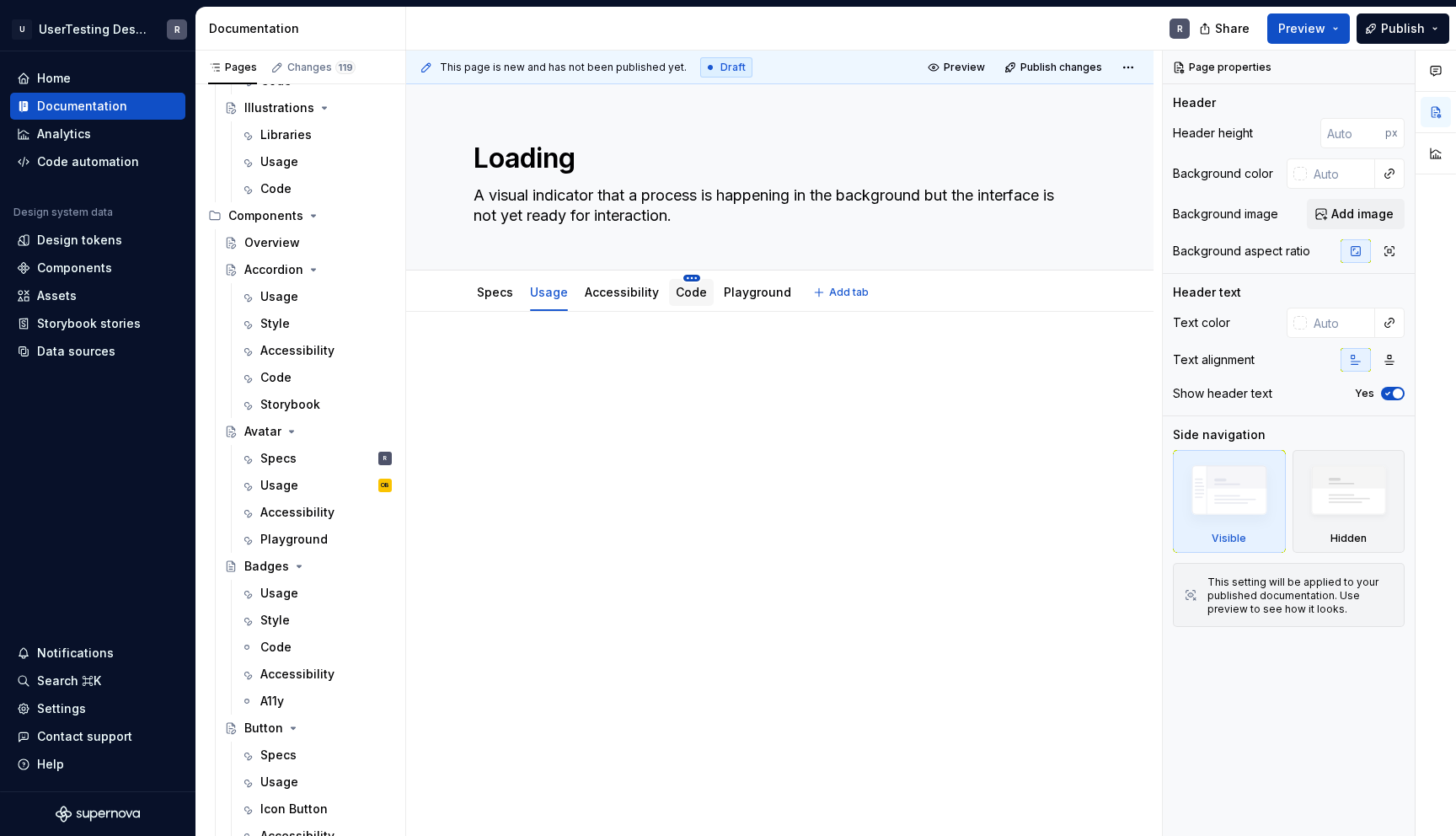 click on "U UserTesting Design System R Home Documentation Analytics Code automation Design system data Design tokens Components Assets Storybook stories Data sources Notifications Search ⌘K Settings Contact support Help Documentation R Share Preview Publish Pages Changes 119 Add
Accessibility guide for tree Page tree.
Navigate the tree with the arrow keys. Common tree hotkeys apply. Further keybindings are available:
enter to execute primary action on focused item
f2 to start renaming the focused item
escape to abort renaming an item
control+d to start dragging selected items
About our Design System Mission Design Principles Design tokens Tools and resources Requests to the team Updates News Releases Guidelines Accessibility AI Mobile Apps Foundations Colors Overview Usage Tokens Code Typography Overview Usage Tokens Code Grid Overview Usage Code Layout Overview Usage Code Spacing Overview Usage Code Assets Icons Specs R Usage Accessibility Code" at bounding box center [728, 418] 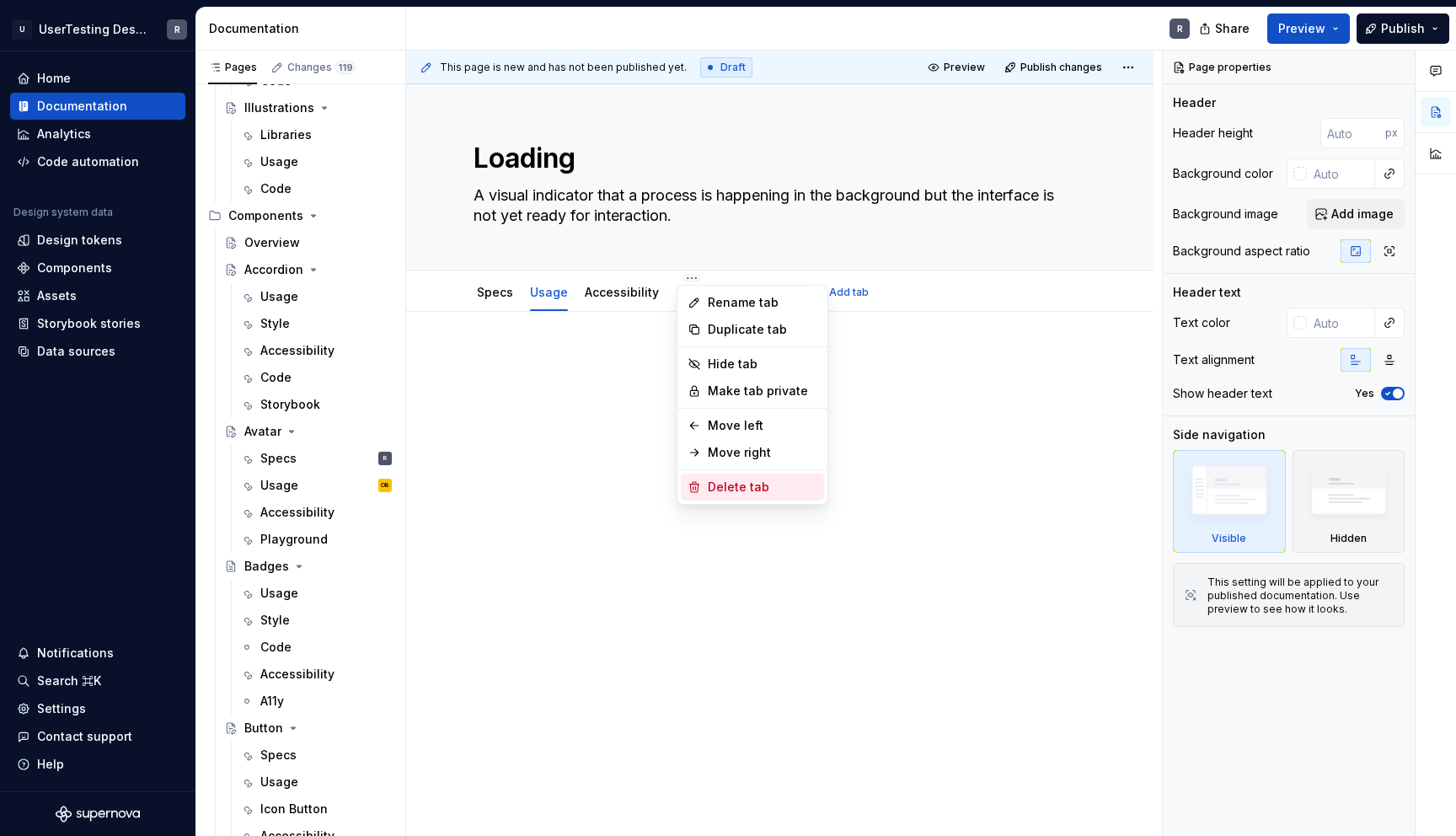 click on "Delete tab" at bounding box center [763, 487] 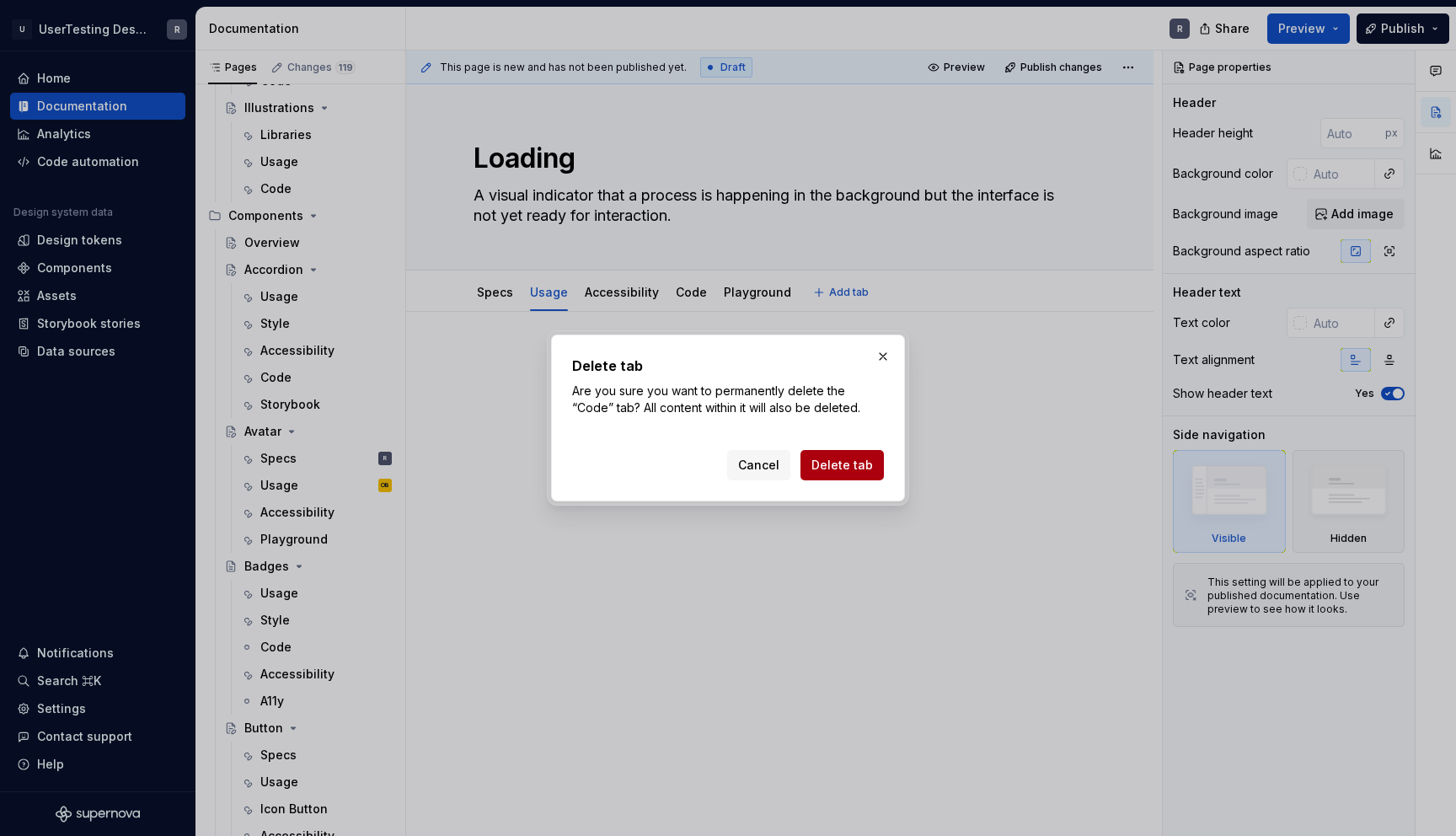 click on "Delete tab" at bounding box center [842, 465] 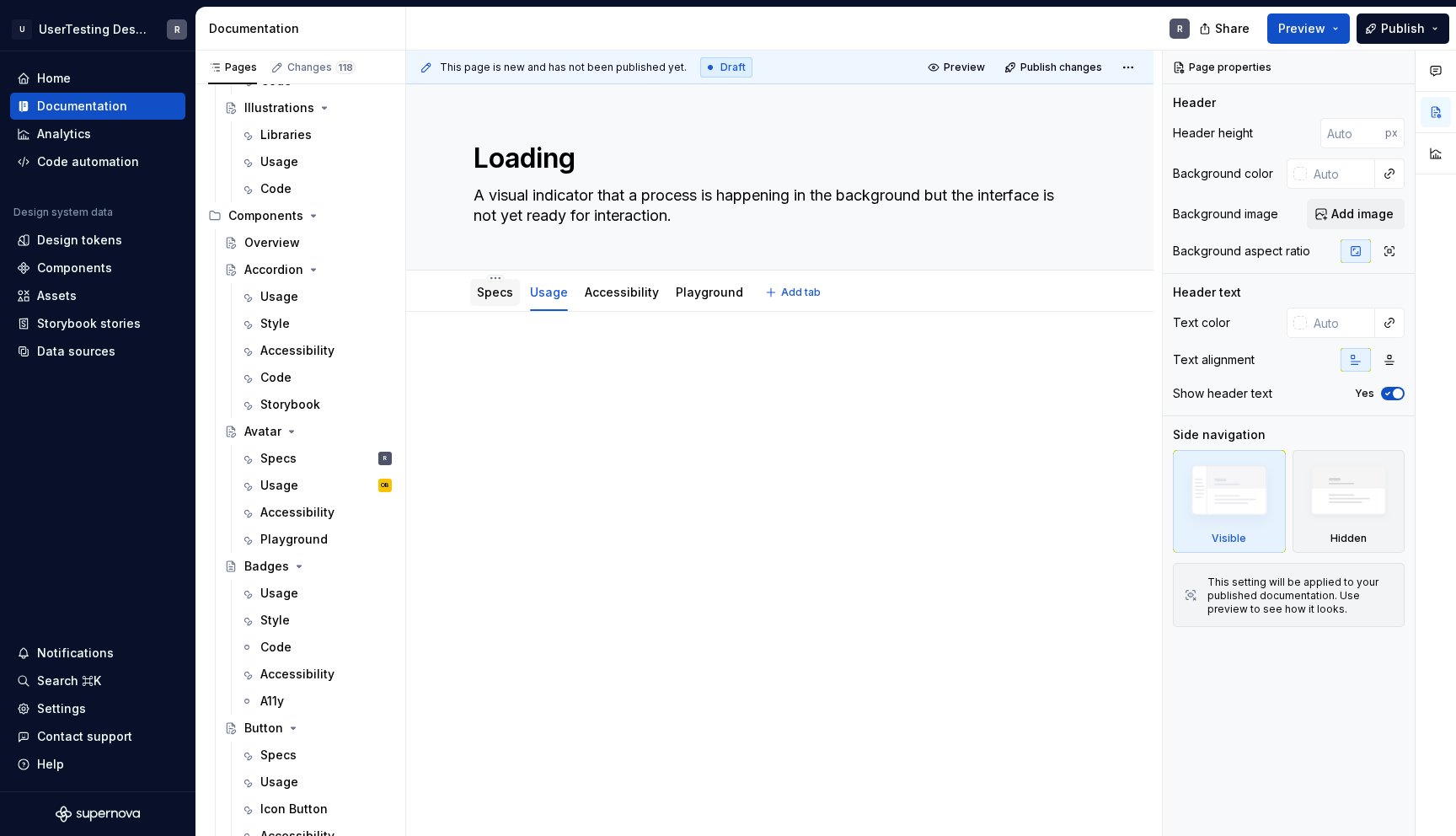 click on "Specs" at bounding box center (495, 292) 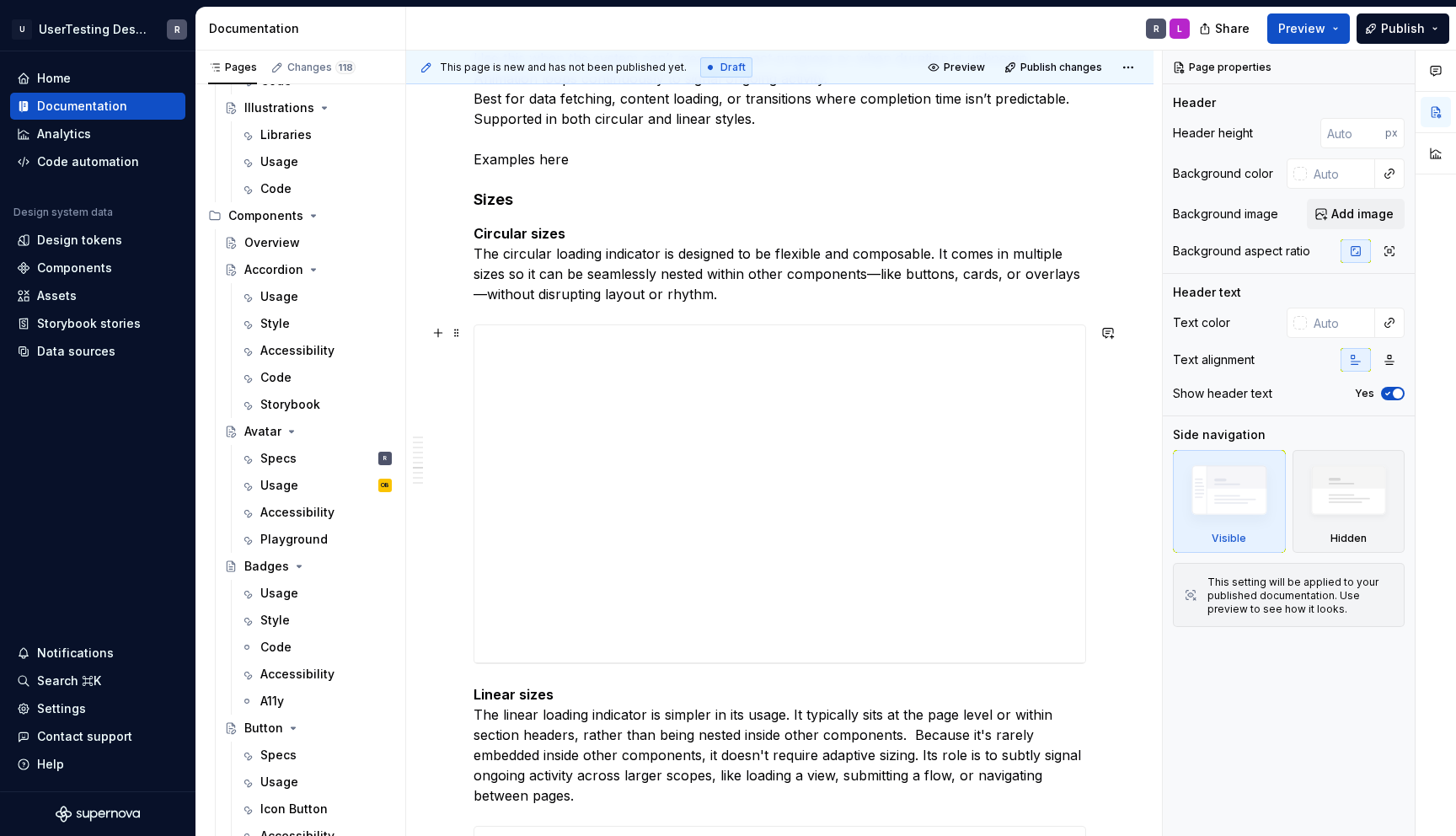 scroll, scrollTop: 1647, scrollLeft: 0, axis: vertical 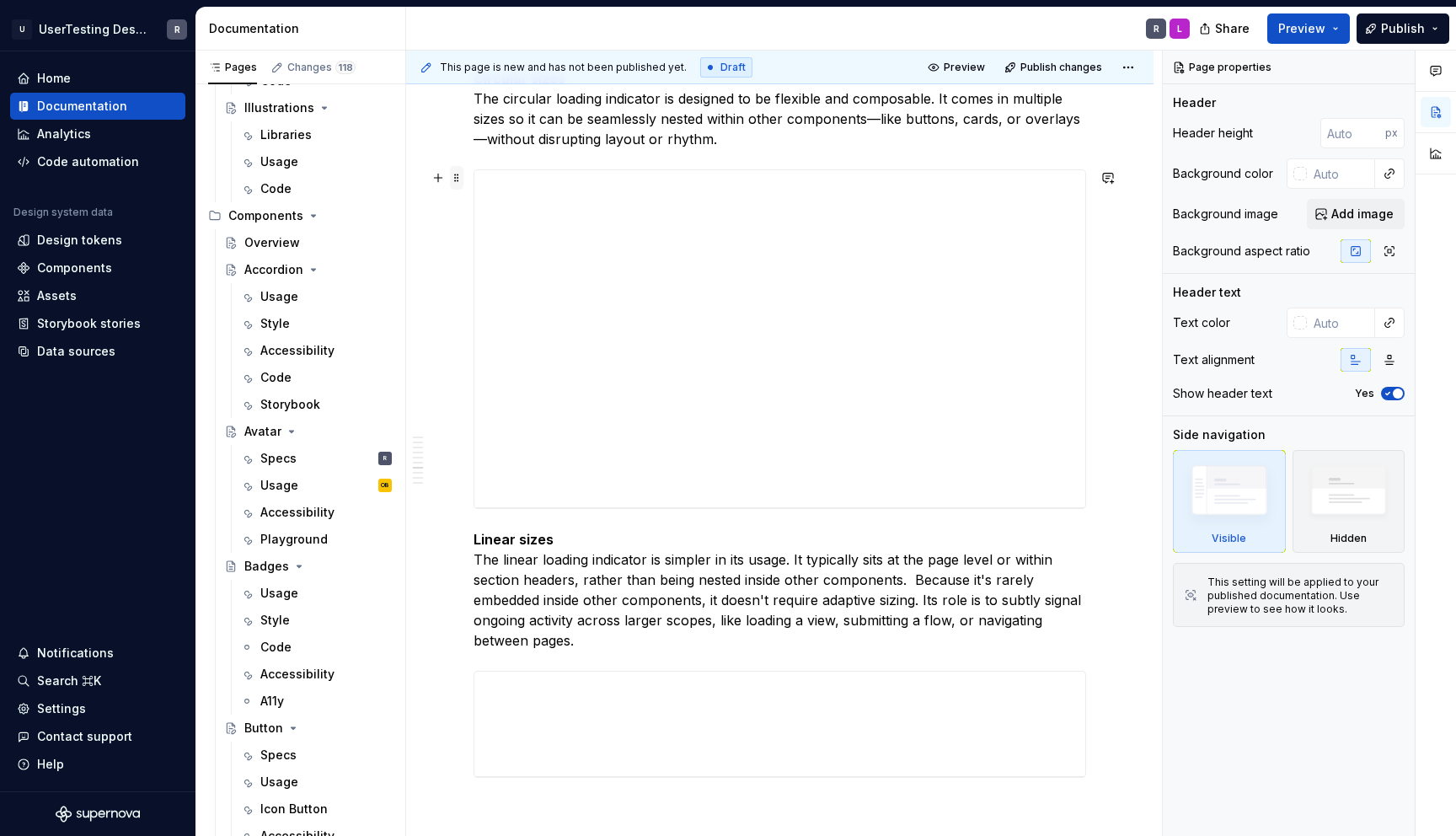 click at bounding box center (457, 178) 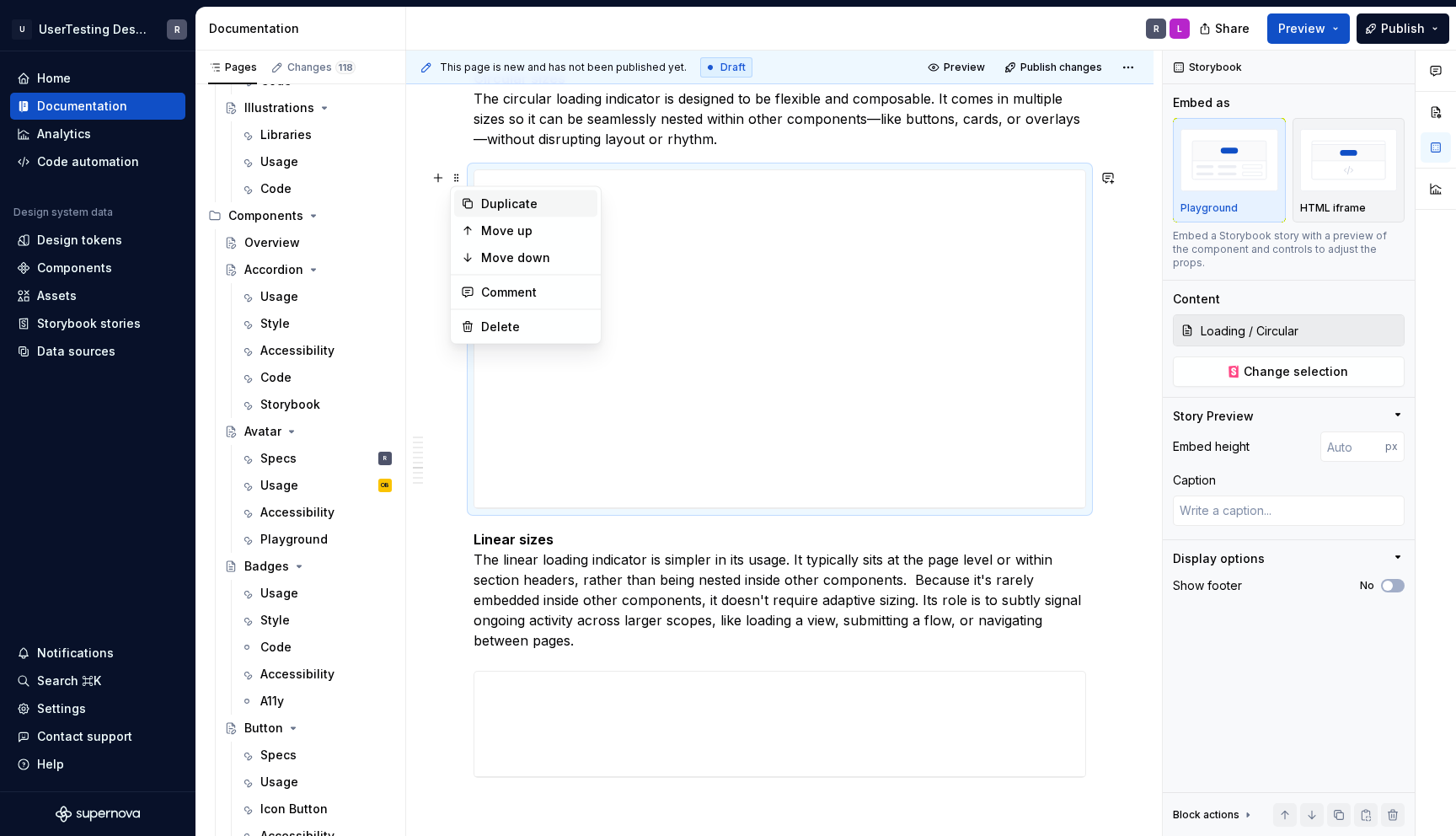 click on "Duplicate" at bounding box center (536, 204) 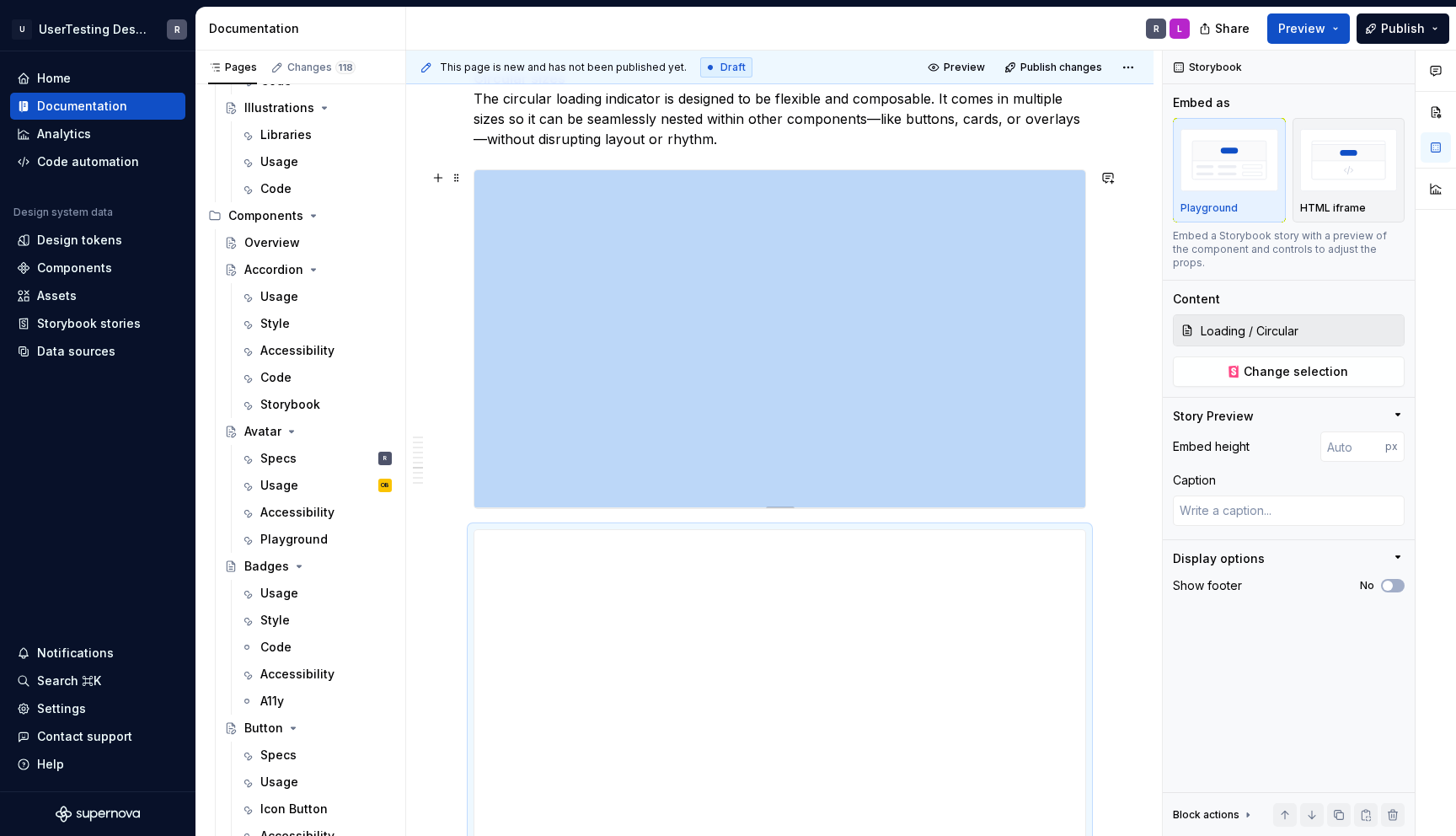 scroll, scrollTop: 1680, scrollLeft: 0, axis: vertical 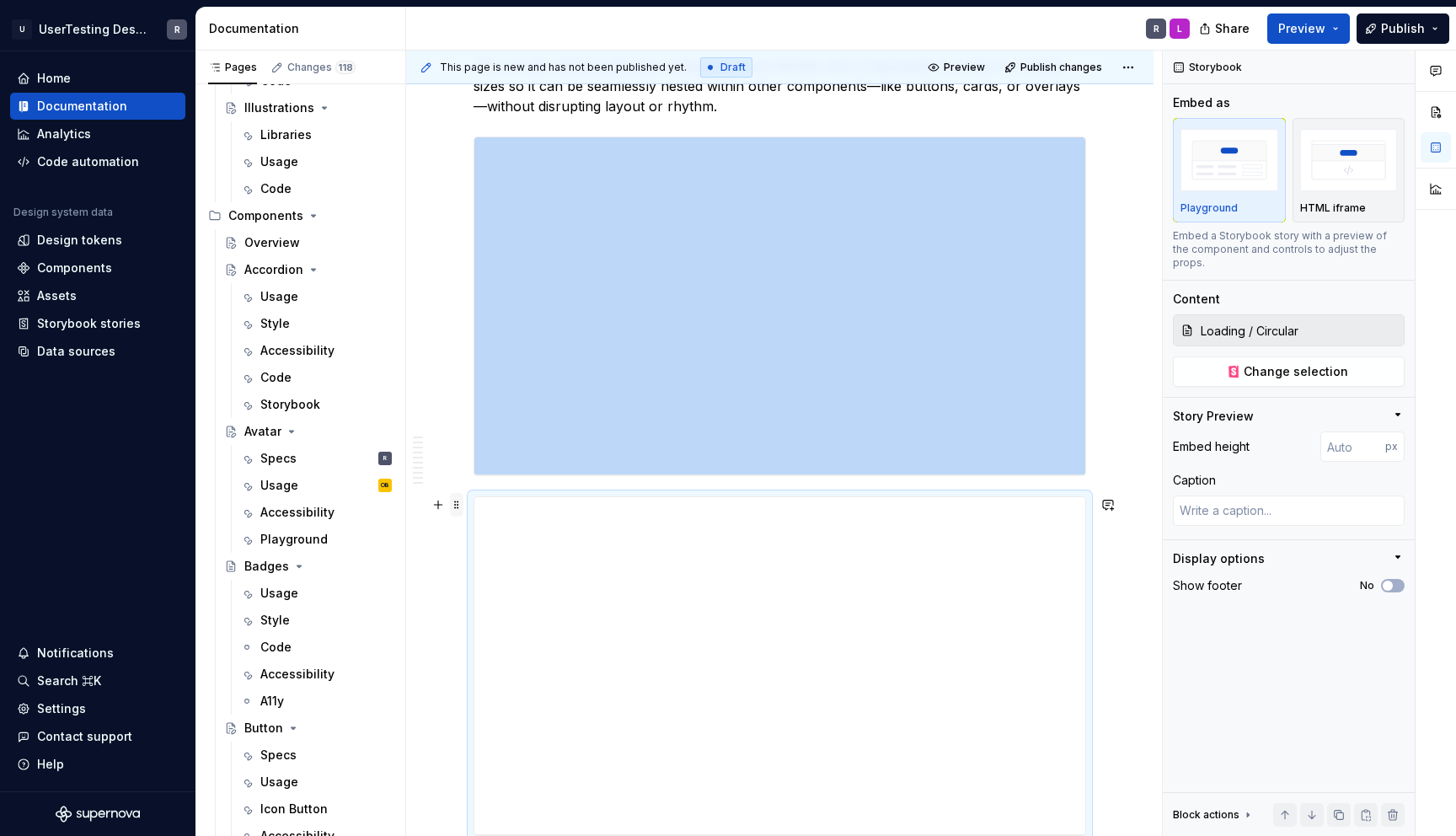 click at bounding box center [457, 505] 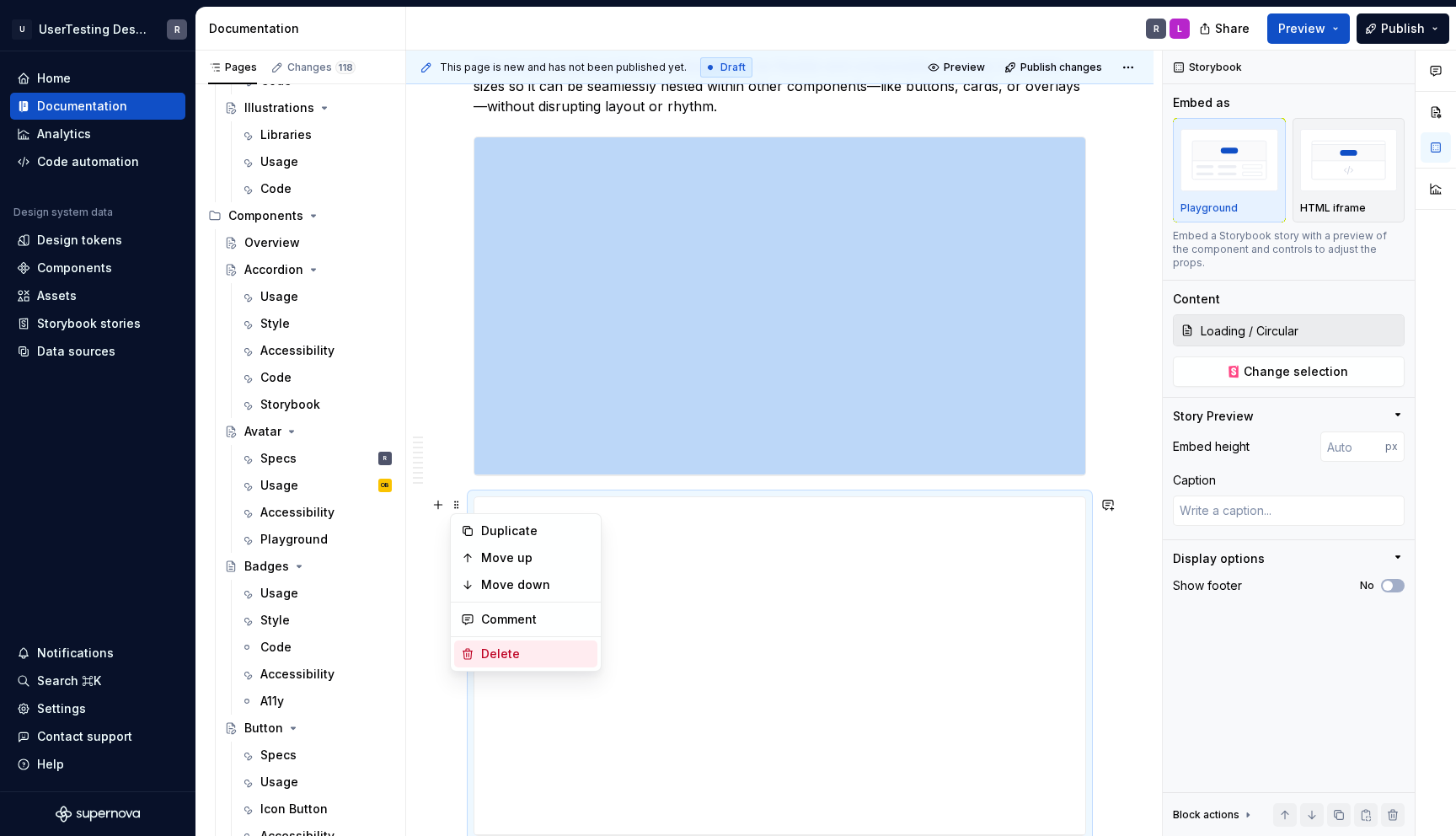 click on "Delete" at bounding box center (536, 654) 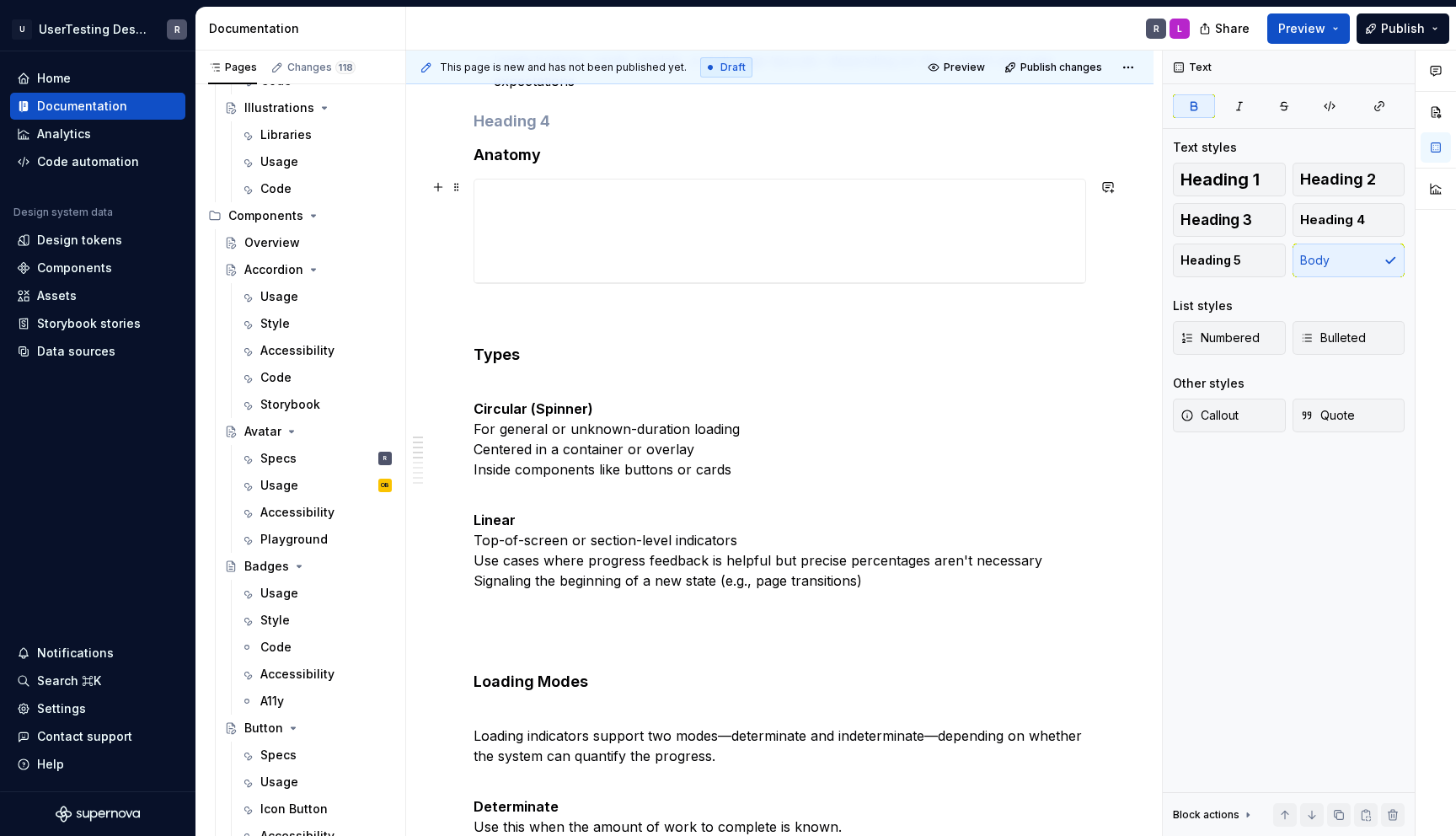 scroll, scrollTop: 0, scrollLeft: 0, axis: both 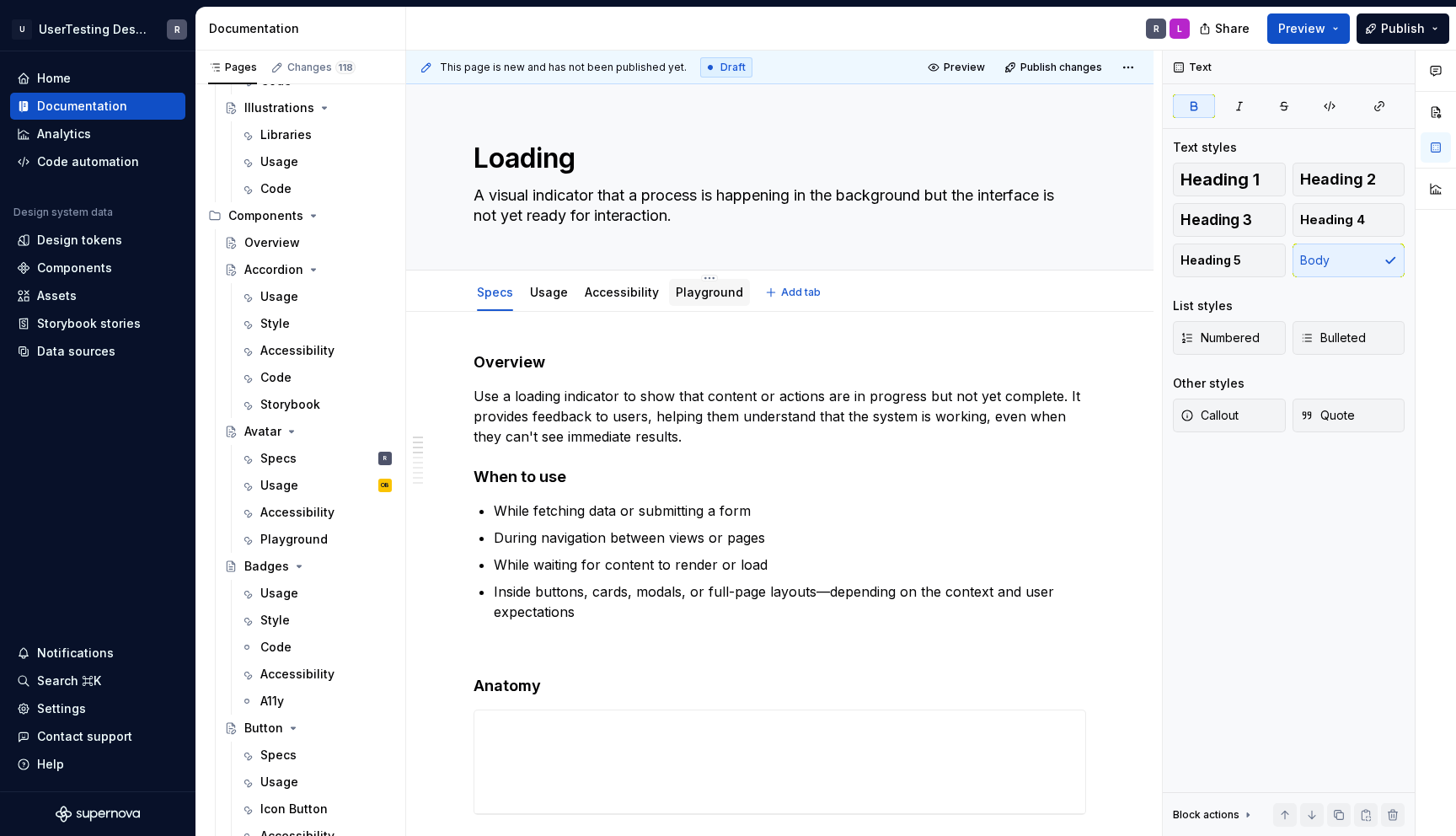 click on "Playground" at bounding box center [709, 292] 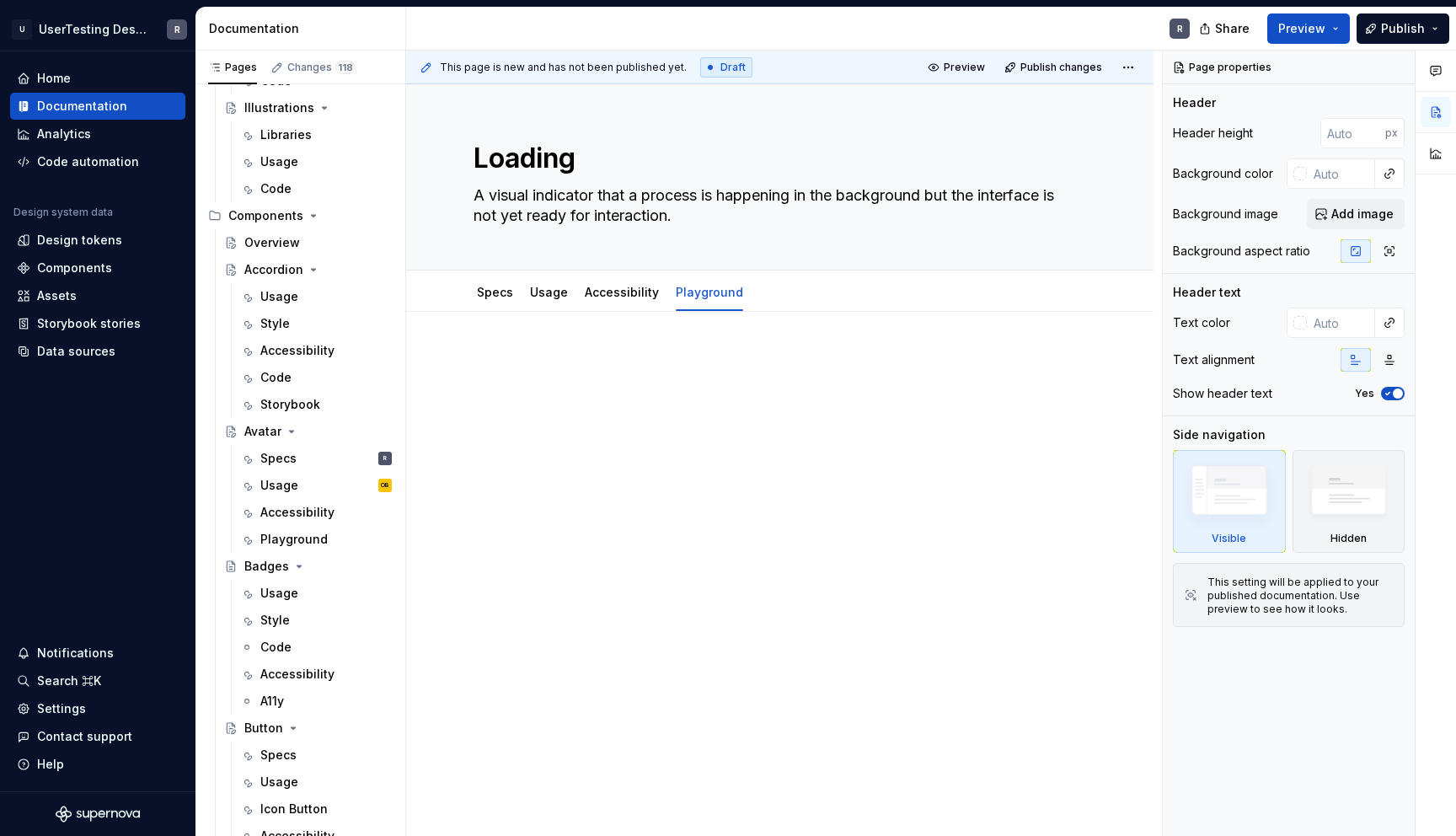 click at bounding box center [779, 384] 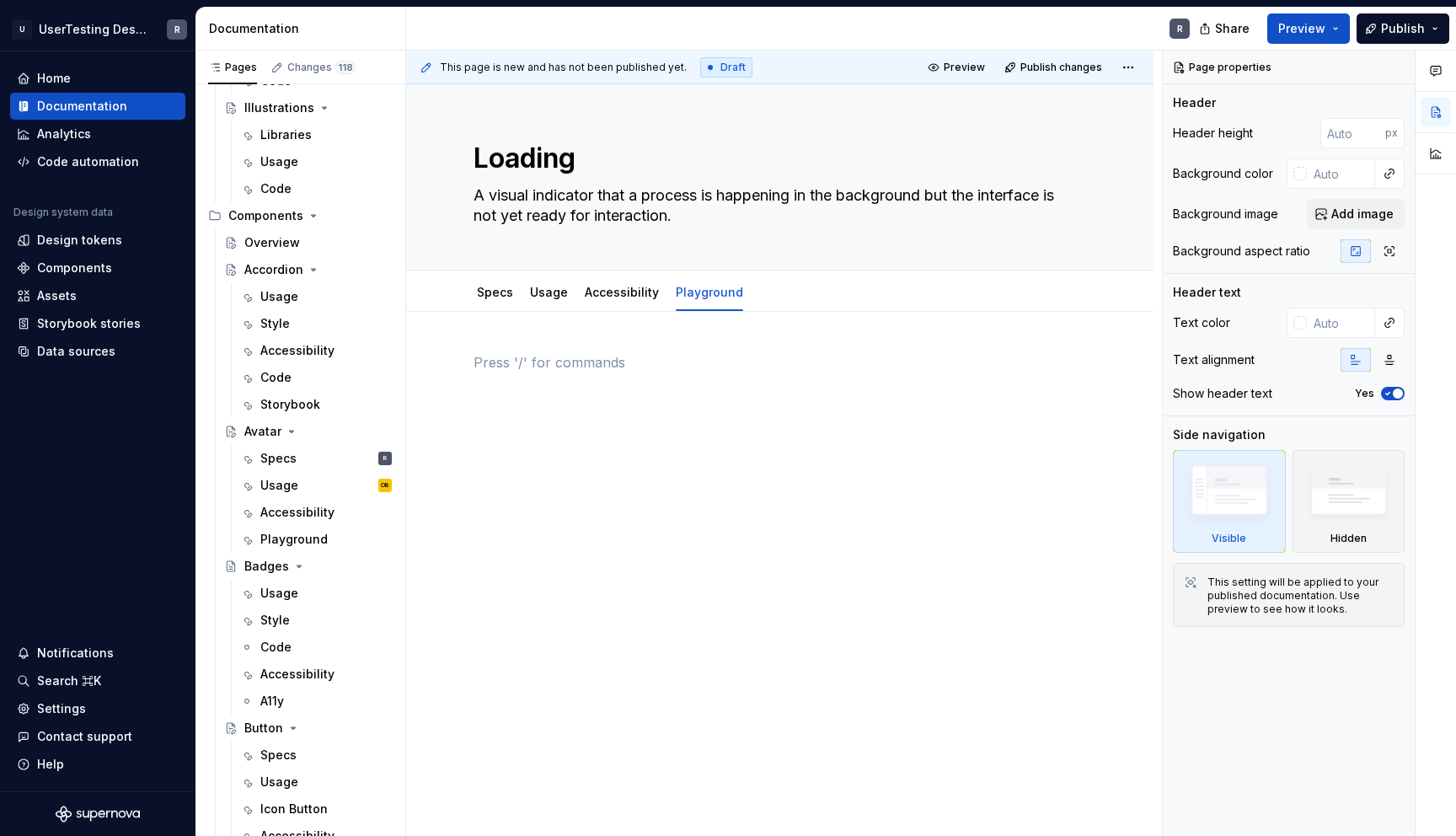 click at bounding box center [779, 500] 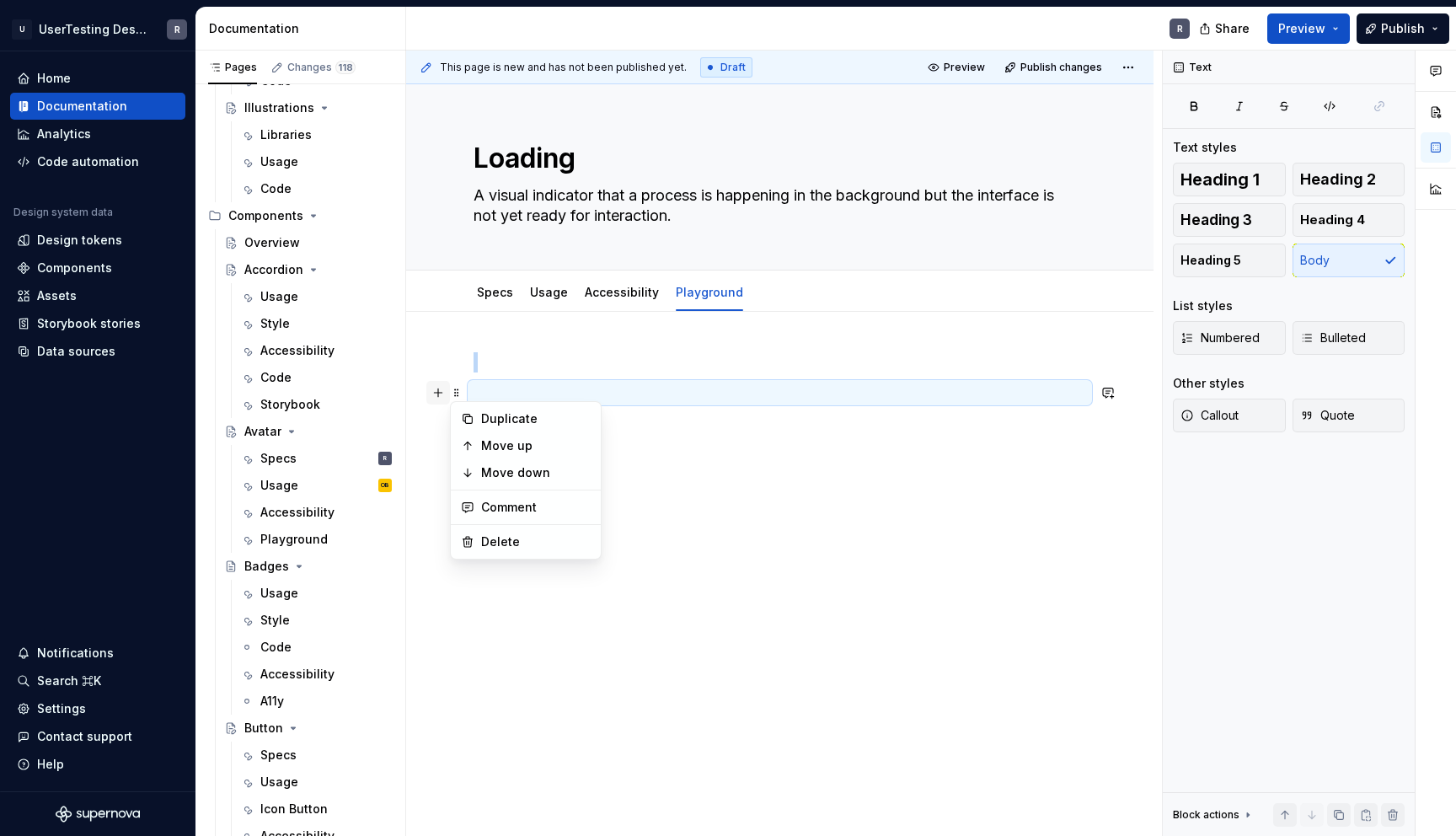 click at bounding box center [438, 393] 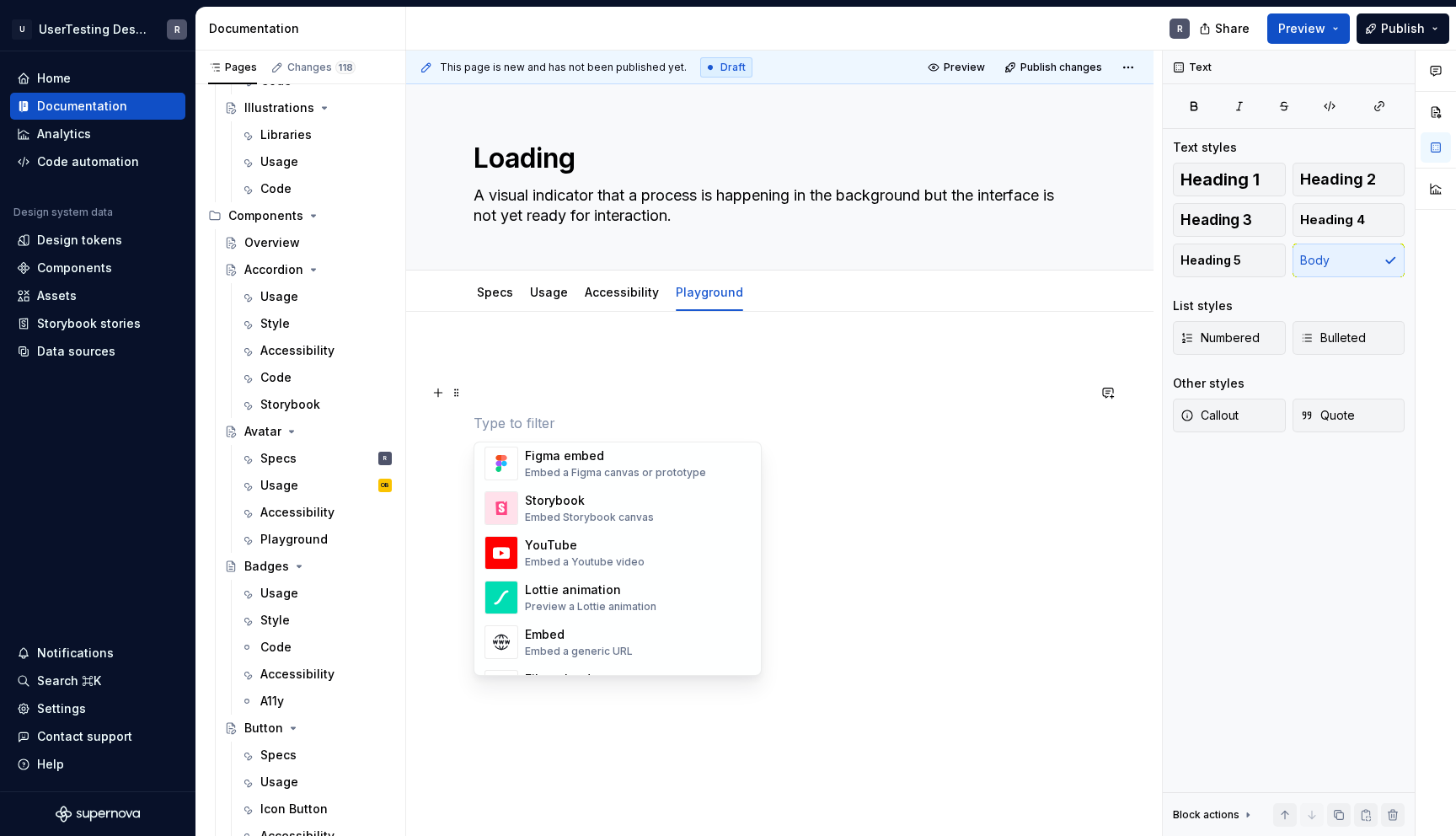 scroll, scrollTop: 830, scrollLeft: 0, axis: vertical 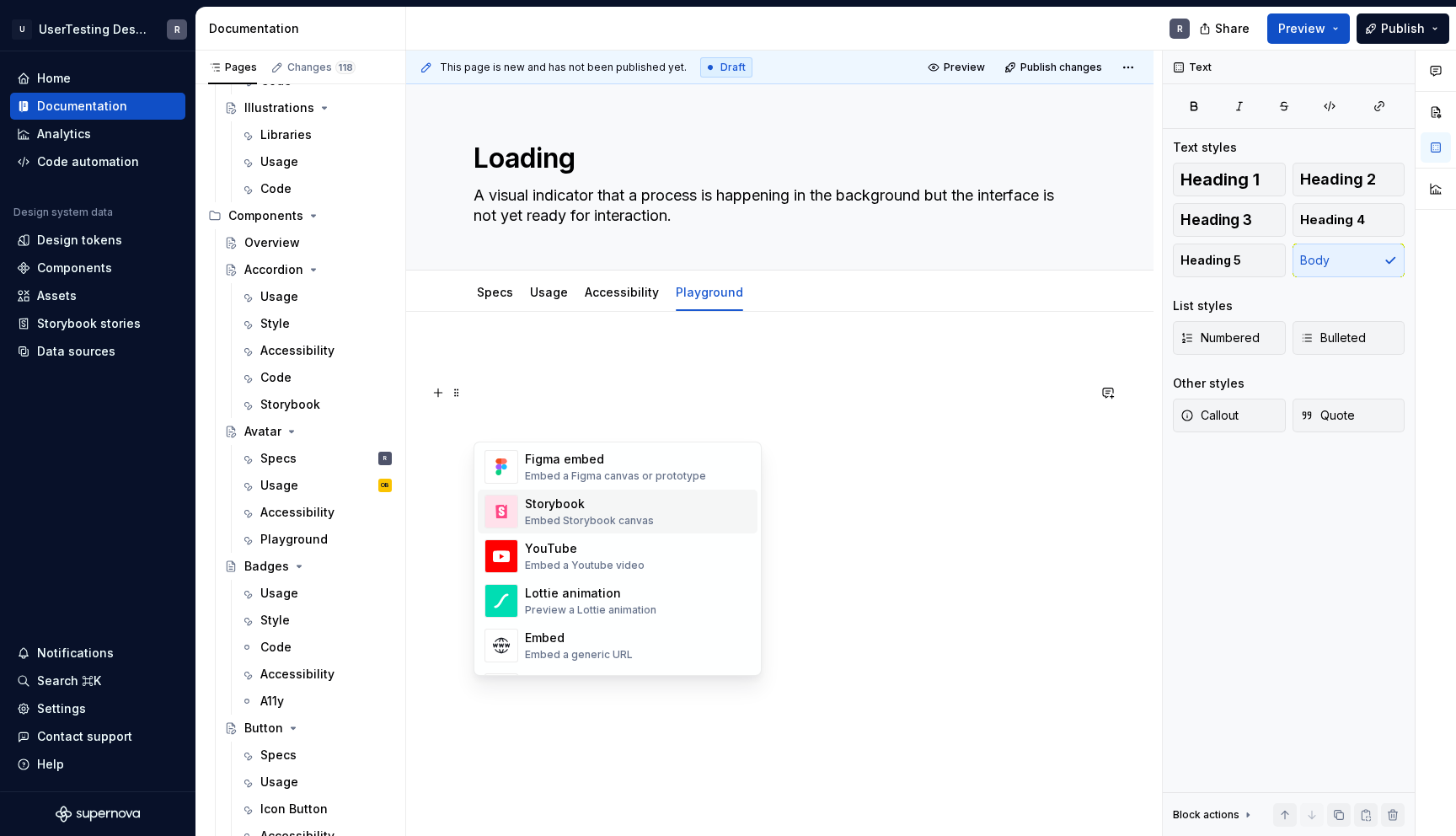 click on "Embed Storybook canvas" at bounding box center (589, 521) 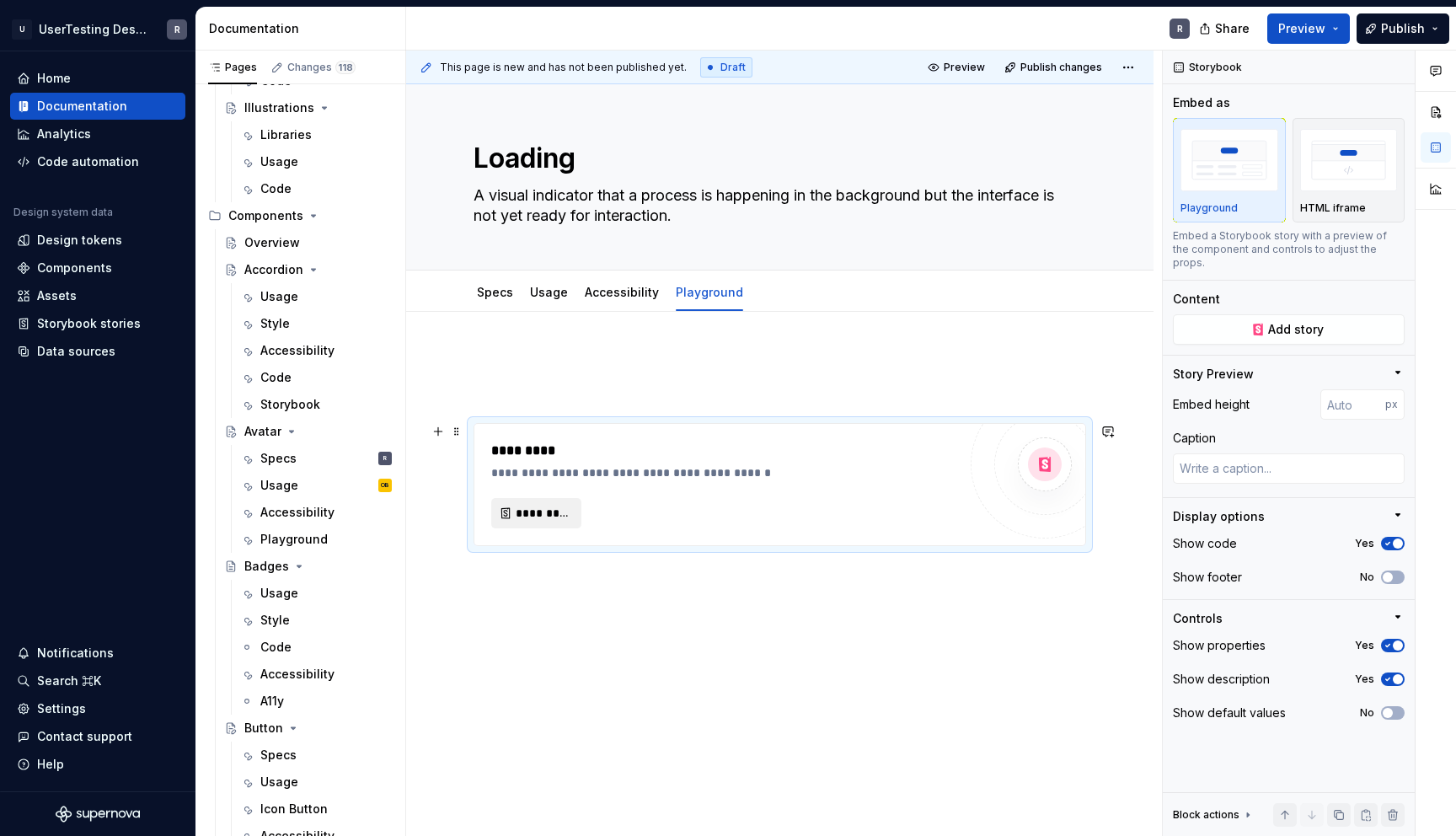 click on "*********" at bounding box center [543, 513] 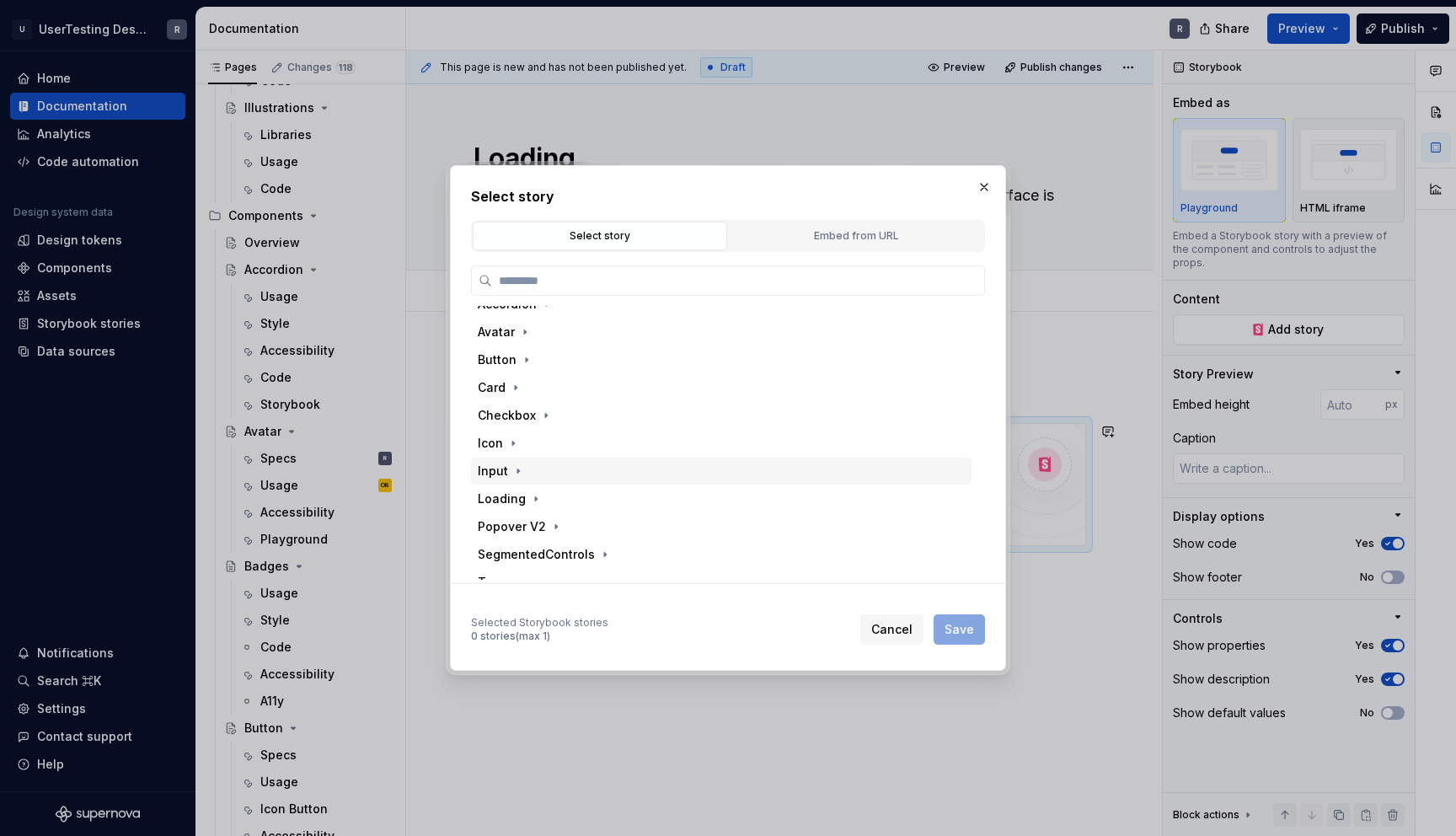 scroll, scrollTop: 21, scrollLeft: 0, axis: vertical 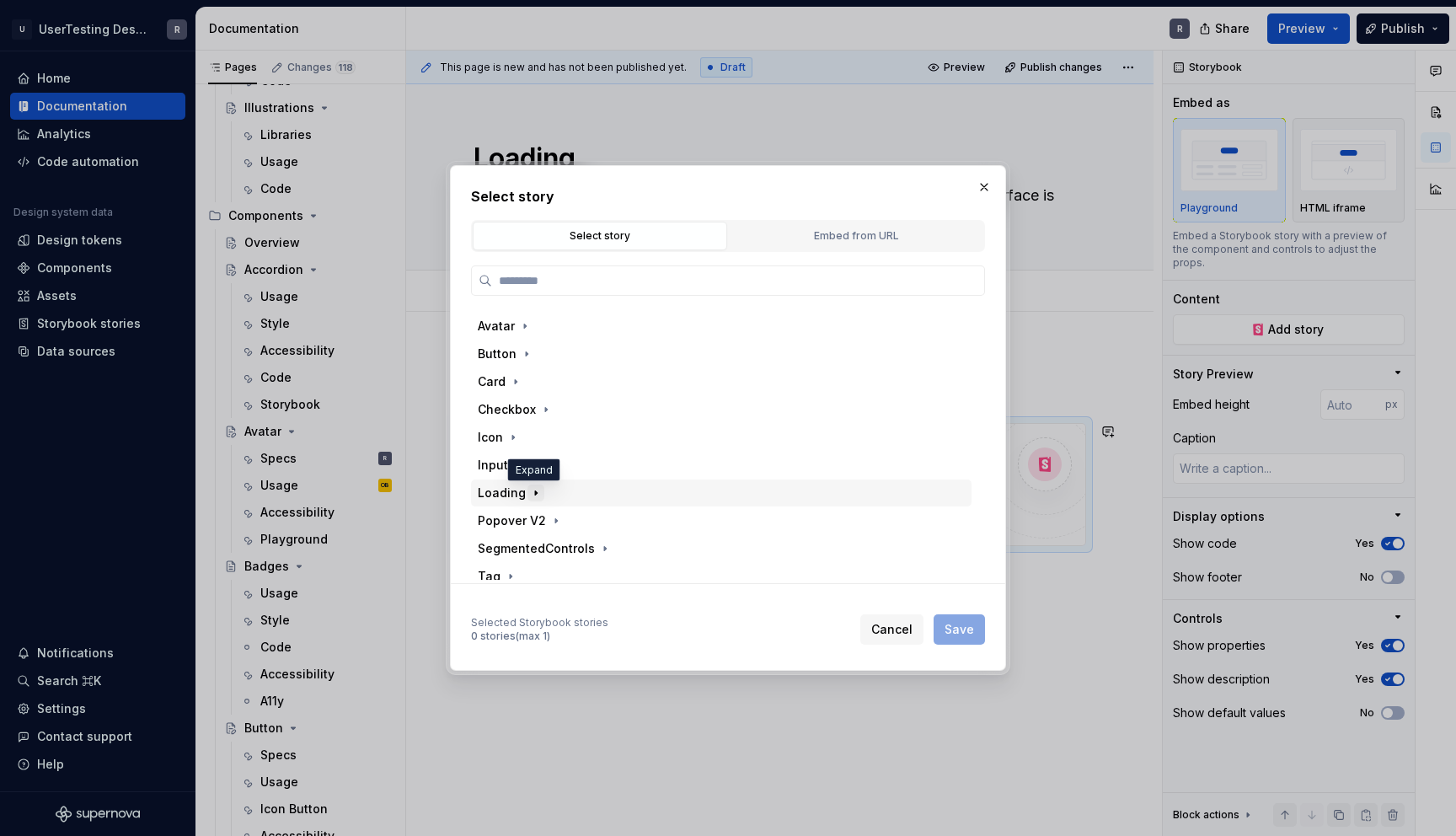 click 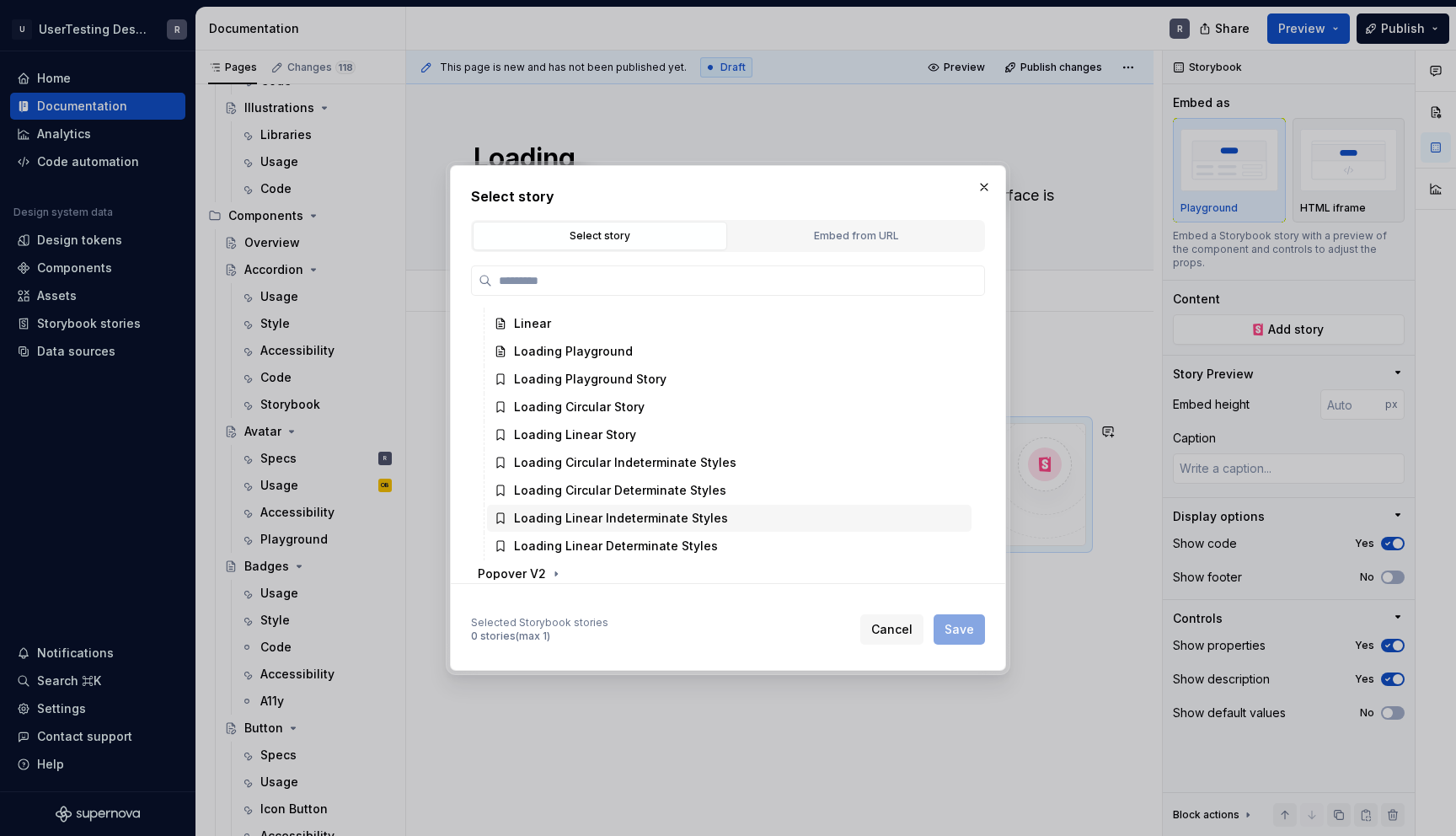 scroll, scrollTop: 272, scrollLeft: 0, axis: vertical 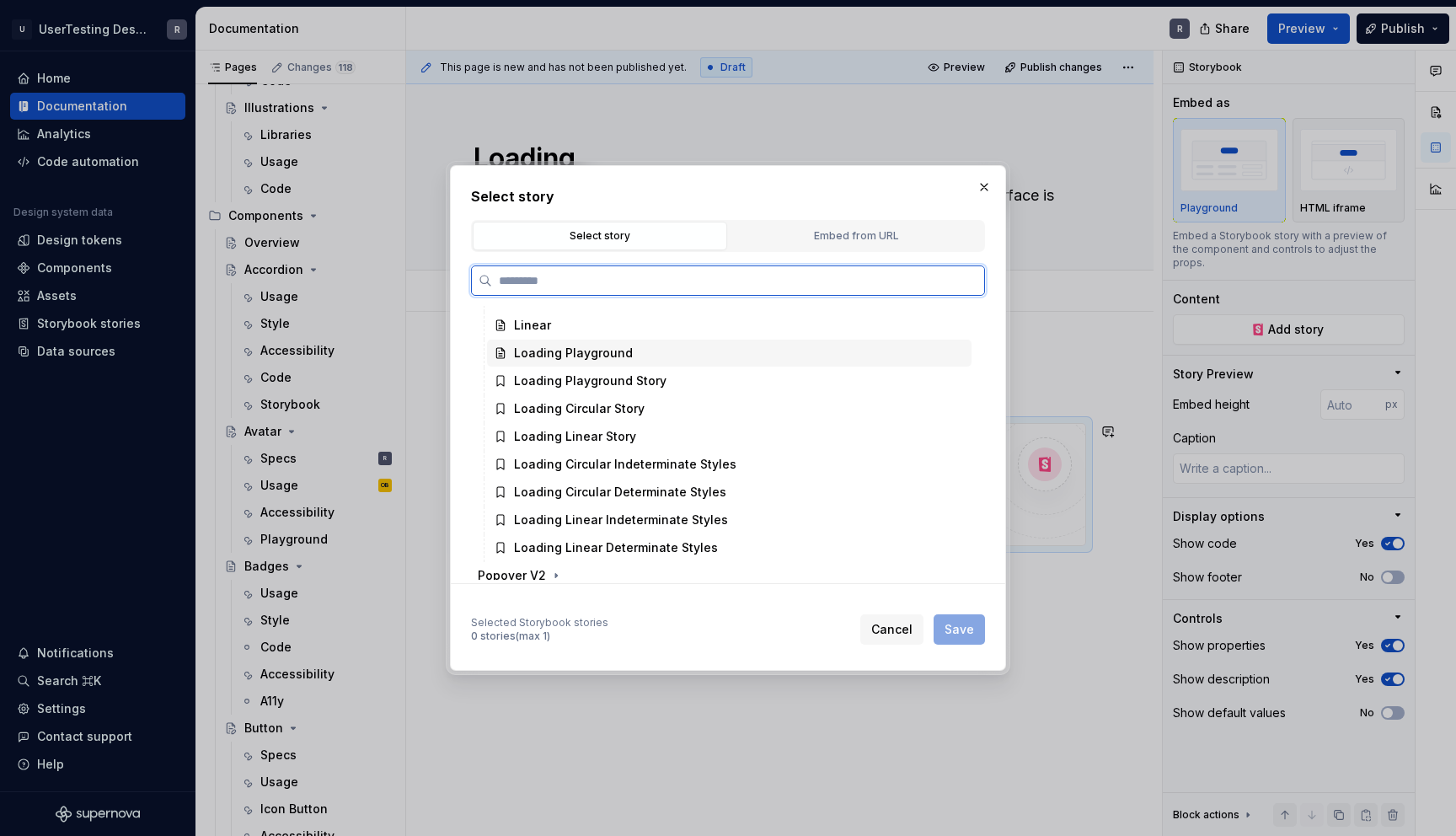 click on "Loading Playground" at bounding box center [573, 353] 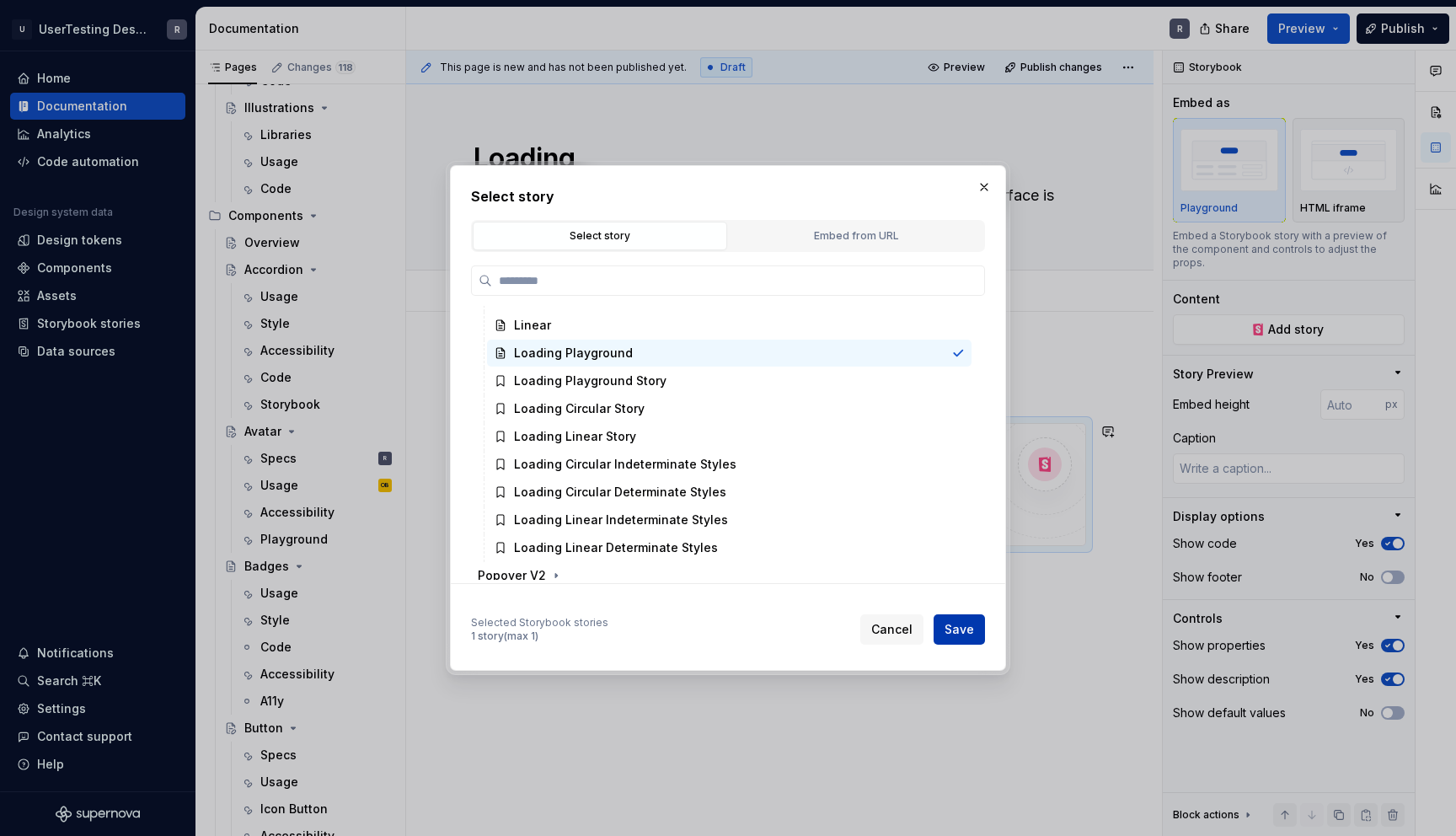 click on "Save" at bounding box center (959, 630) 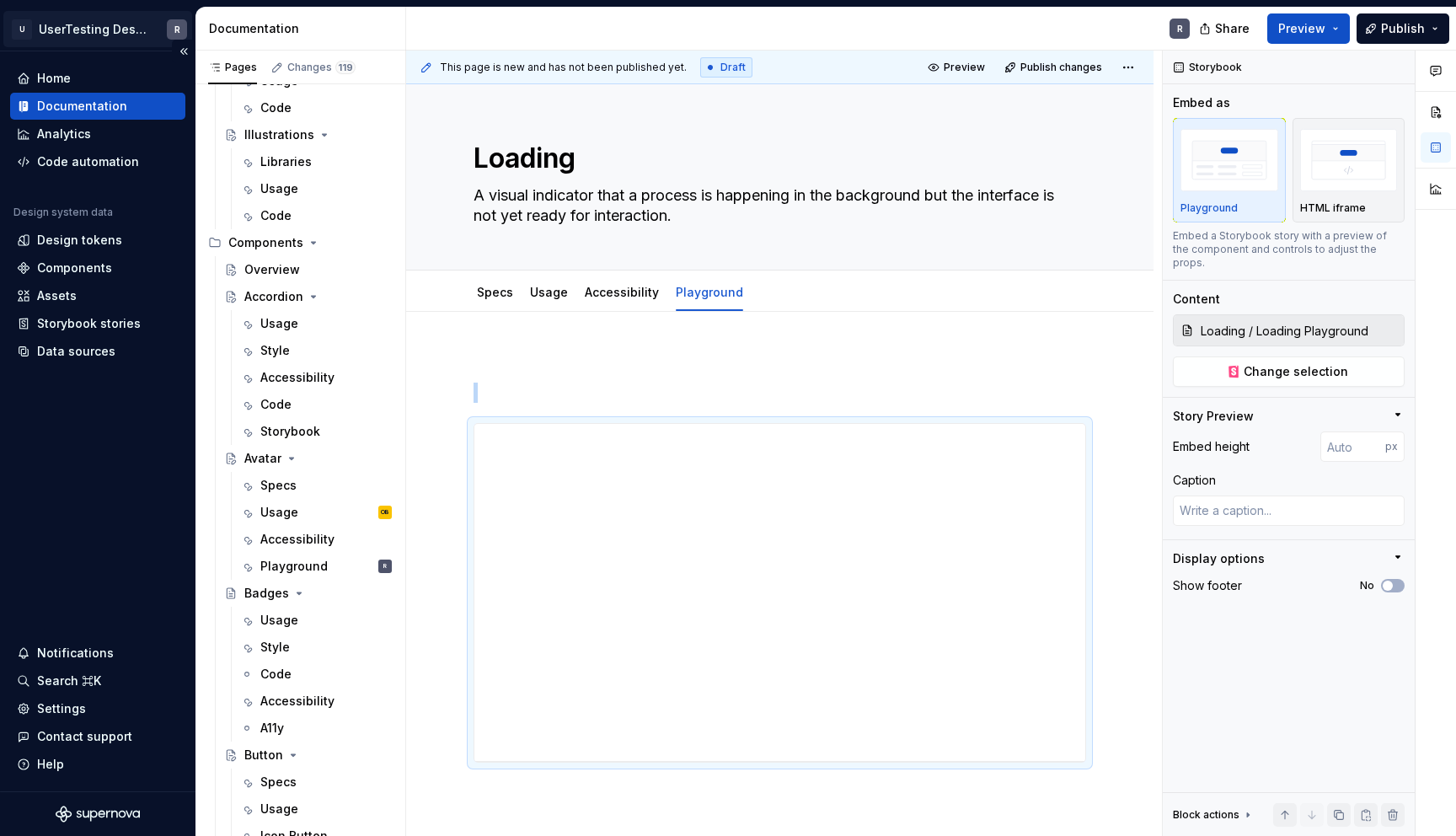 scroll, scrollTop: 1294, scrollLeft: 0, axis: vertical 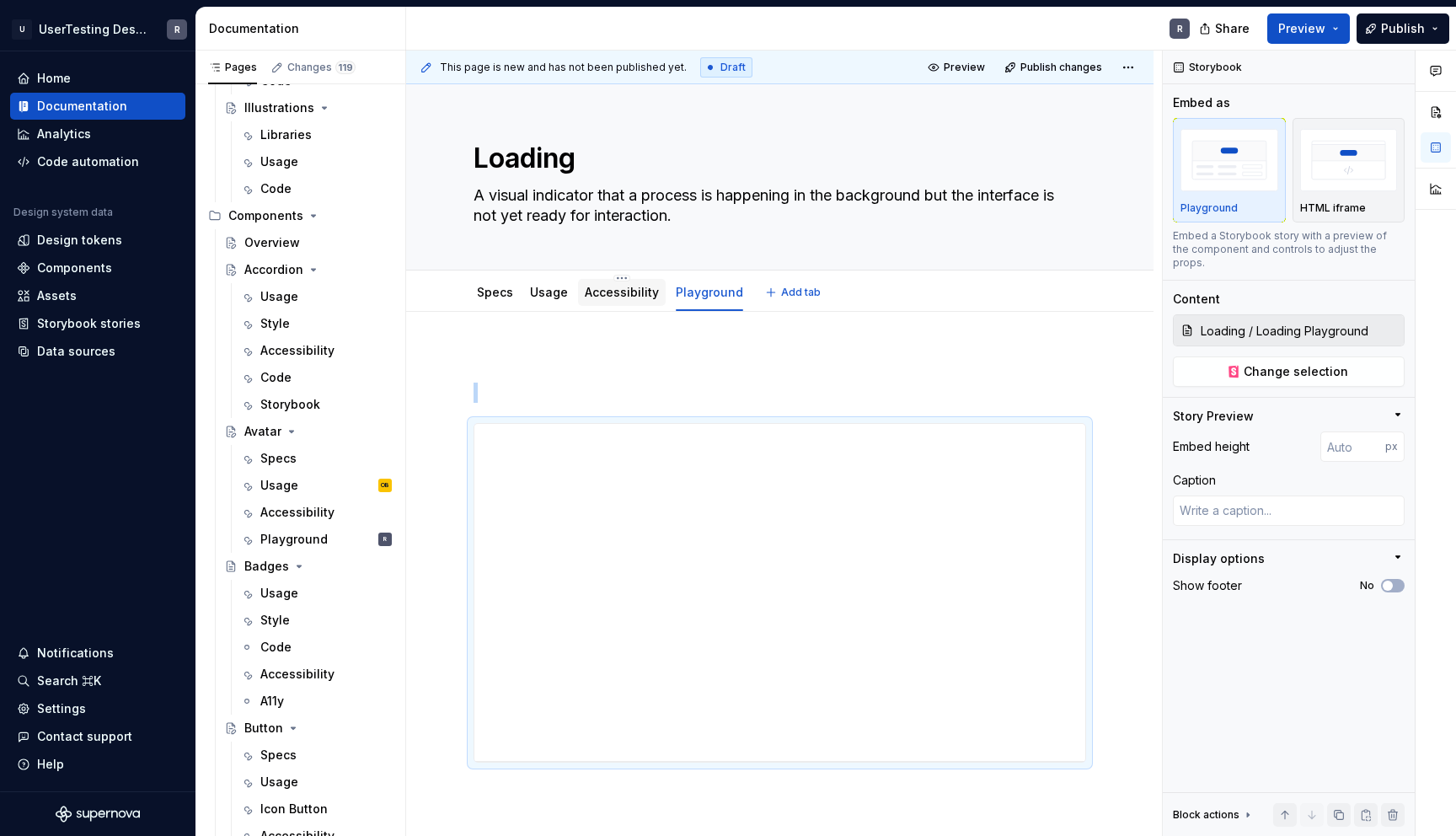click on "Accessibility" at bounding box center [622, 292] 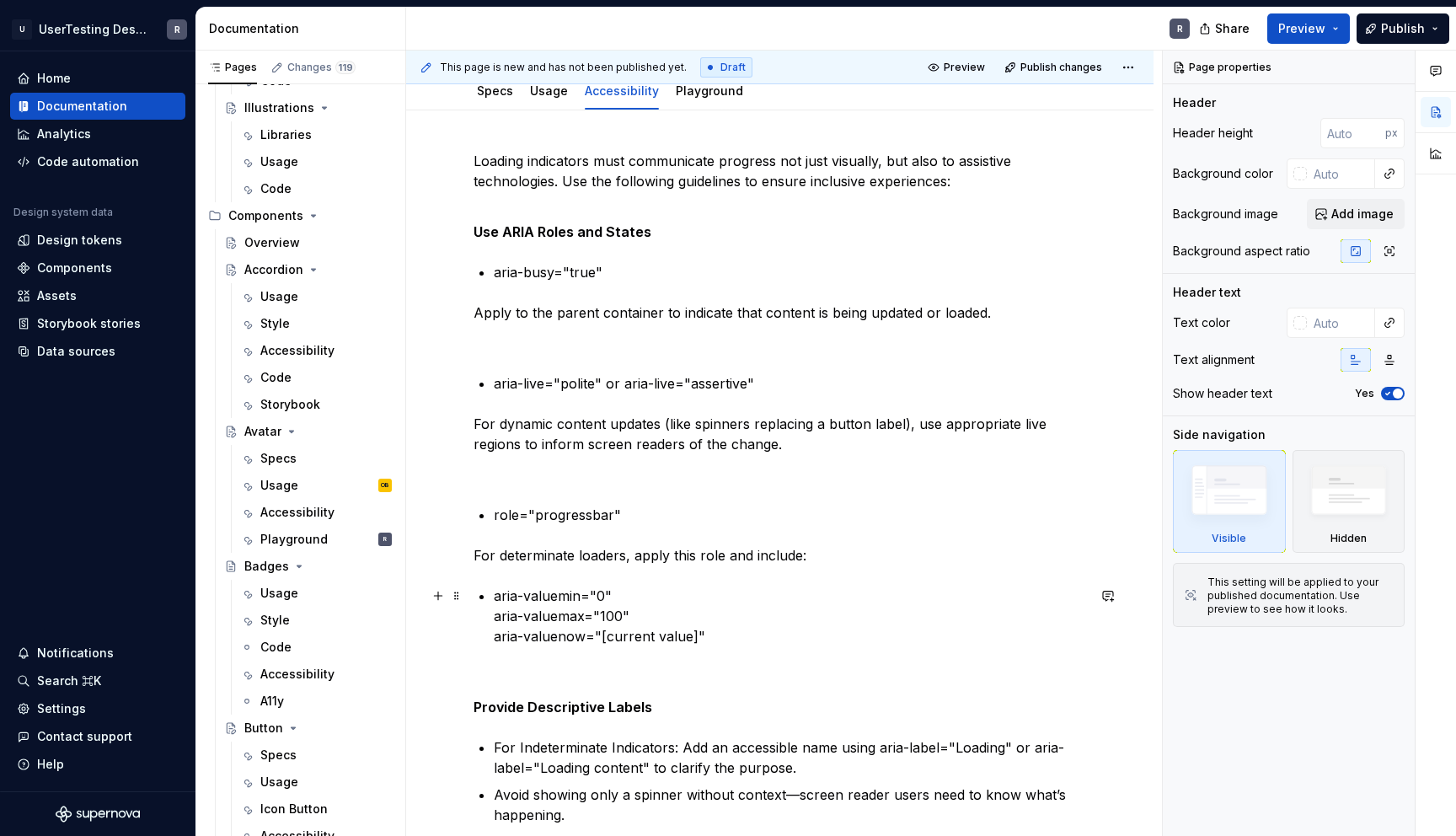 scroll, scrollTop: 116, scrollLeft: 0, axis: vertical 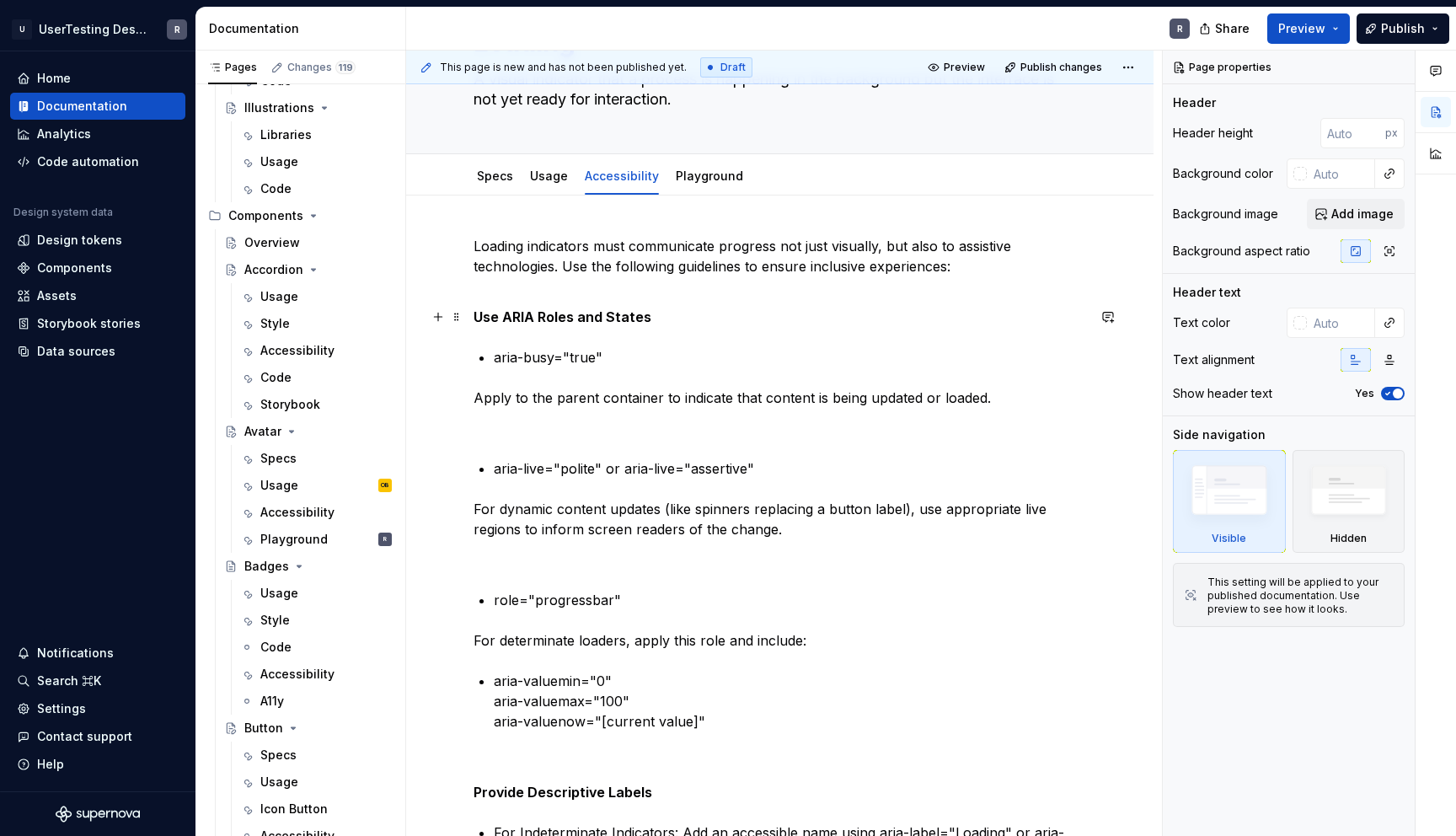 click on "Use ARIA Roles and States" at bounding box center [562, 317] 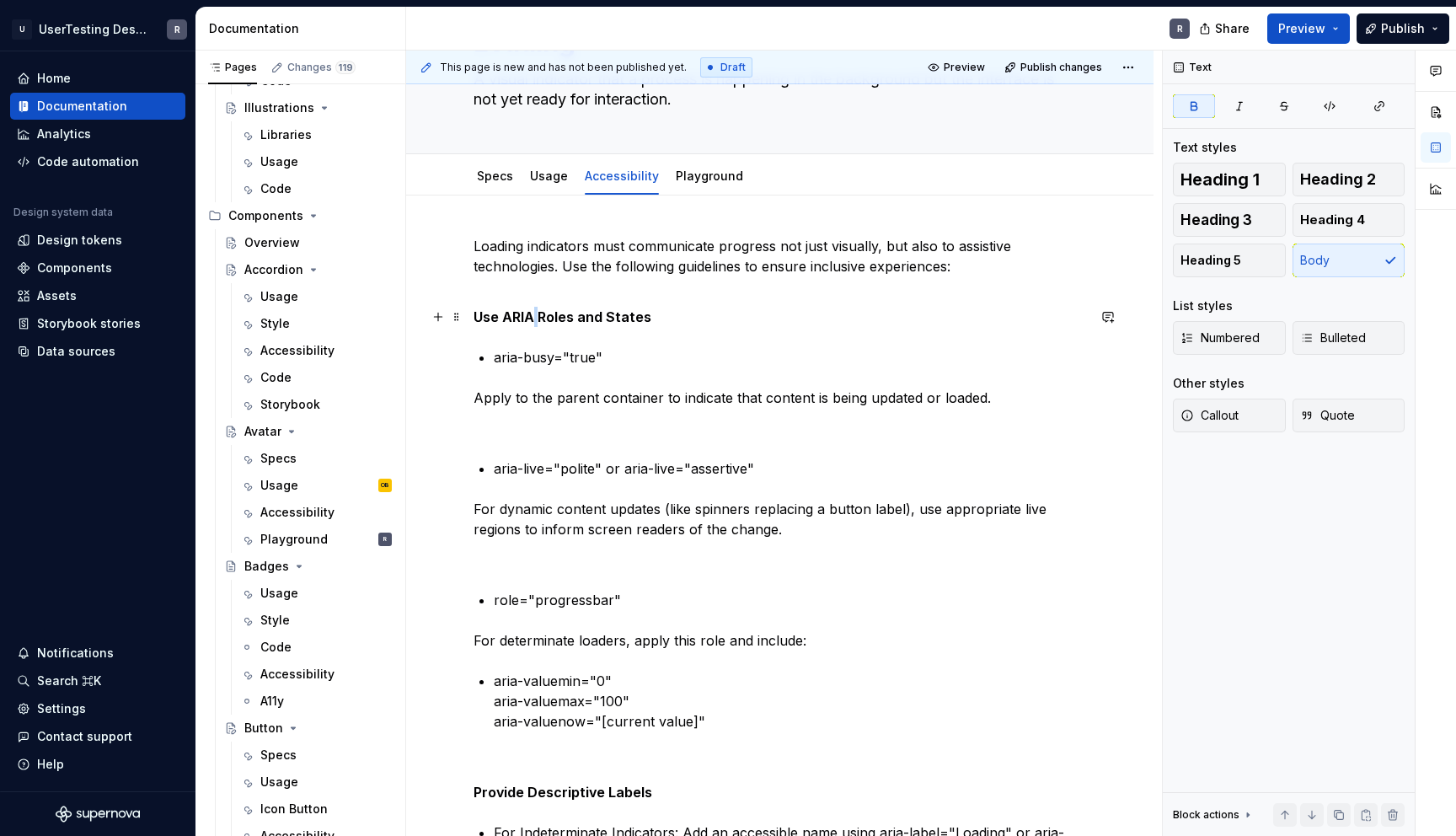 click on "Use ARIA Roles and States" at bounding box center (562, 317) 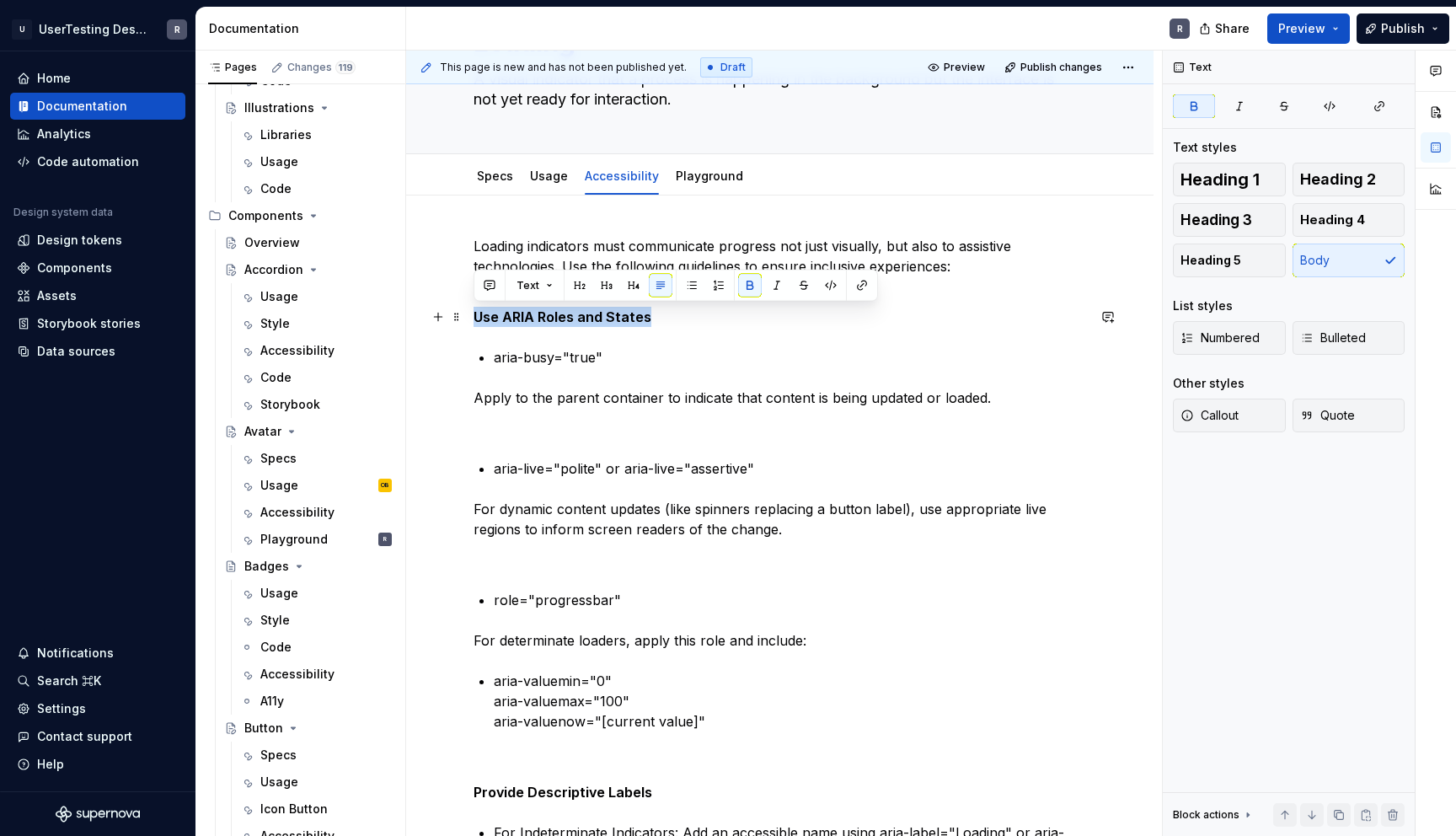 click on "Use ARIA Roles and States" at bounding box center (562, 317) 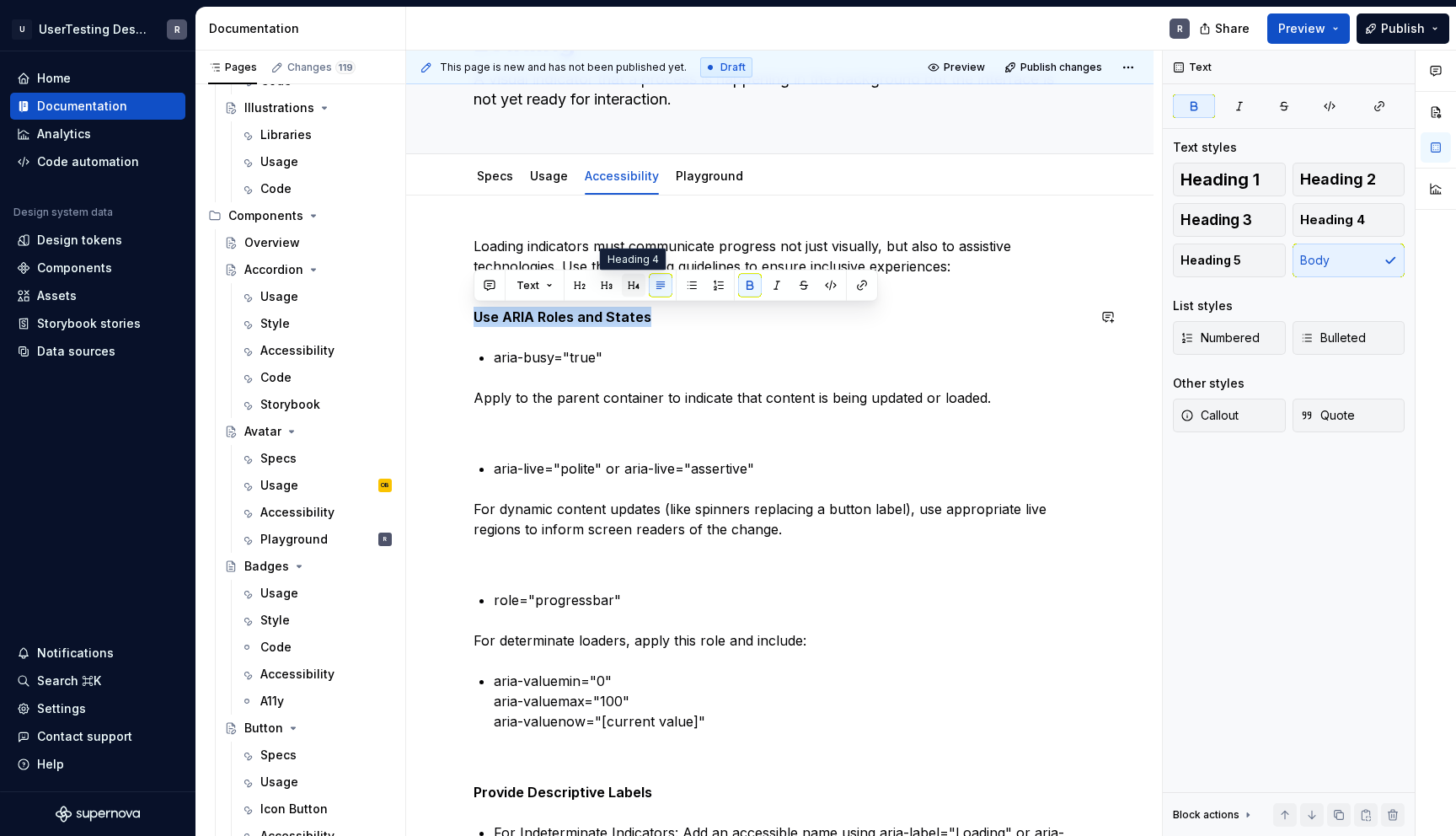 click at bounding box center [634, 286] 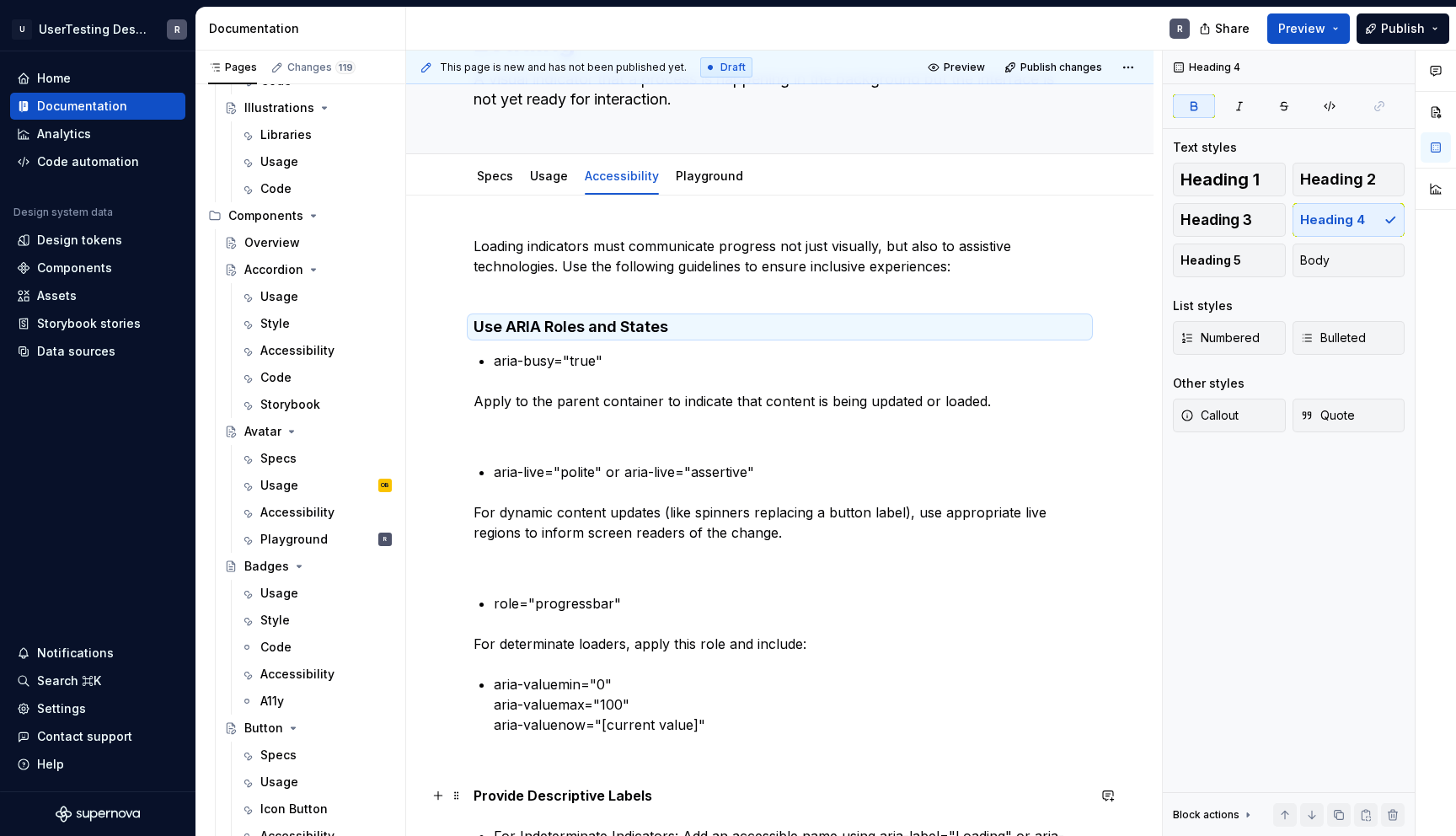 click on "Provide Descriptive Labels" at bounding box center (563, 796) 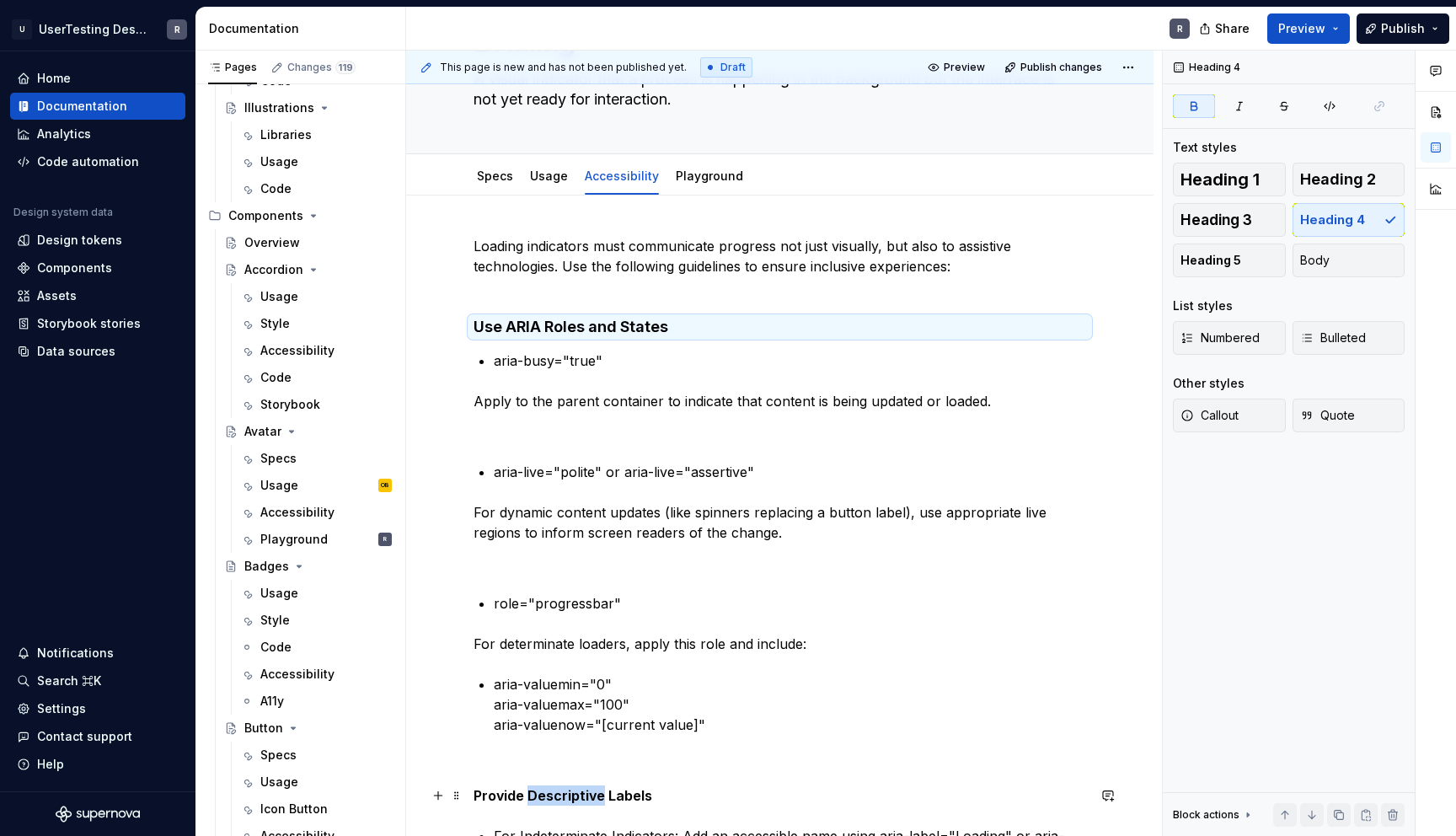 click on "Provide Descriptive Labels" at bounding box center (563, 796) 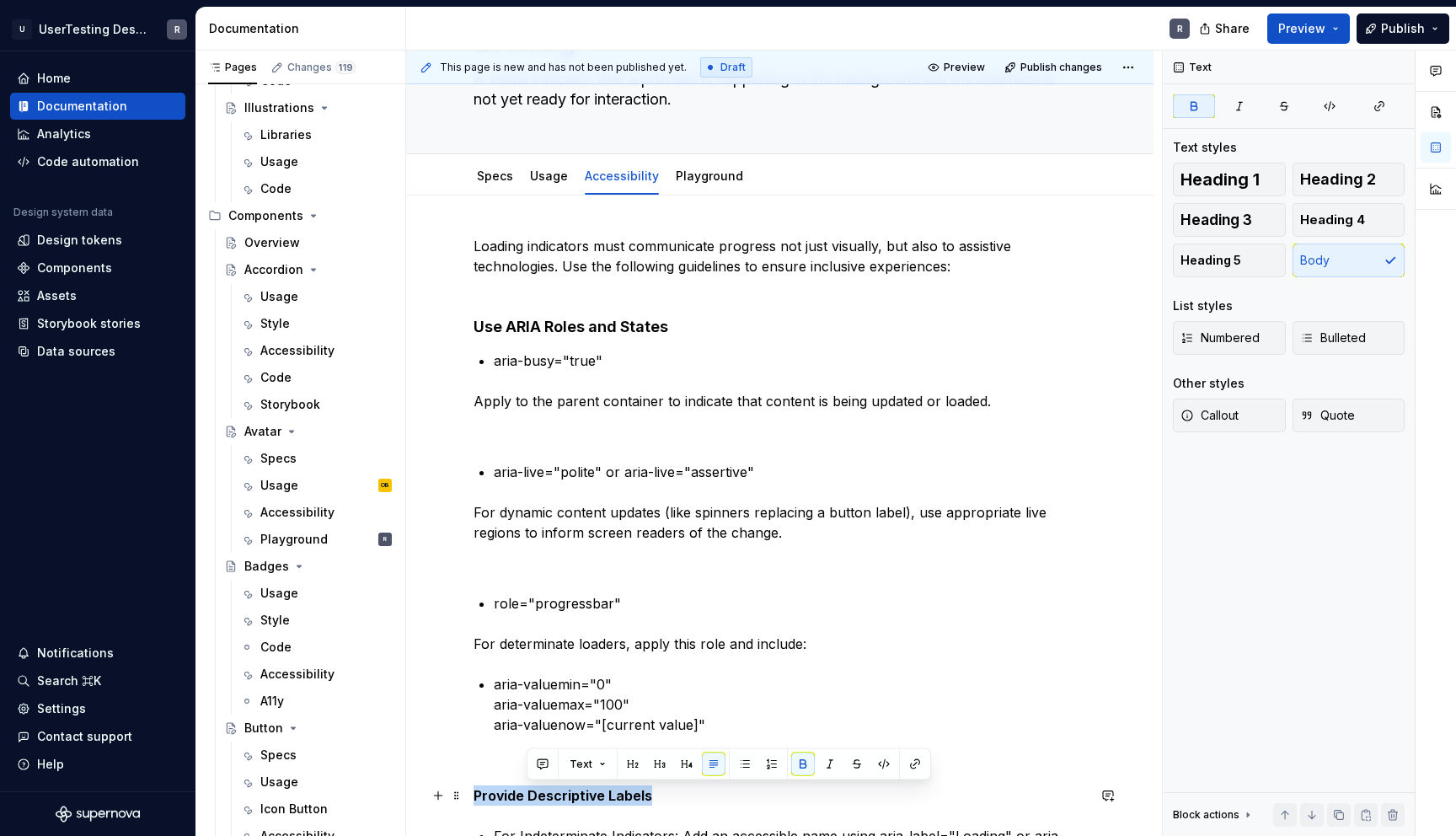 click on "Provide Descriptive Labels" at bounding box center [563, 796] 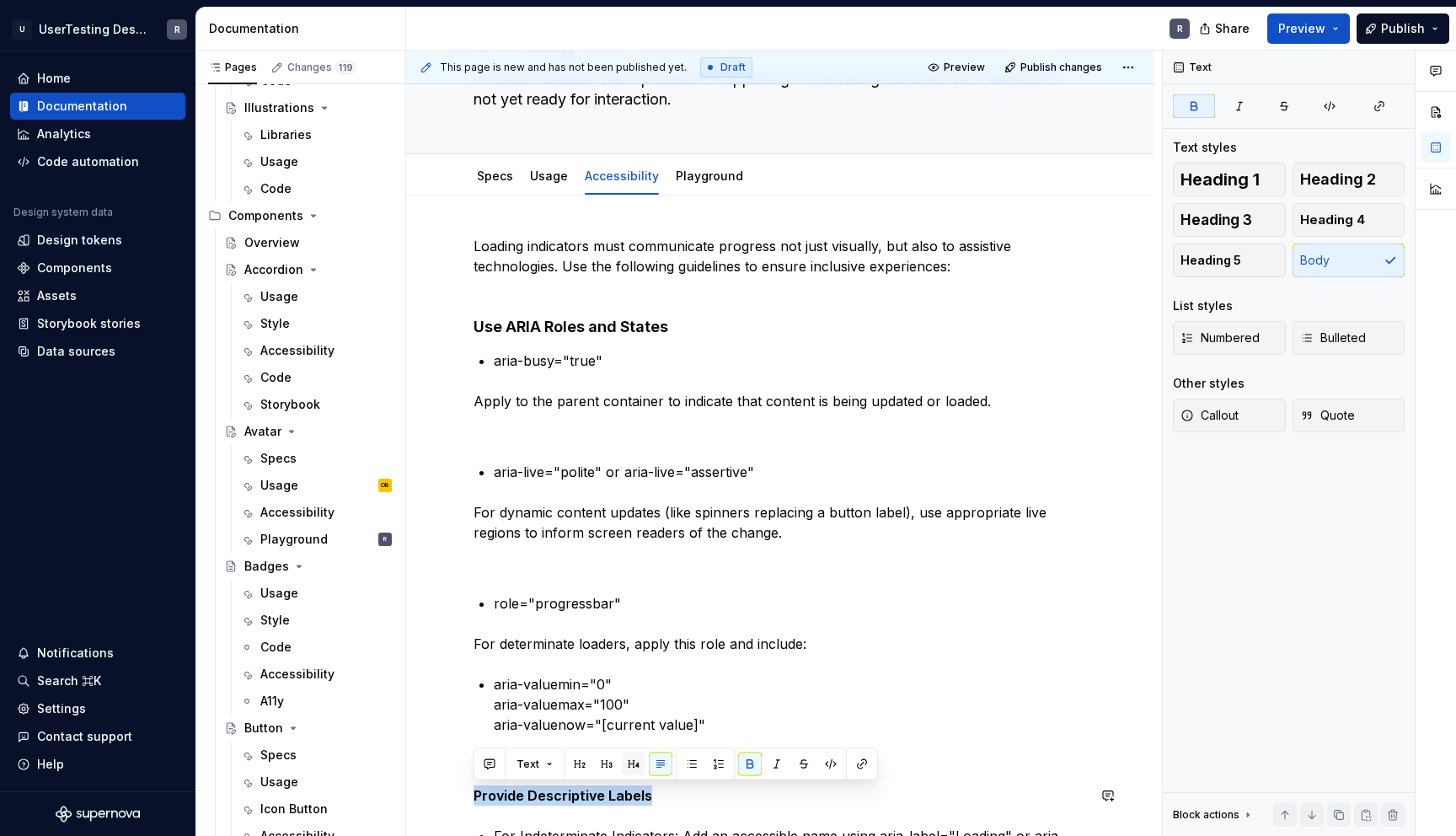 click at bounding box center (634, 764) 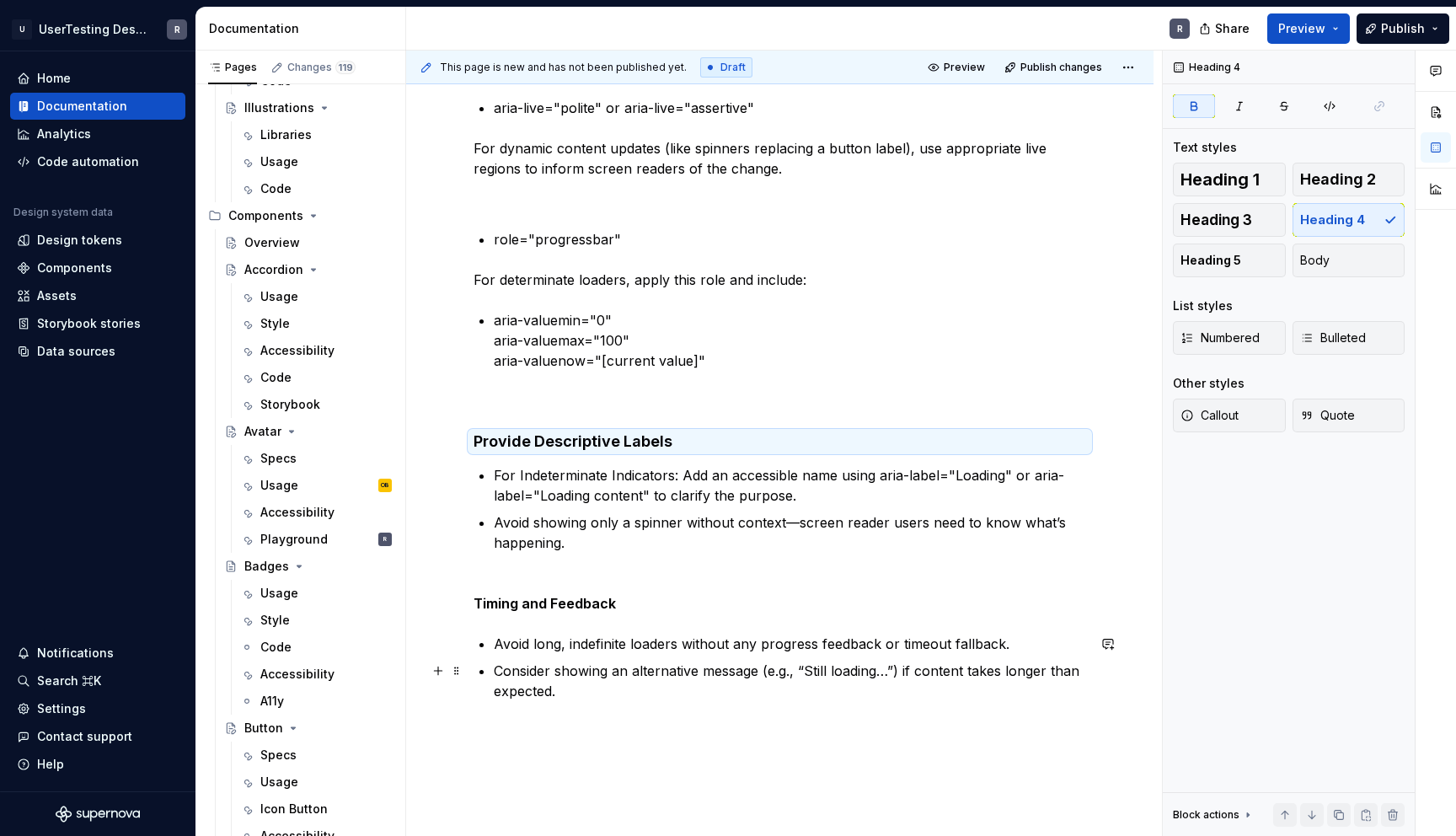 scroll, scrollTop: 483, scrollLeft: 0, axis: vertical 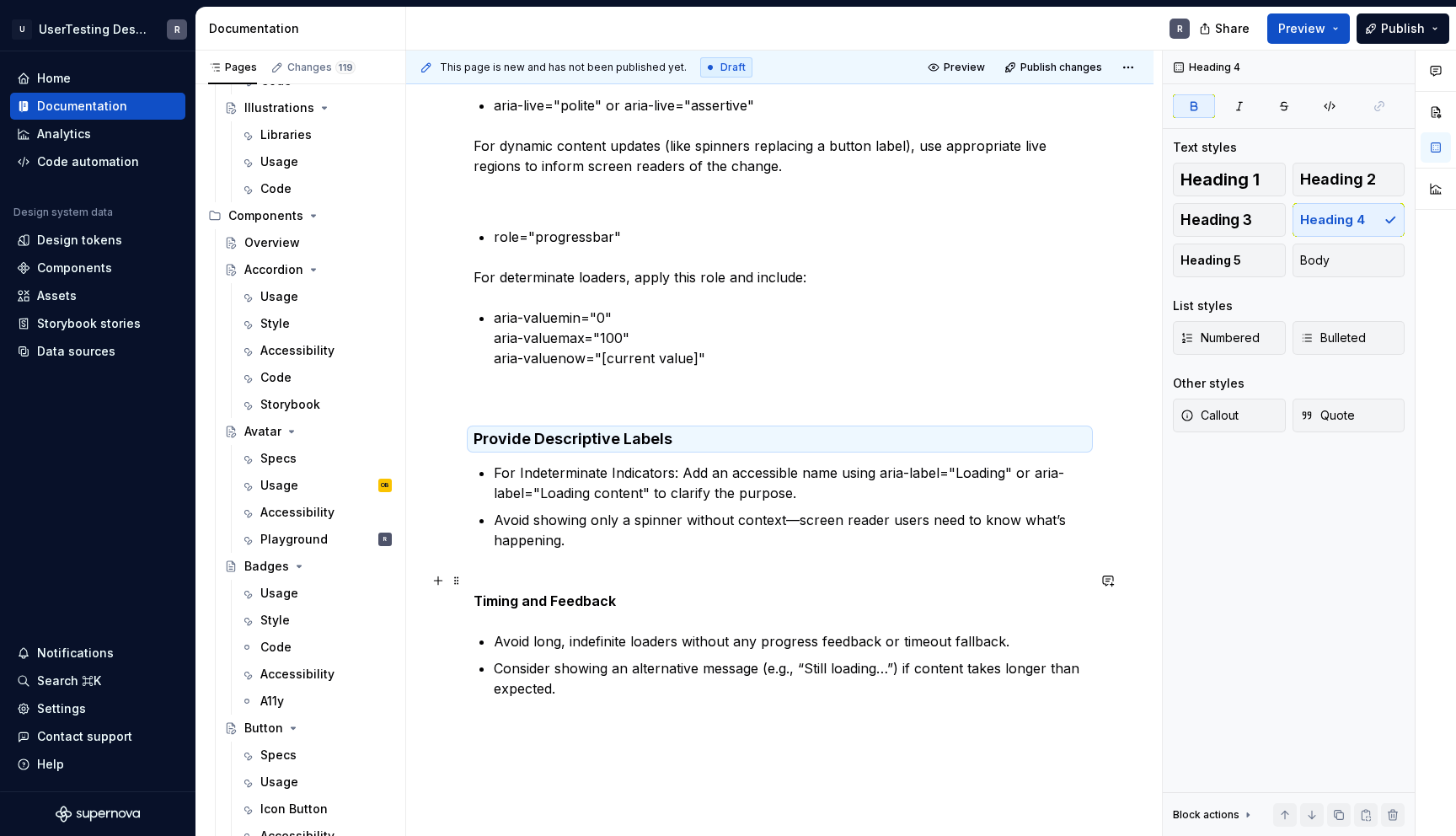 click on "Timing and Feedback" at bounding box center [544, 601] 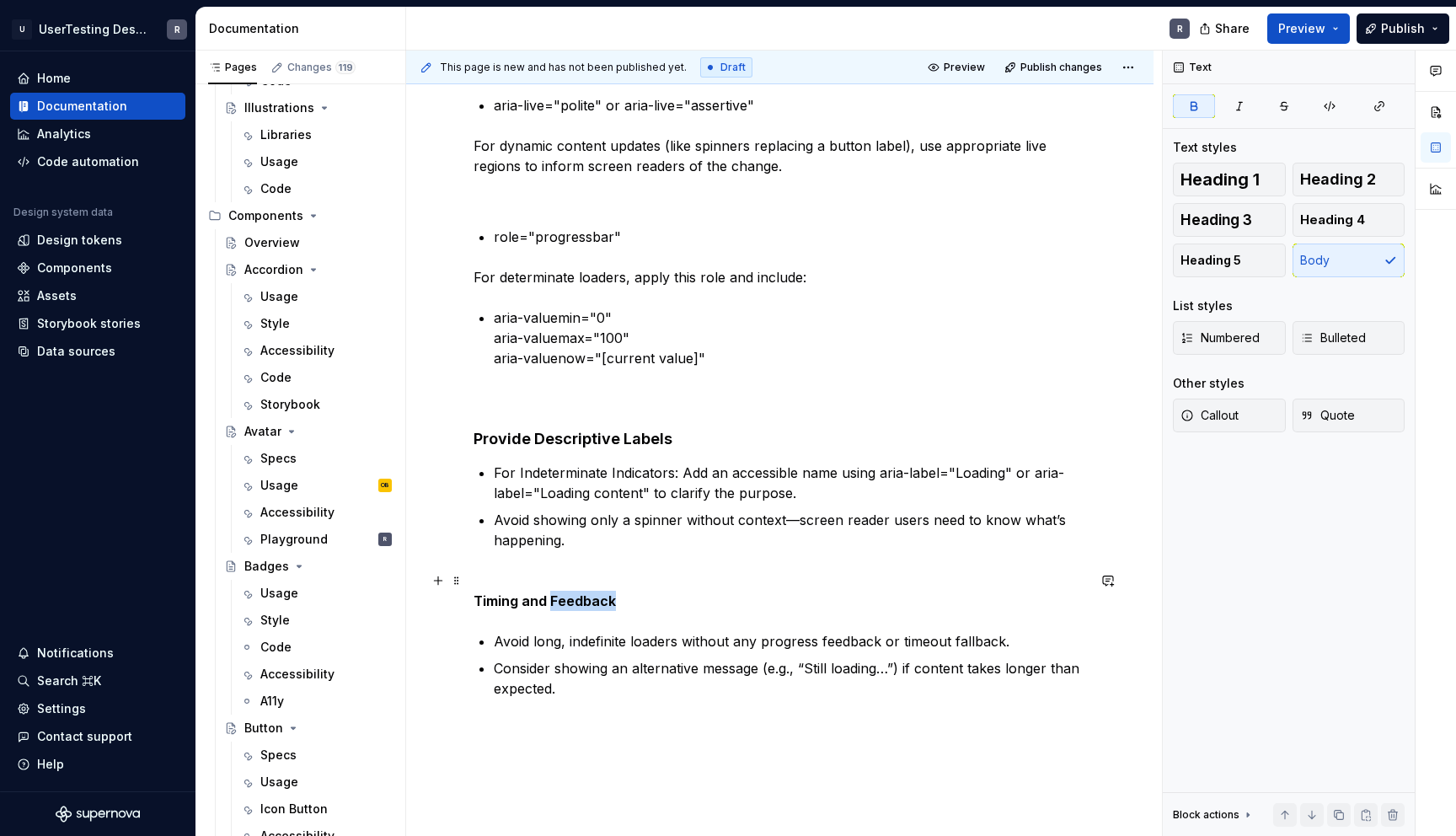 click on "Timing and Feedback" at bounding box center [544, 601] 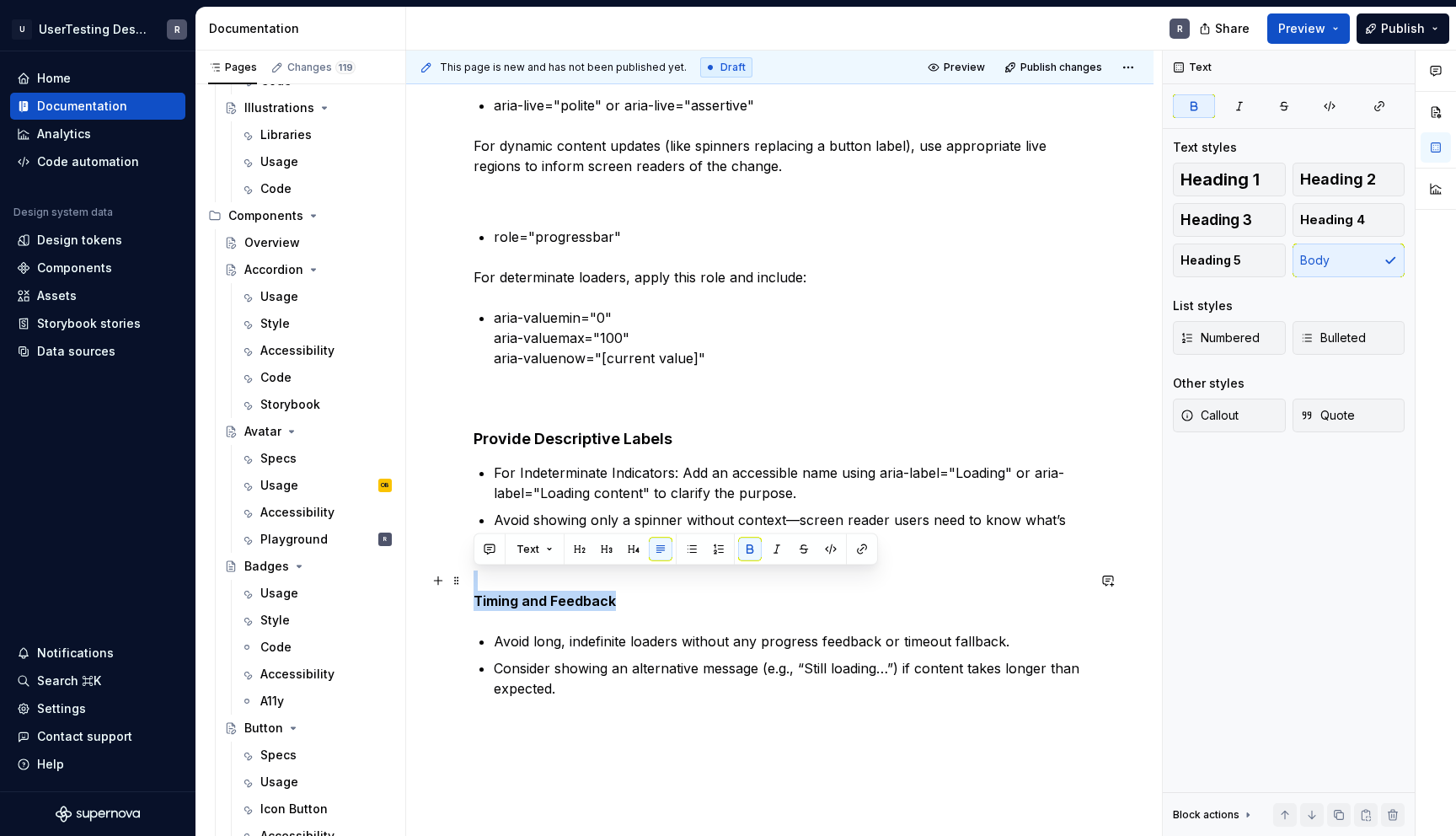 click on "Timing and Feedback" at bounding box center [544, 601] 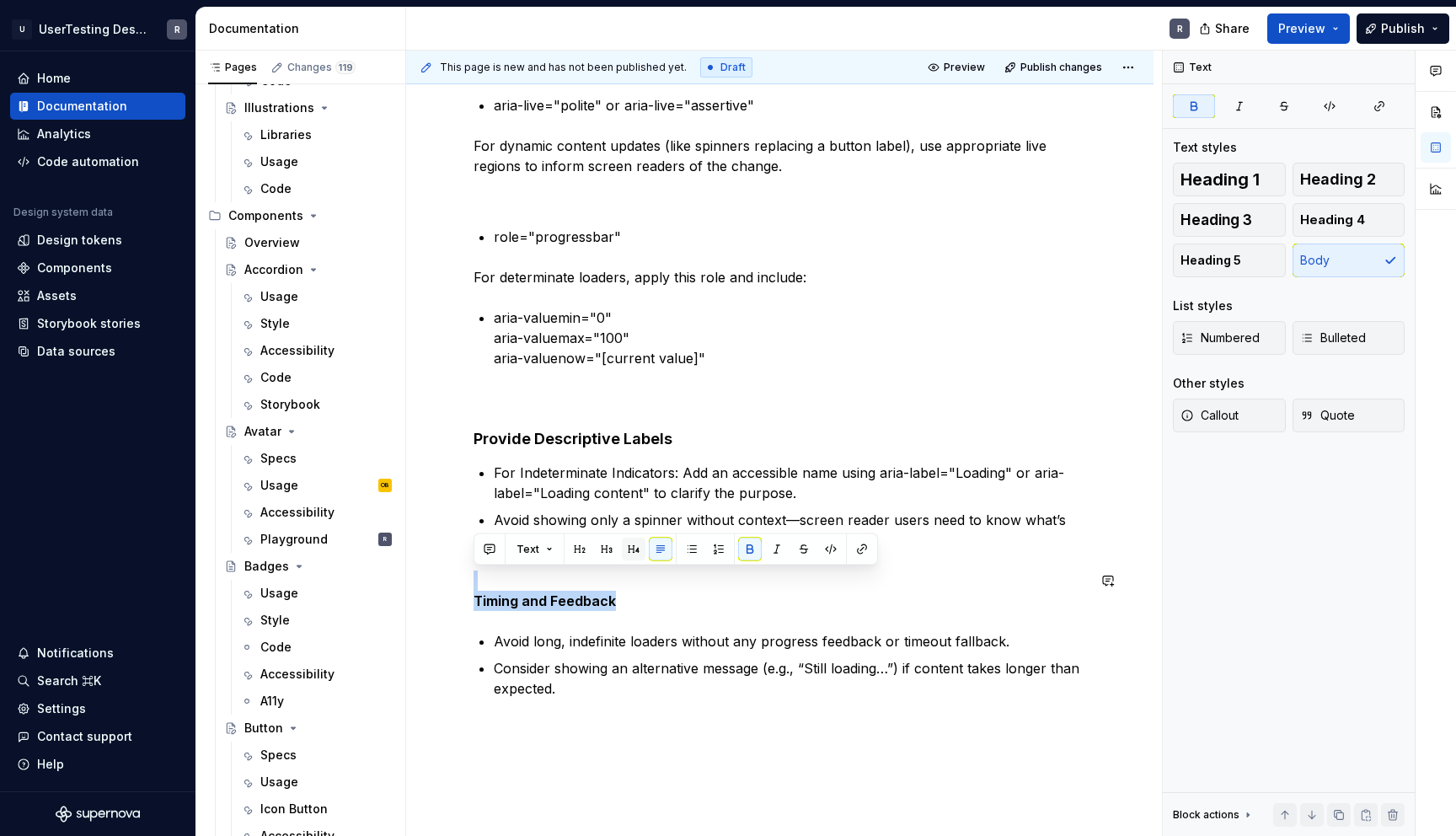 click at bounding box center [634, 549] 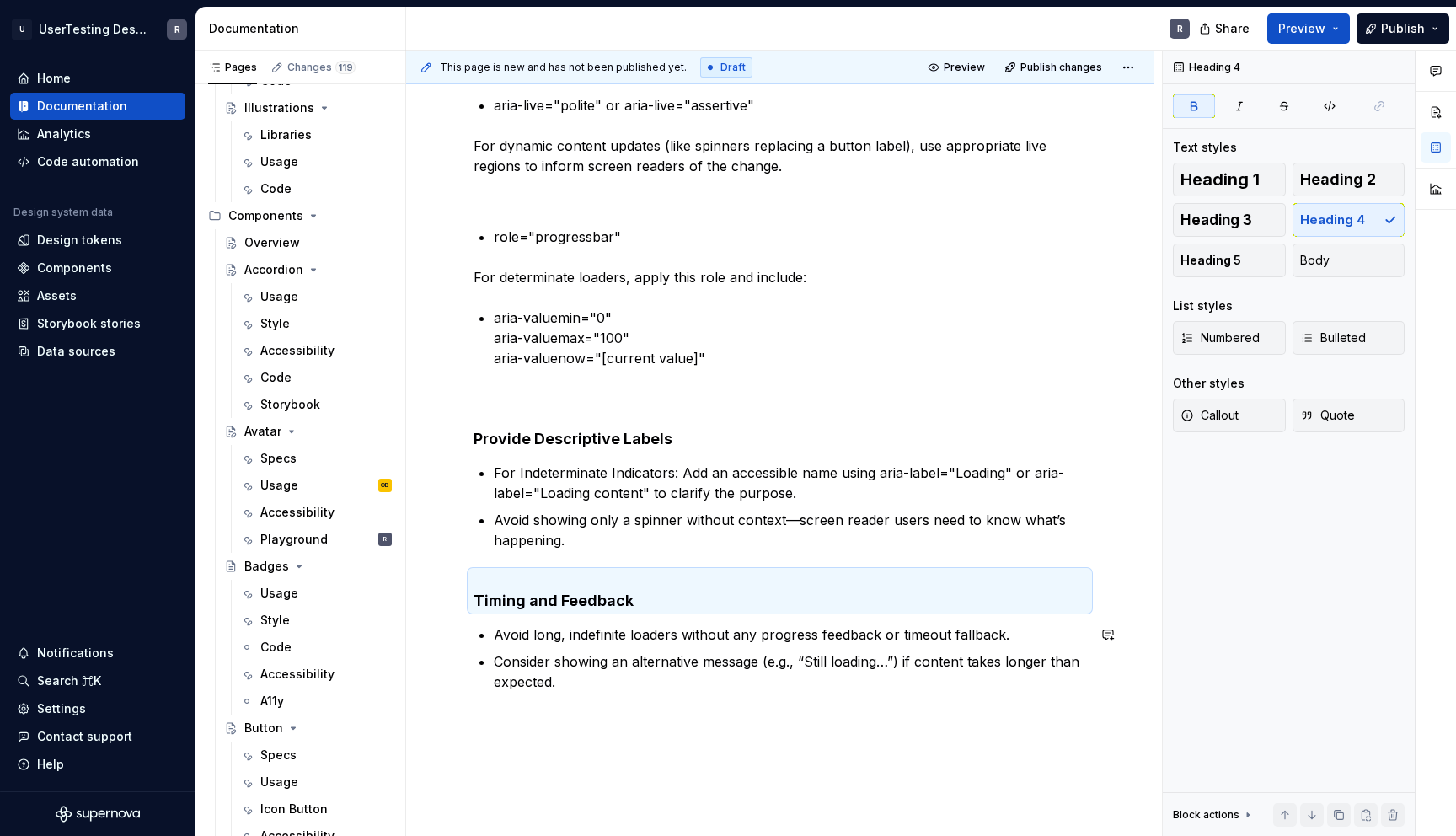 click on "Loading indicators must communicate progress not just visually, but also to assistive technologies. Use the following guidelines to ensure inclusive experiences: Use ARIA Roles and States aria-busy="true"  Apply to the parent container to indicate that content is being updated or loaded.  aria-live="polite" or aria-live="assertive"  For dynamic content updates (like spinners replacing a button label), use appropriate live regions to inform screen readers of the change.  role="progressbar"  For determinate loaders, apply this role and include: aria-valuemin="0" aria-valuemax="100" aria-valuenow="[current value]" Provide Descriptive Labels For Indeterminate Indicators: Add an accessible name using aria-label="Loading" or aria-label="Loading content" to clarify the purpose. Avoid showing only a spinner without context—screen reader users need to know what’s happening. Timing and Feedback Avoid long, indefinite loaders without any progress feedback or timeout fallback." at bounding box center [779, 301] 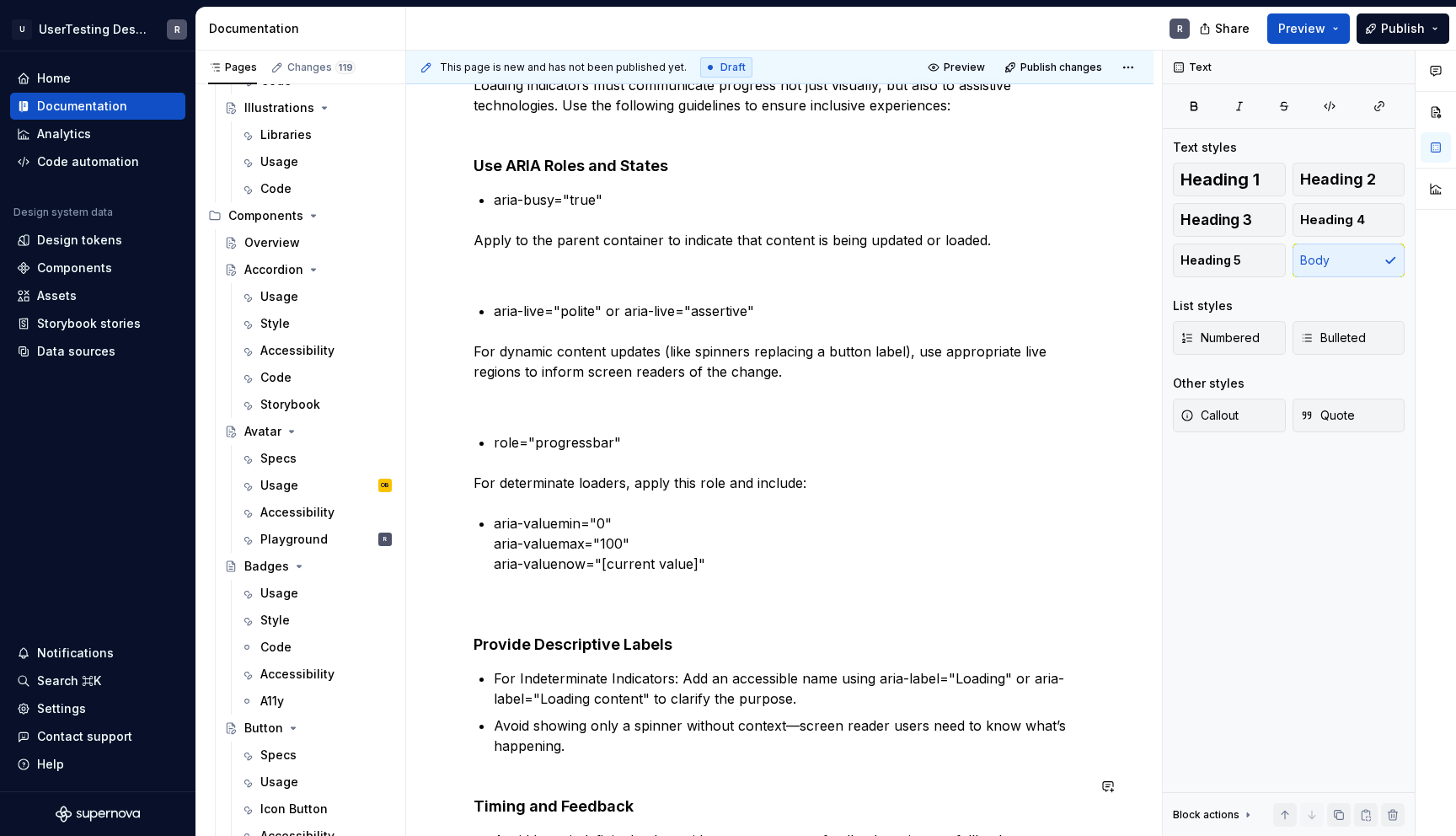 scroll, scrollTop: 271, scrollLeft: 0, axis: vertical 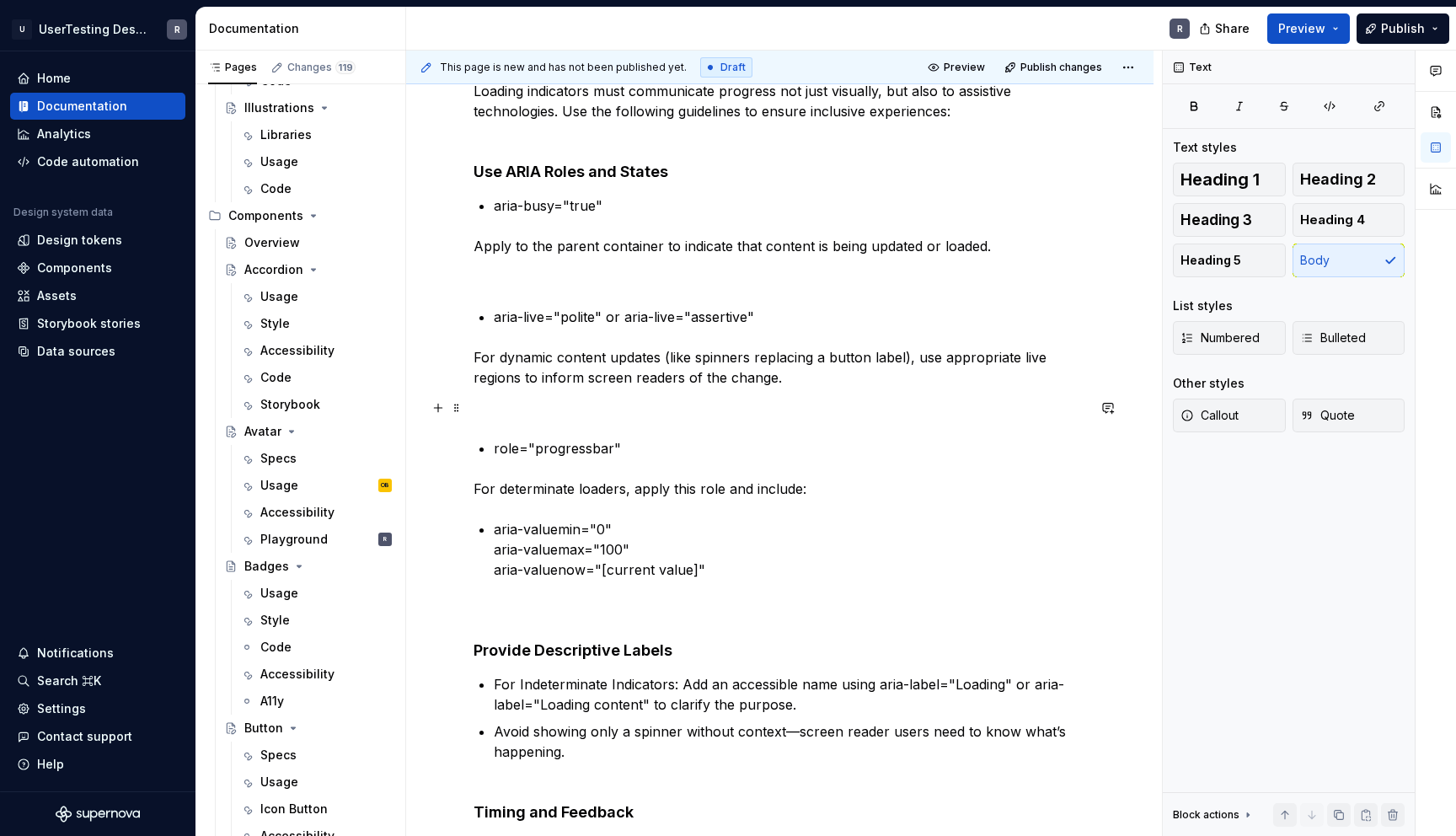 click at bounding box center [779, 408] 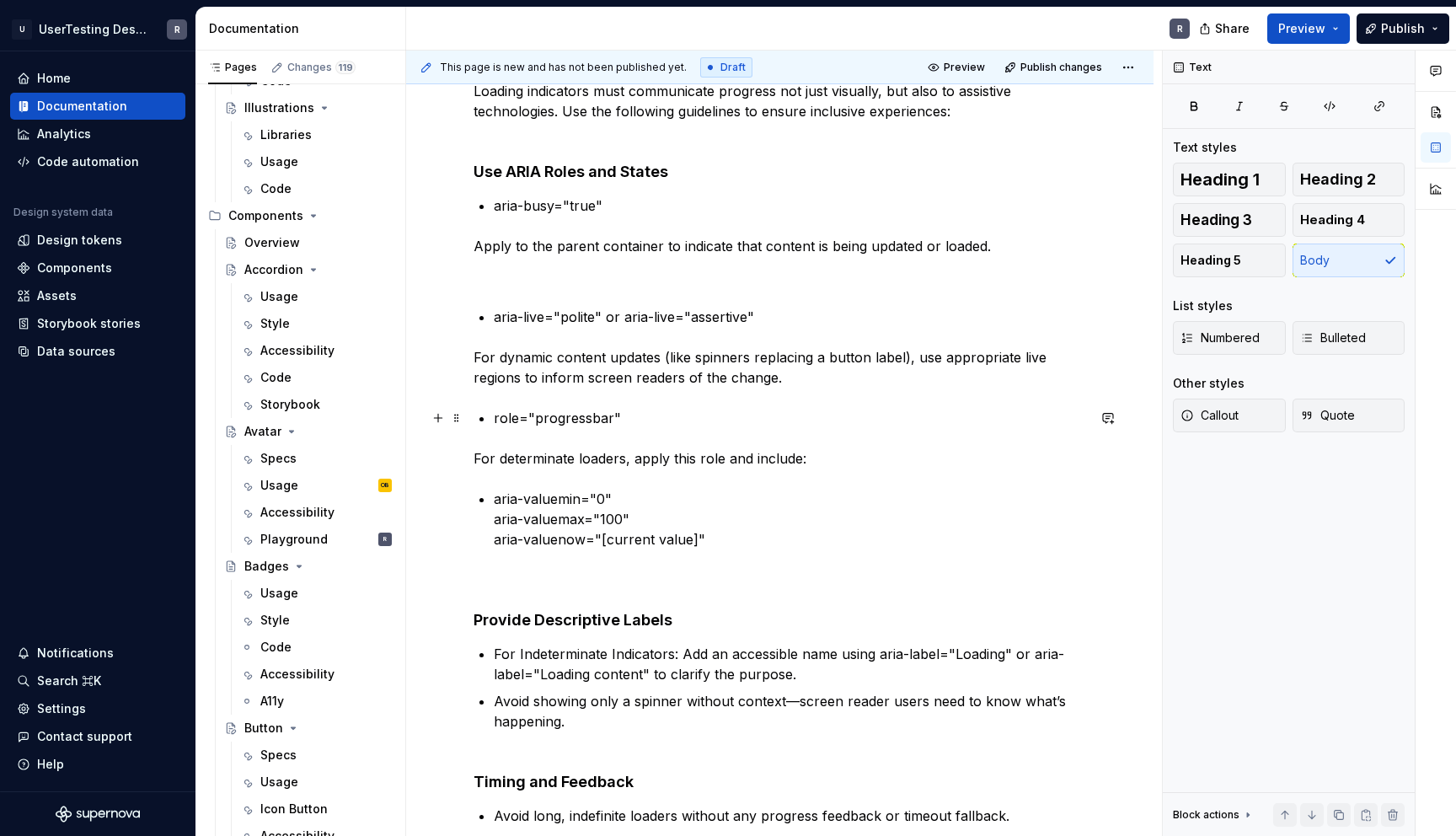 click on "role="progressbar"" at bounding box center (790, 418) 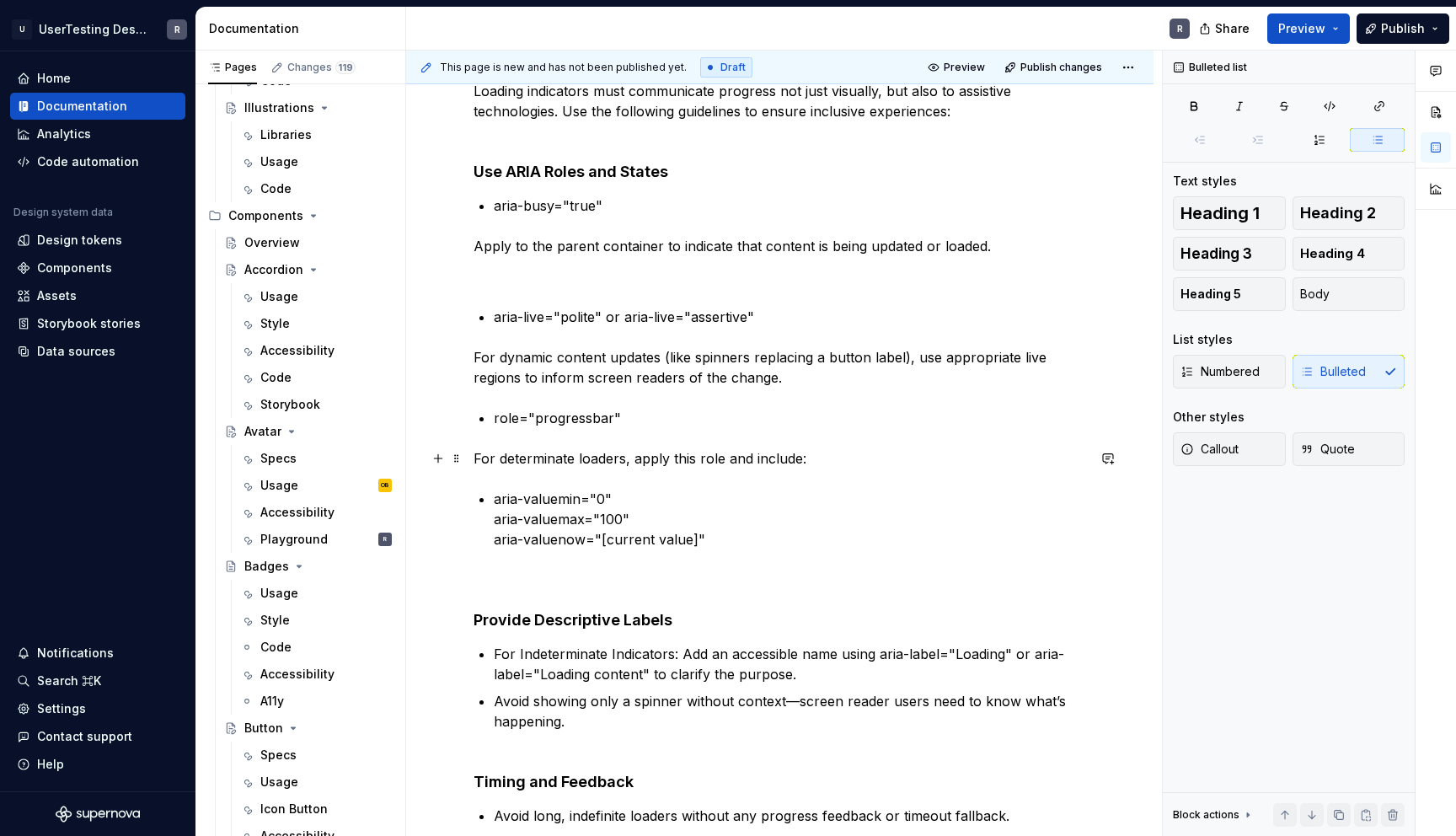click on "For determinate loaders, apply this role and include:" at bounding box center (779, 458) 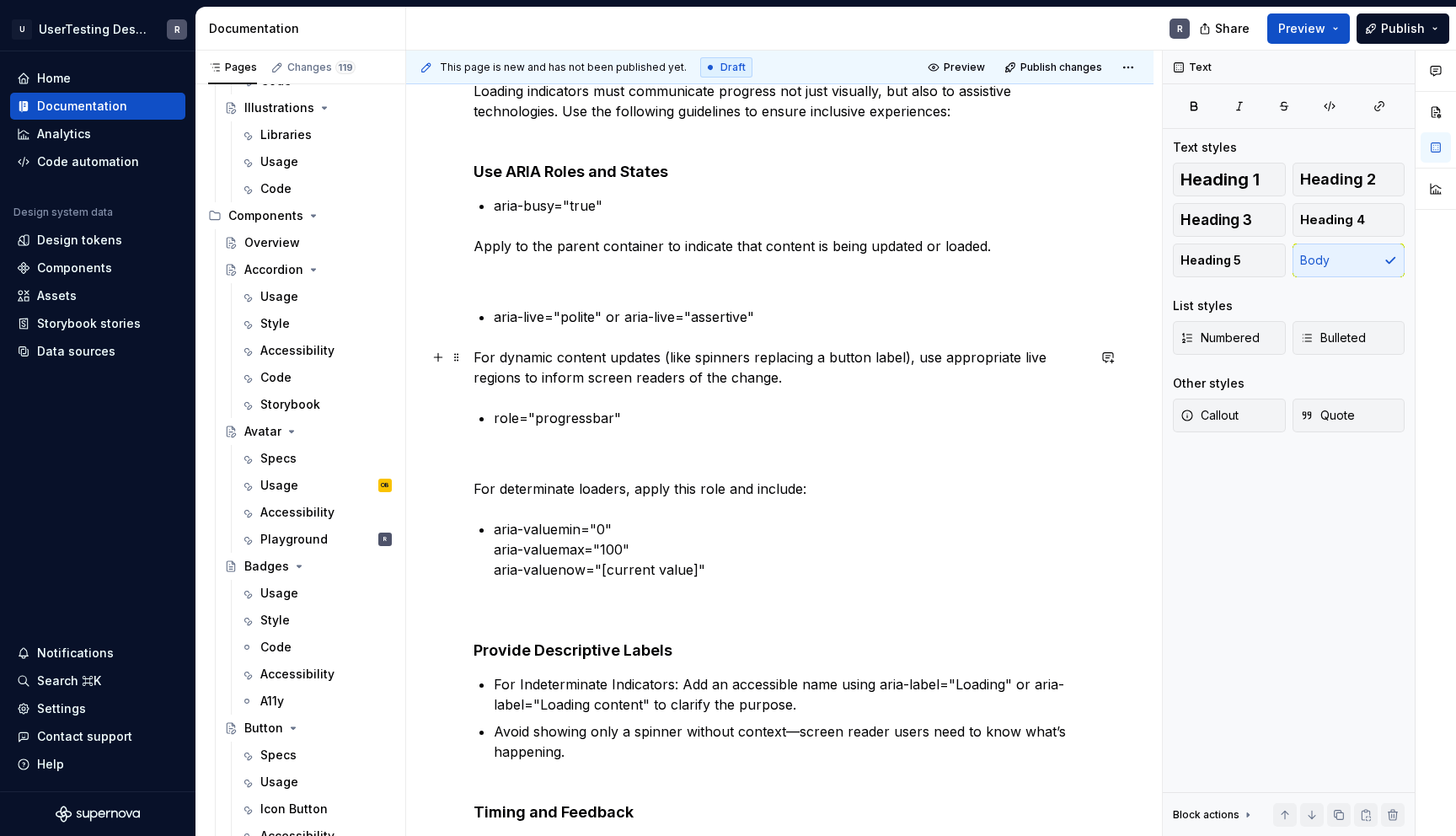 click on "Loading indicators must communicate progress not just visually, but also to assistive technologies. Use the following guidelines to ensure inclusive experiences: Use ARIA Roles and States aria-busy="true"  Apply to the parent container to indicate that content is being updated or loaded.  aria-live="polite" or aria-live="assertive"  For dynamic content updates (like spinners replacing a button label), use appropriate live regions to inform screen readers of the change.  role="progressbar"  For determinate loaders, apply this role and include: aria-valuemin="0" aria-valuemax="100" aria-valuenow="[current value]" Provide Descriptive Labels For Indeterminate Indicators: Add an accessible name using aria-label="Loading" or aria-label="Loading content" to clarify the purpose. Avoid showing only a spinner without context—screen reader users need to know what’s happening. Timing and Feedback Avoid long, indefinite loaders without any progress feedback or timeout fallback." at bounding box center [779, 628] 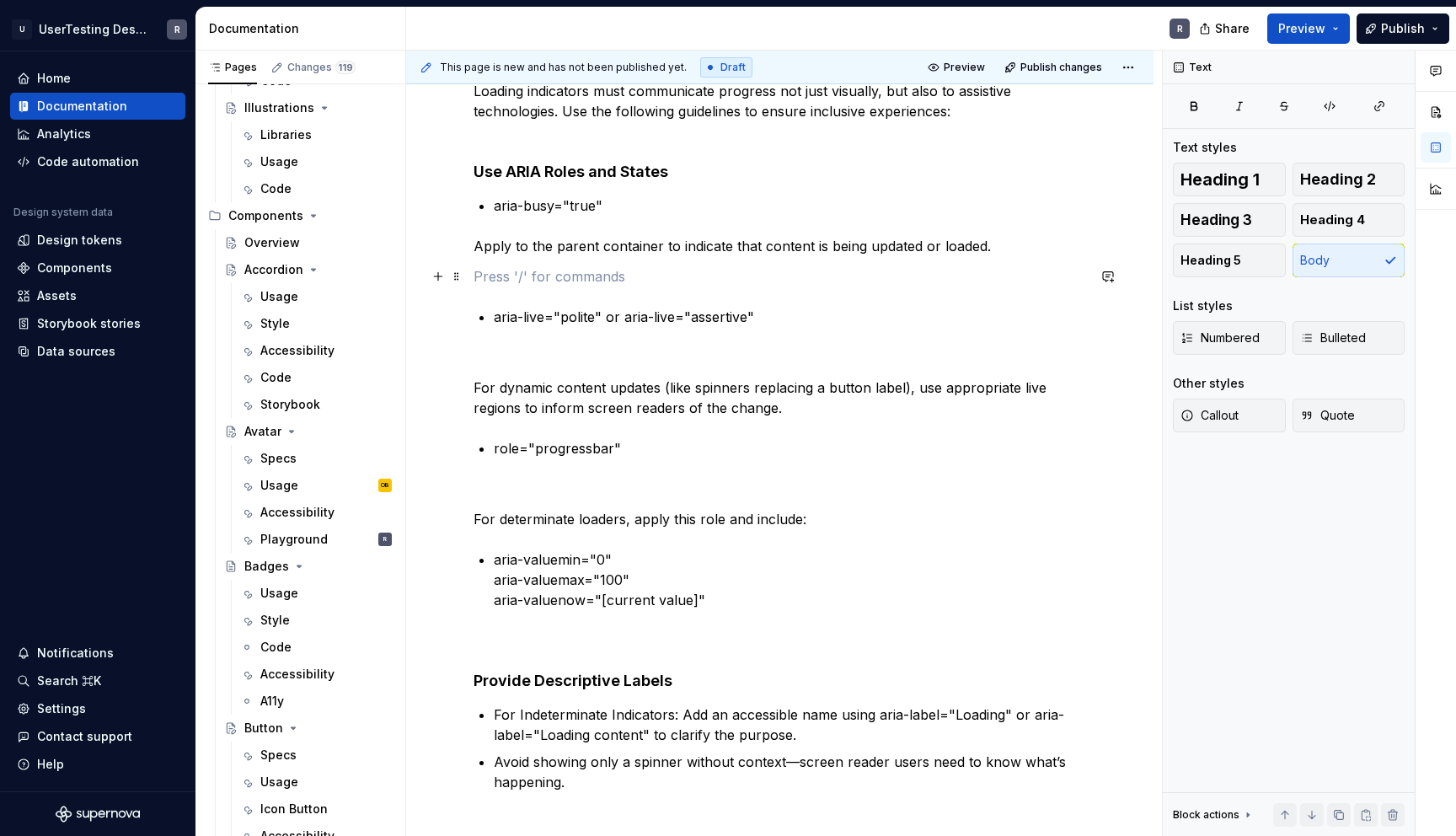 click at bounding box center (779, 276) 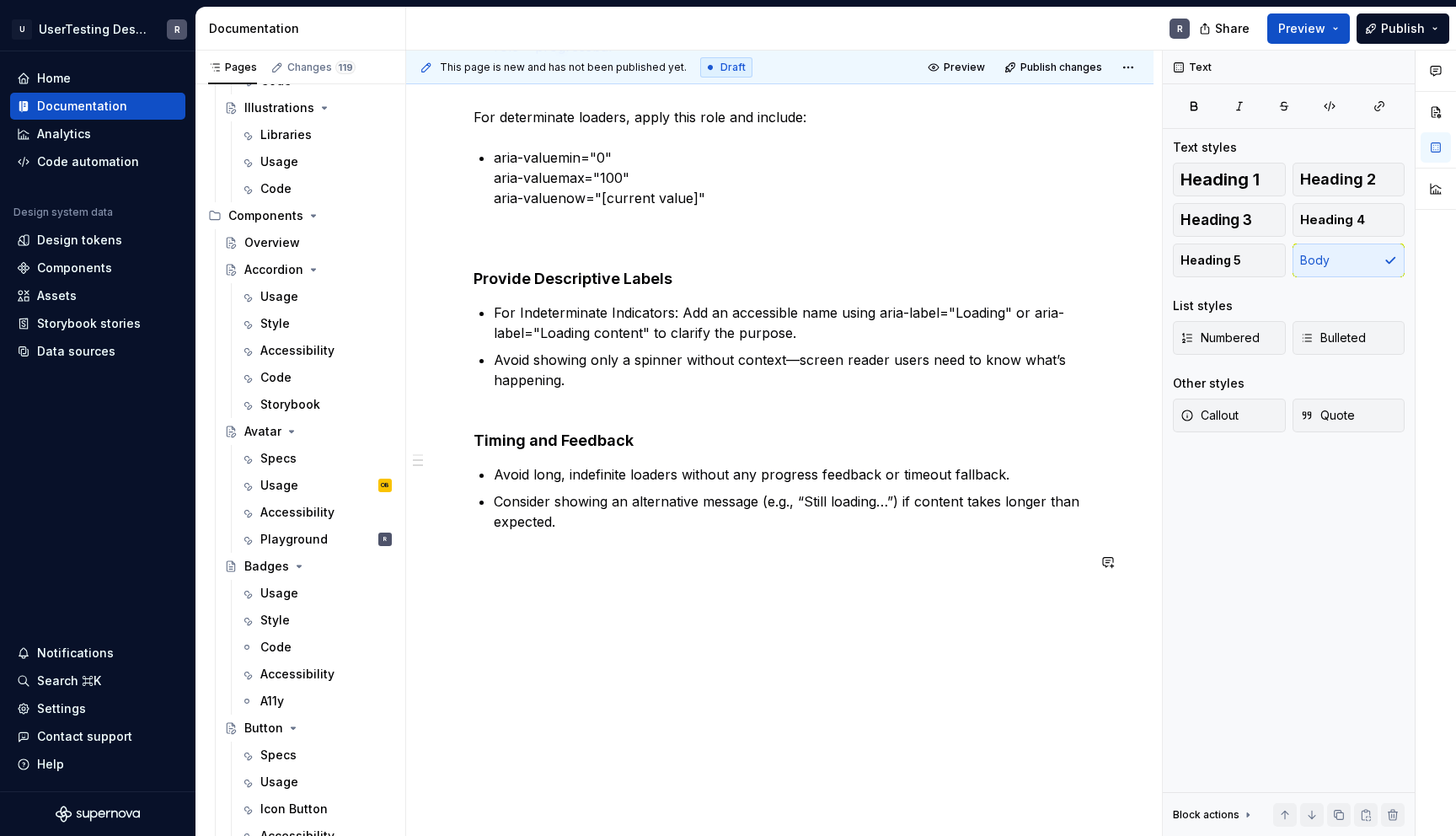 scroll, scrollTop: 650, scrollLeft: 0, axis: vertical 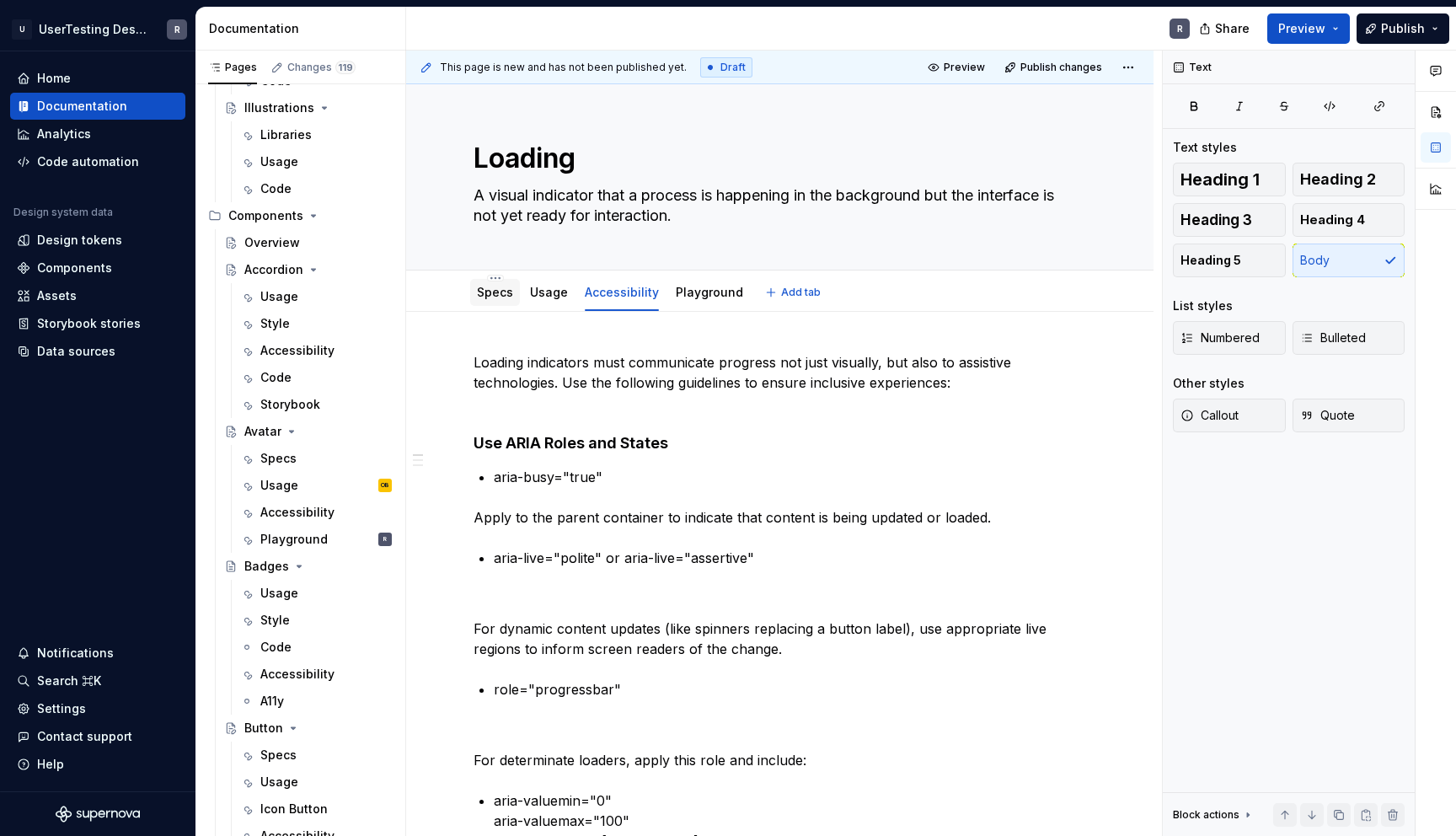click on "Specs" at bounding box center (495, 292) 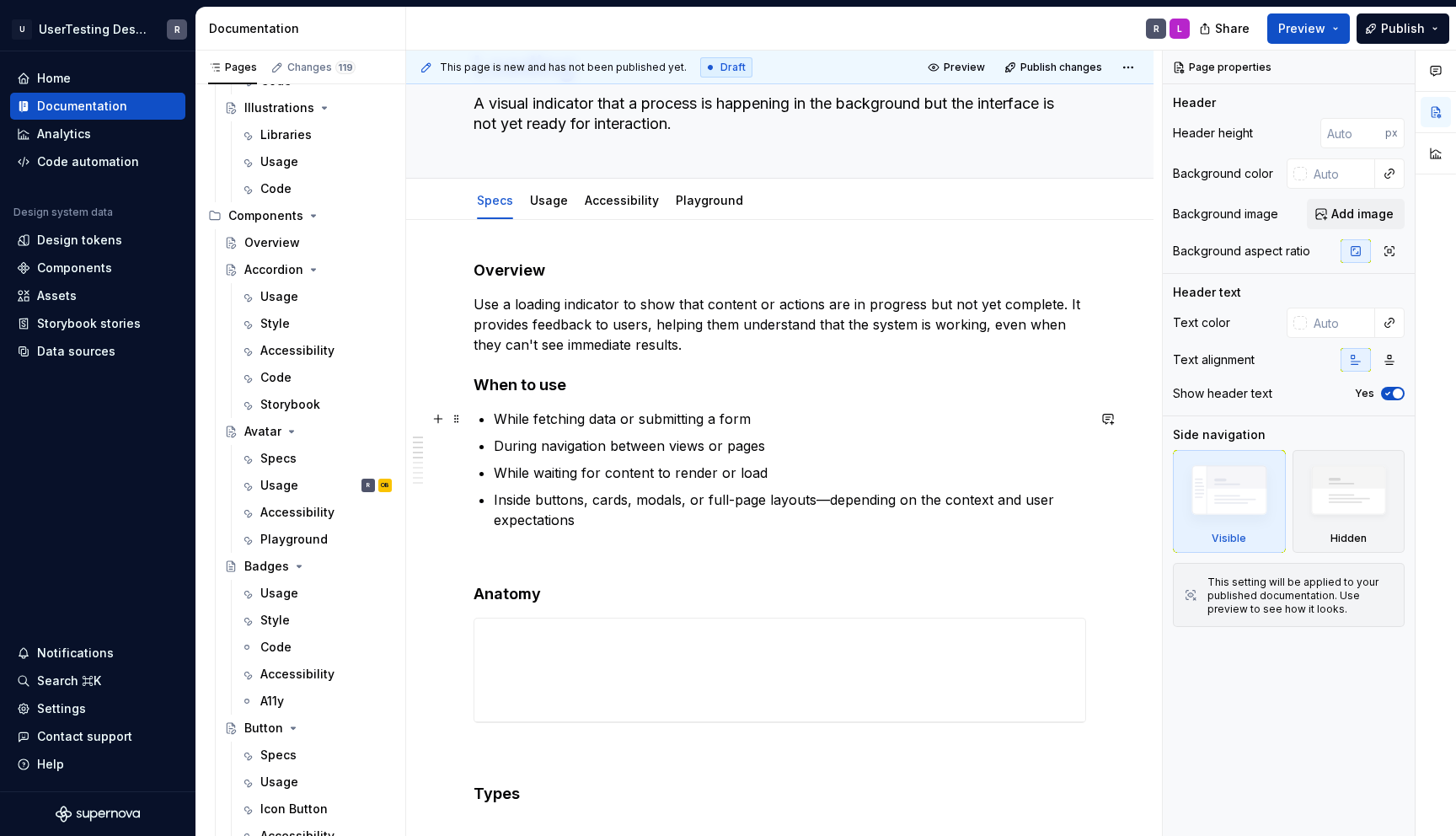 scroll, scrollTop: 101, scrollLeft: 0, axis: vertical 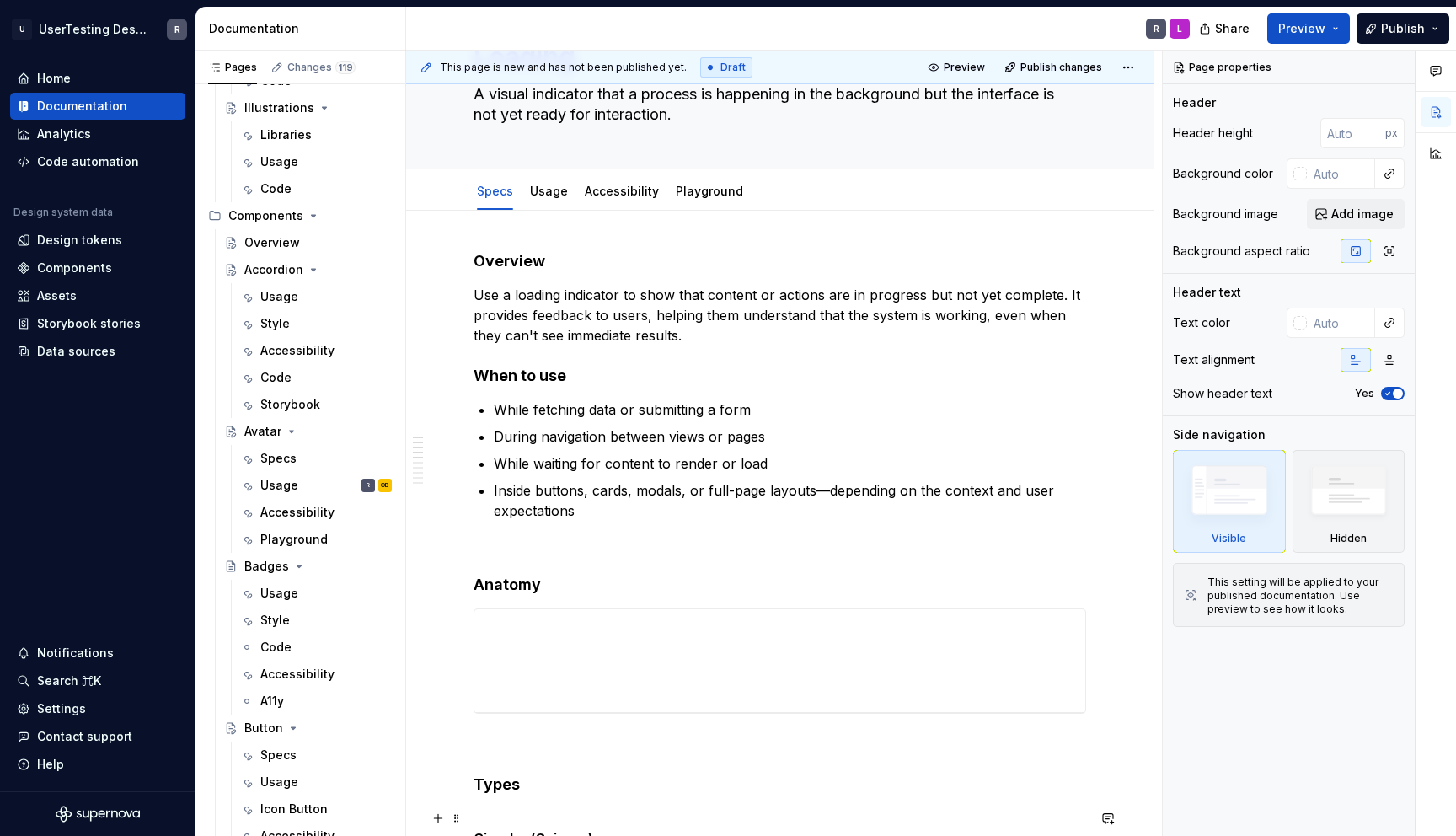 type on "*" 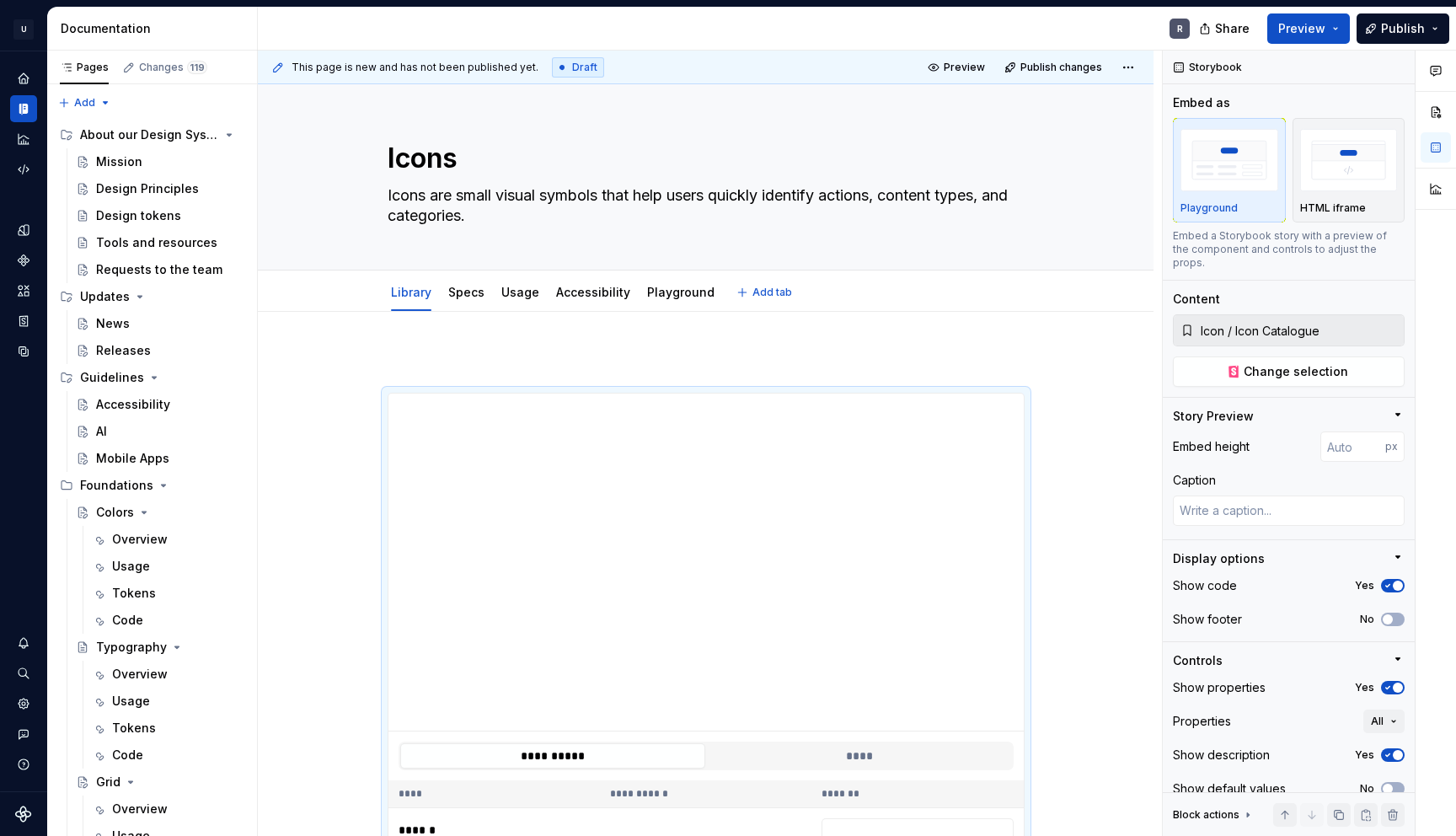 click on "Specs" at bounding box center (466, 292) 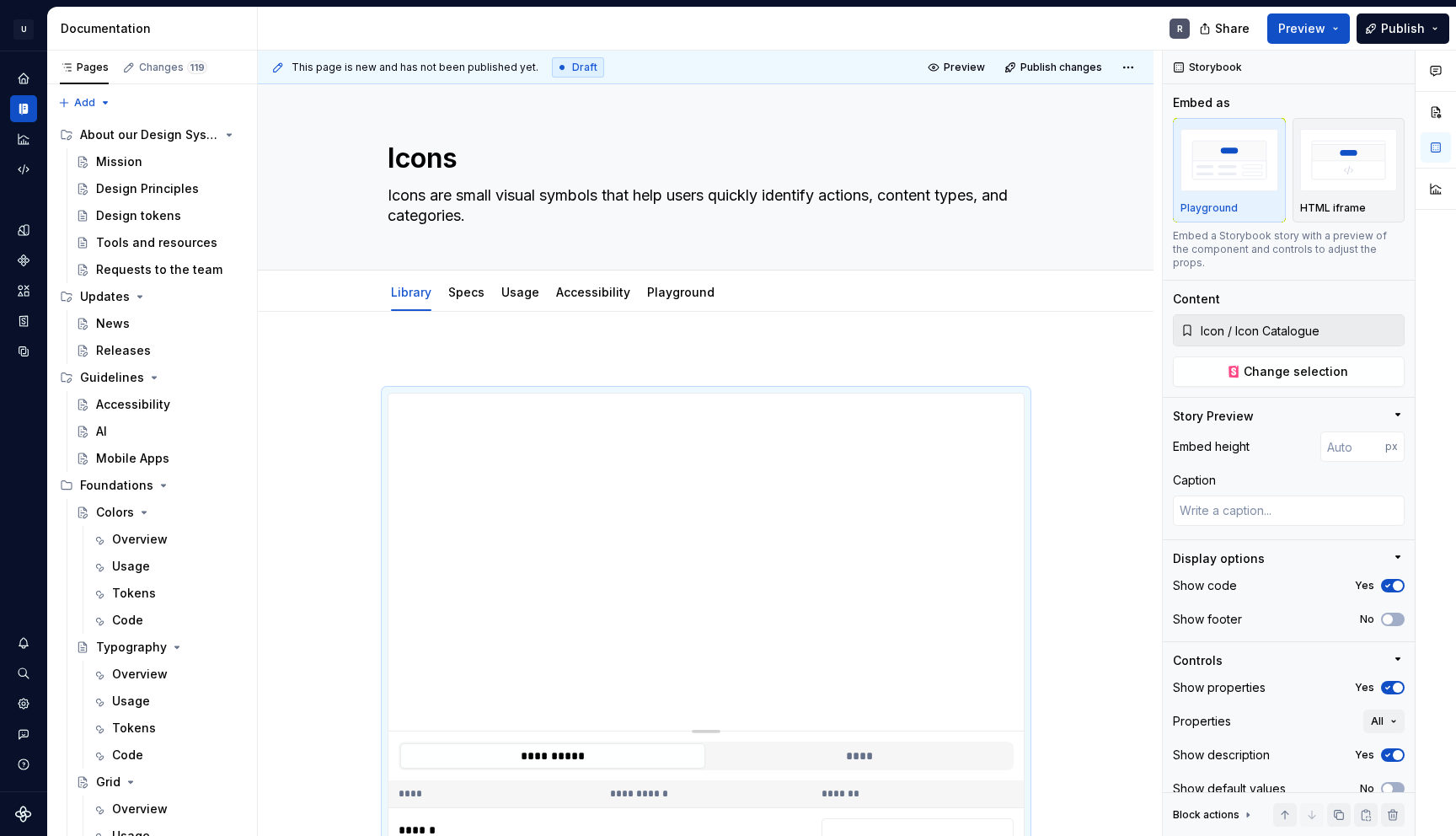 scroll, scrollTop: 0, scrollLeft: 0, axis: both 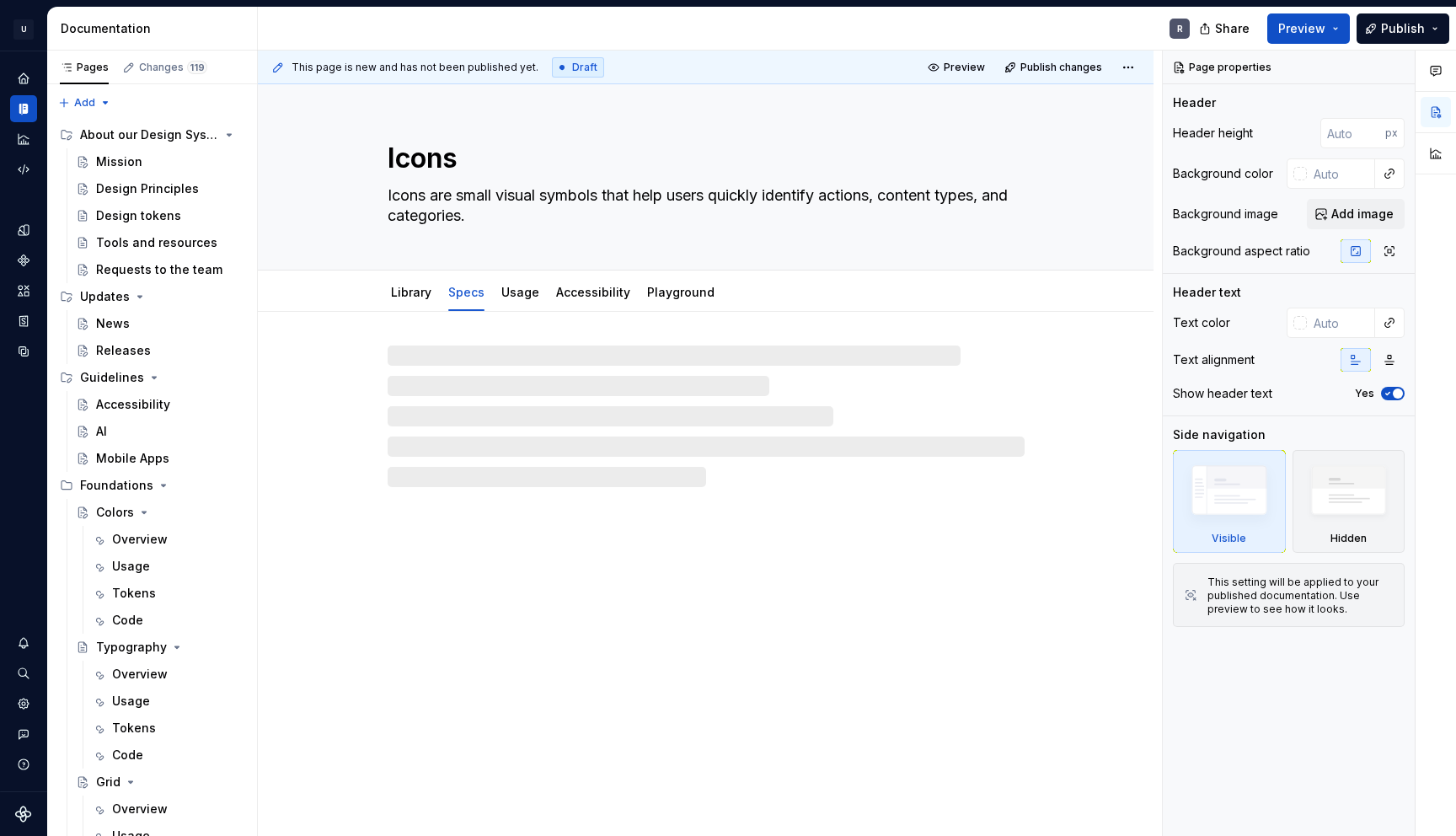 type on "*" 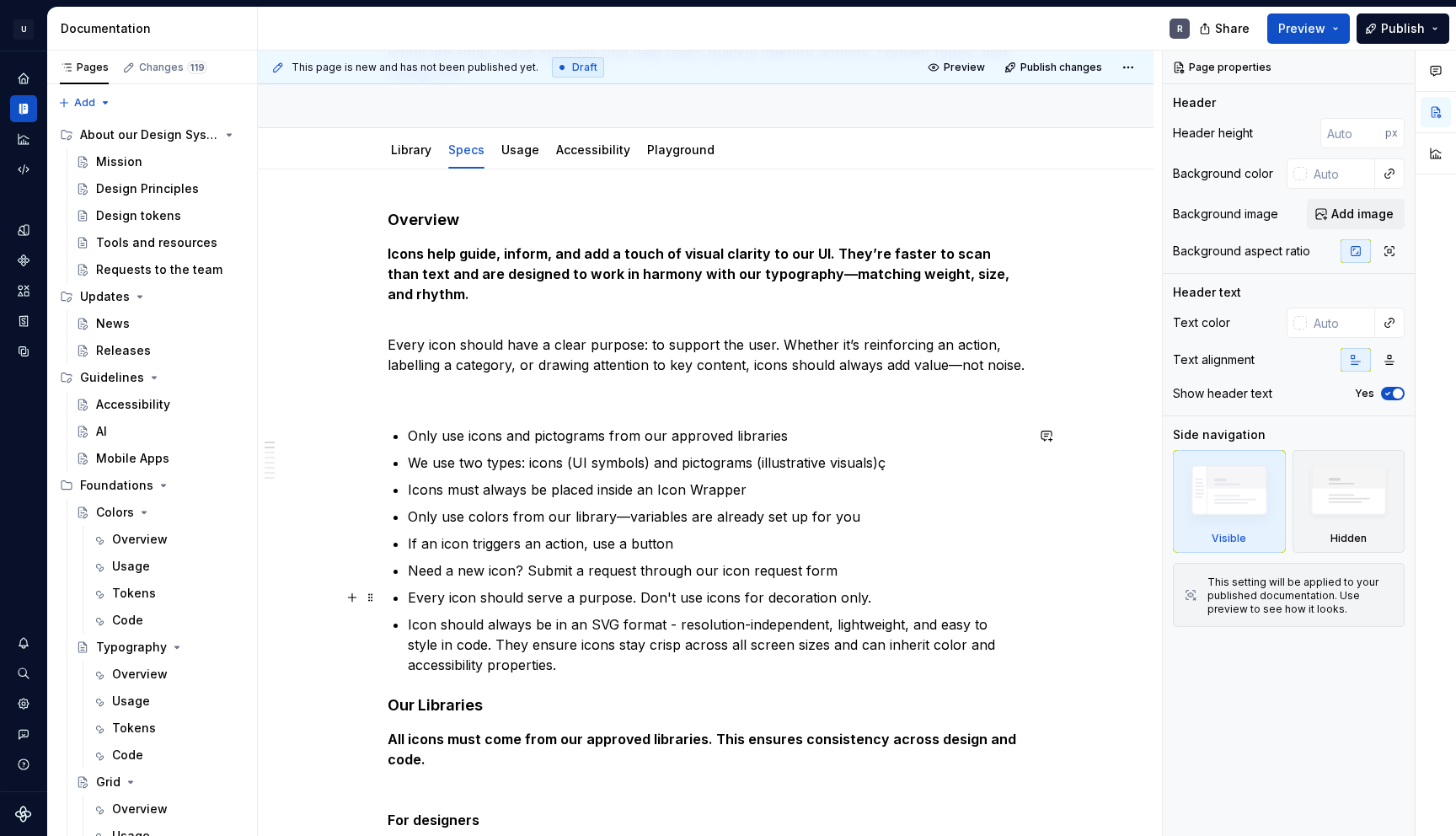 scroll, scrollTop: 206, scrollLeft: 0, axis: vertical 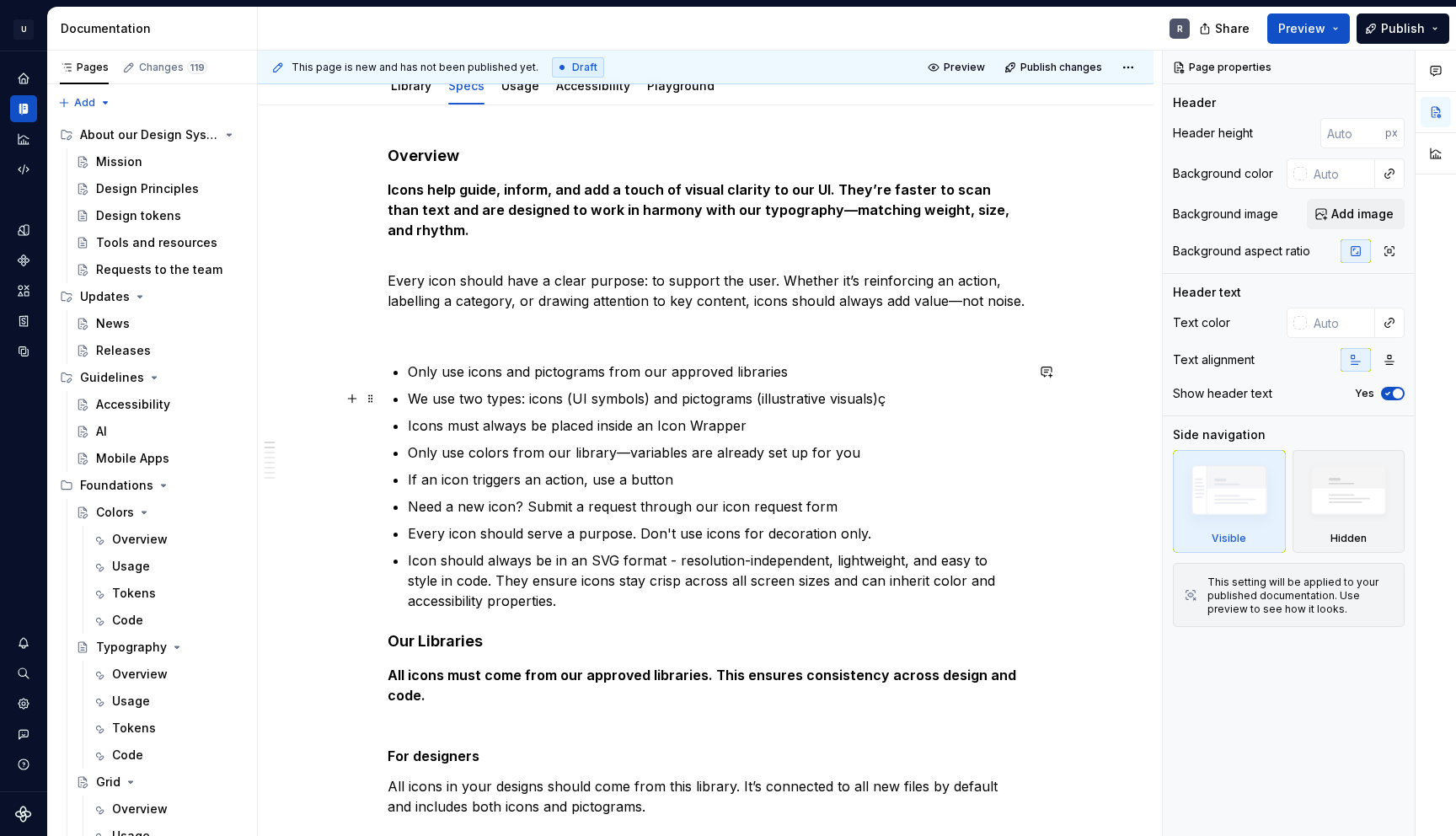 click on "We use two types: icons (UI symbols) and pictograms (illustrative visuals)ç" at bounding box center (716, 399) 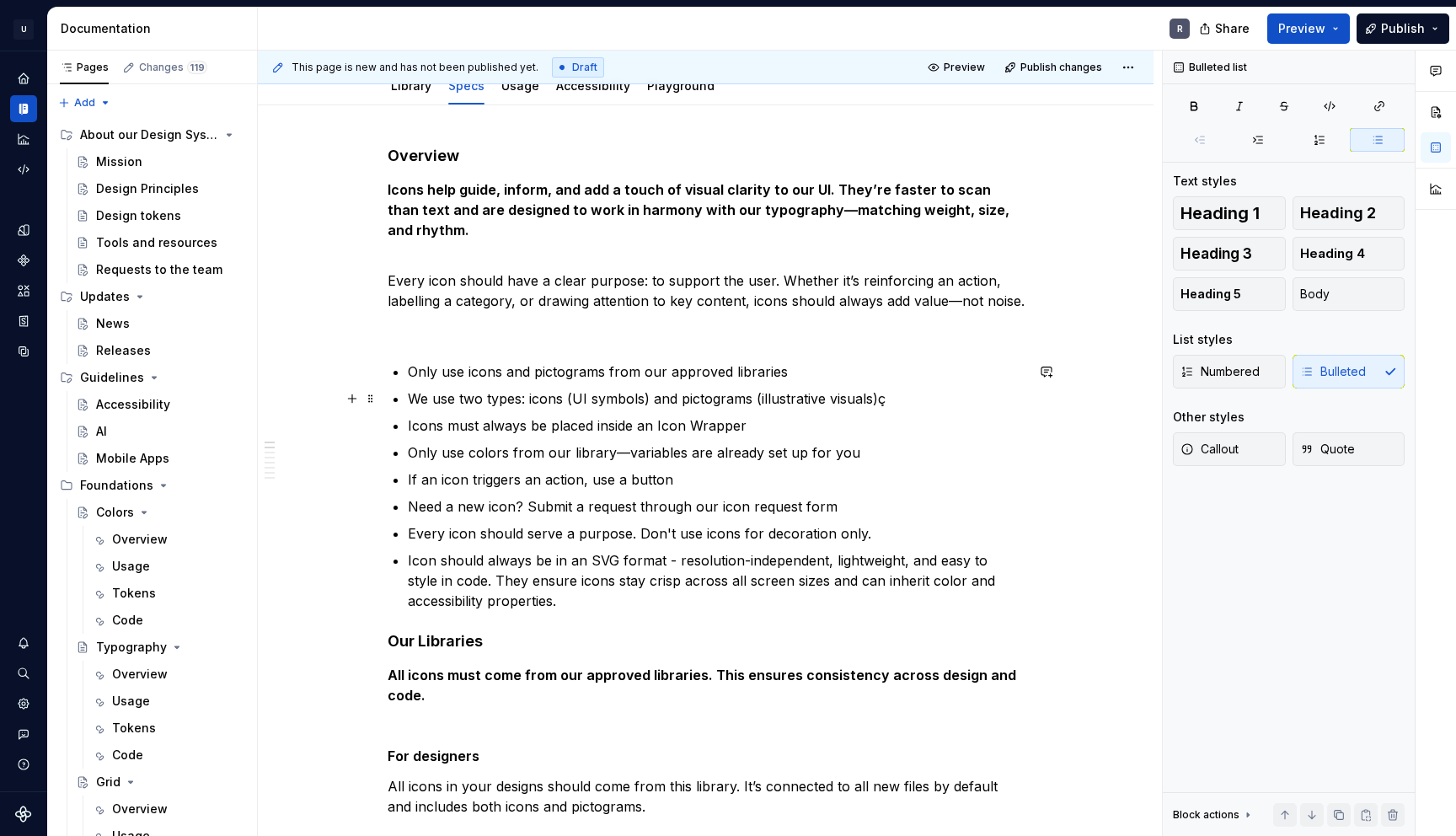 type 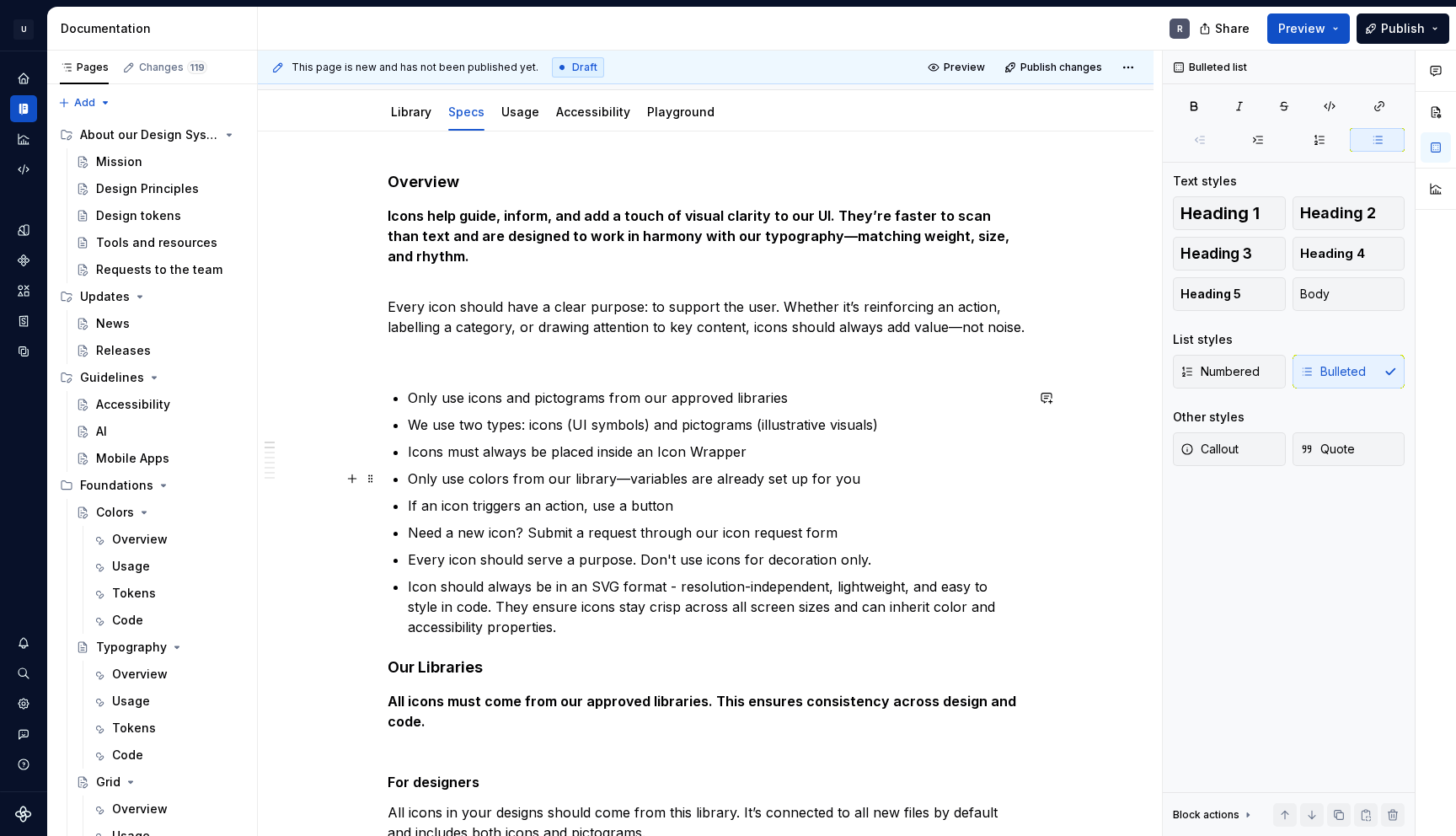 scroll, scrollTop: 177, scrollLeft: 0, axis: vertical 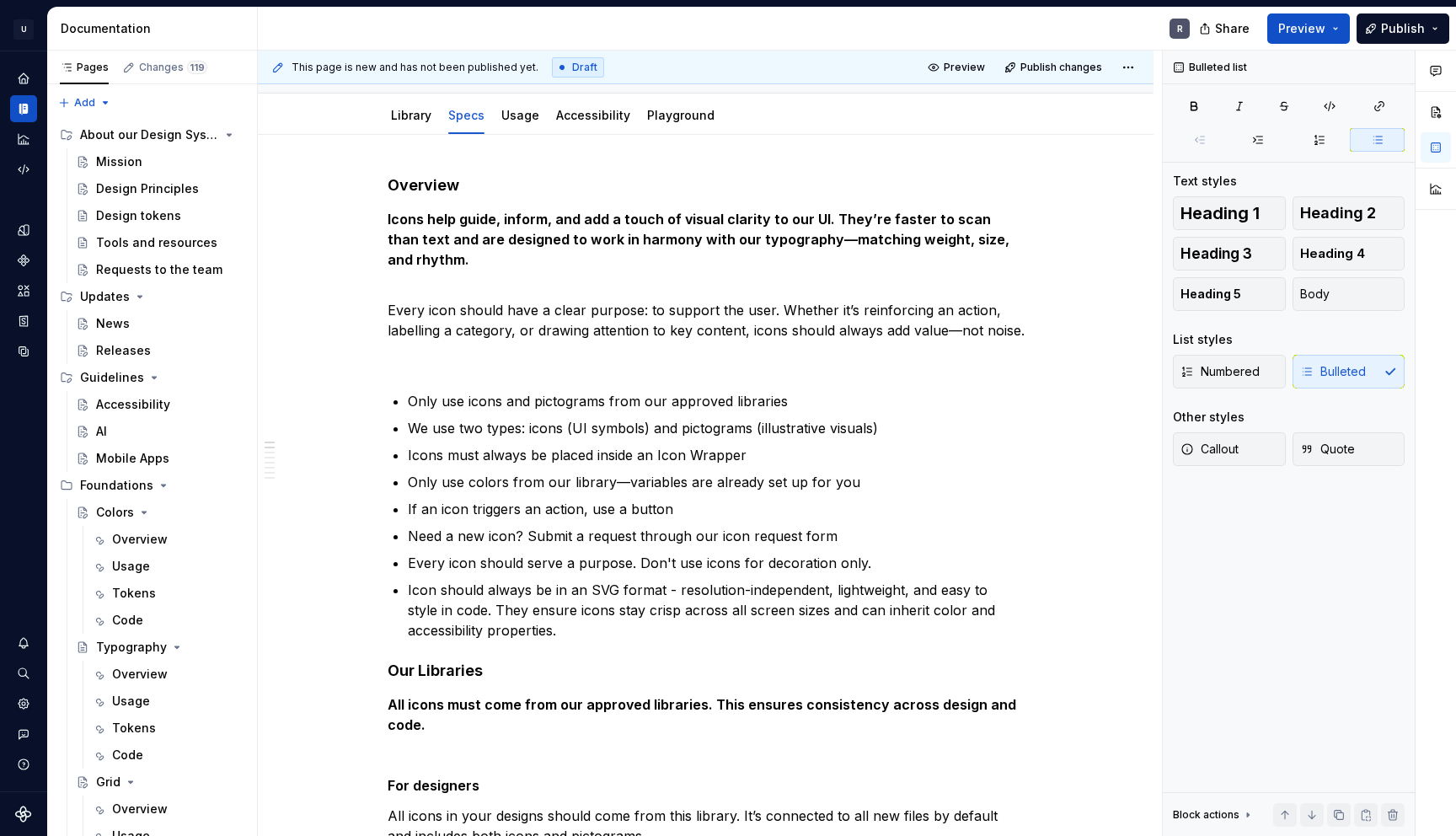 type on "*" 